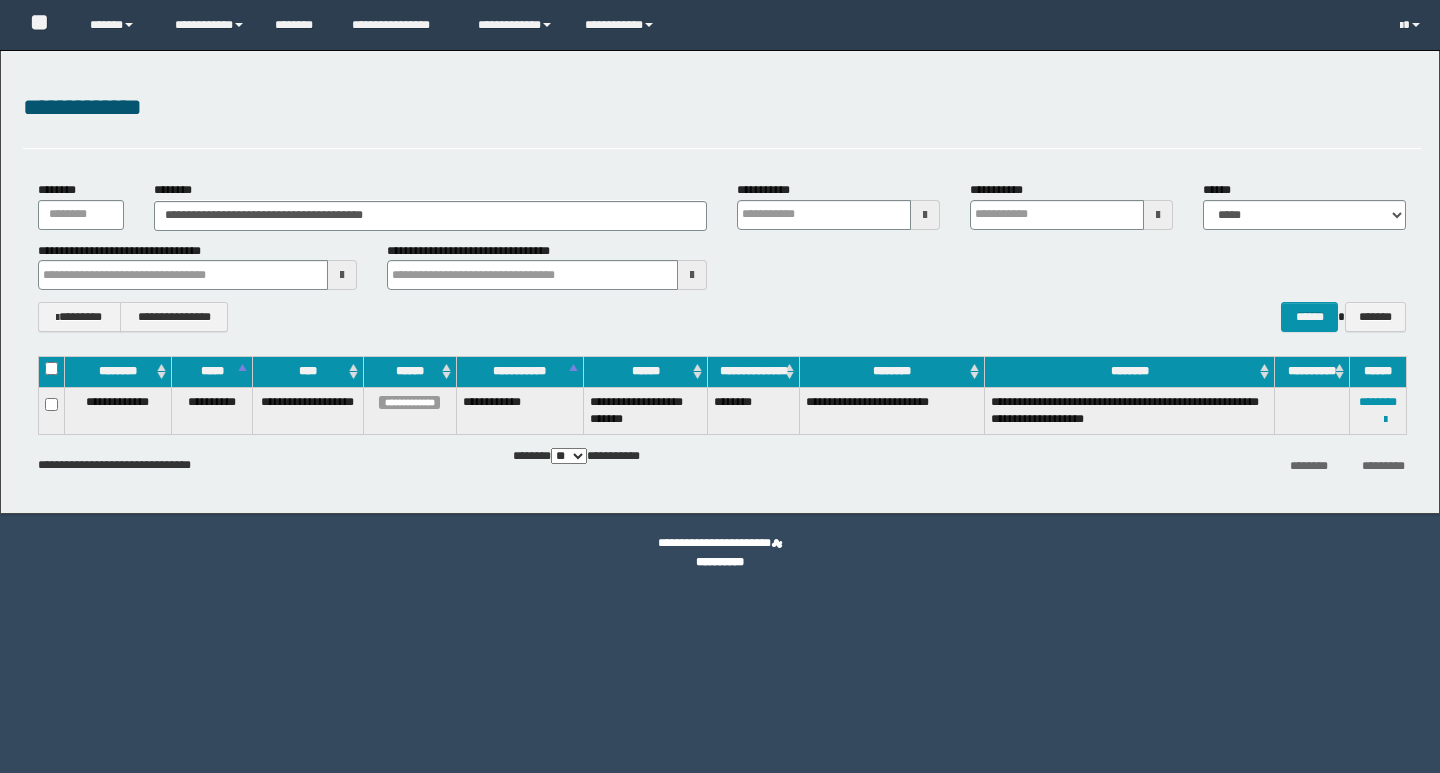 scroll, scrollTop: 0, scrollLeft: 0, axis: both 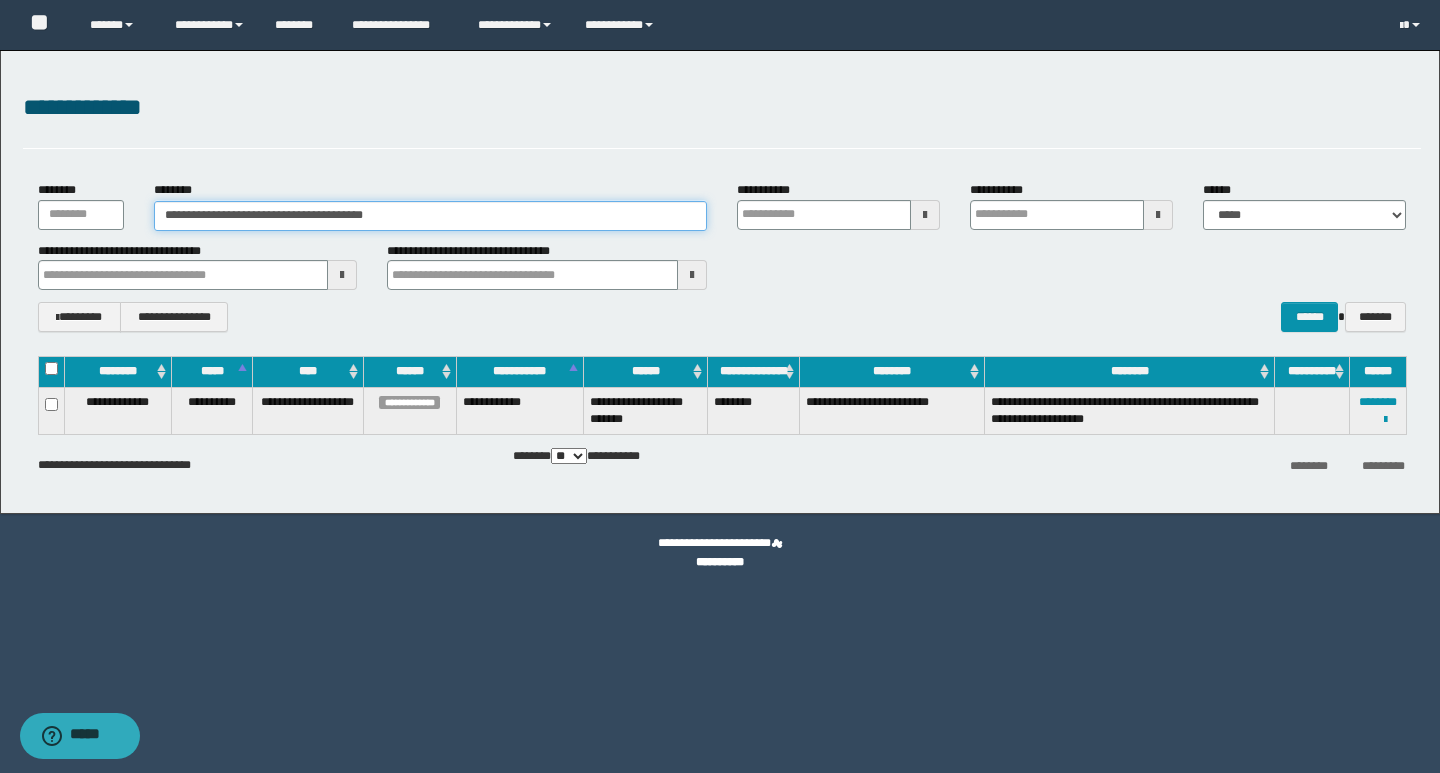 click on "**********" at bounding box center (430, 216) 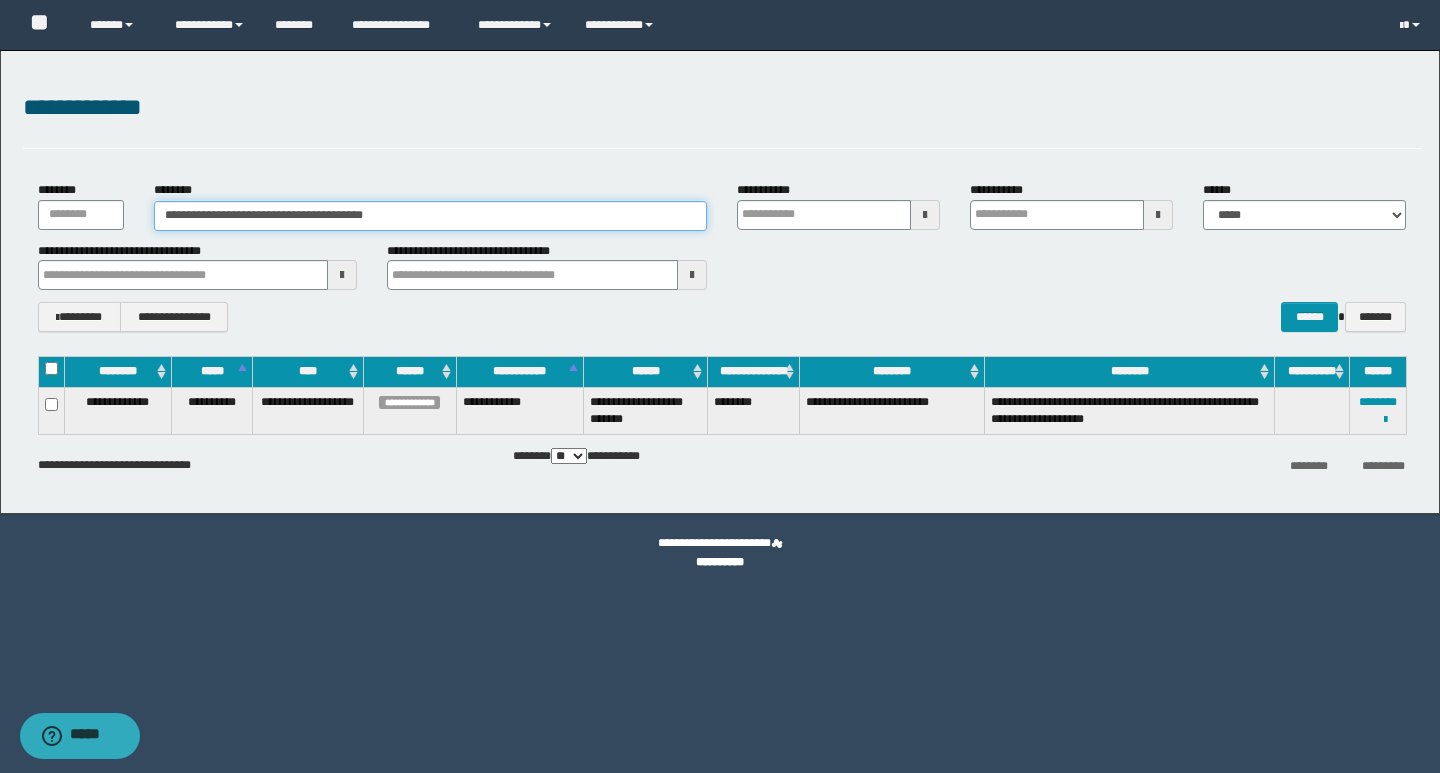 click on "**********" at bounding box center (430, 216) 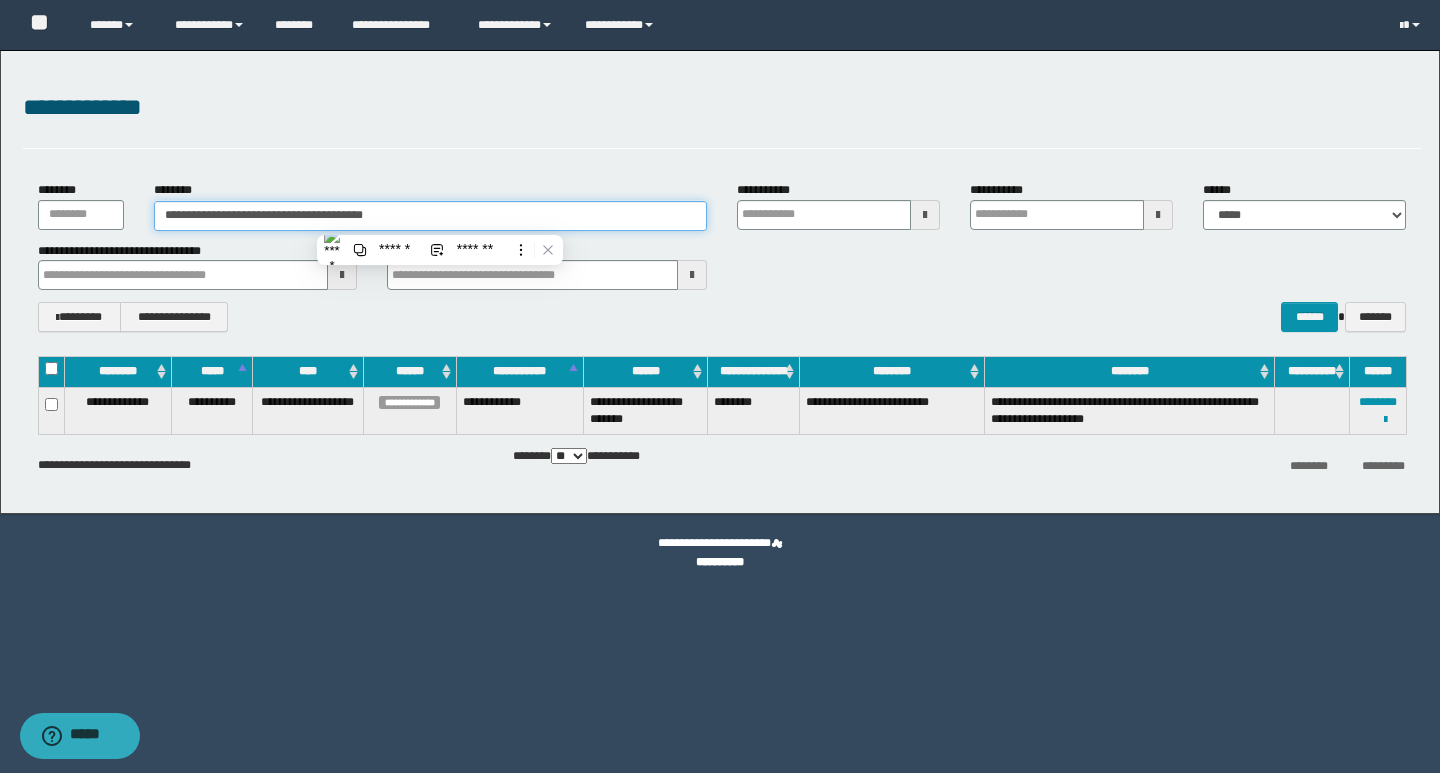 paste 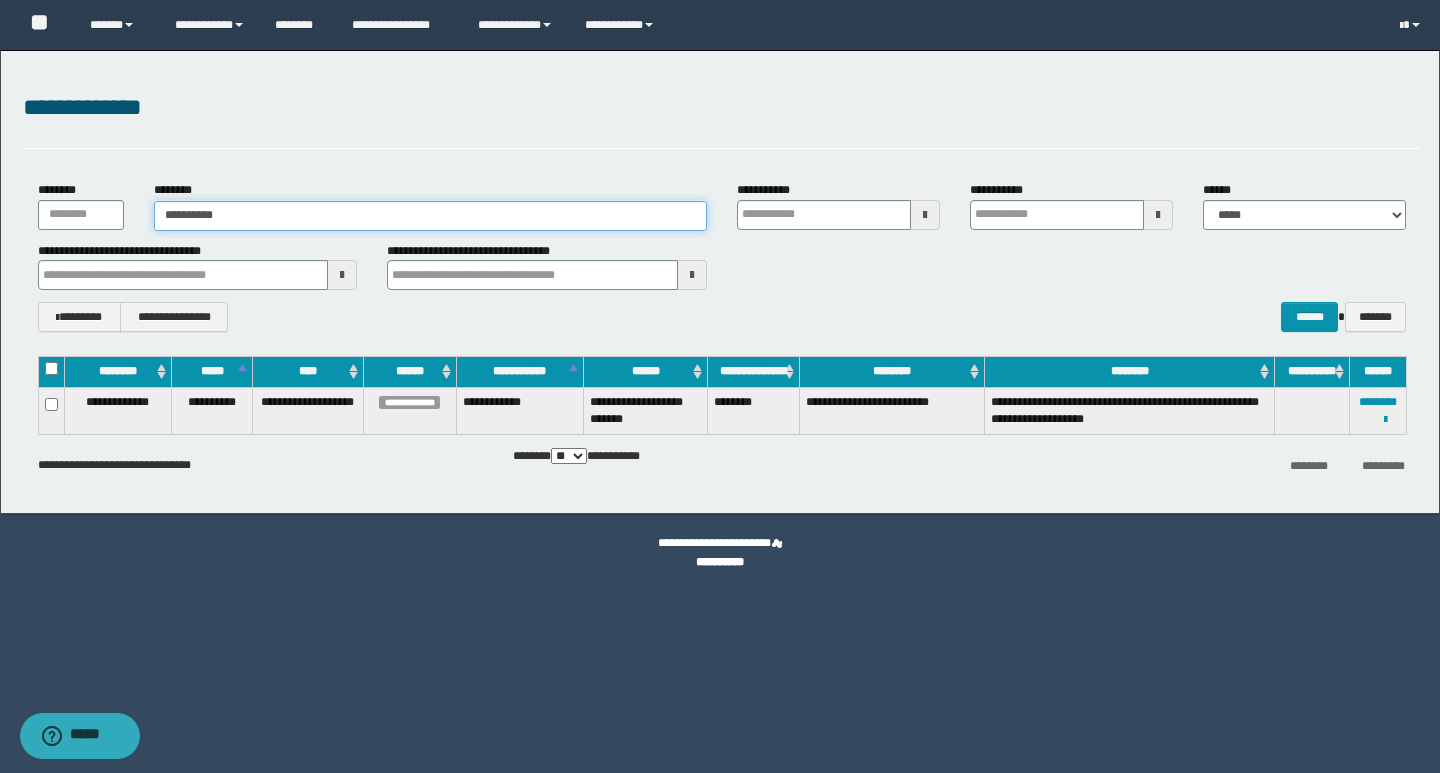type on "**********" 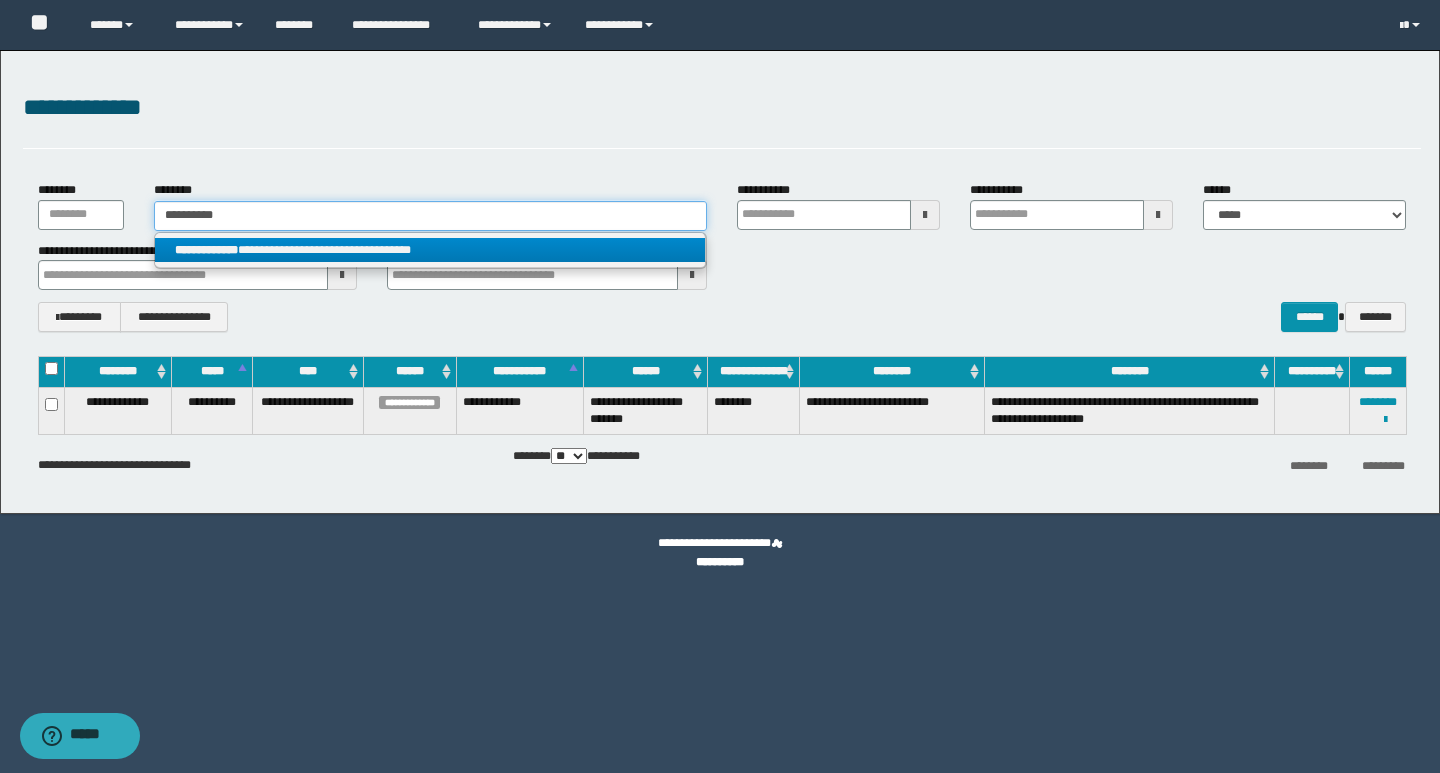 type on "**********" 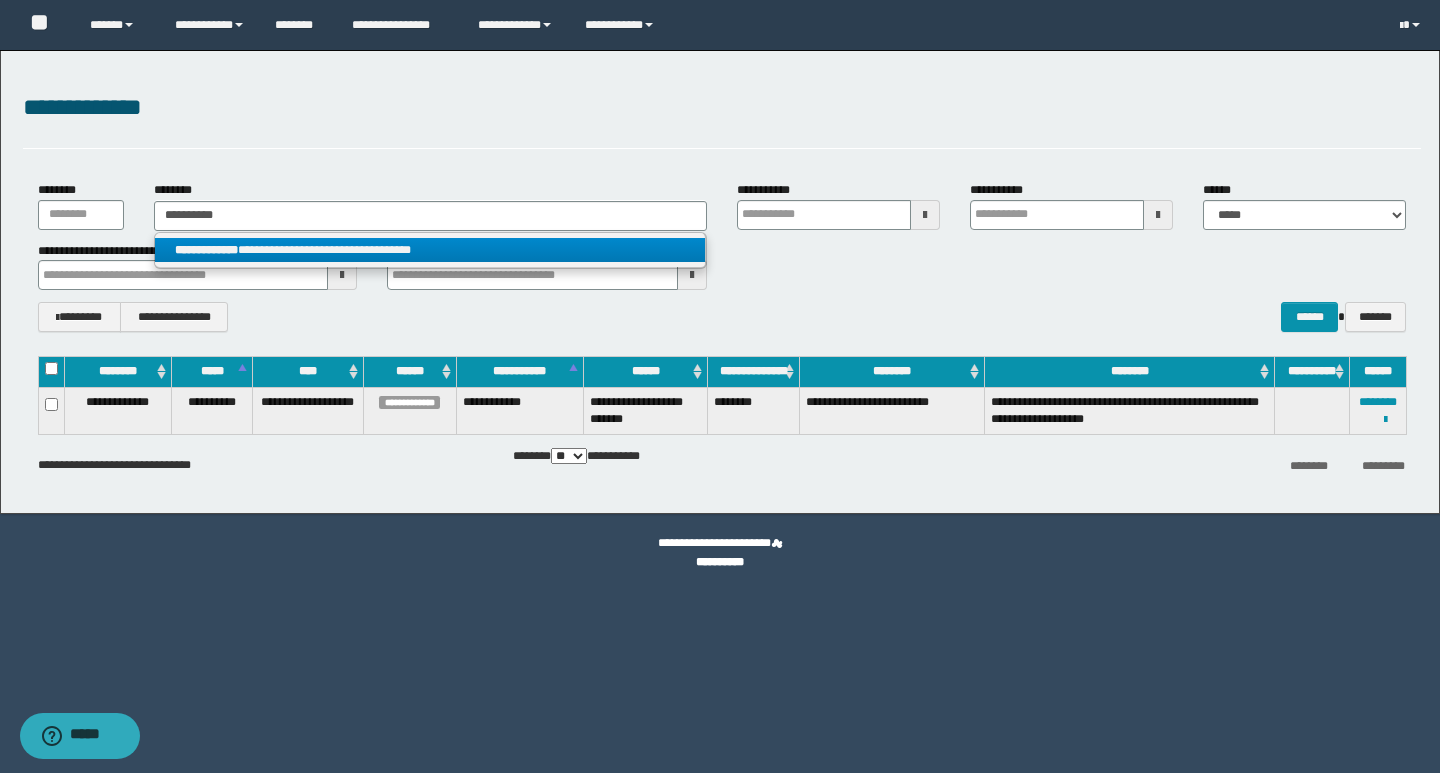 click on "**********" at bounding box center [430, 250] 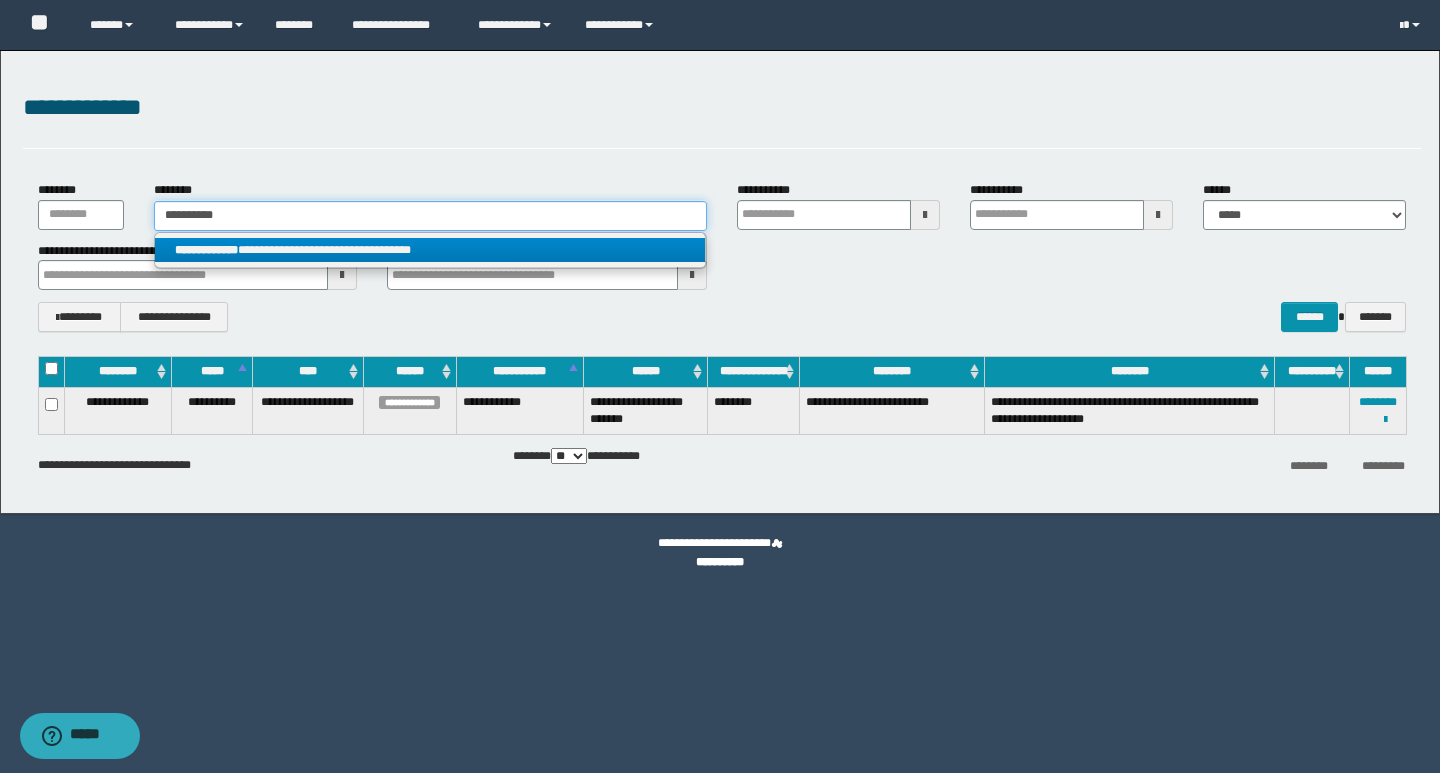 type 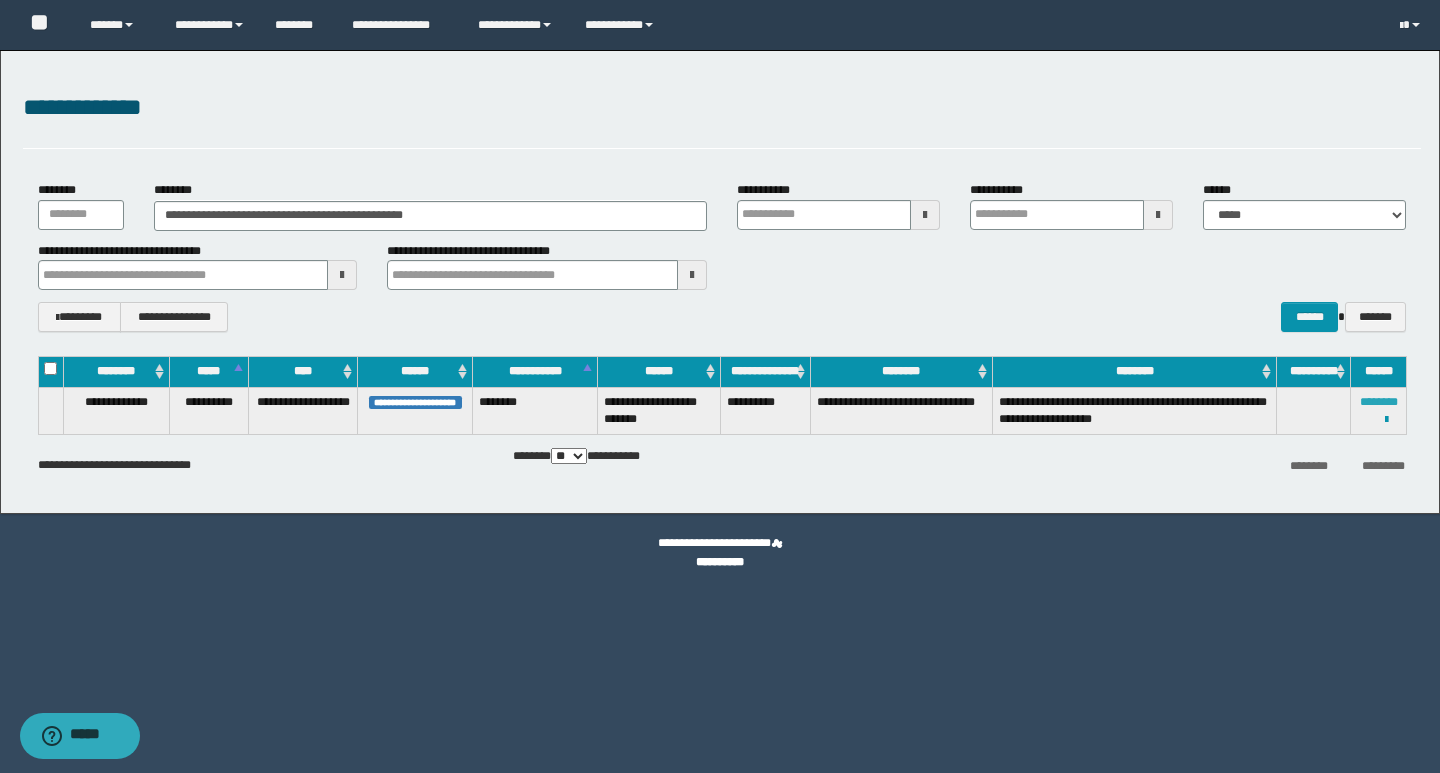 click on "********" at bounding box center [1379, 402] 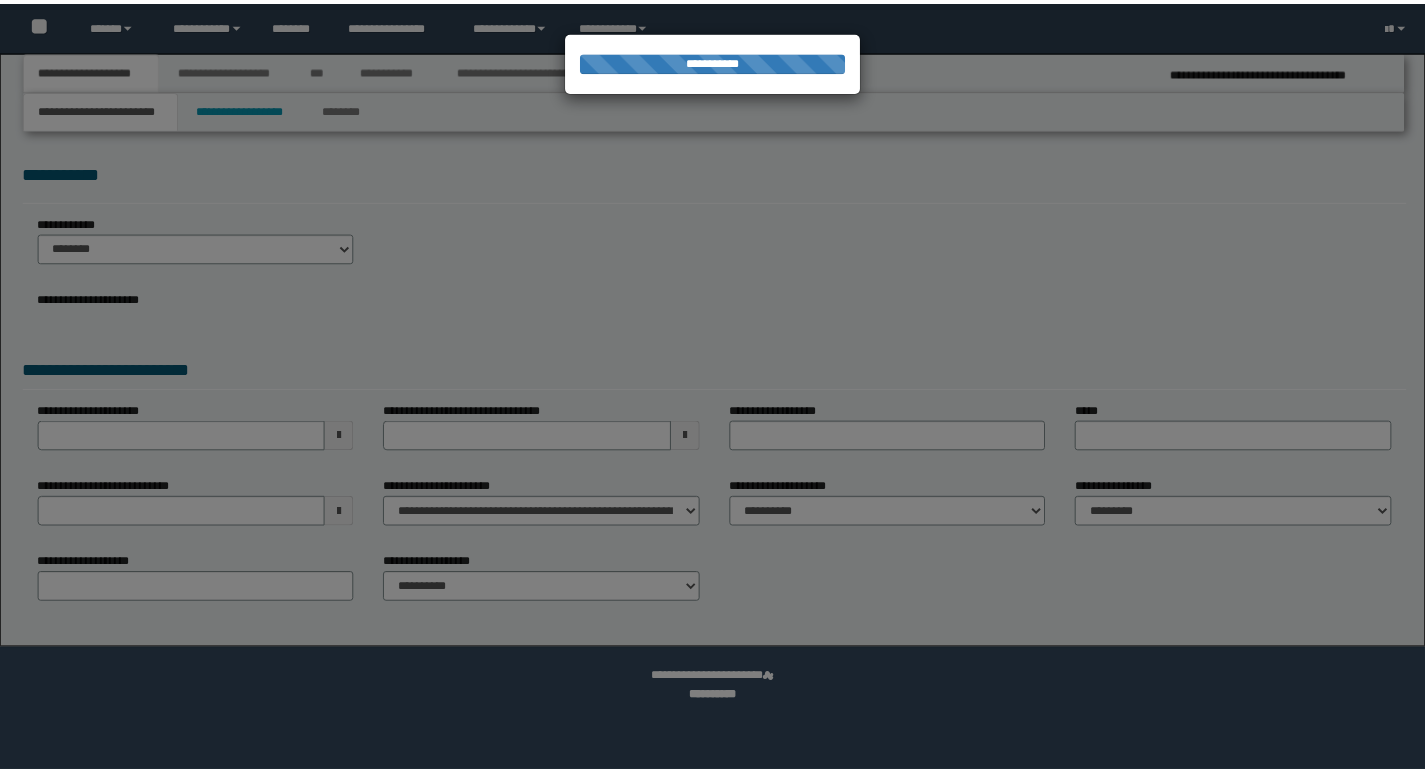 scroll, scrollTop: 0, scrollLeft: 0, axis: both 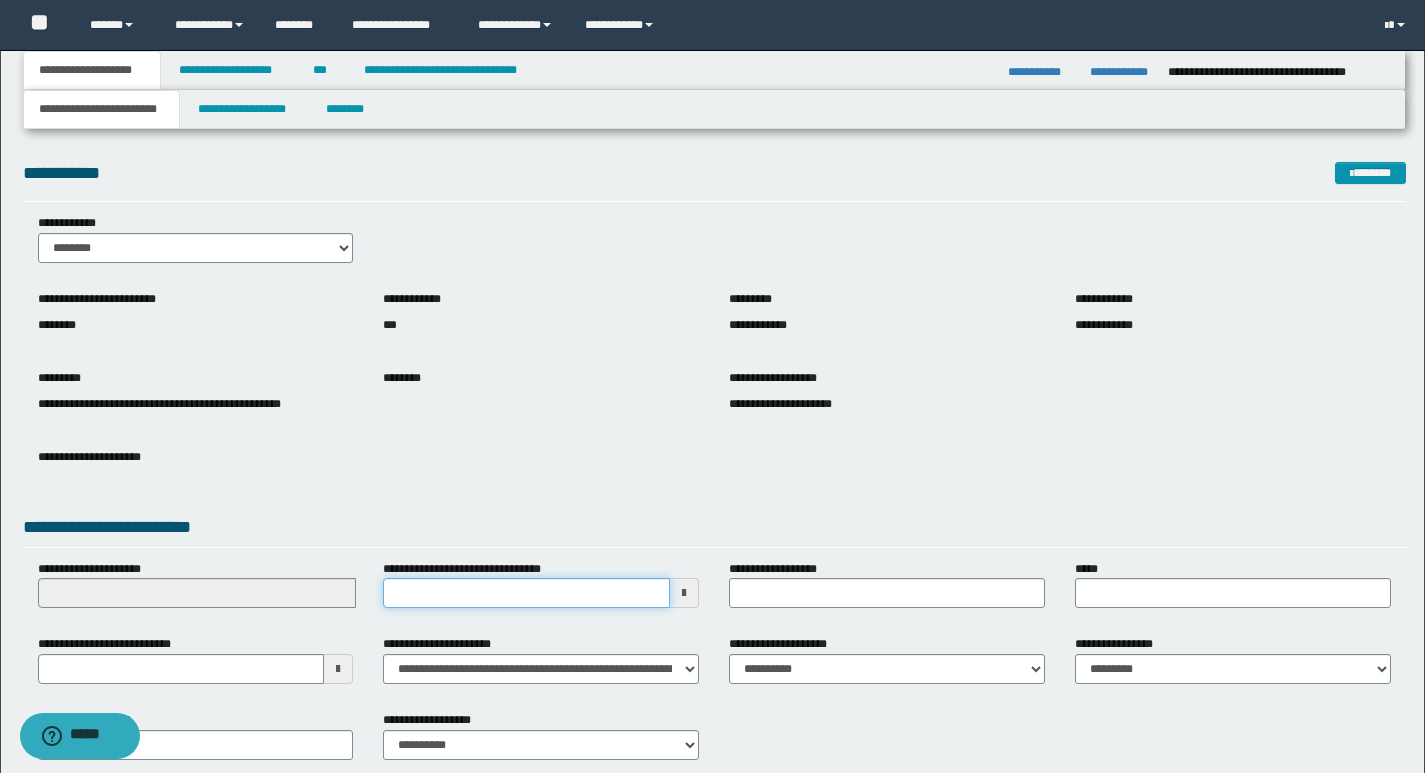 click on "**********" at bounding box center [526, 593] 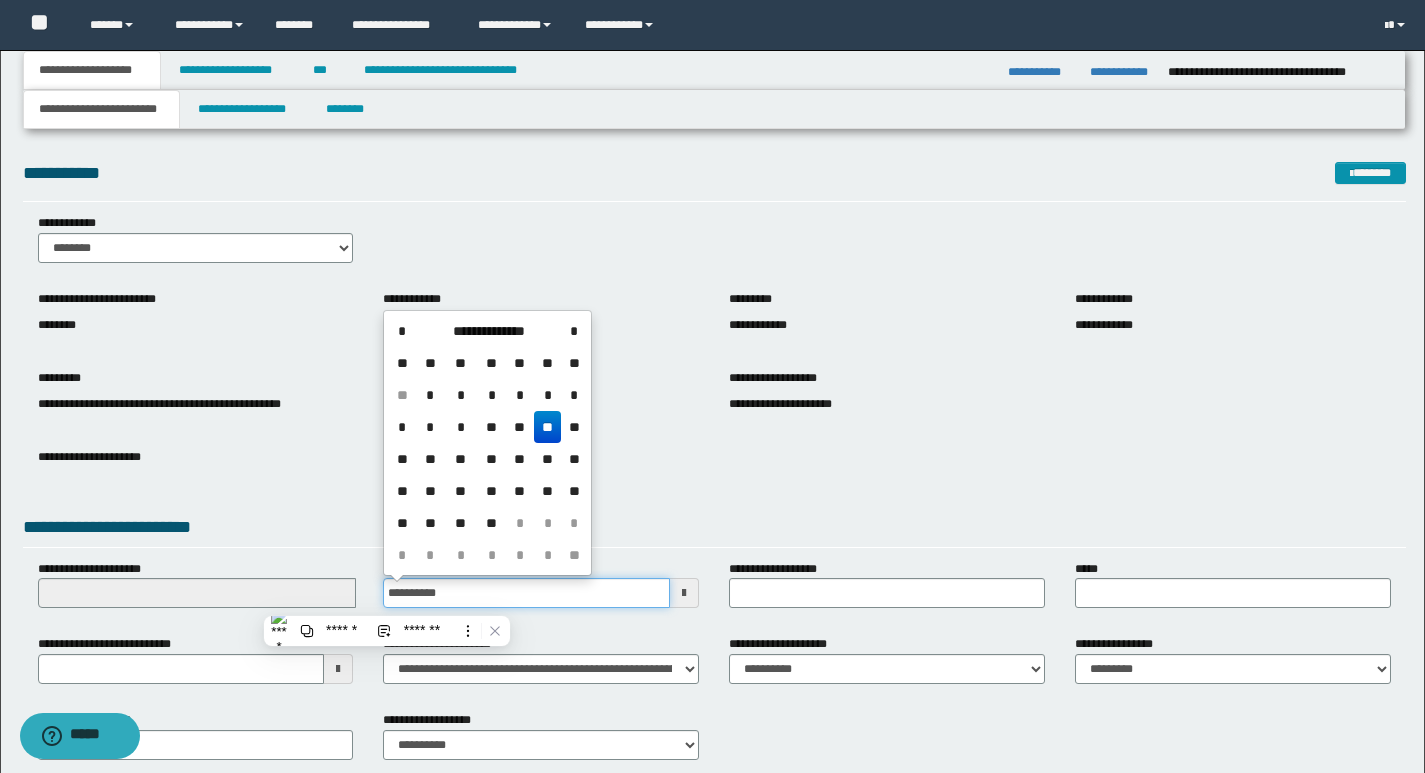 type on "**********" 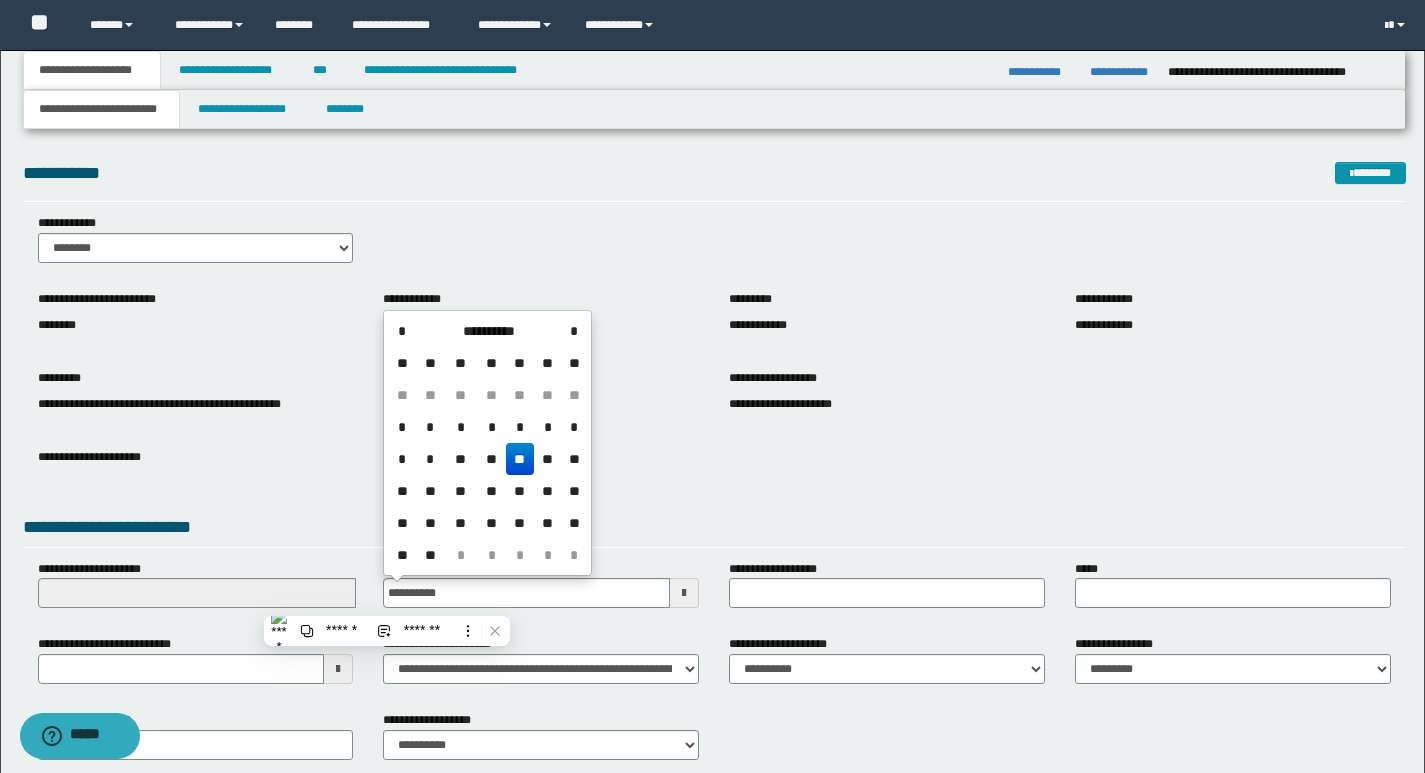 click on "**" at bounding box center [520, 459] 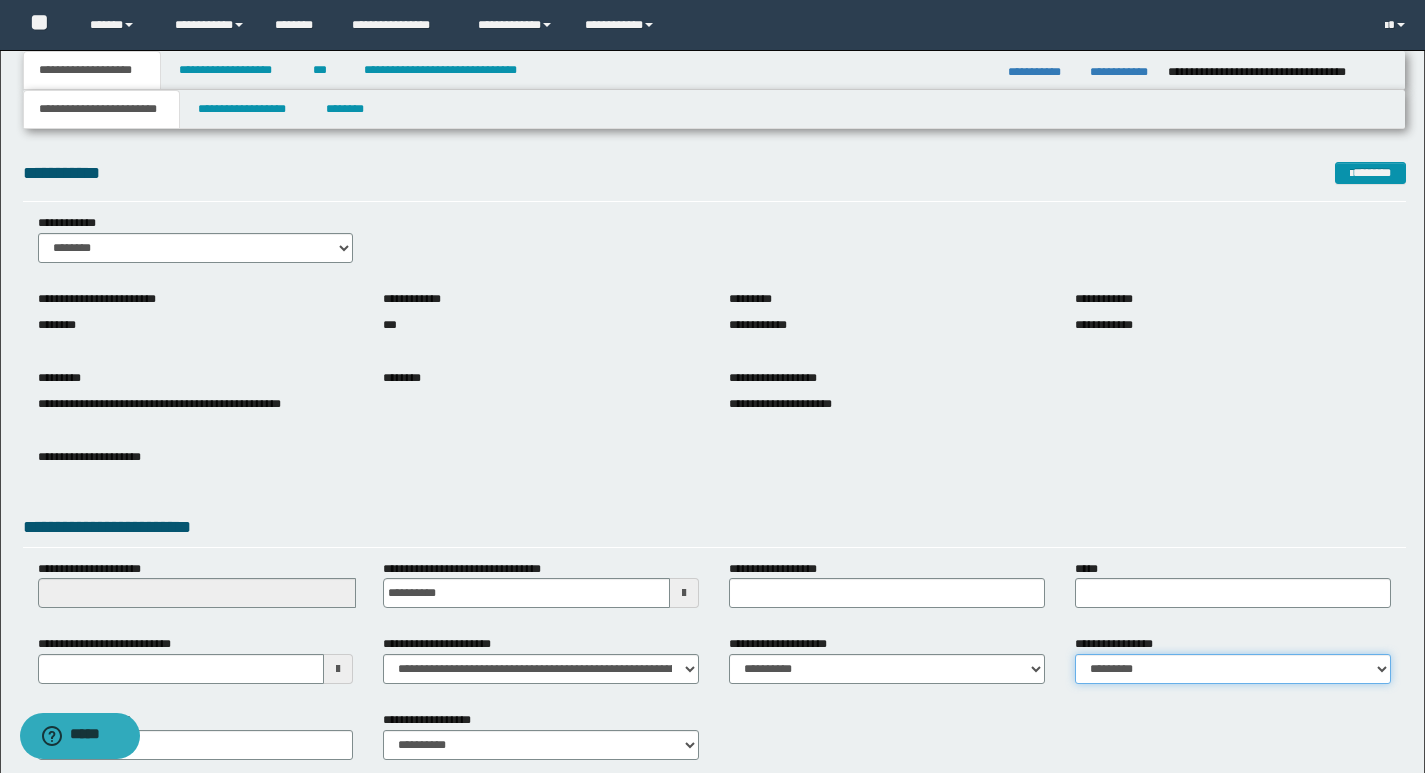 click on "**********" at bounding box center [1233, 669] 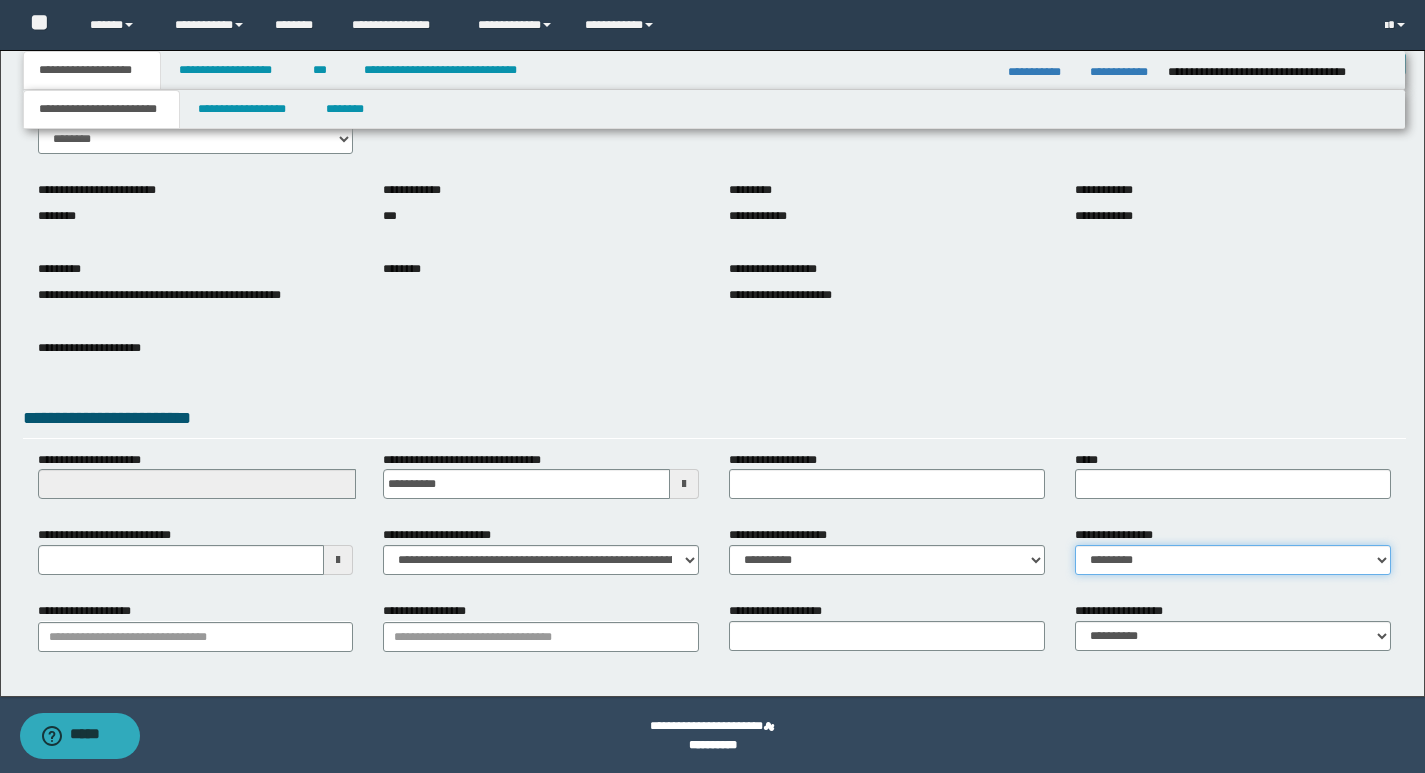 scroll, scrollTop: 111, scrollLeft: 0, axis: vertical 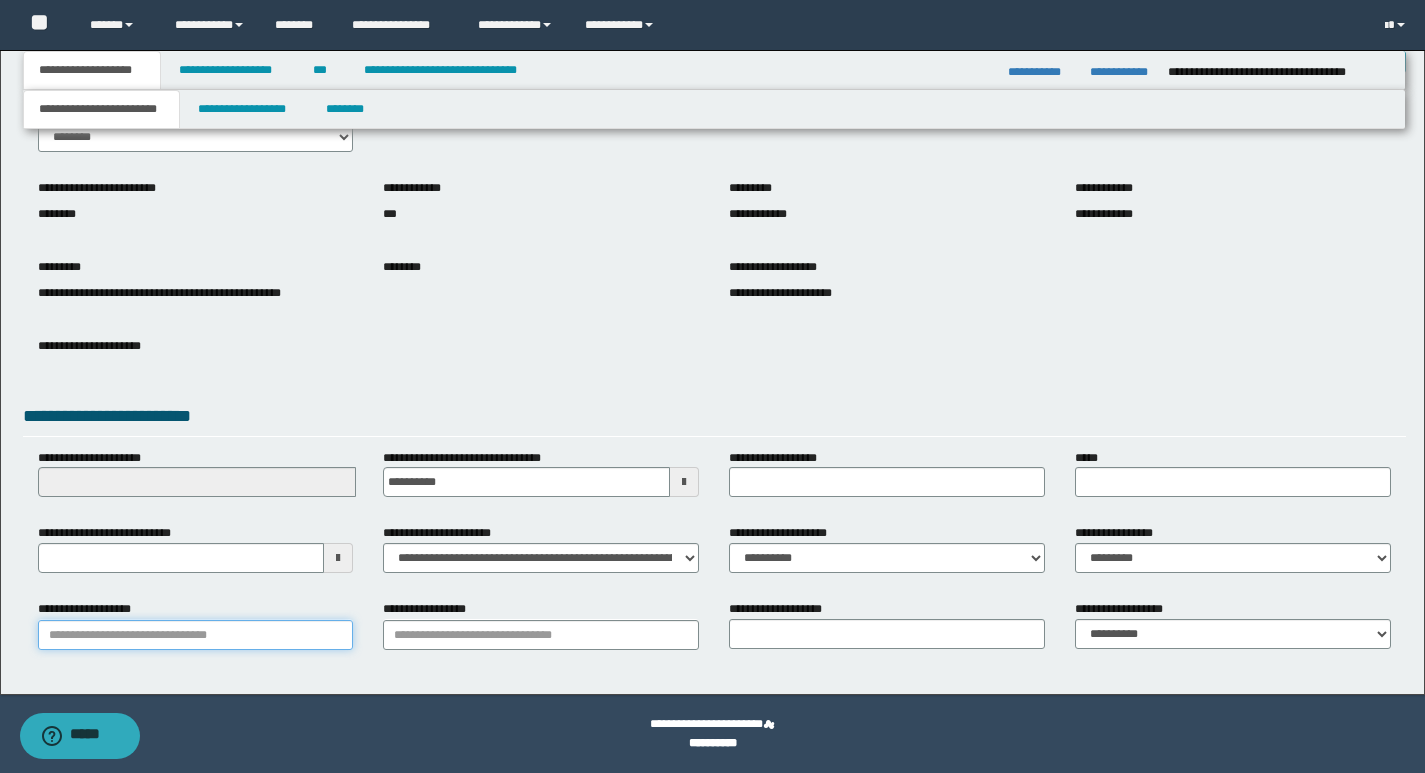 click on "**********" at bounding box center (196, 635) 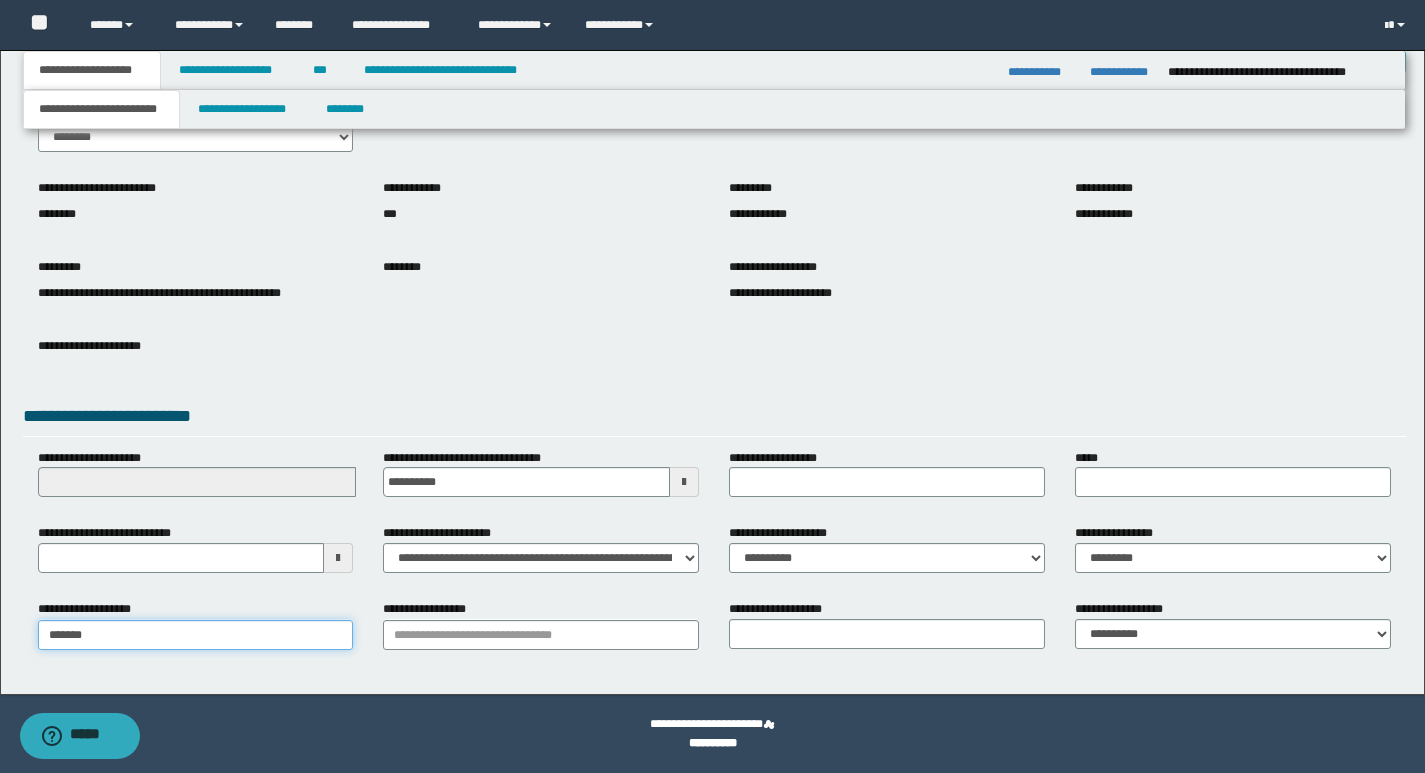 type on "********" 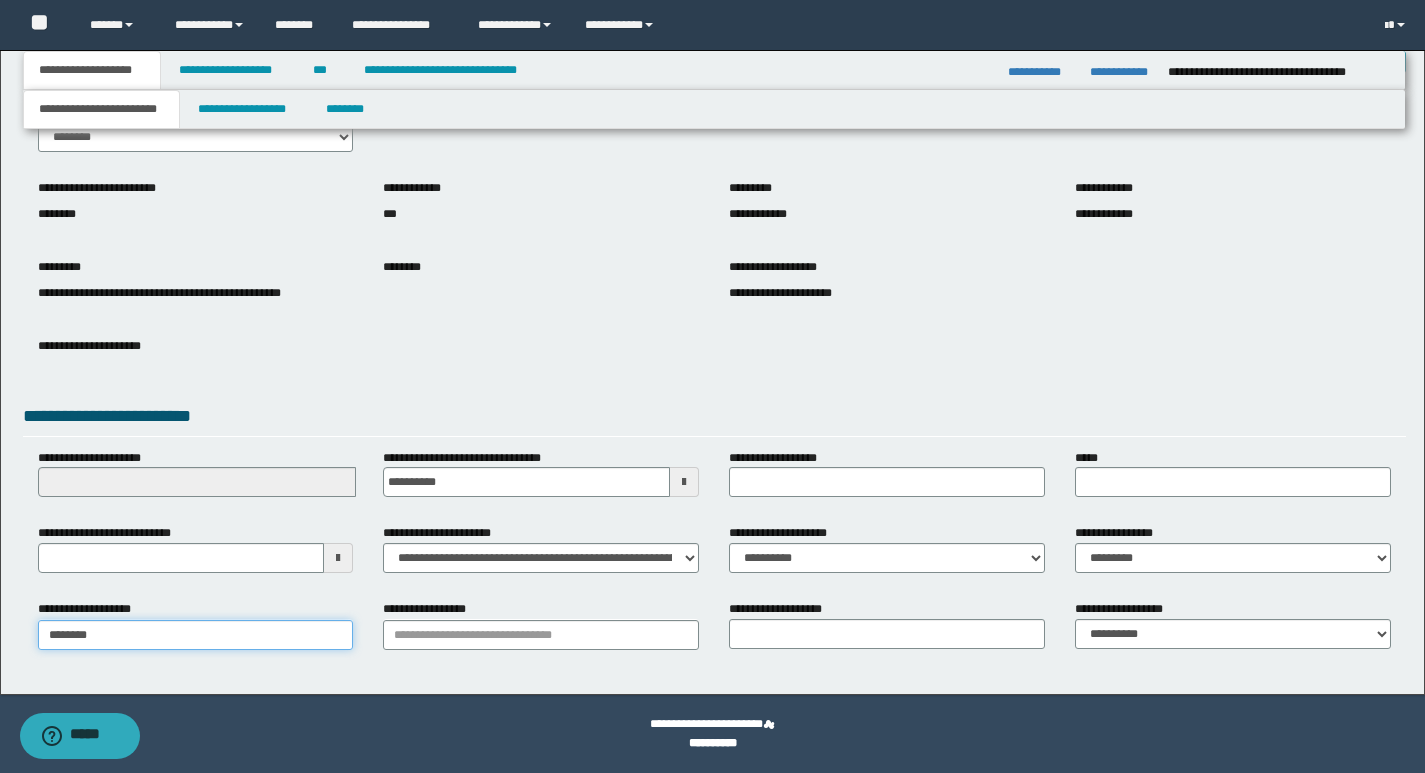 type on "**********" 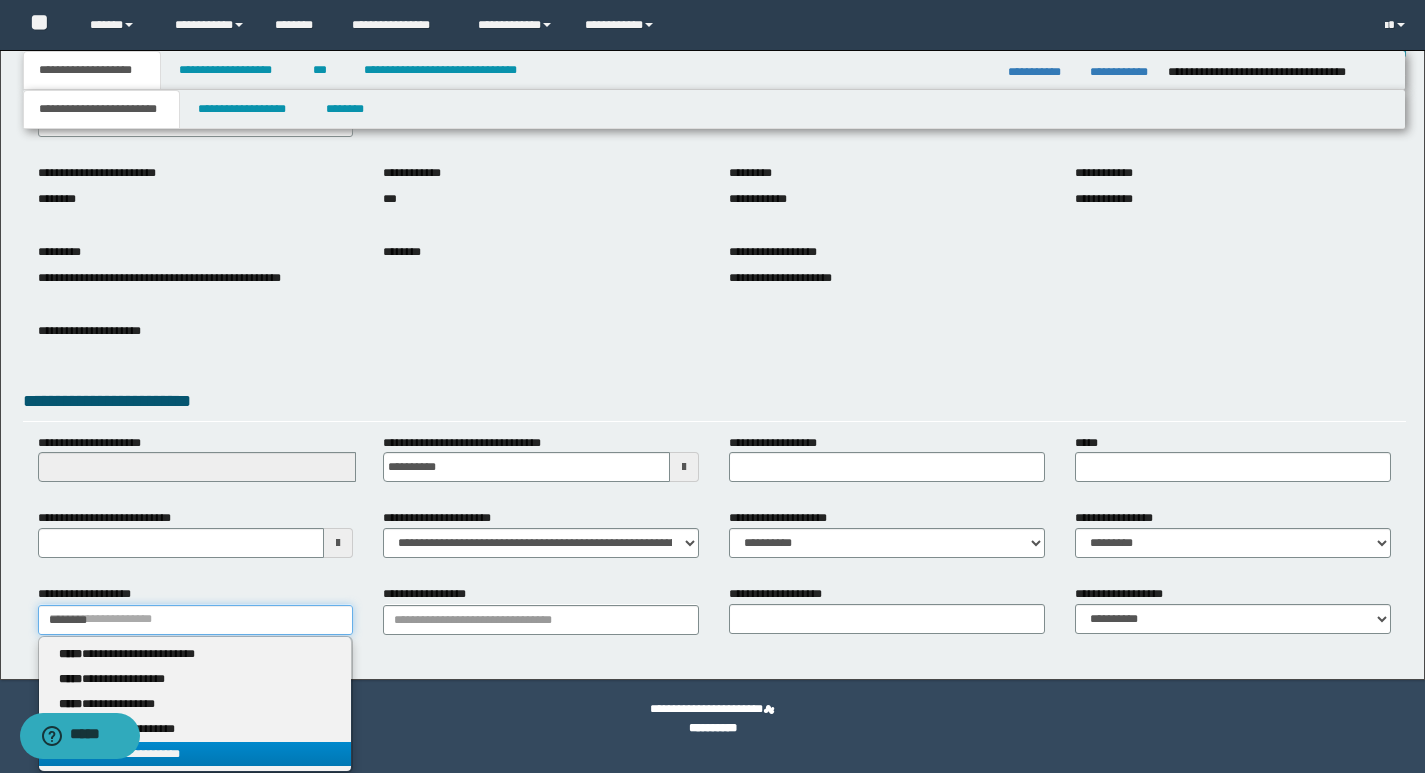 type on "********" 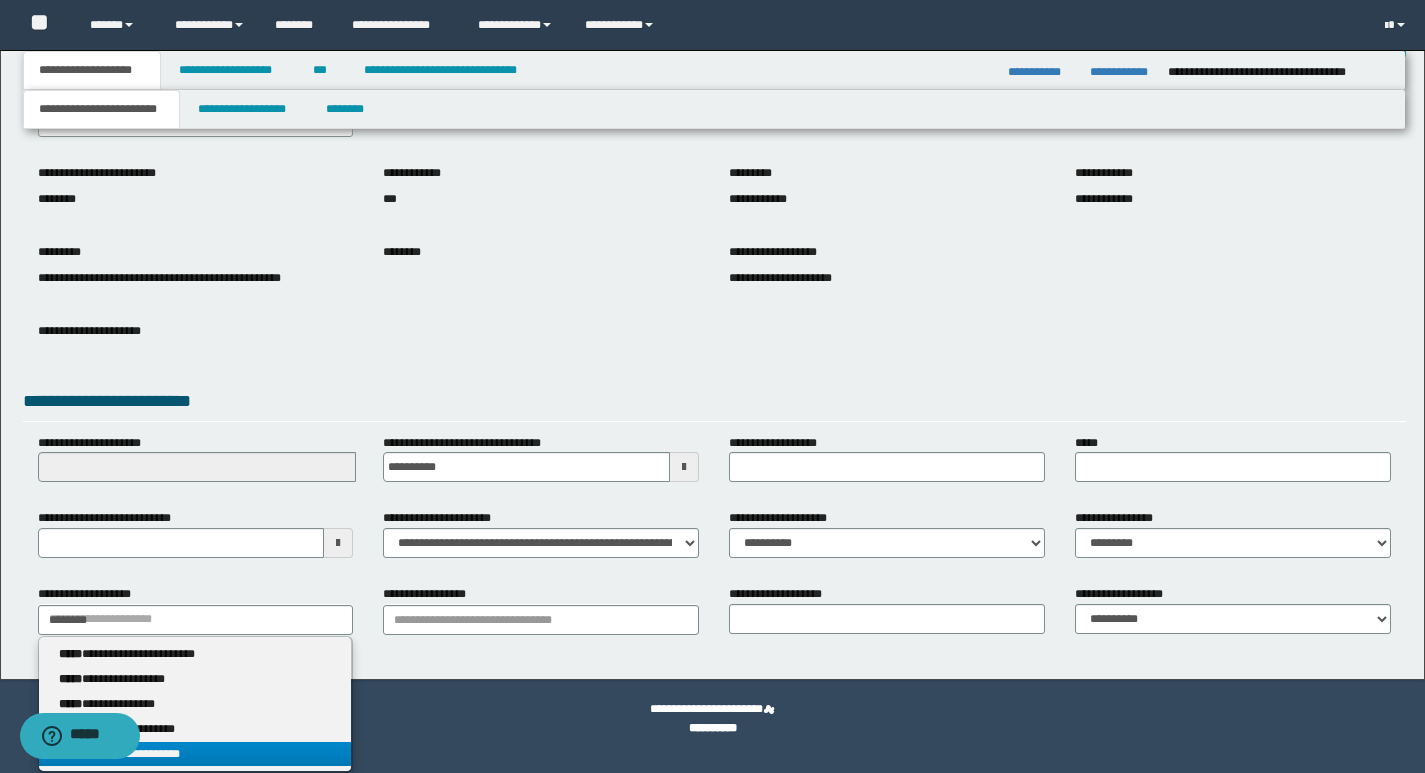 click on "**********" at bounding box center [195, 754] 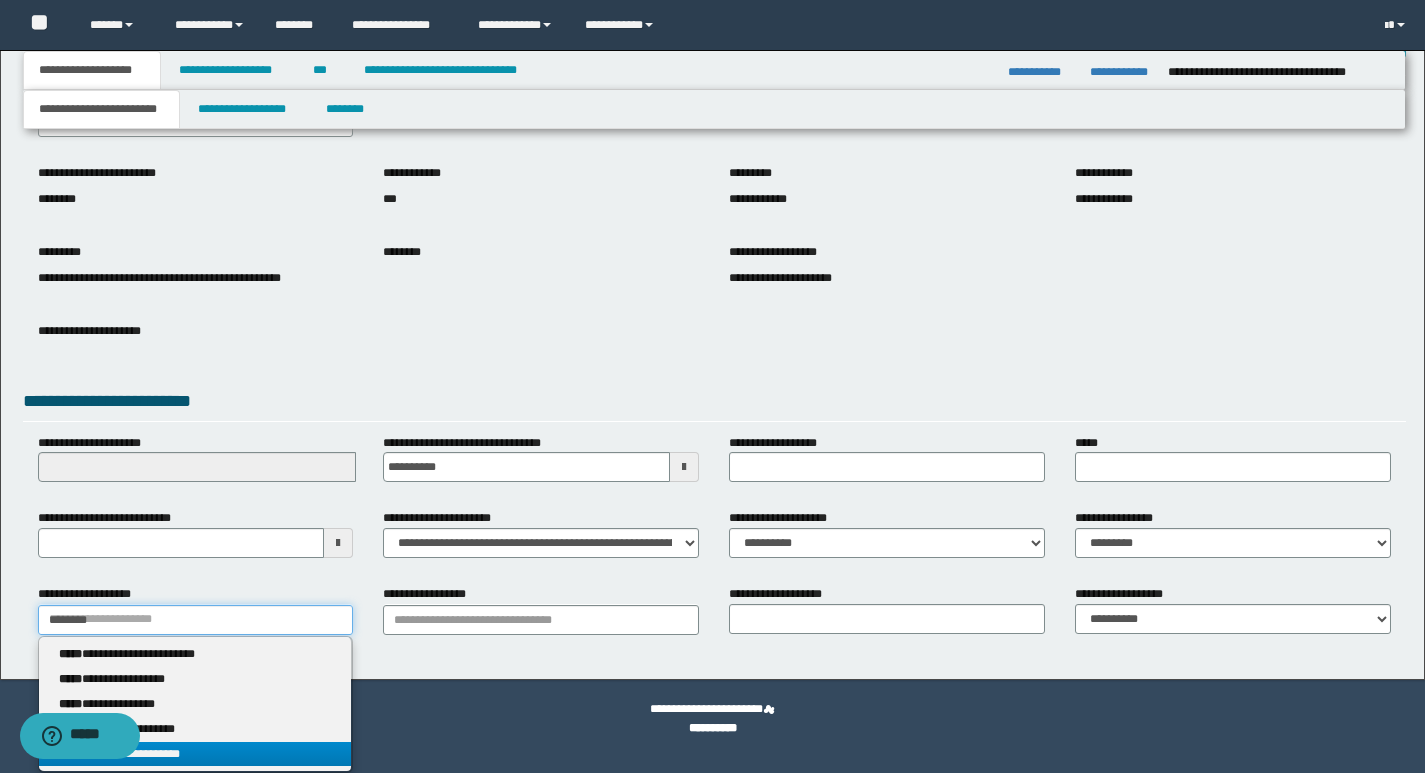 type 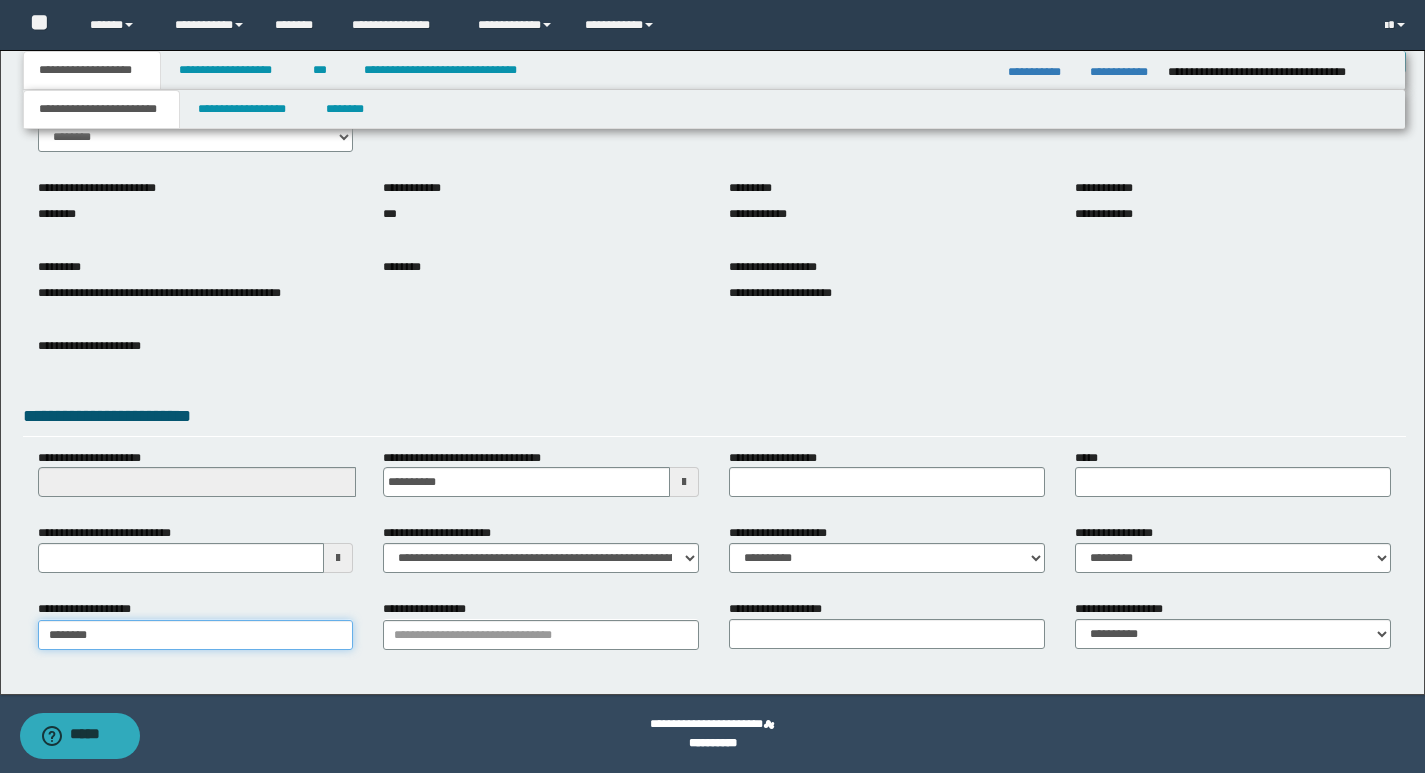 scroll, scrollTop: 111, scrollLeft: 0, axis: vertical 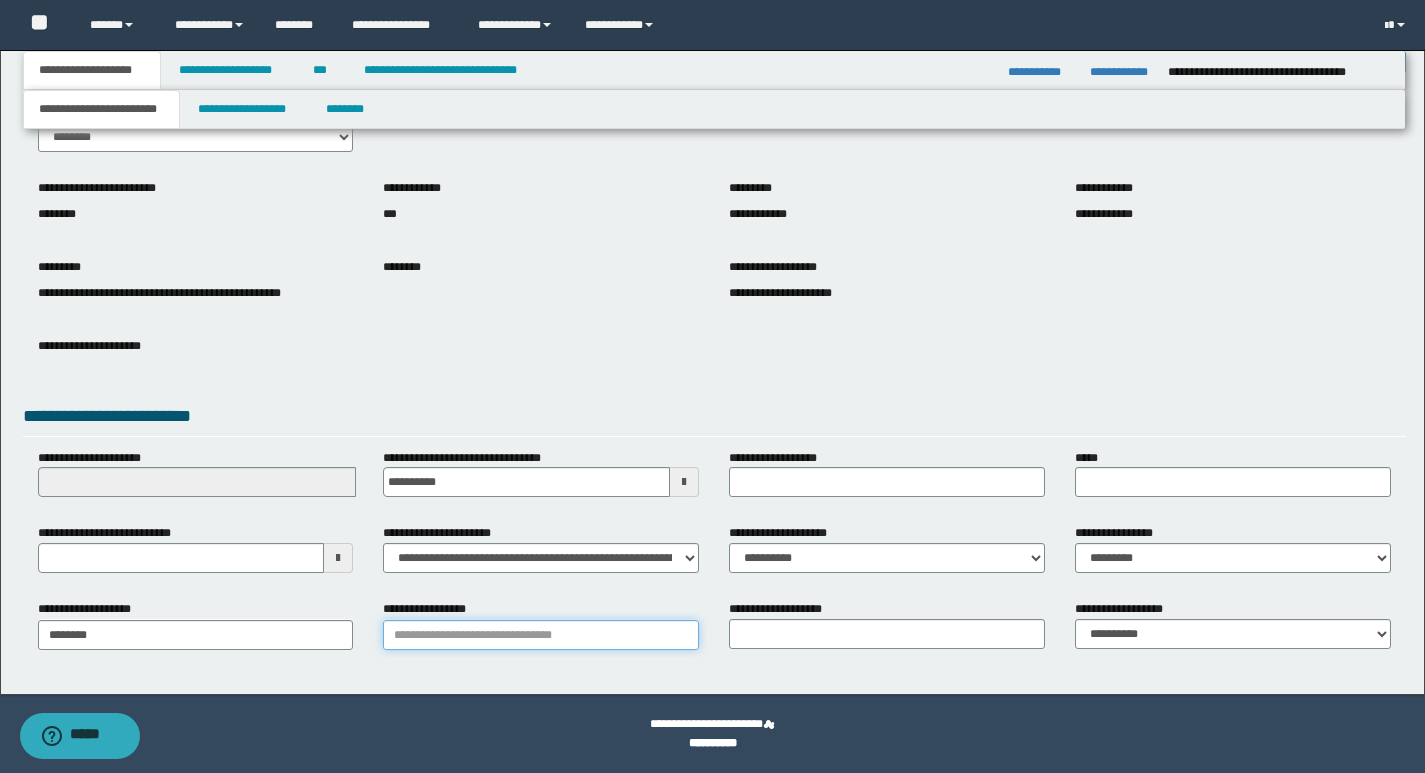 click on "**********" at bounding box center (541, 635) 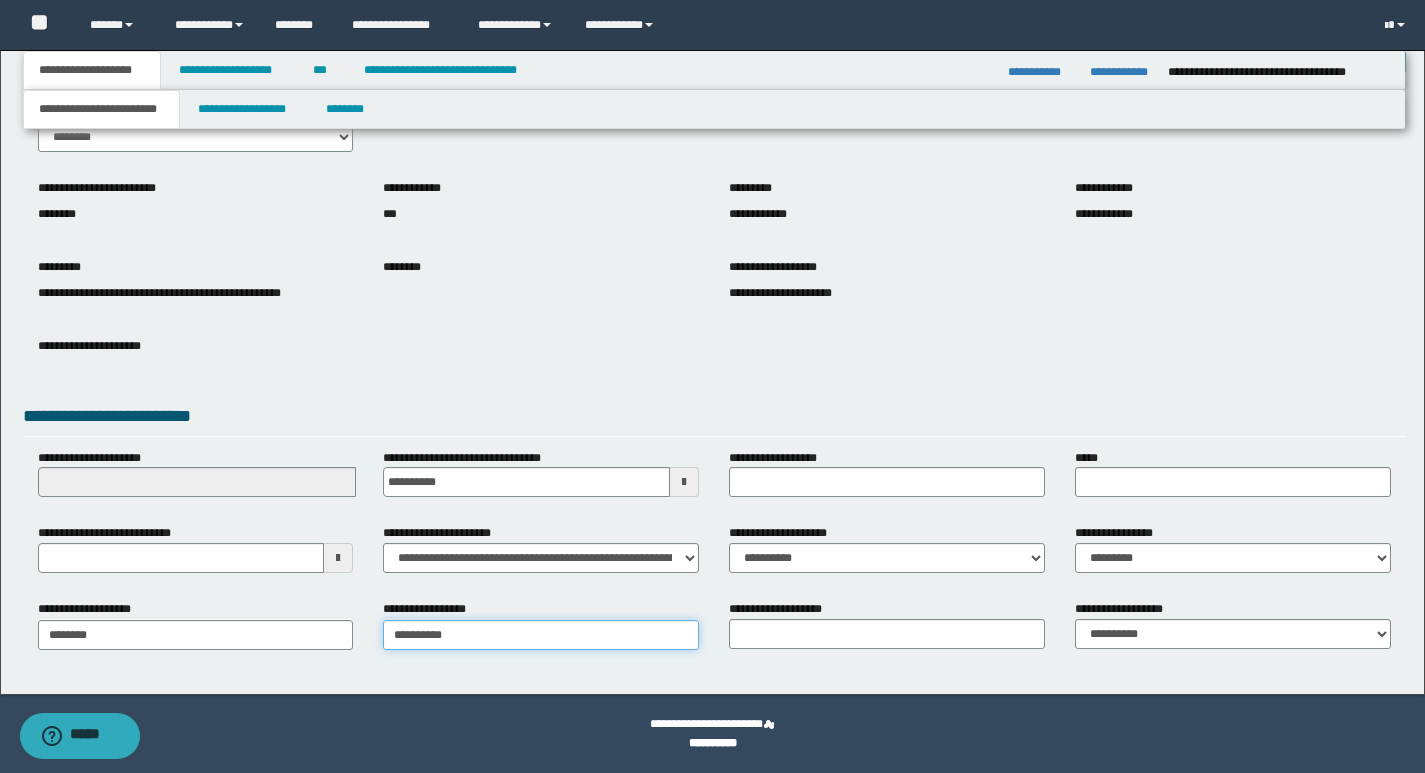 type on "**********" 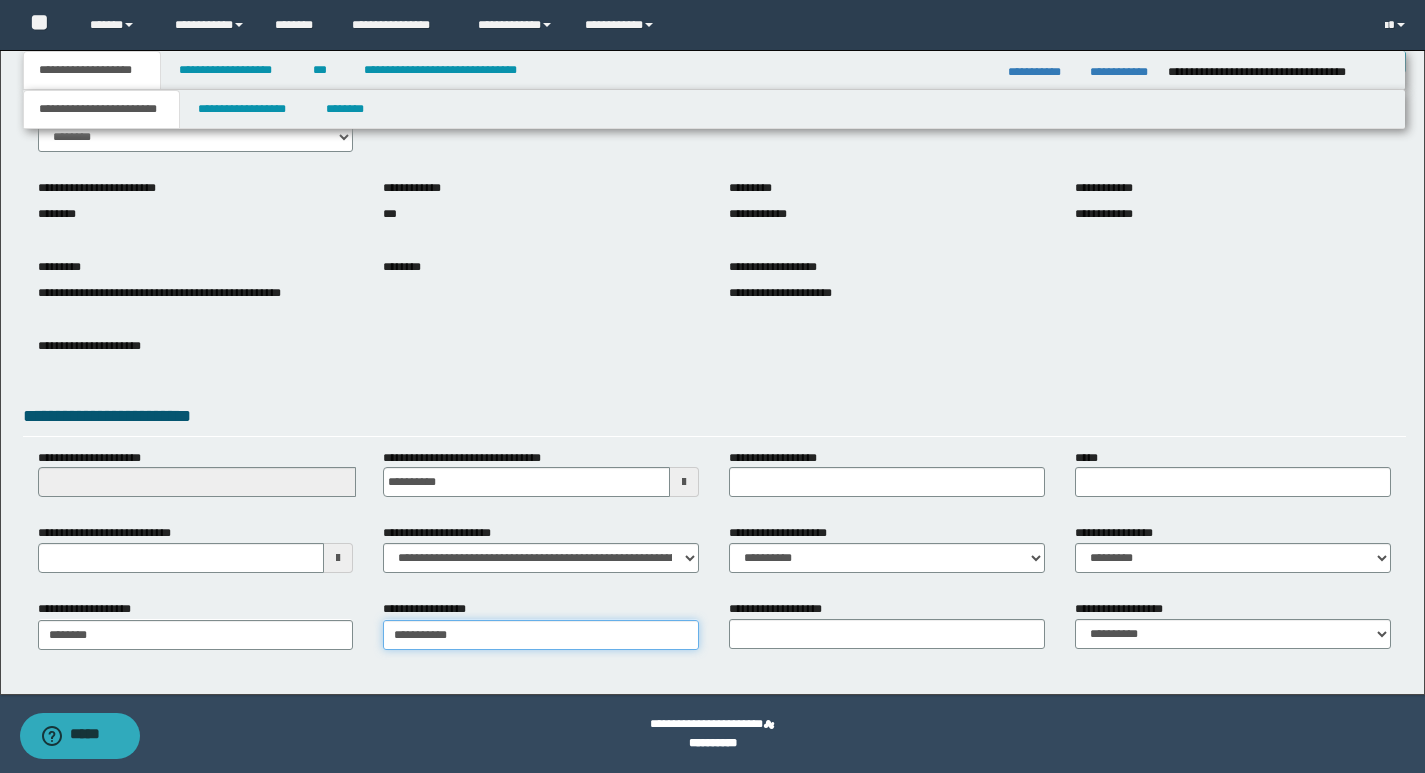 type on "**********" 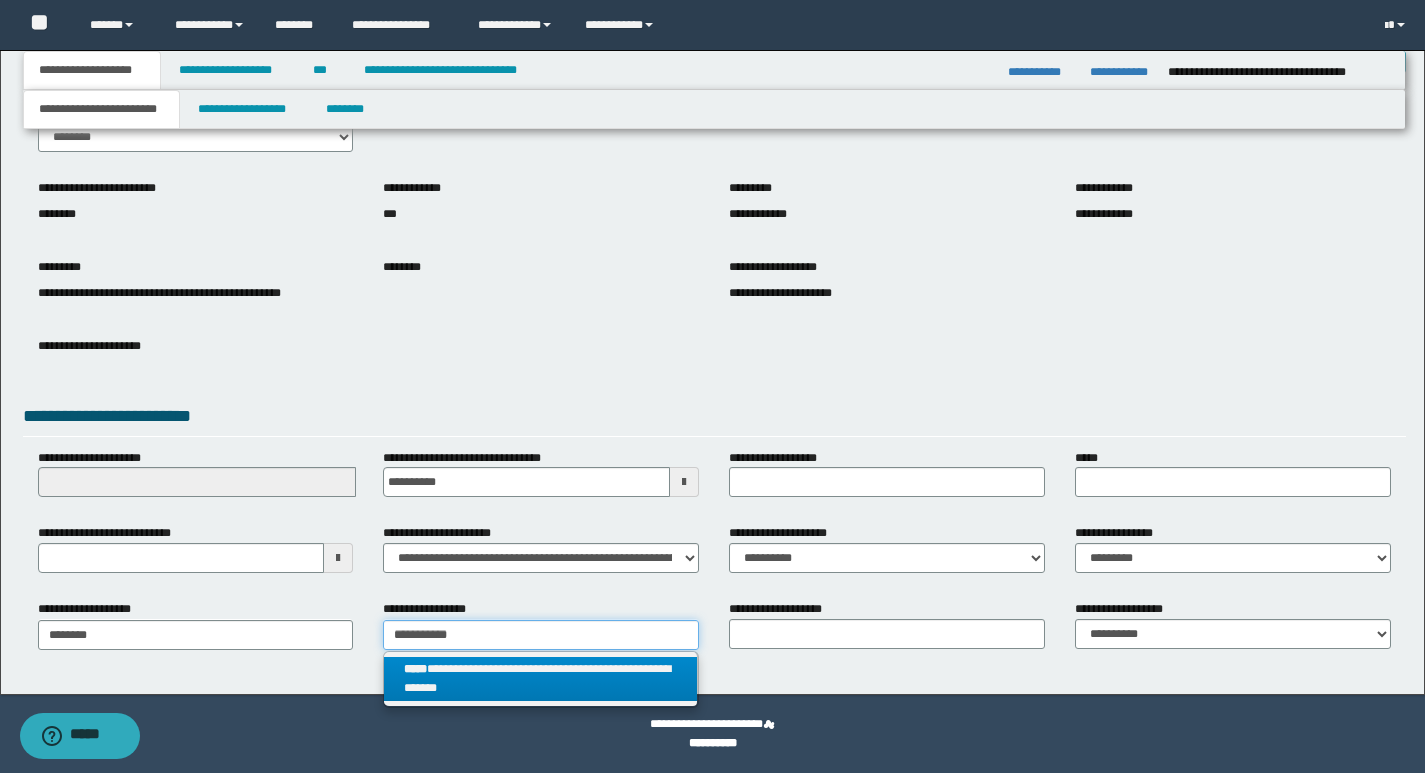 type on "**********" 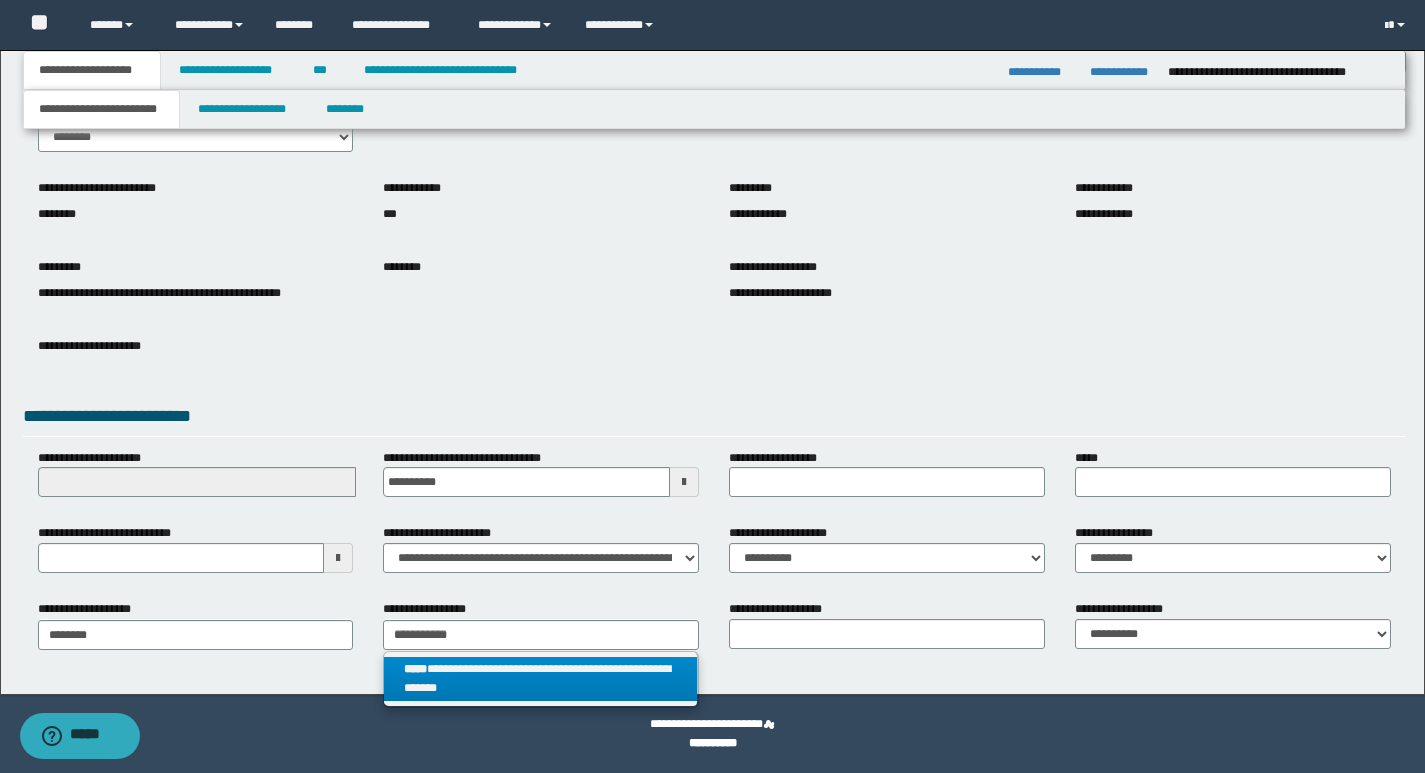 click on "**********" at bounding box center [540, 679] 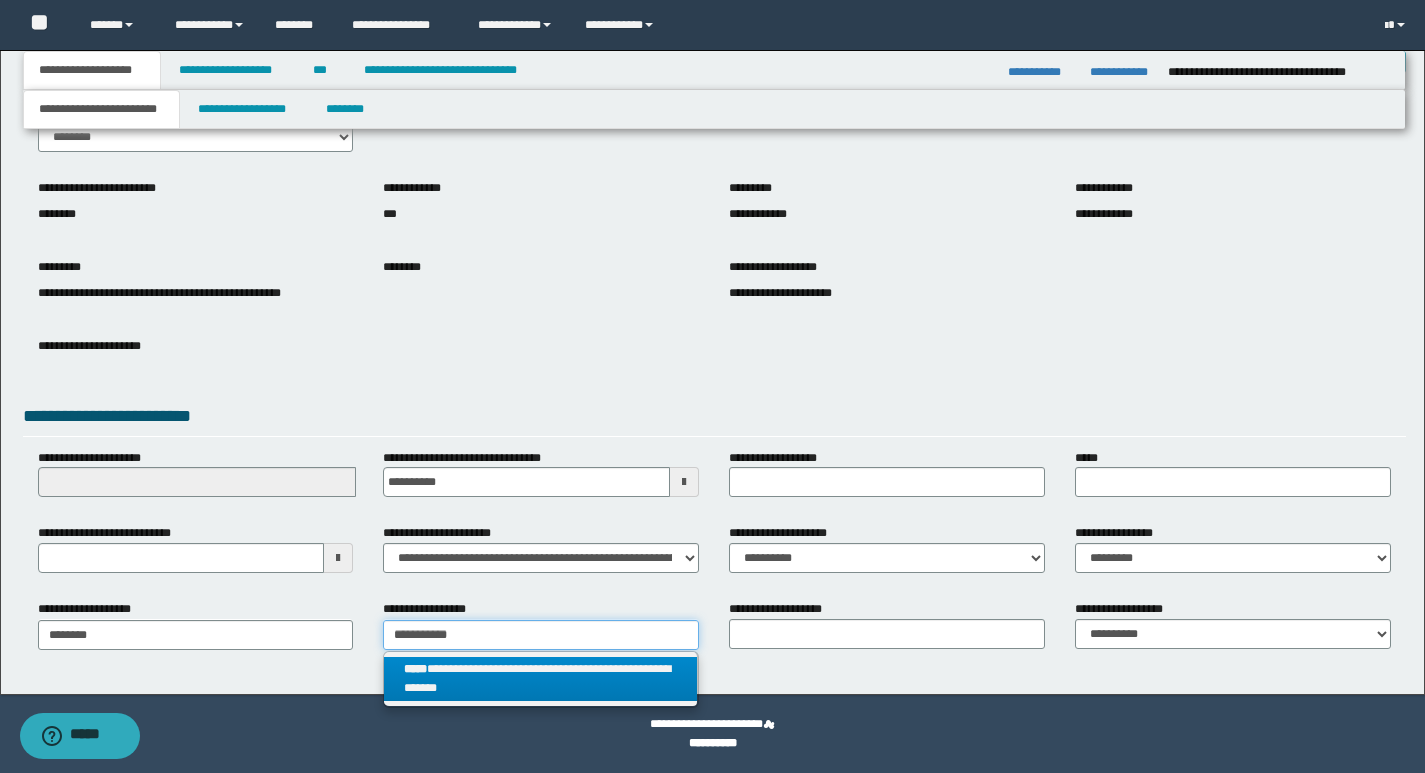 type 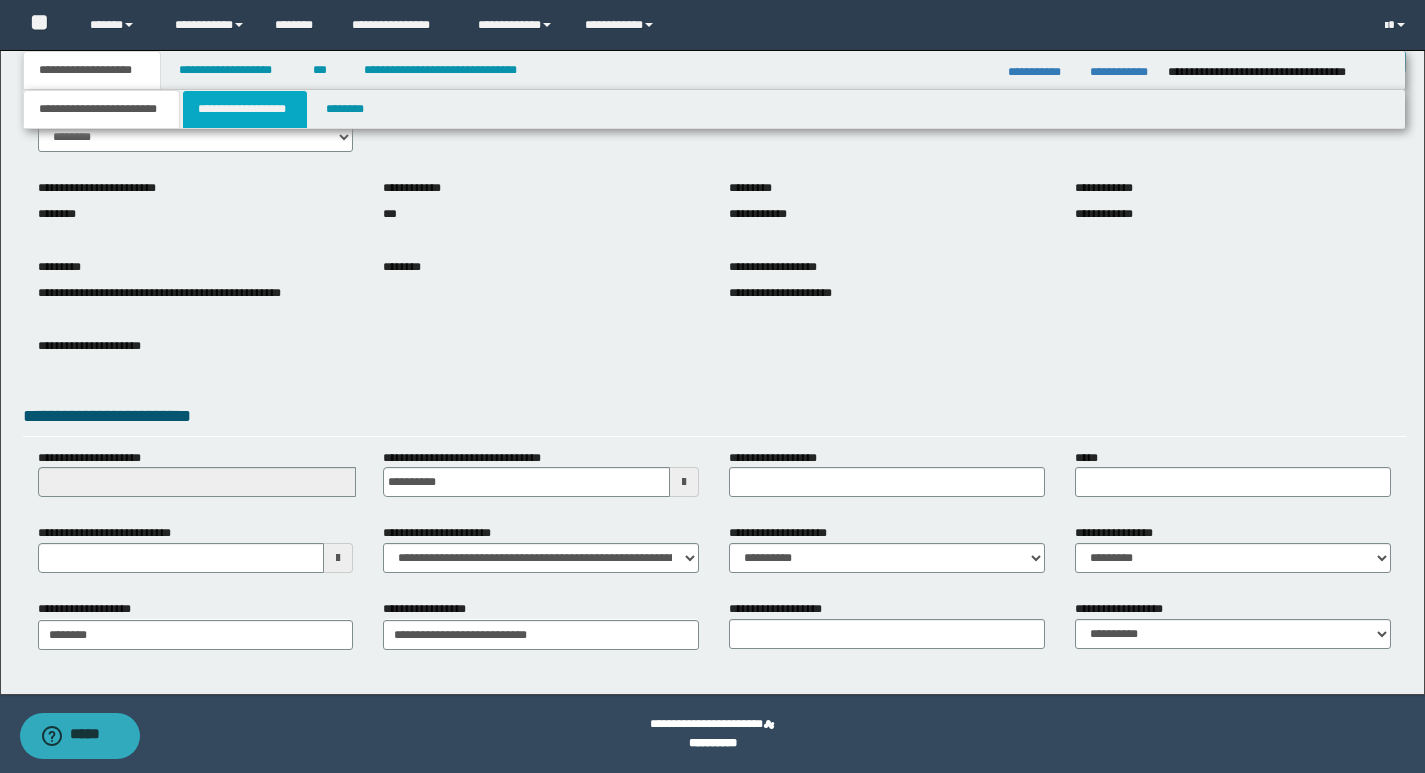 click on "**********" at bounding box center (245, 109) 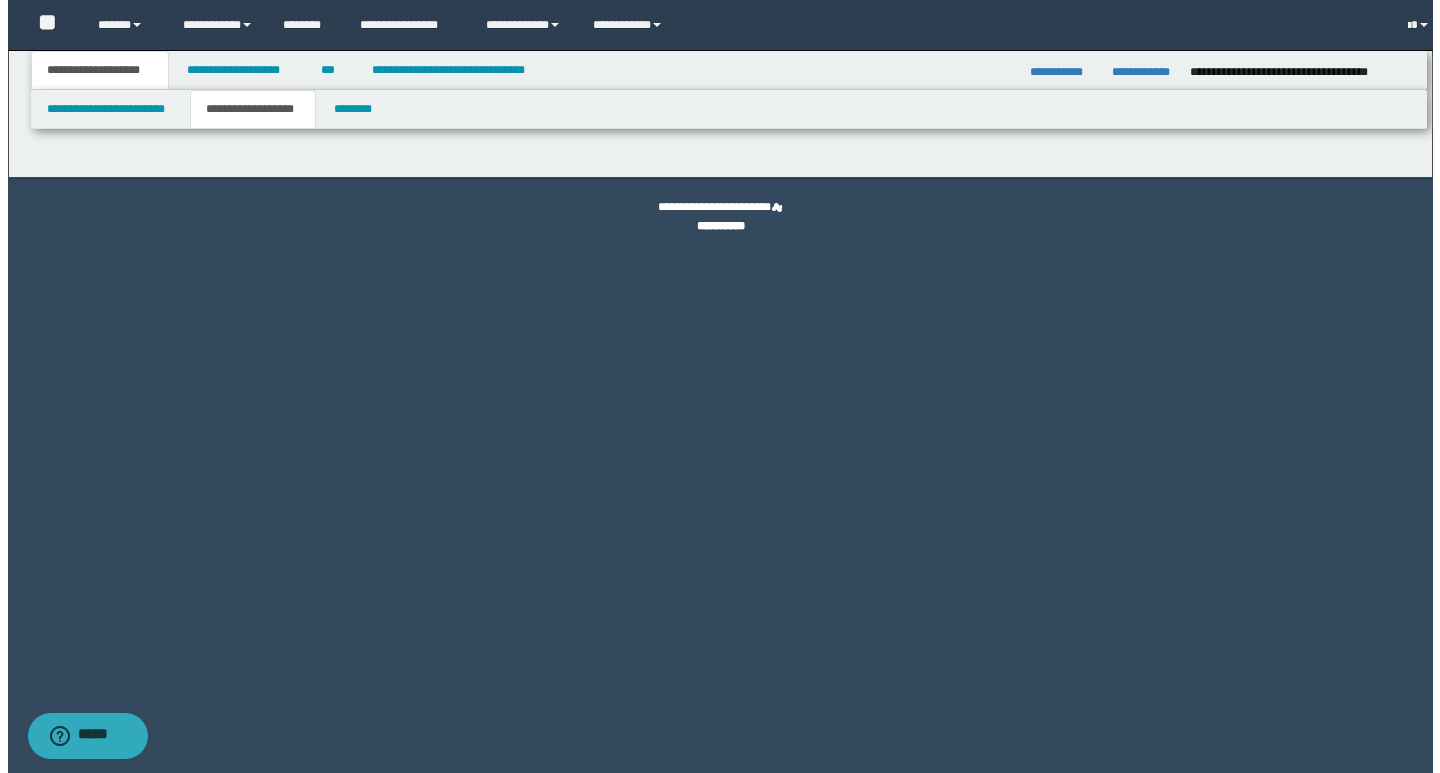 scroll, scrollTop: 0, scrollLeft: 0, axis: both 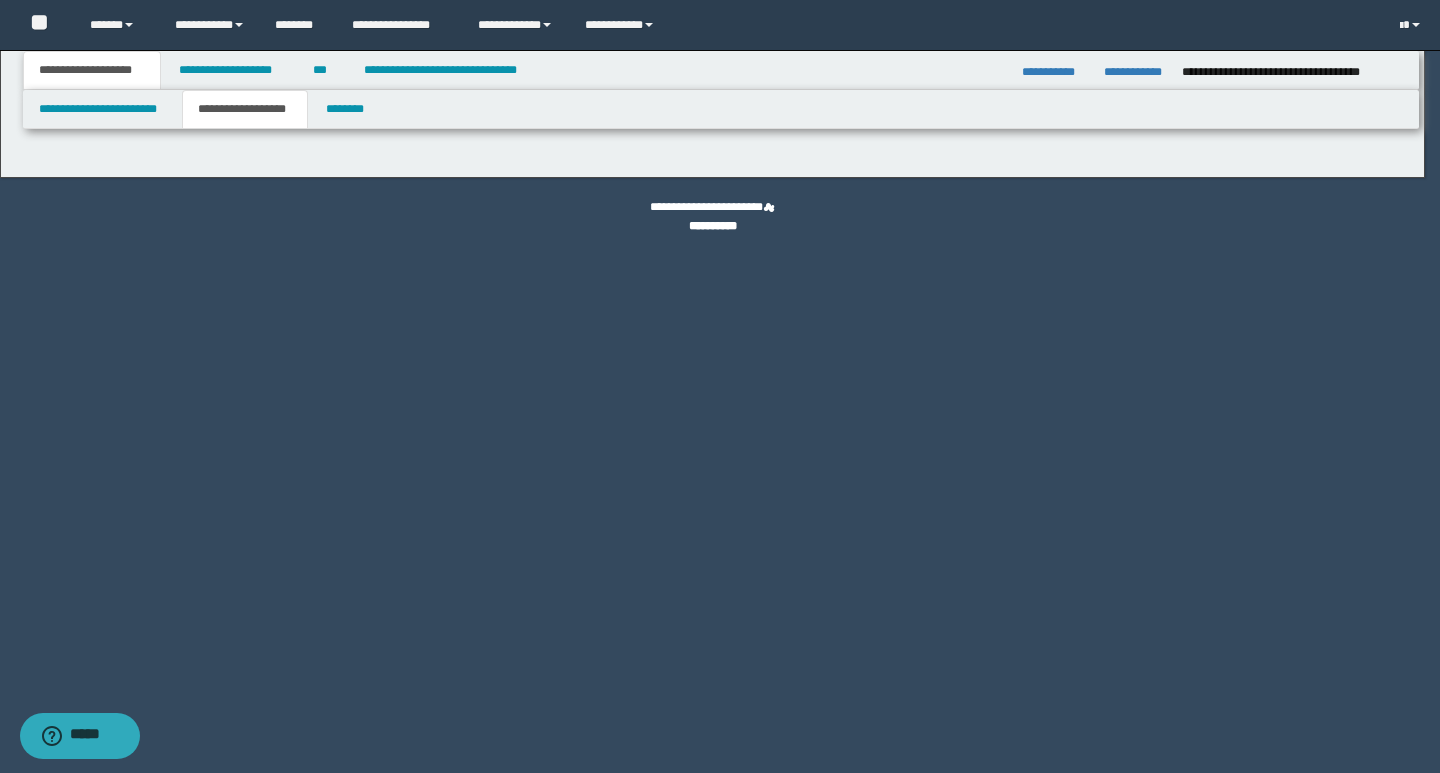 type on "**********" 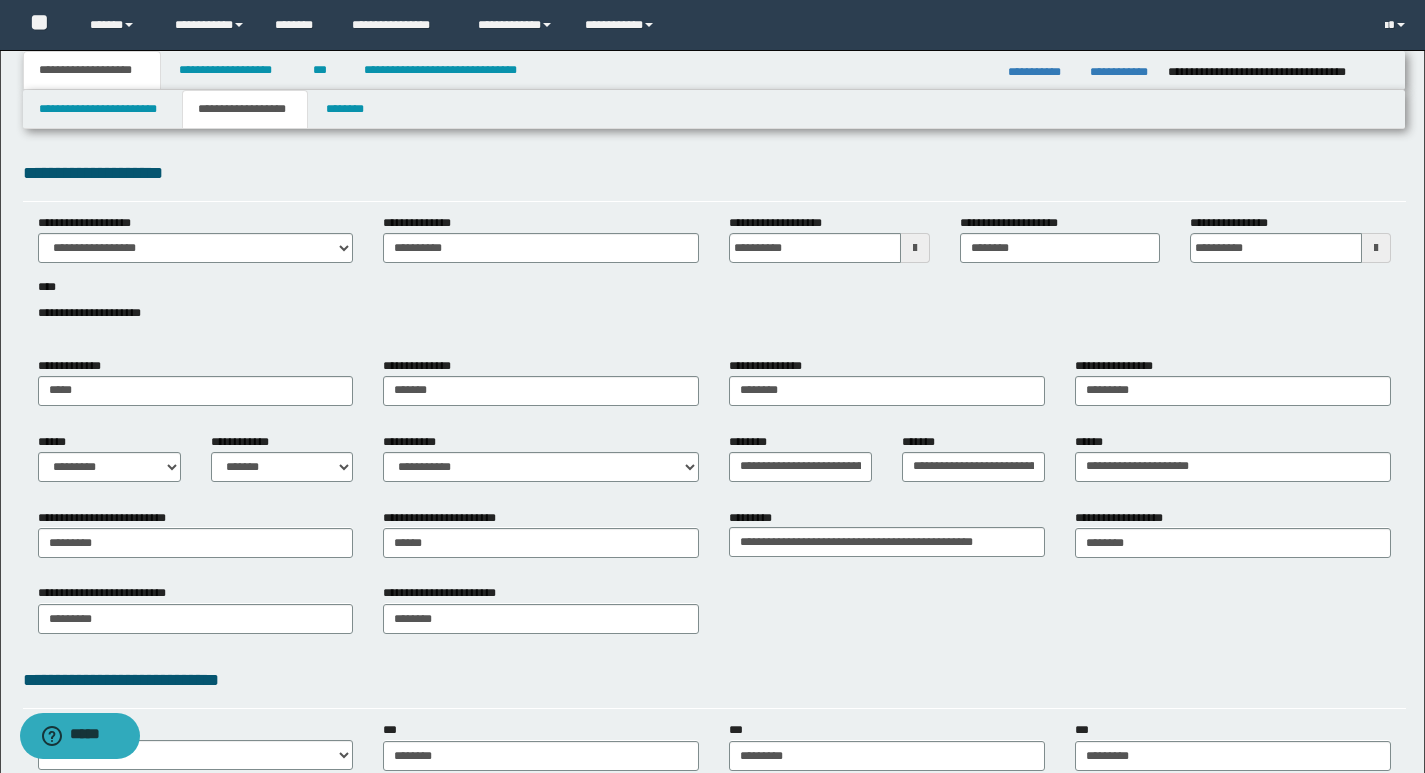 click on "**********" at bounding box center (714, 616) 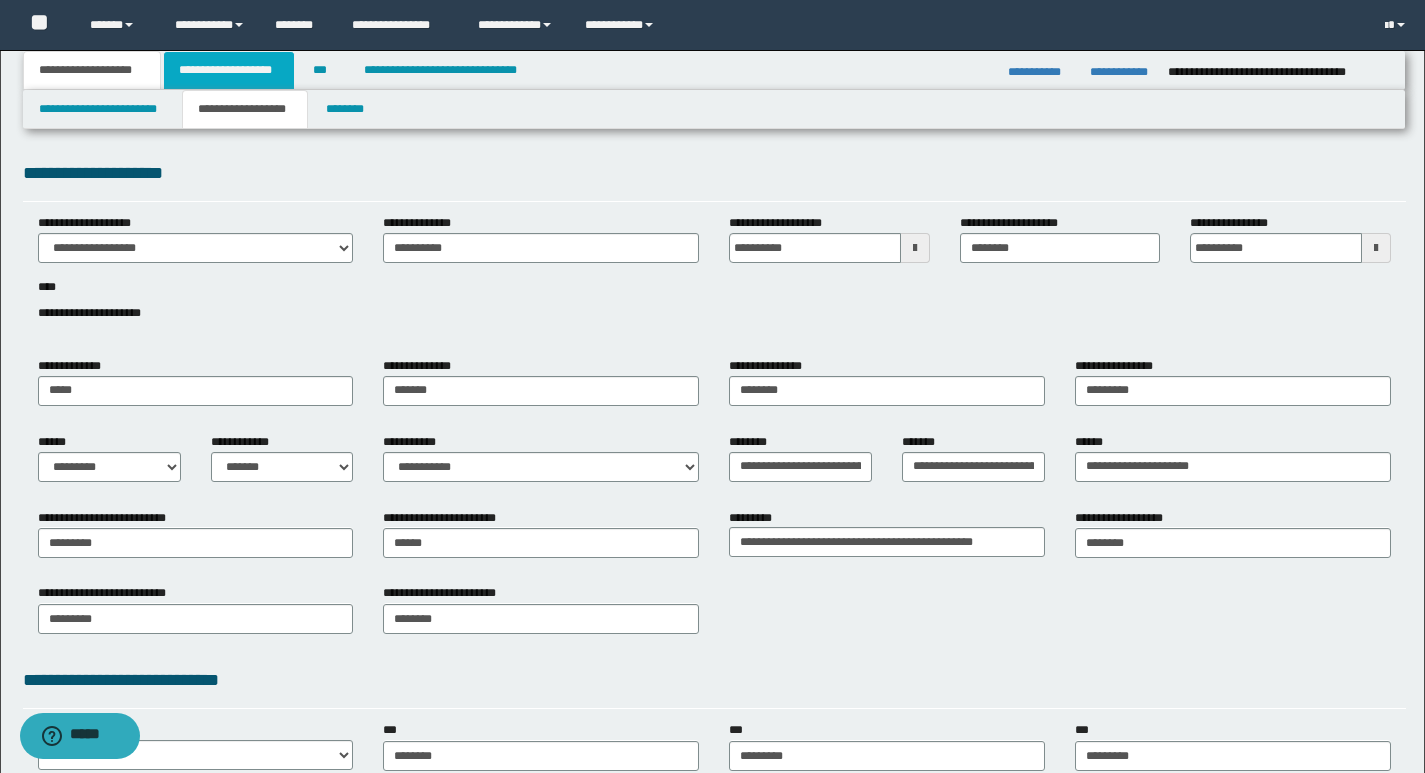 click on "**********" at bounding box center [229, 70] 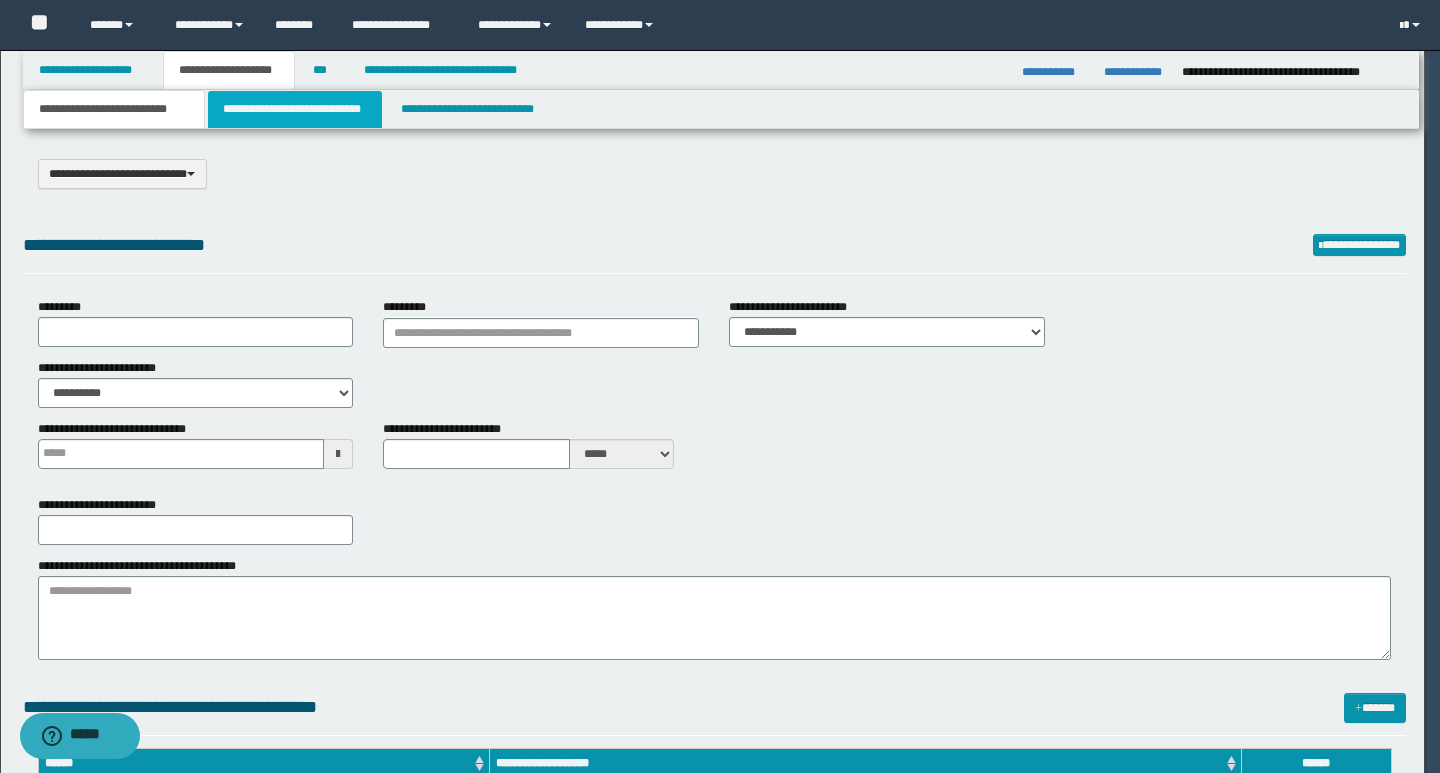 select on "*" 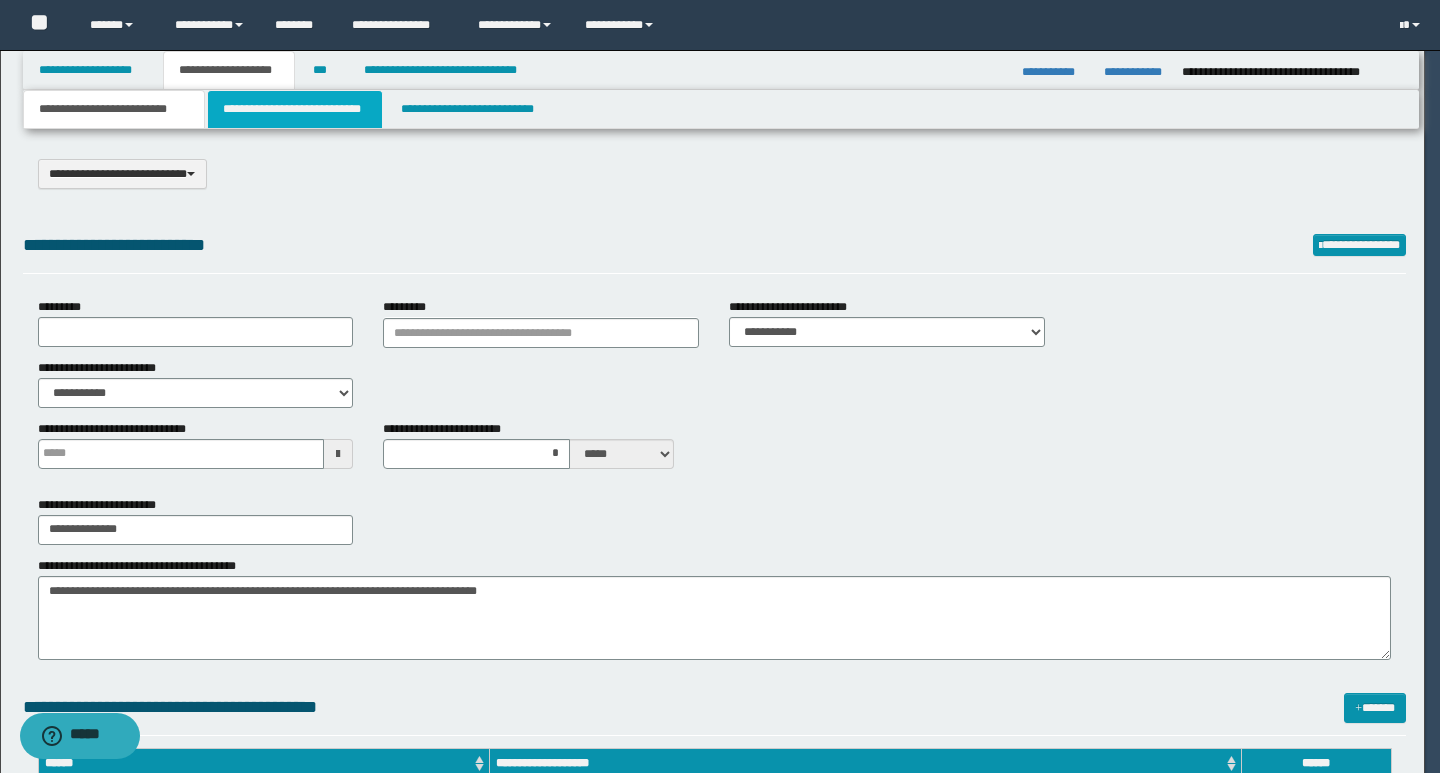 scroll, scrollTop: 0, scrollLeft: 0, axis: both 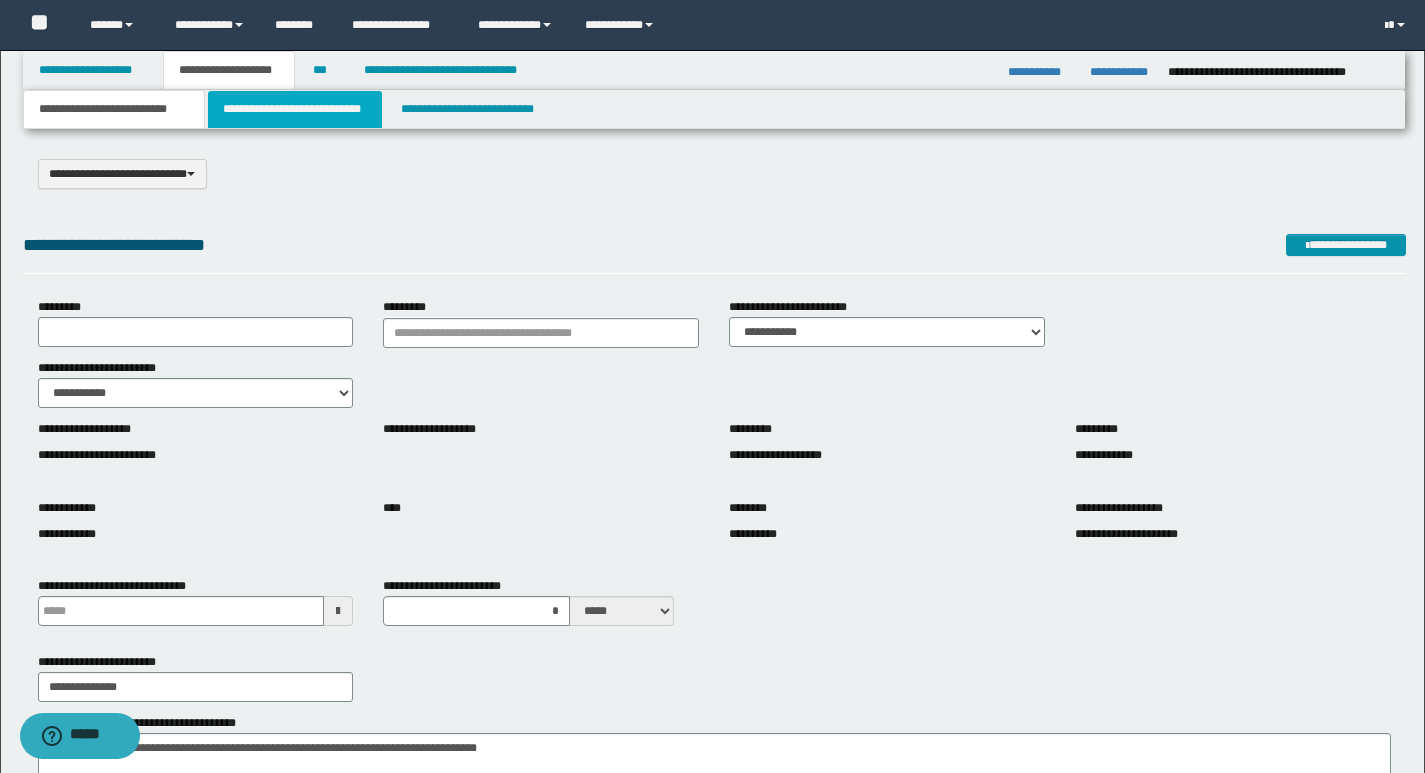 click on "**********" at bounding box center (295, 109) 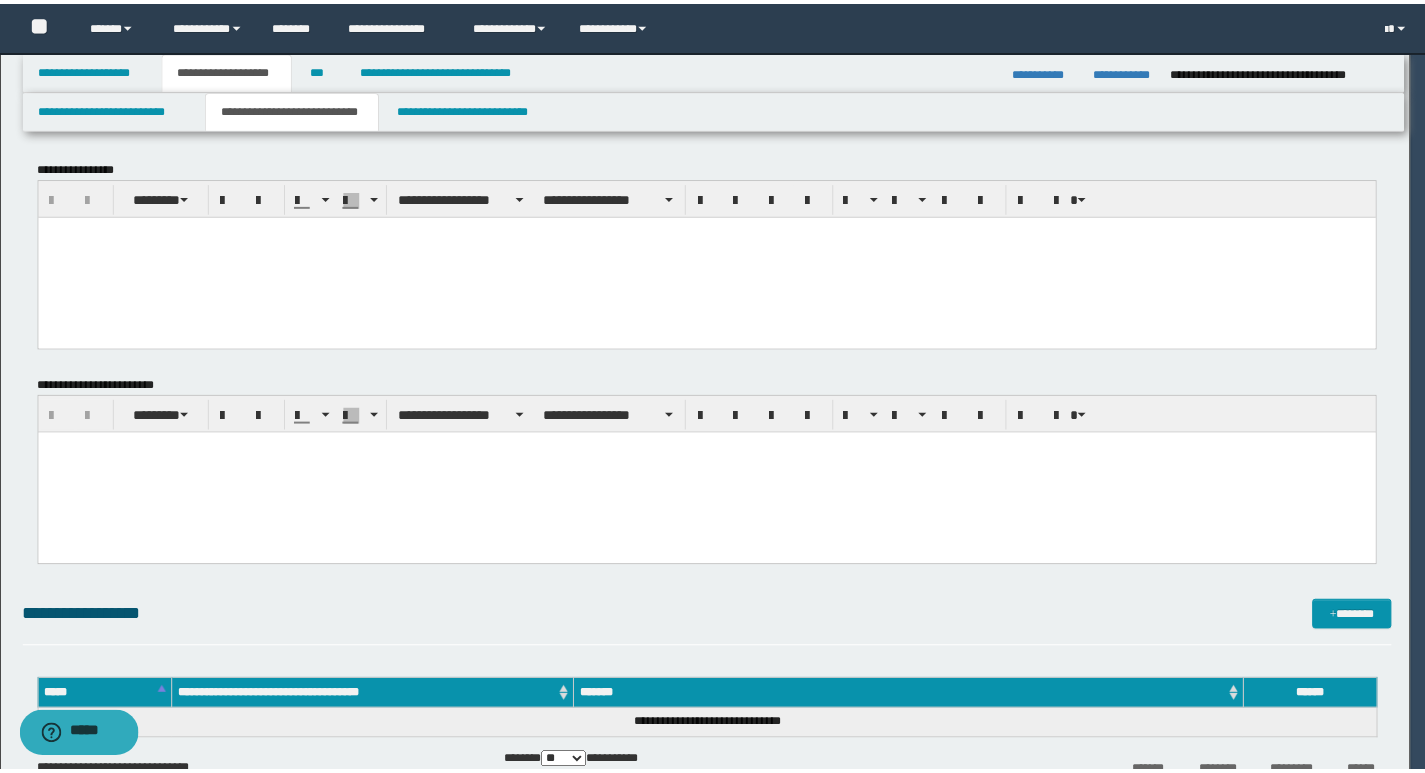 scroll, scrollTop: 0, scrollLeft: 0, axis: both 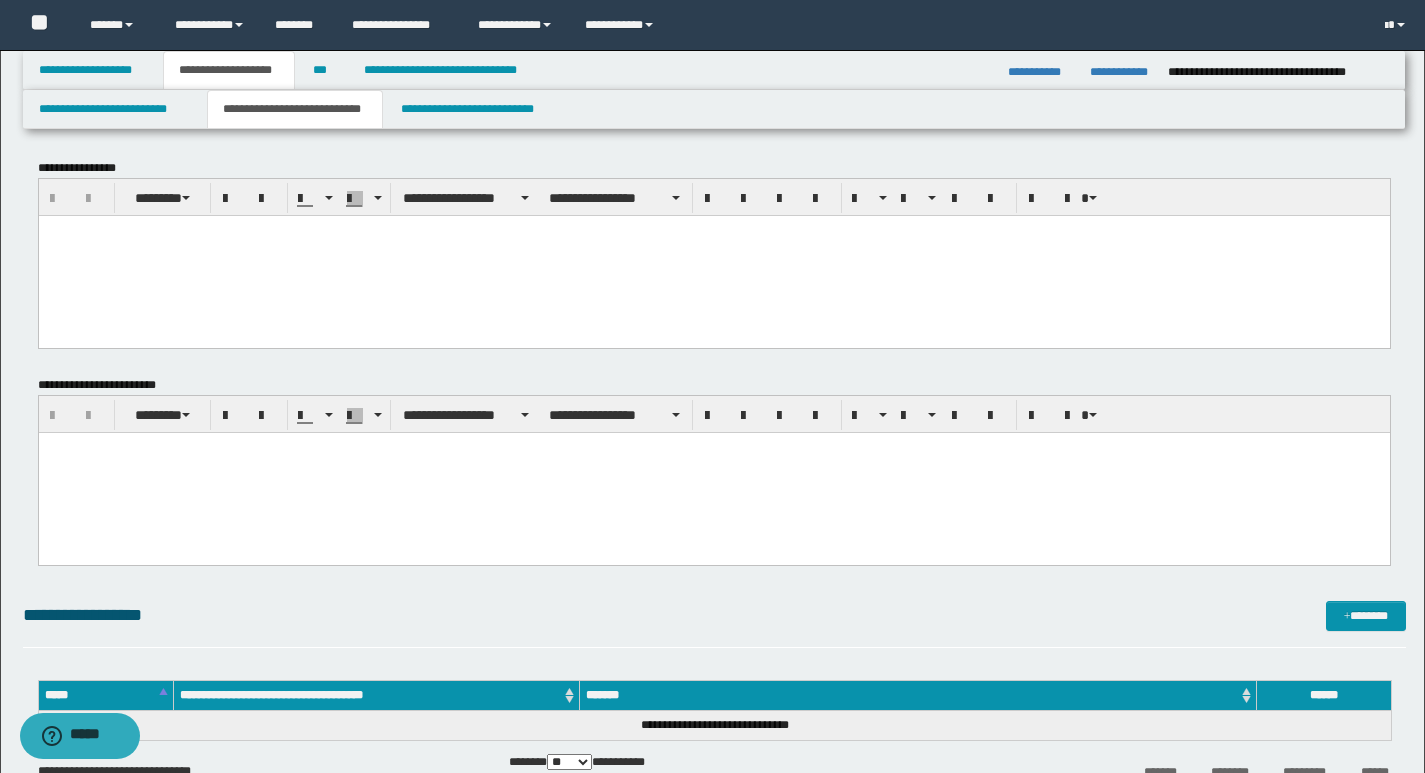 click at bounding box center [713, 255] 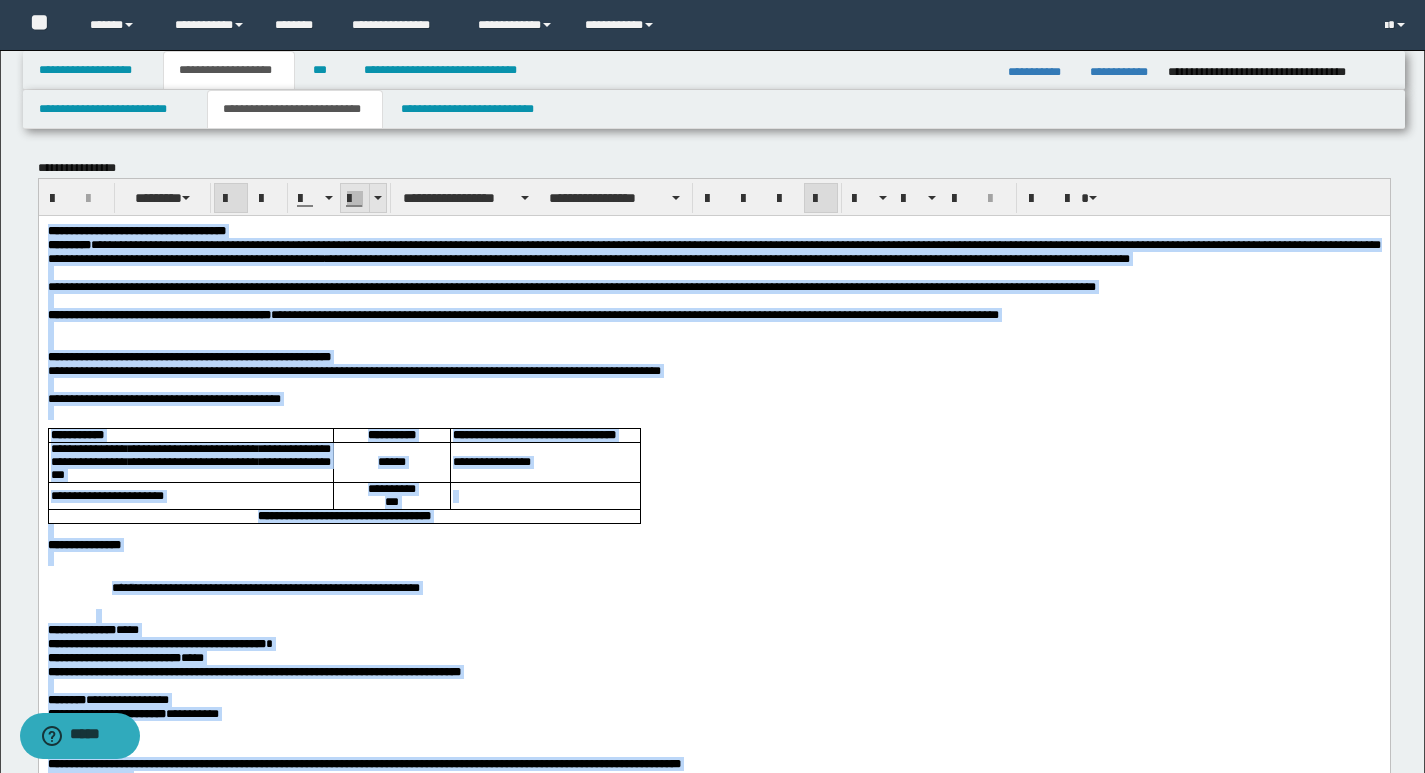 click at bounding box center [378, 198] 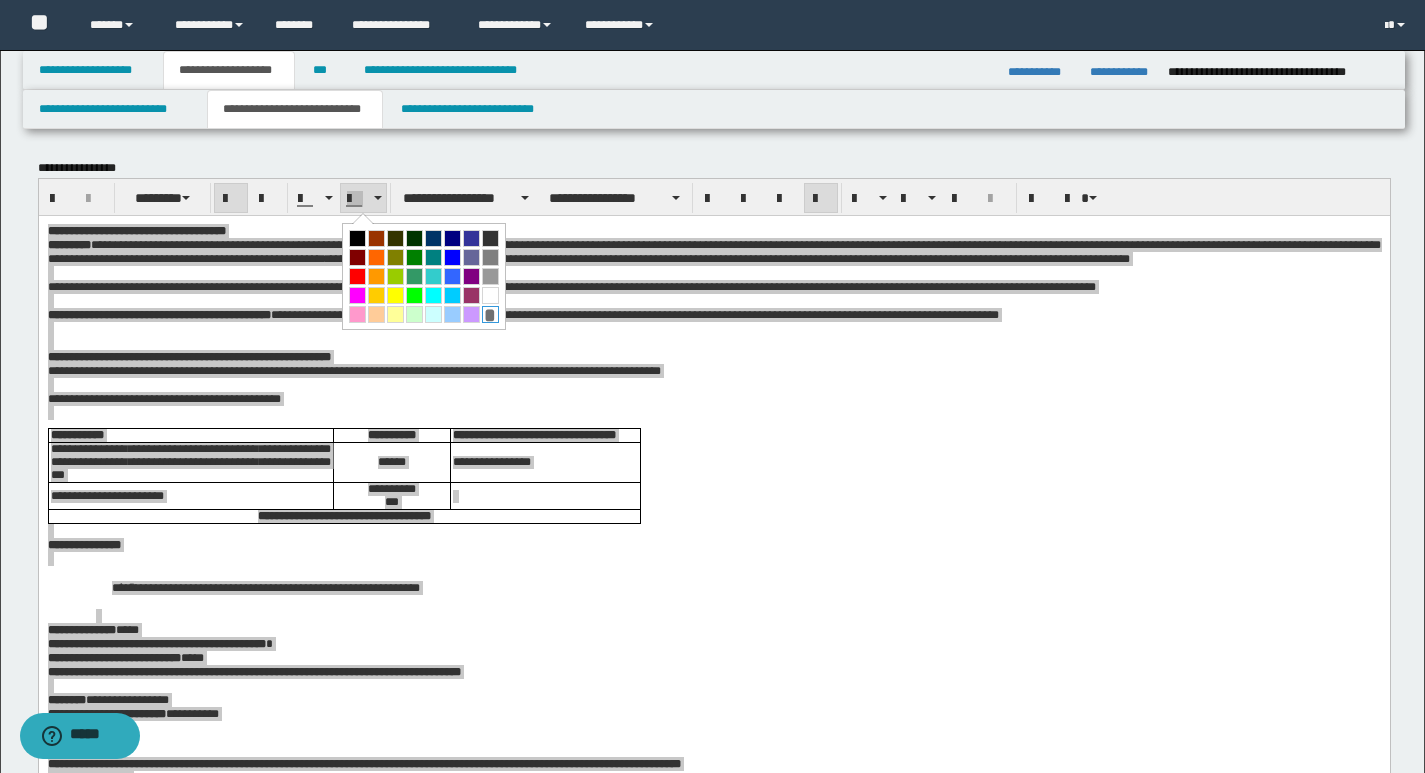 click on "*" at bounding box center (490, 314) 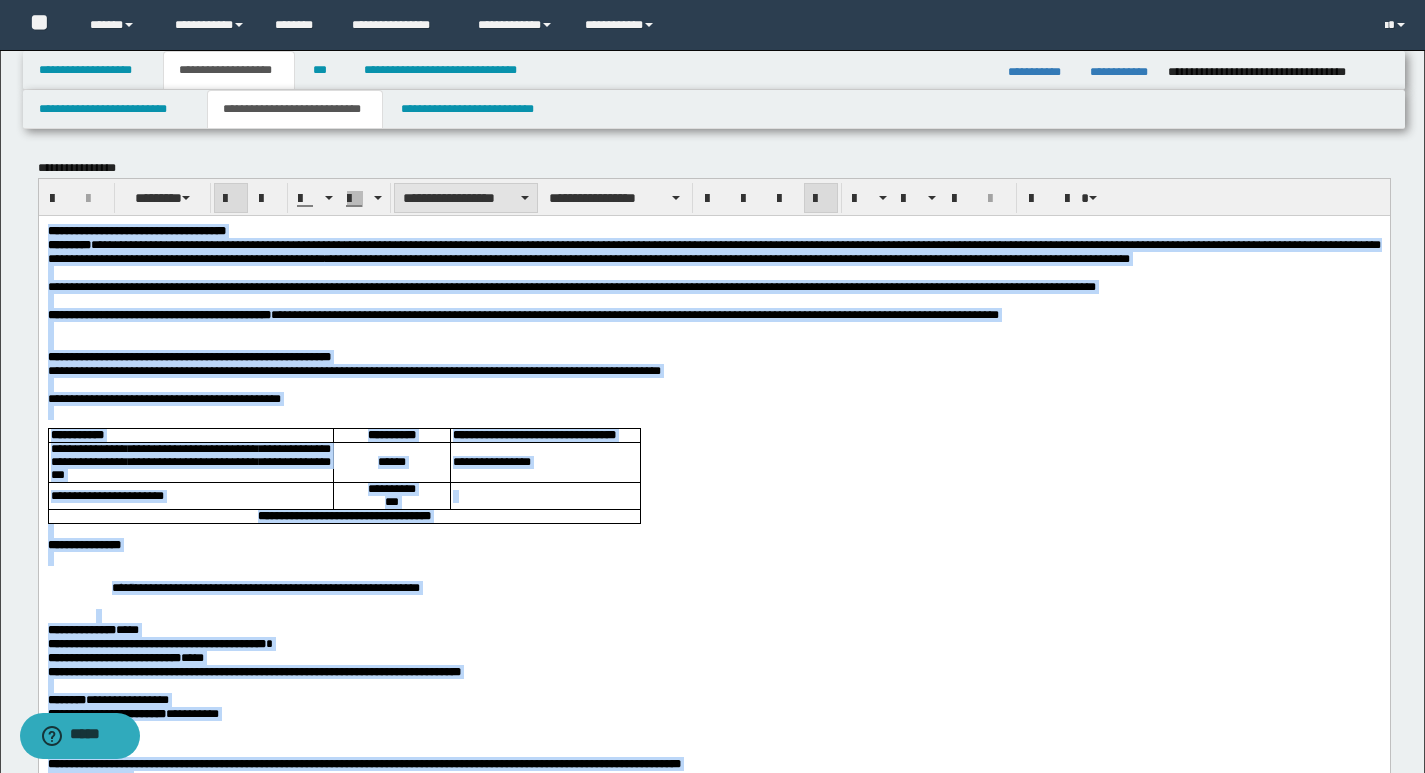 click on "**********" at bounding box center (466, 198) 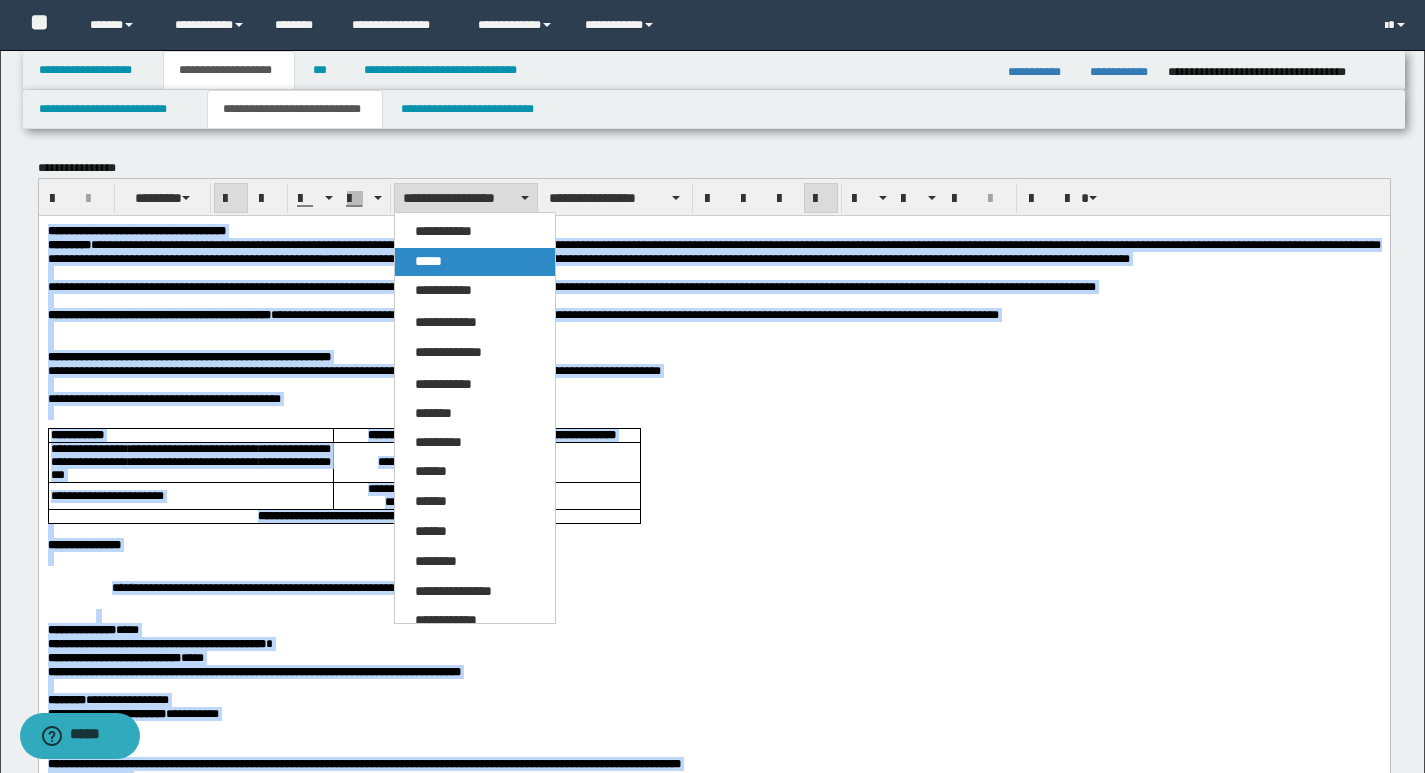 click on "*****" at bounding box center (428, 261) 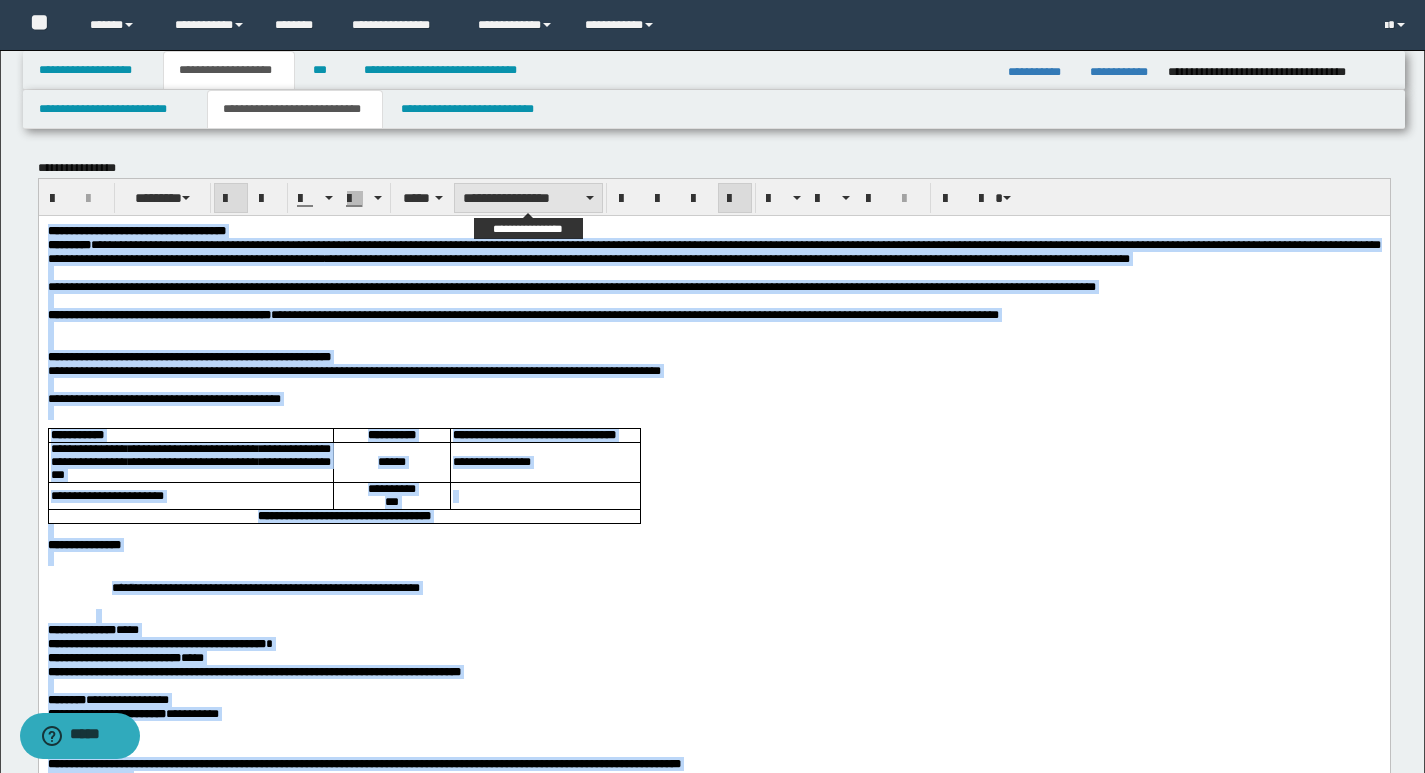 click on "**********" at bounding box center [528, 198] 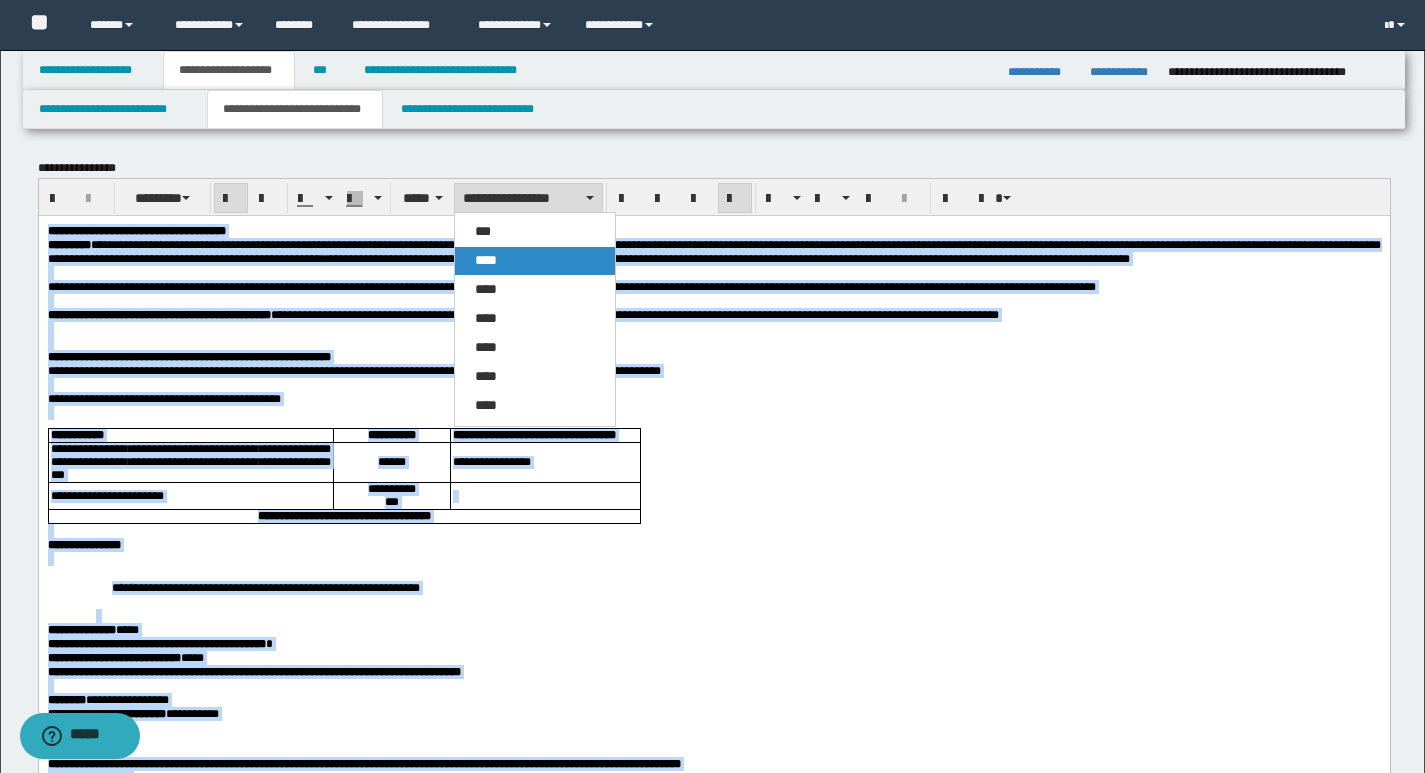 click on "****" at bounding box center [486, 260] 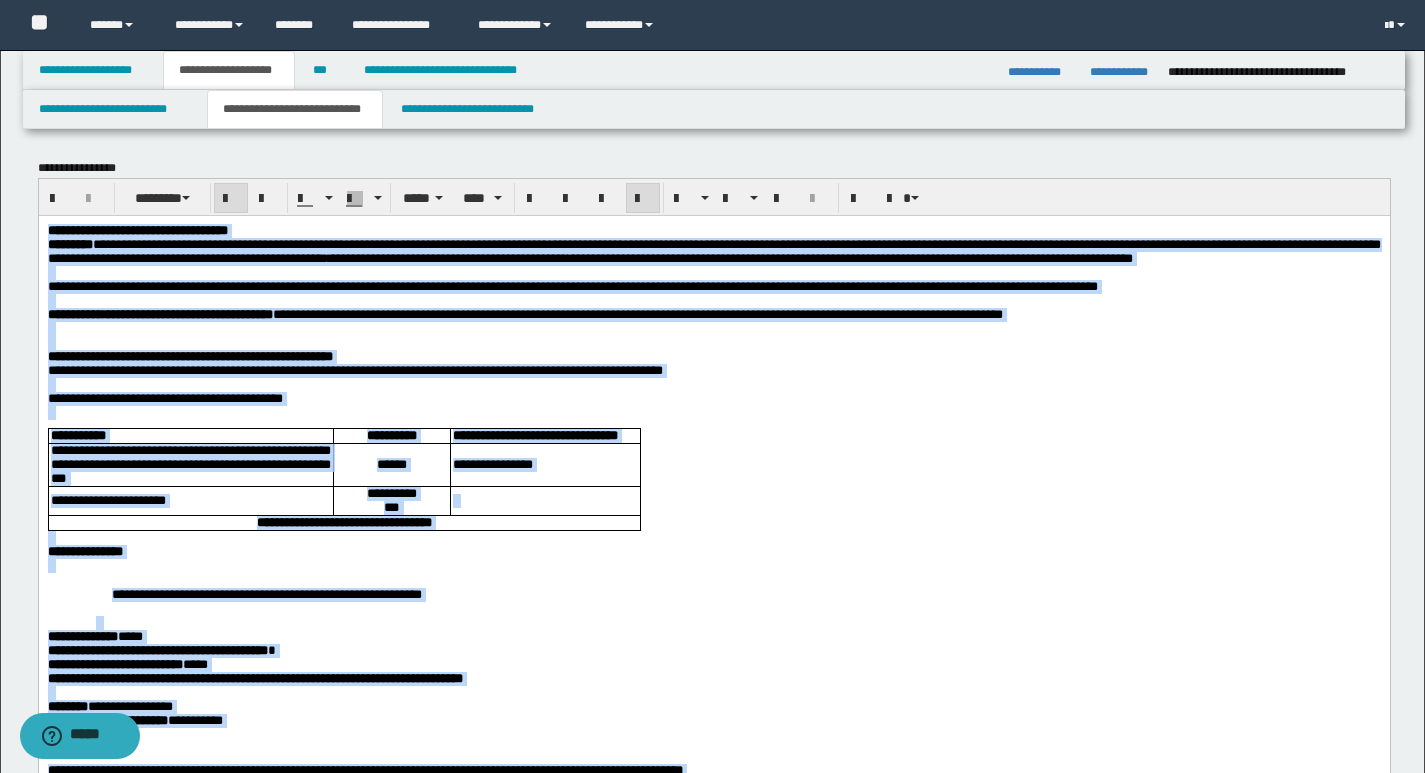click at bounding box center (643, 199) 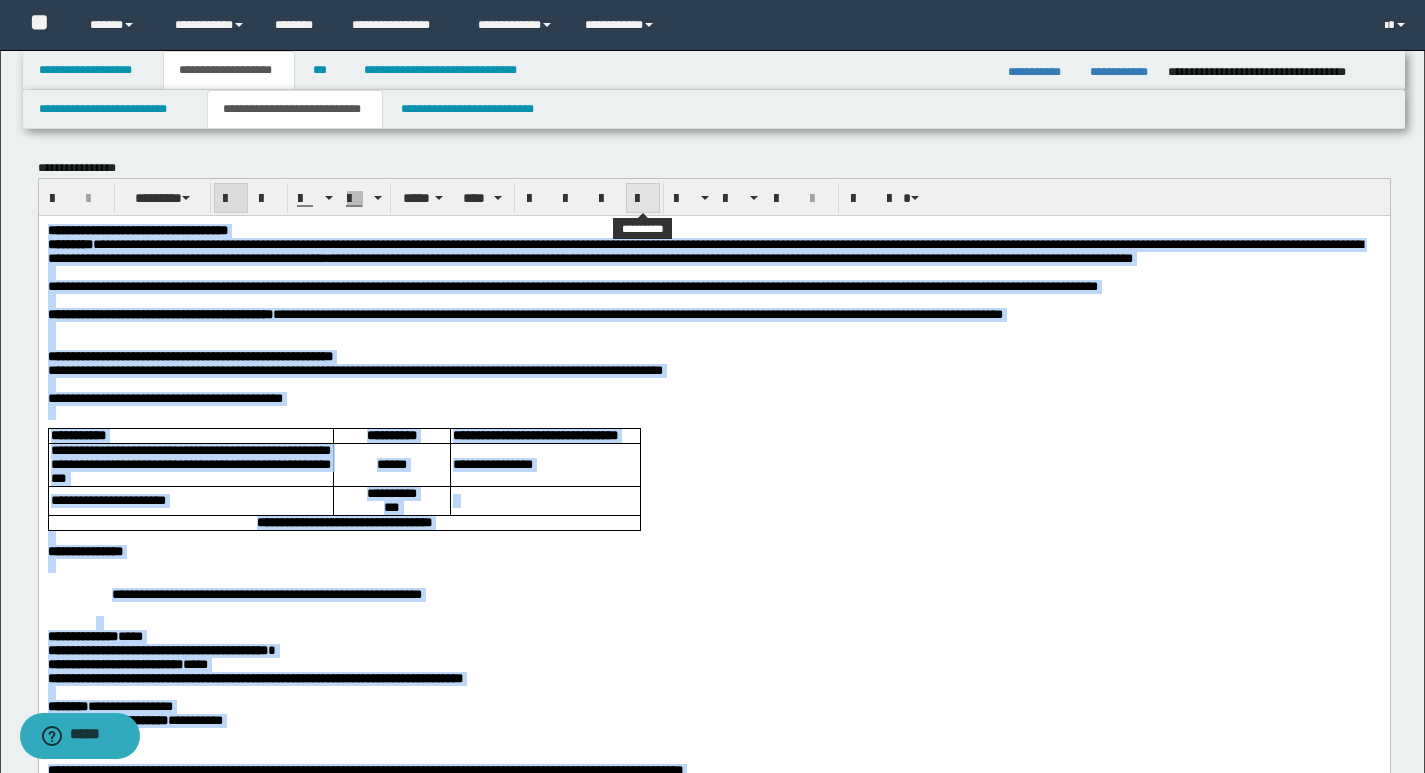 click at bounding box center (643, 199) 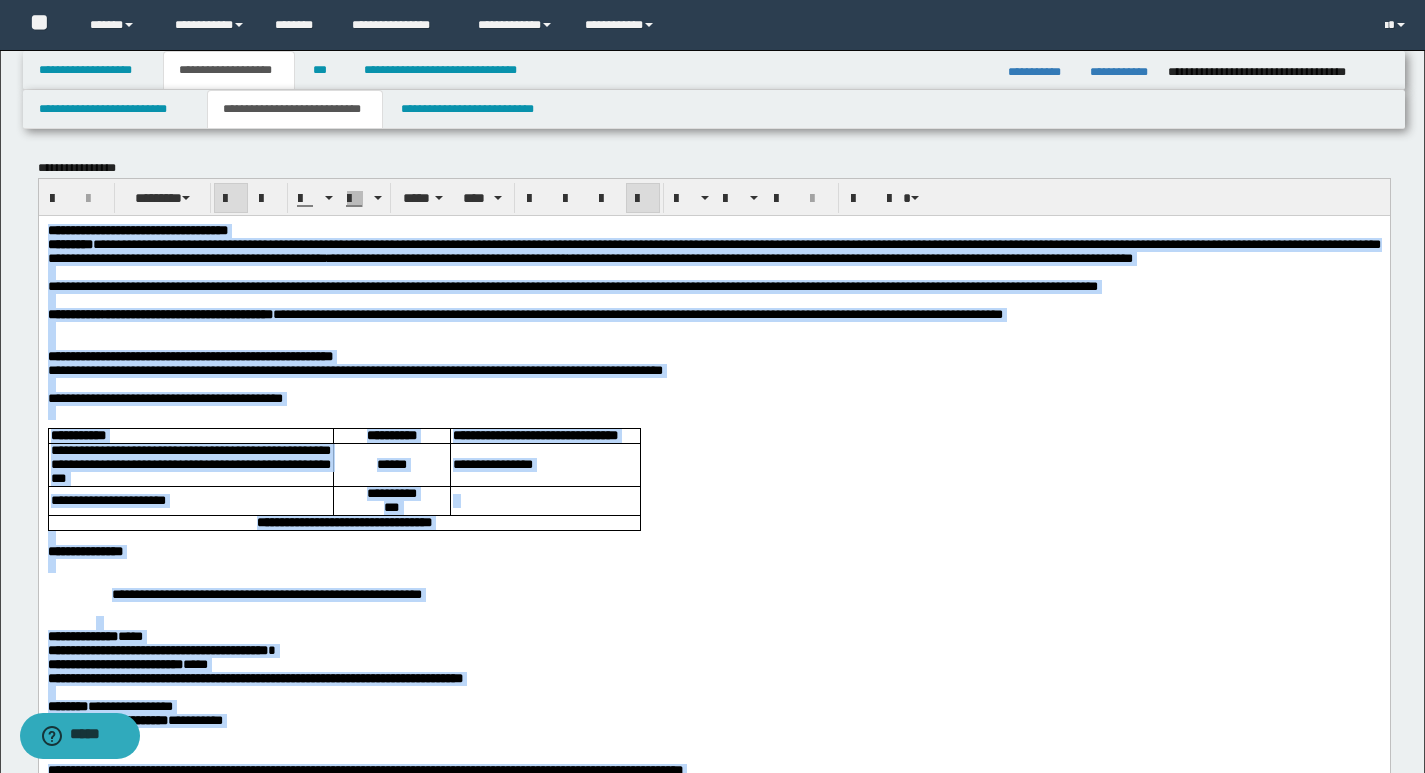 click at bounding box center [713, 412] 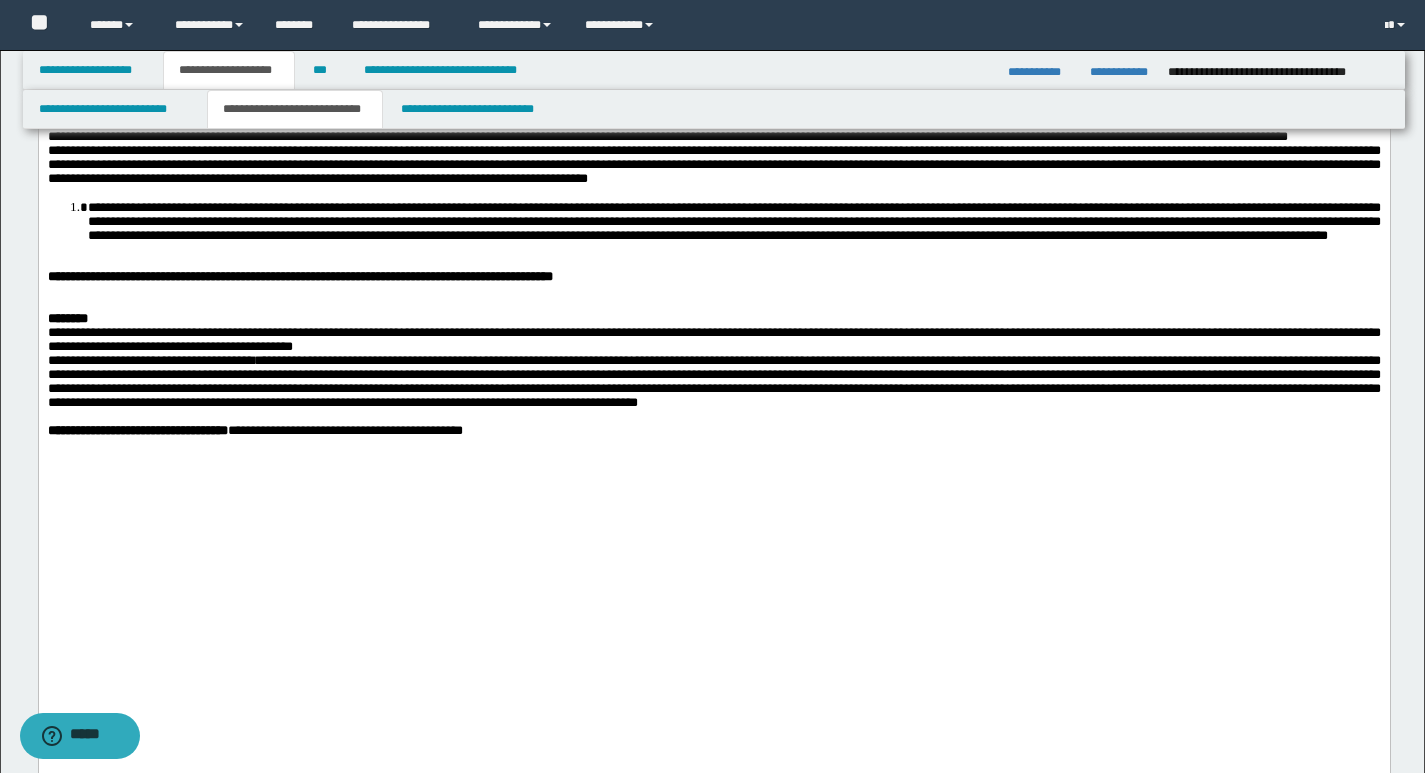 scroll, scrollTop: 1300, scrollLeft: 0, axis: vertical 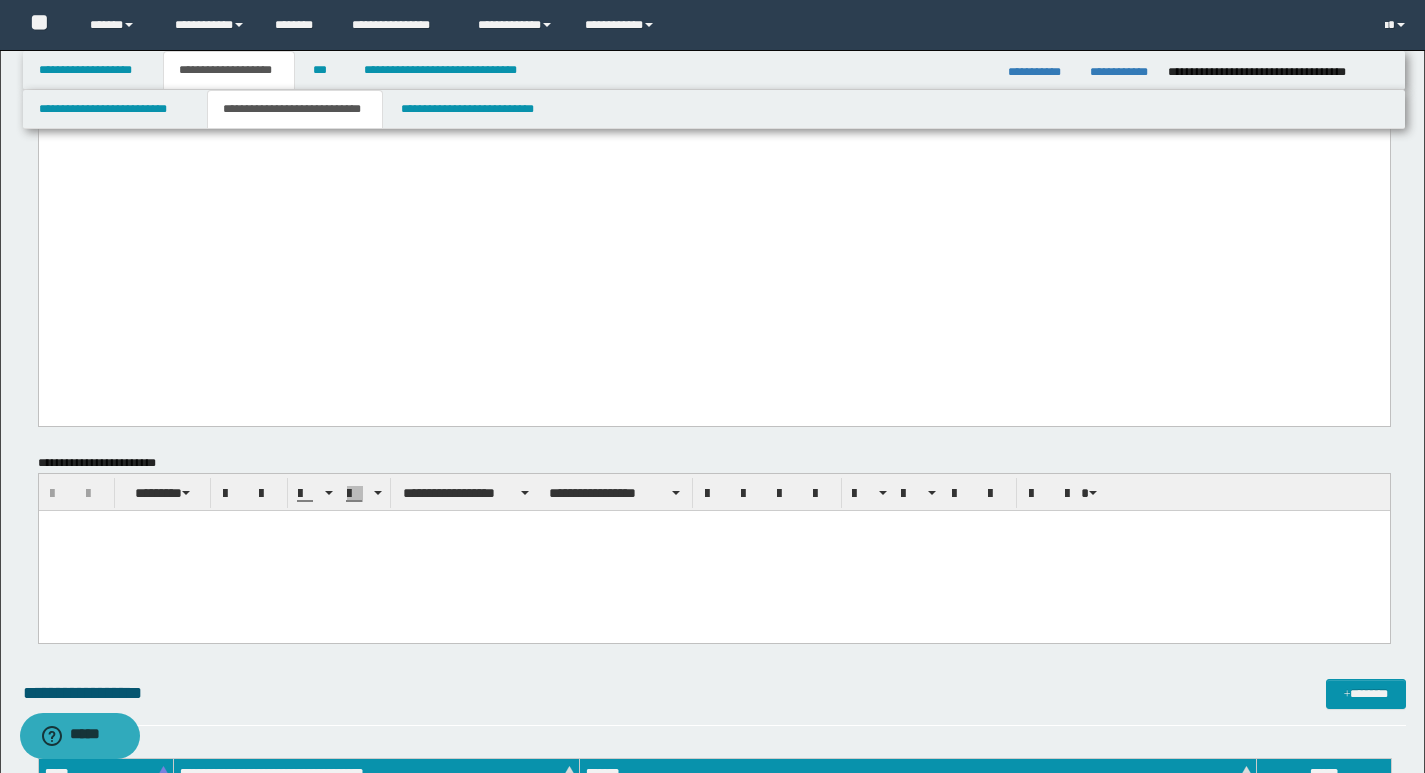 click at bounding box center (713, 550) 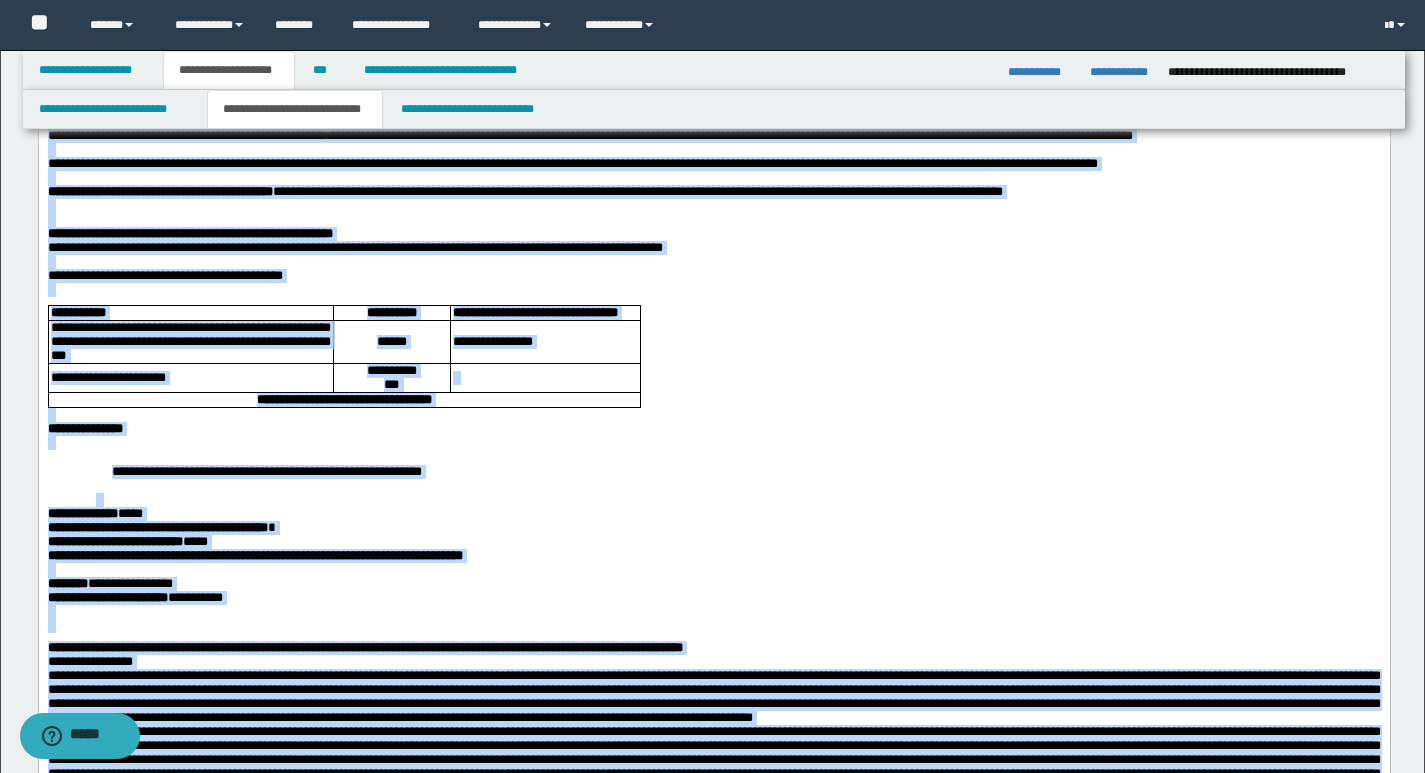 scroll, scrollTop: 0, scrollLeft: 0, axis: both 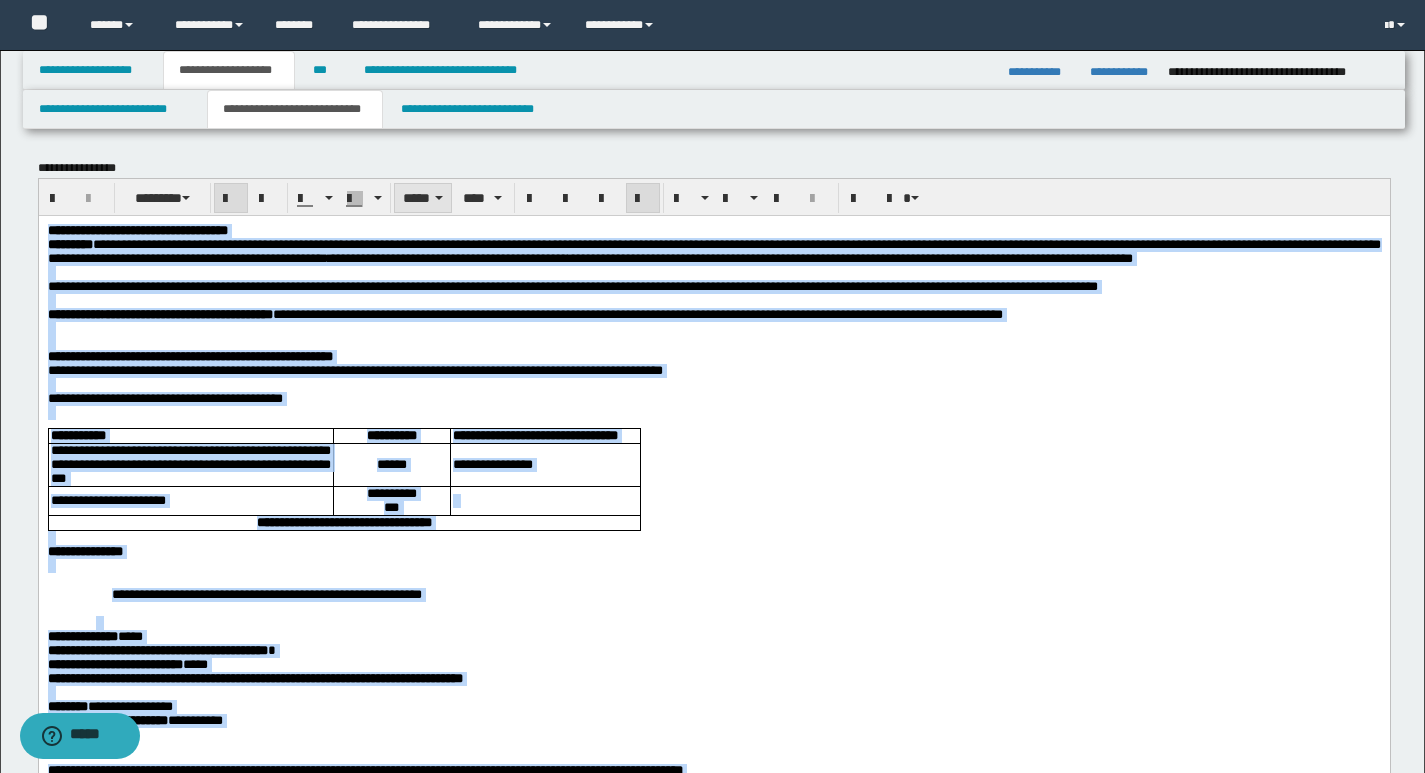 click on "*****" at bounding box center (423, 198) 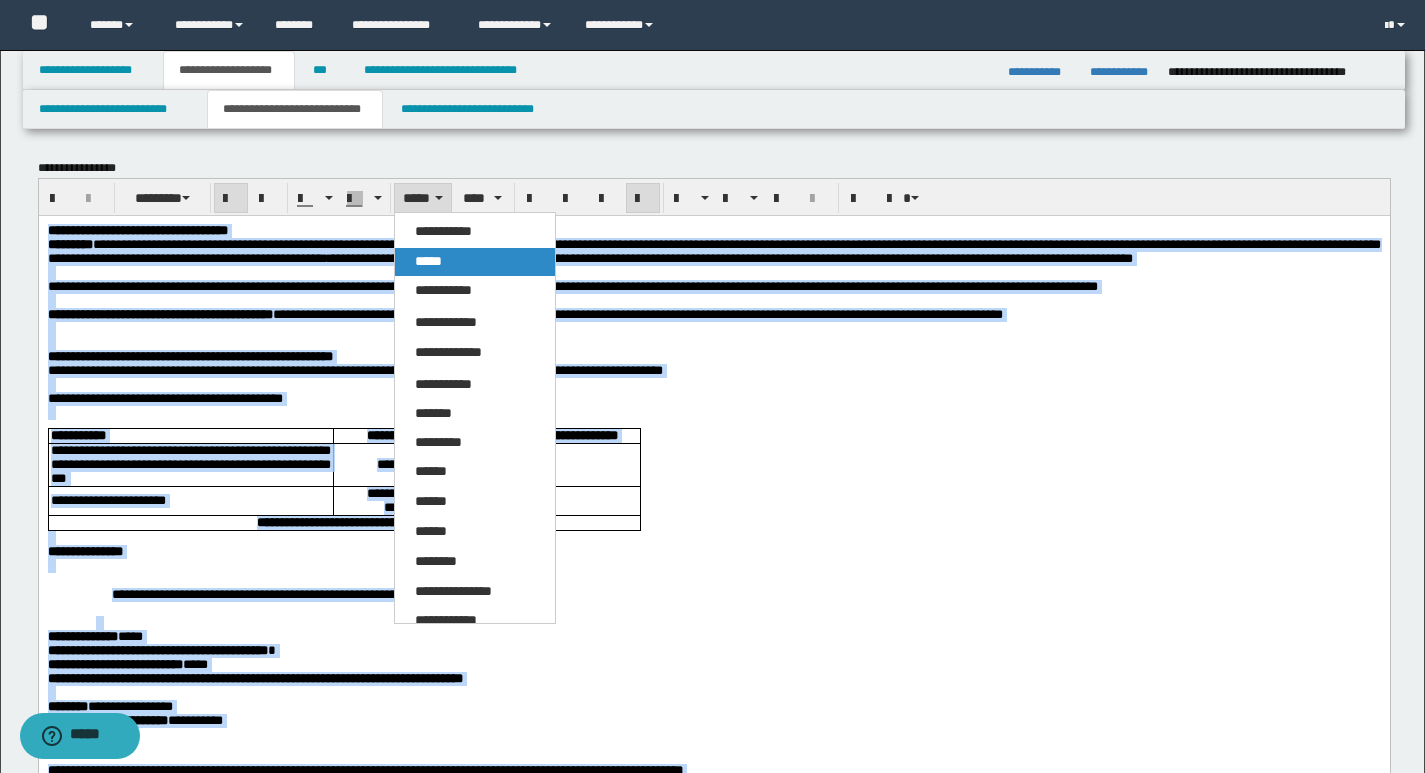 click on "*****" at bounding box center [475, 262] 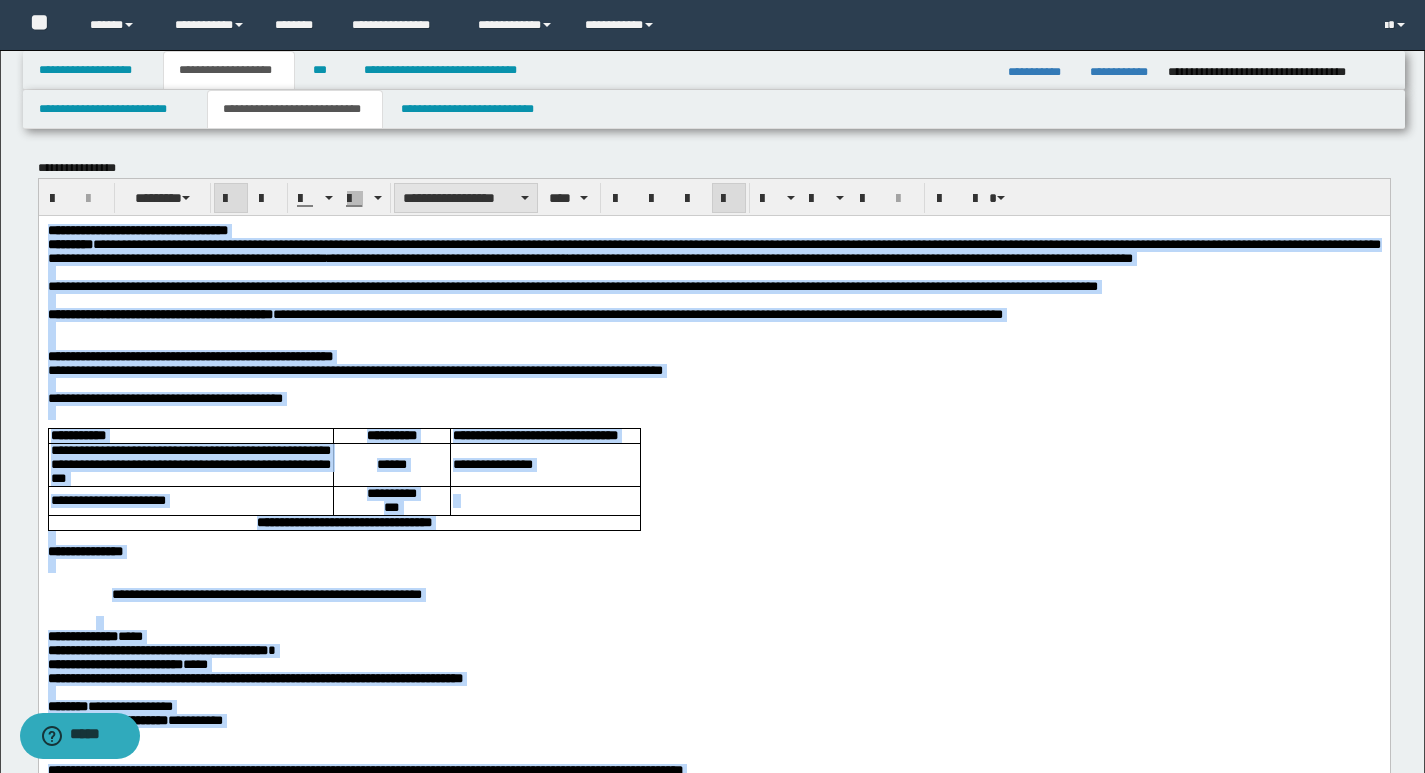 click on "**********" at bounding box center (466, 198) 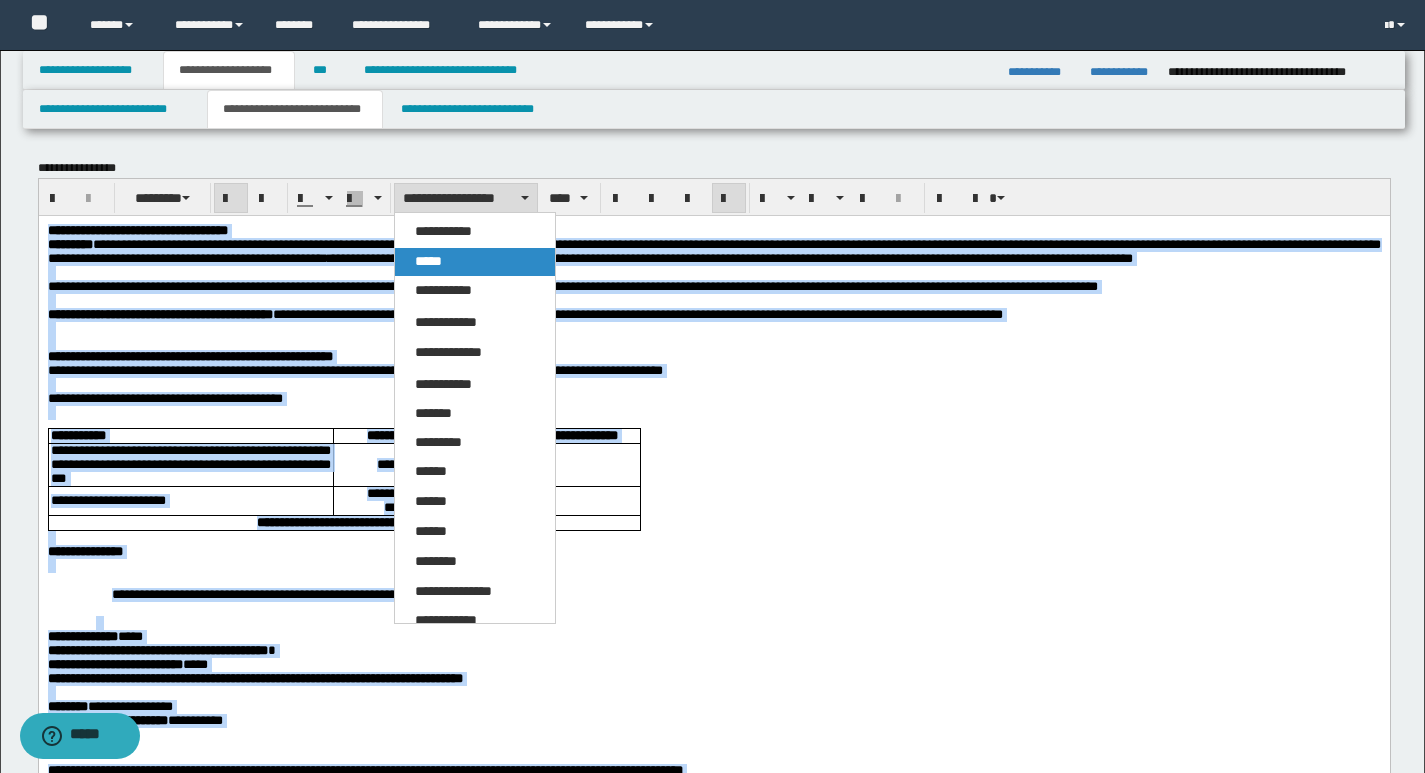 click on "*****" at bounding box center (475, 262) 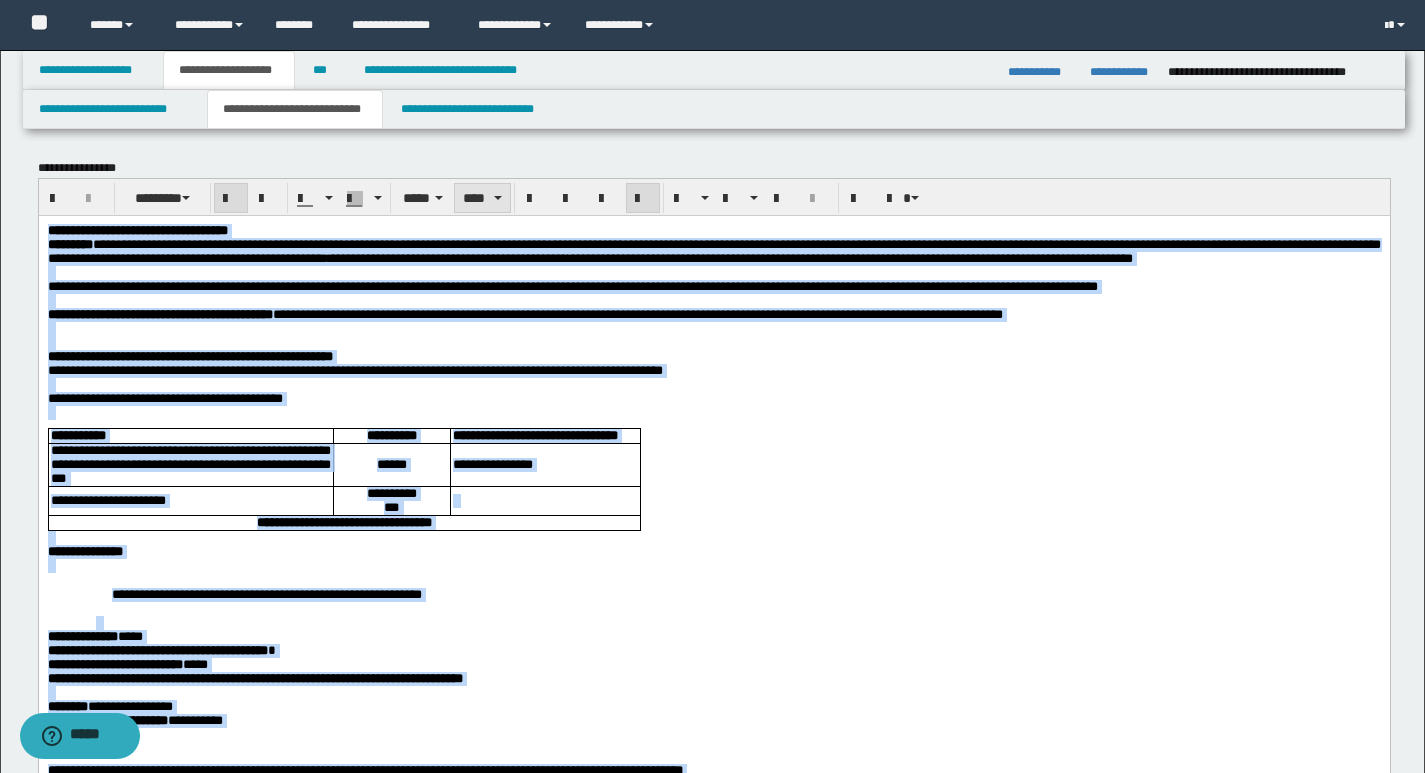 click on "****" at bounding box center (482, 198) 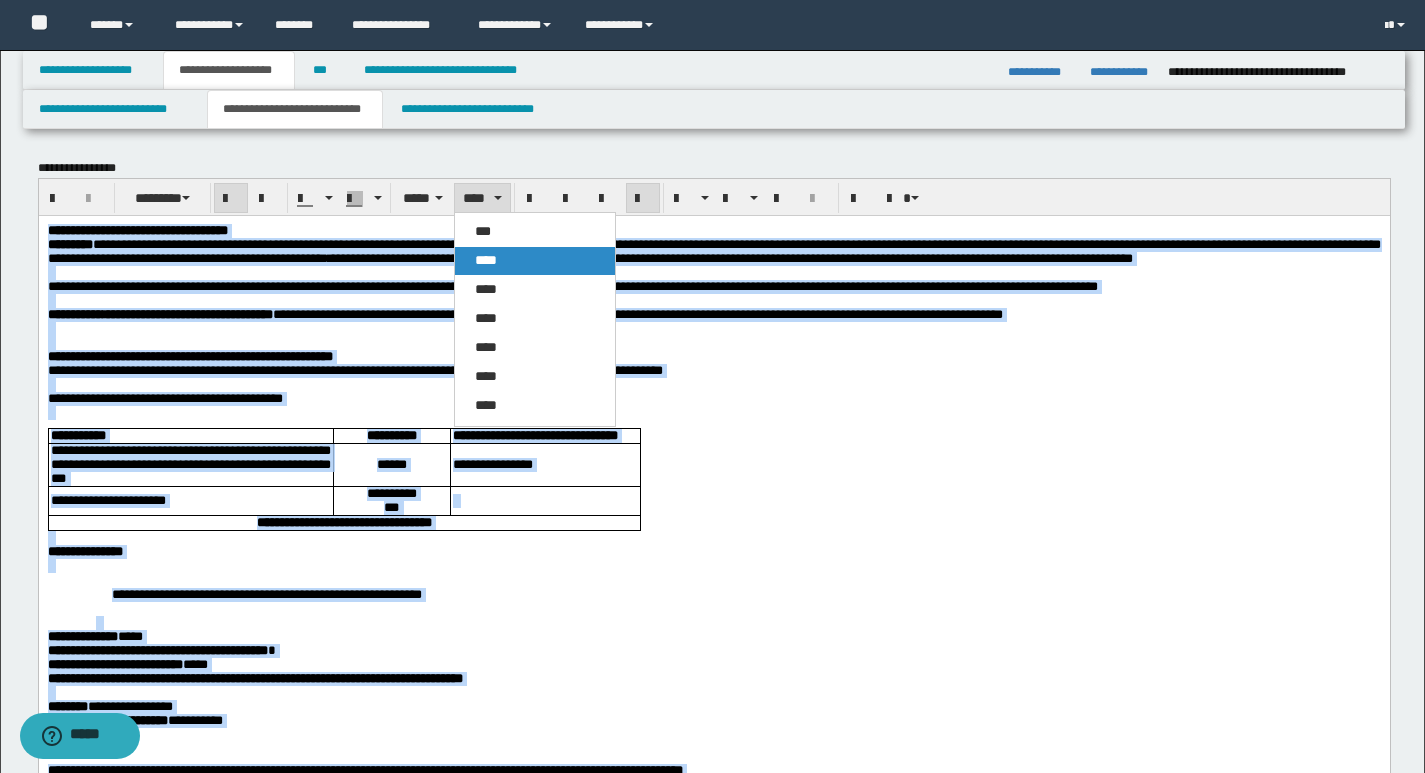 click on "****" at bounding box center [486, 260] 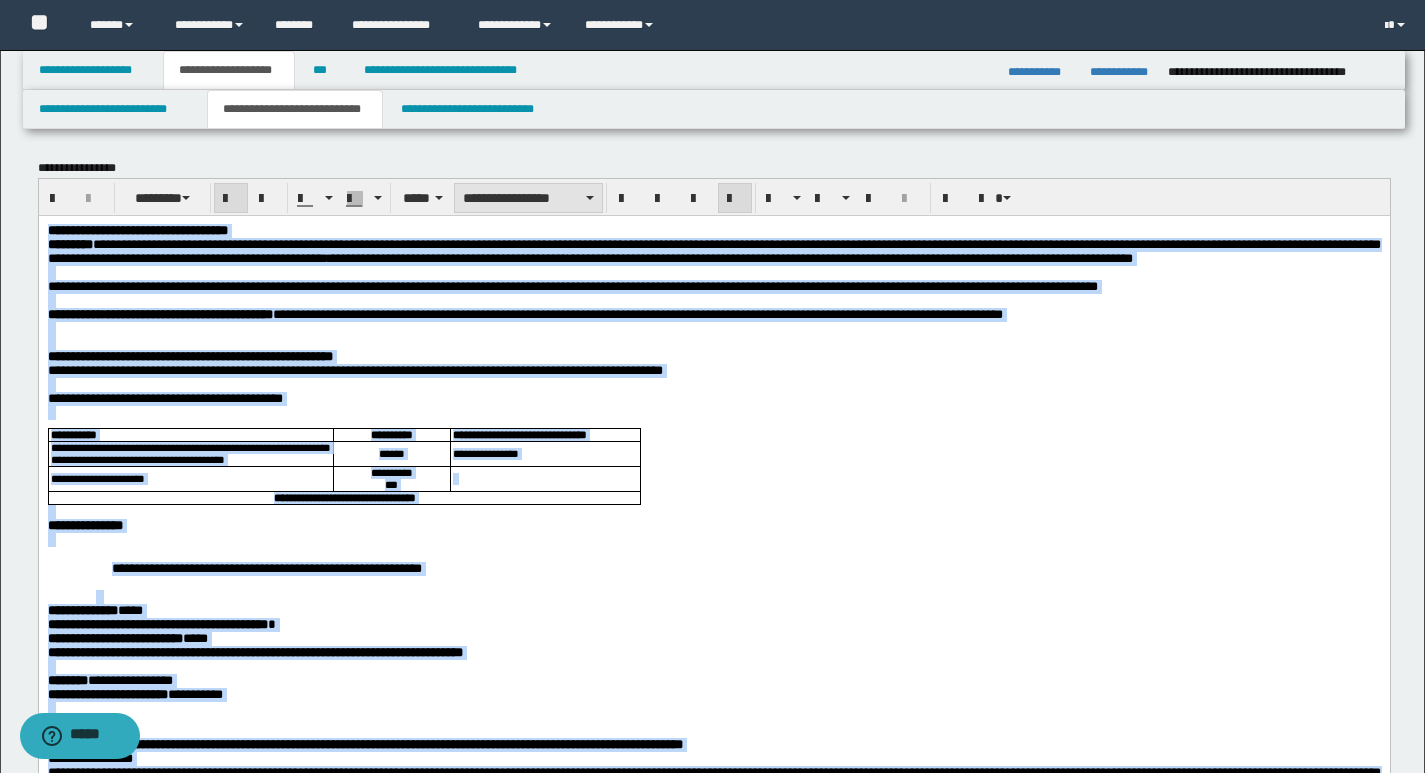 drag, startPoint x: 538, startPoint y: 199, endPoint x: 516, endPoint y: 248, distance: 53.712196 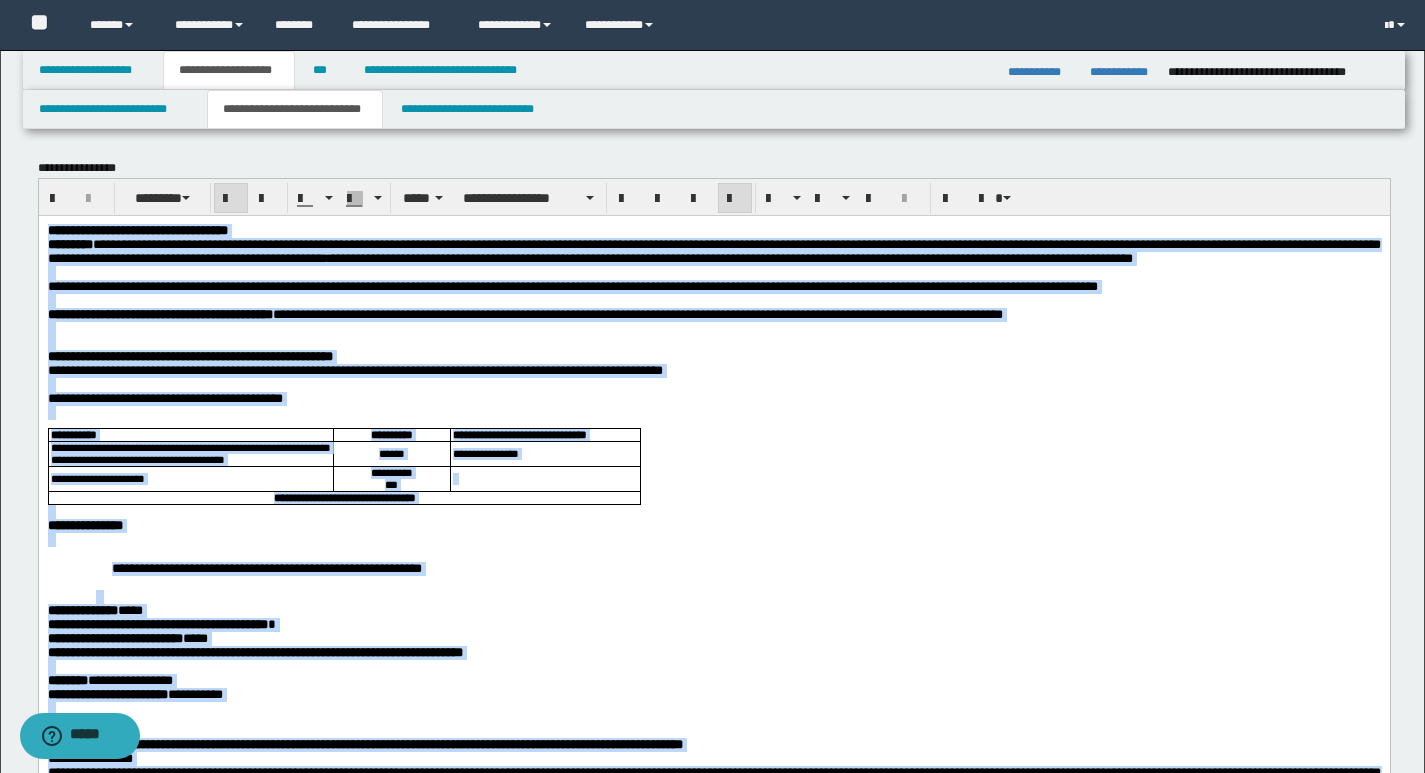 click on "**********" at bounding box center (528, 198) 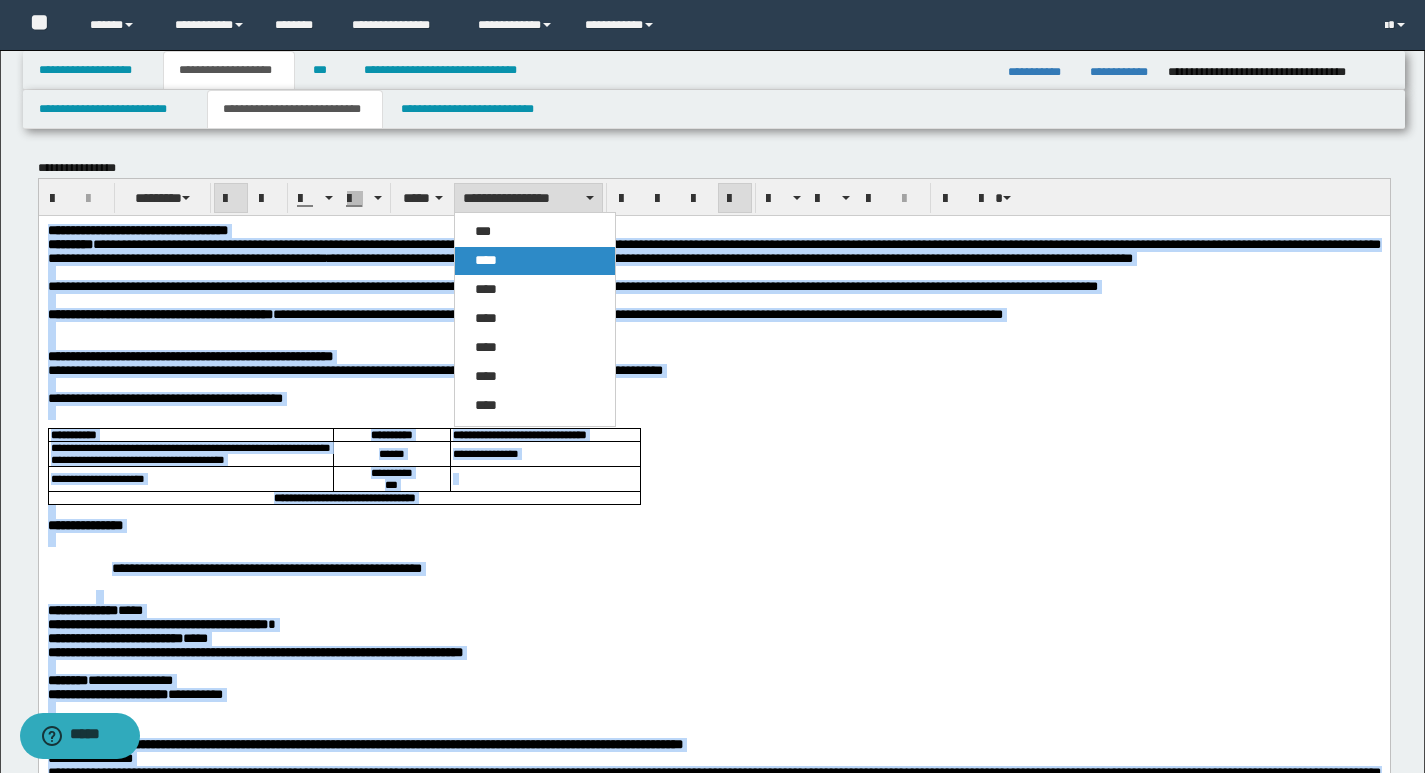 click on "****" at bounding box center [486, 260] 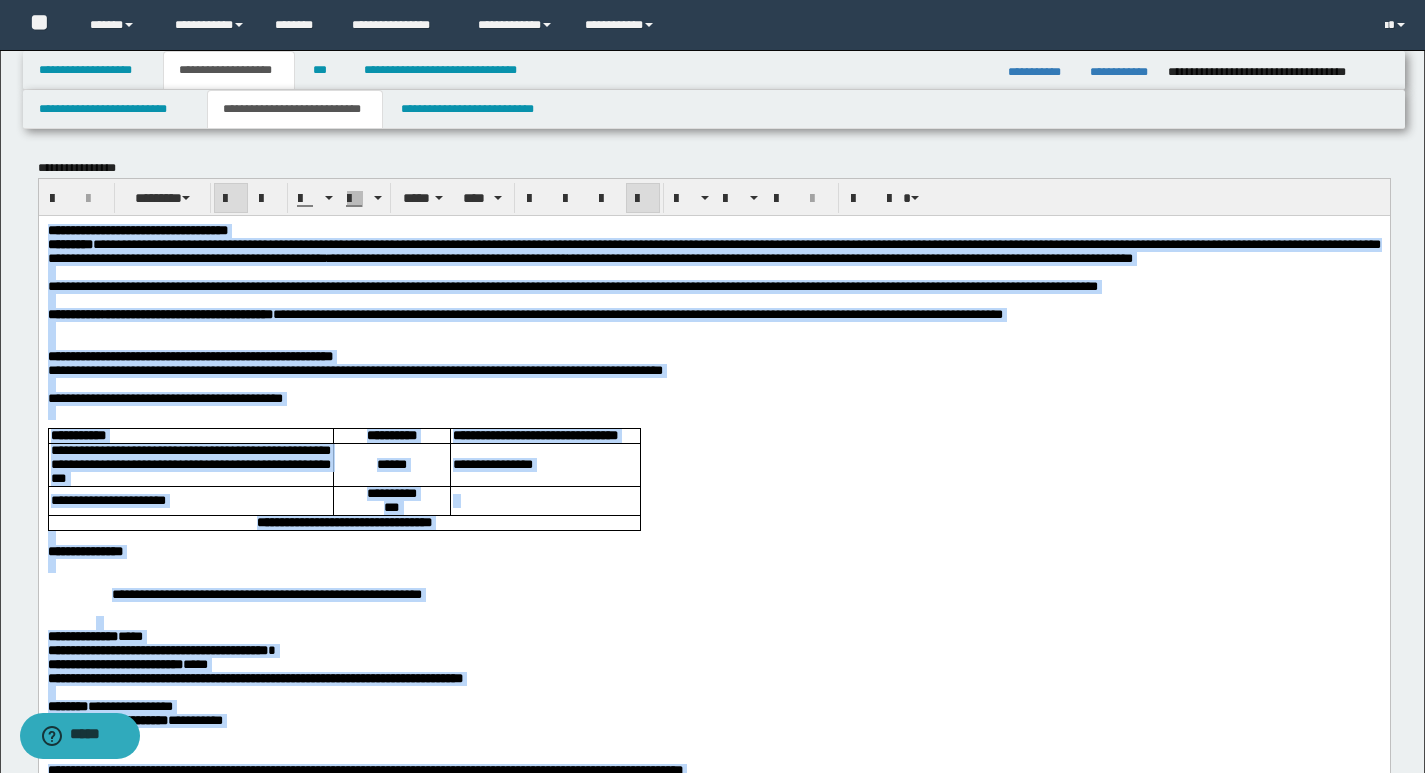 click at bounding box center (713, 412) 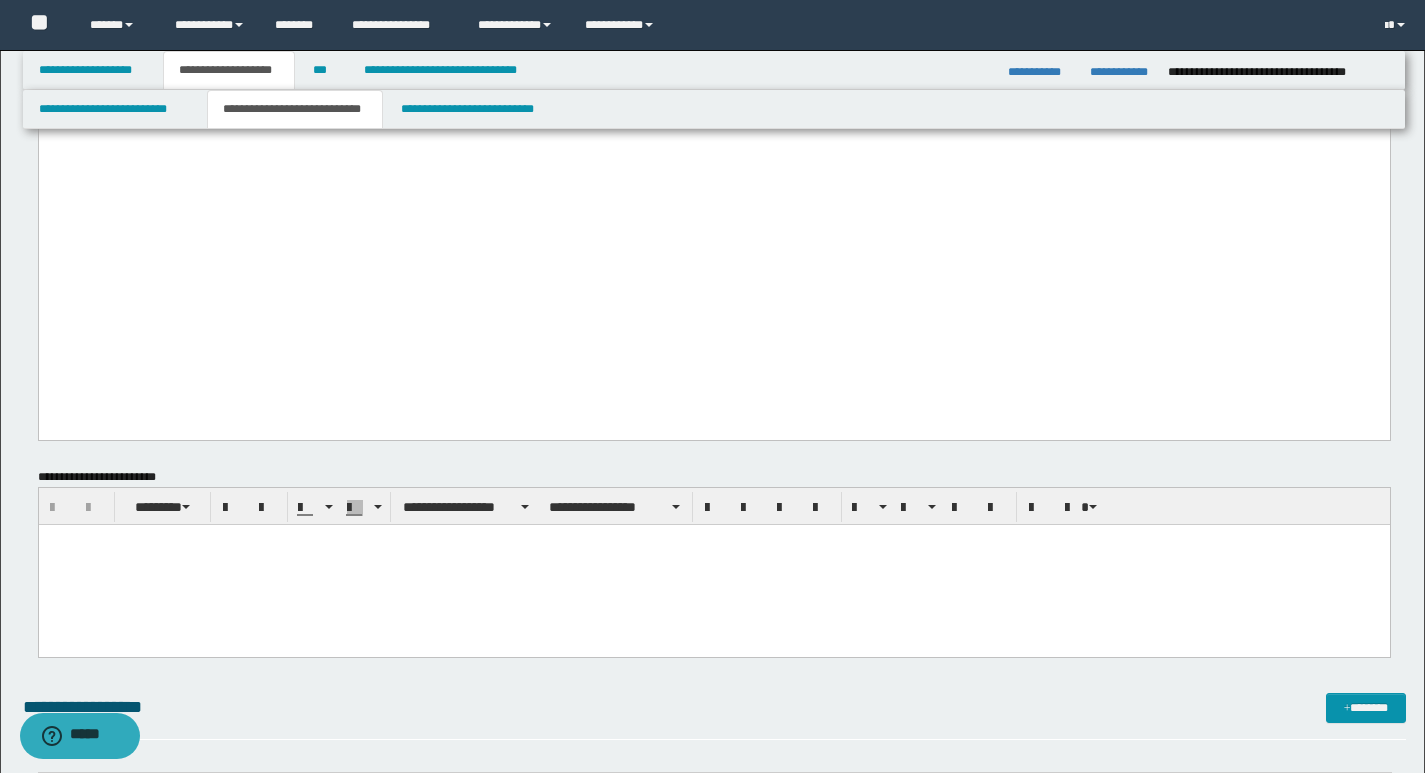scroll, scrollTop: 1500, scrollLeft: 0, axis: vertical 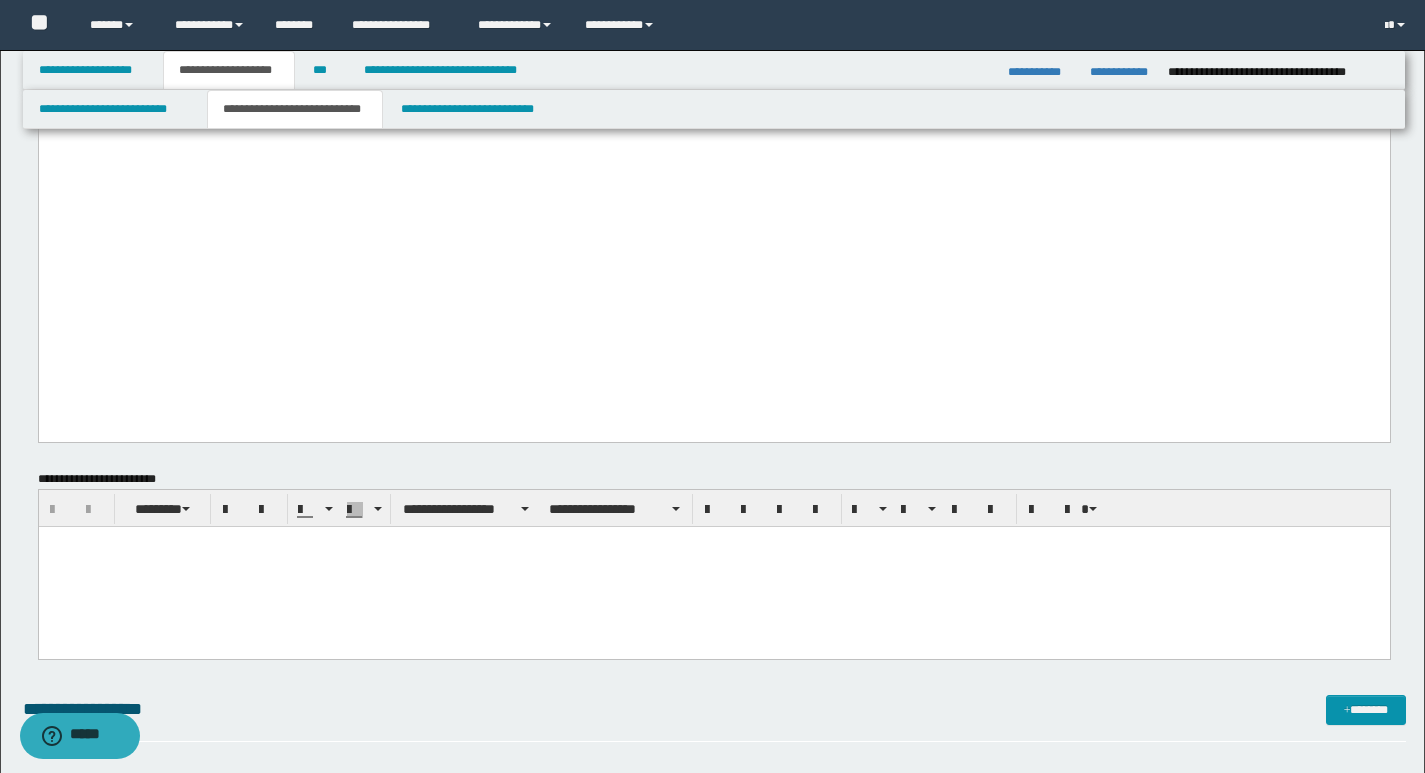 click at bounding box center [713, 541] 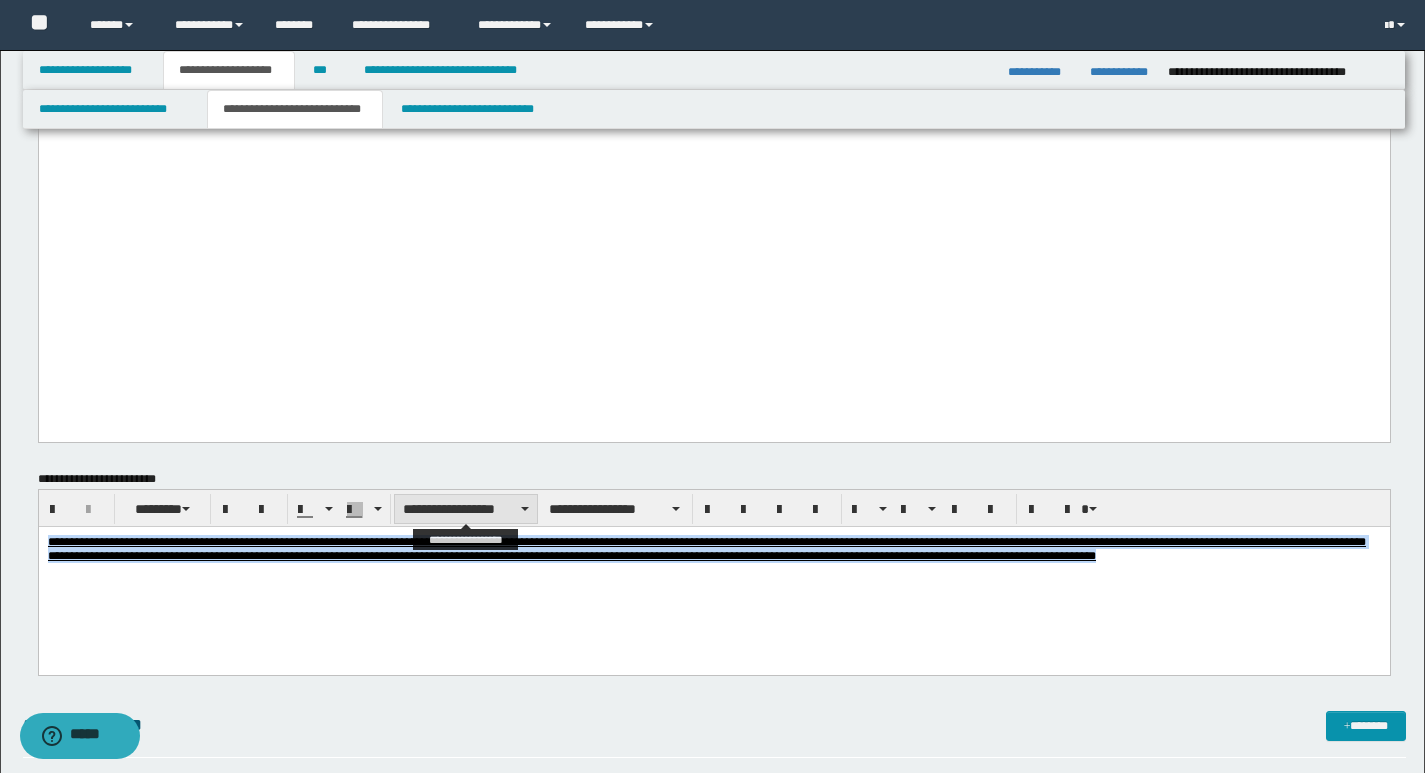 click on "**********" at bounding box center (466, 509) 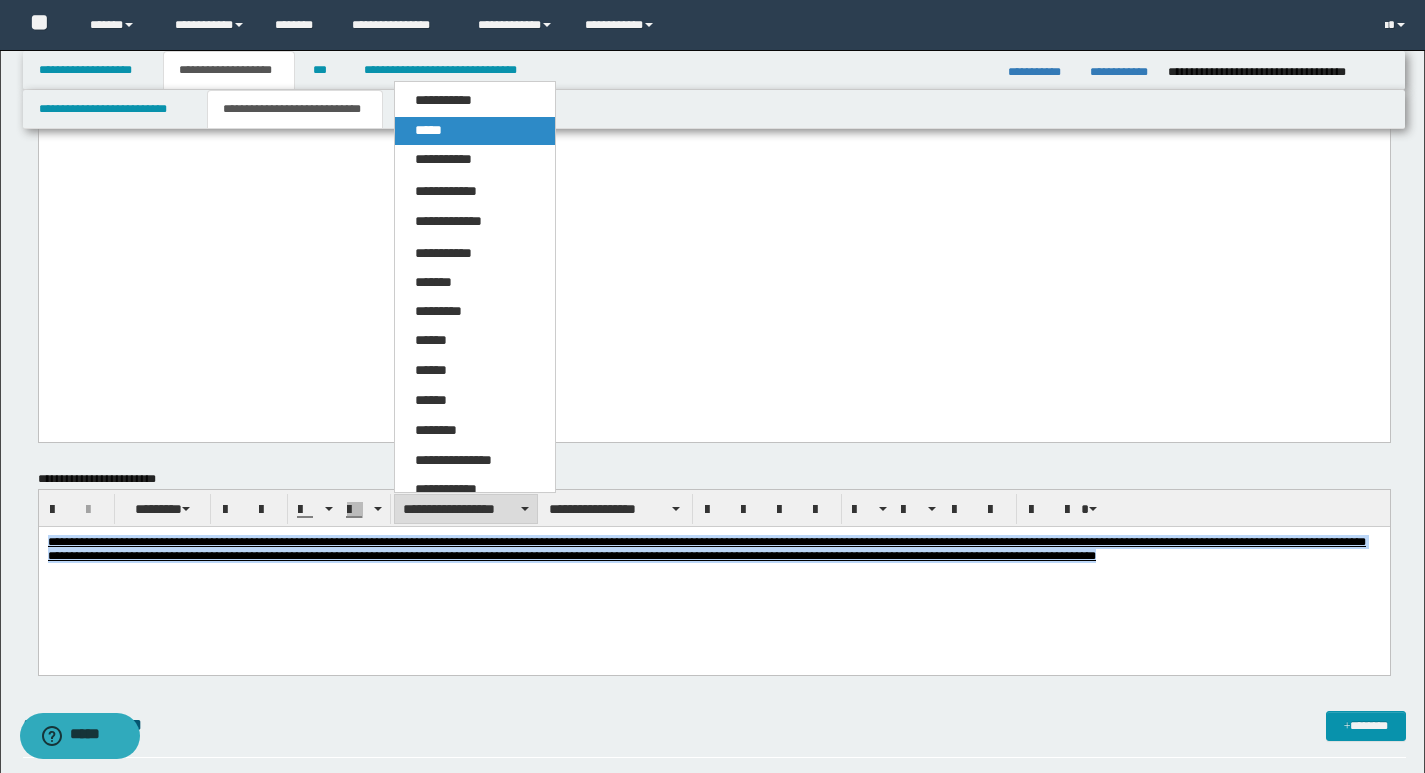 click on "*****" at bounding box center (428, 130) 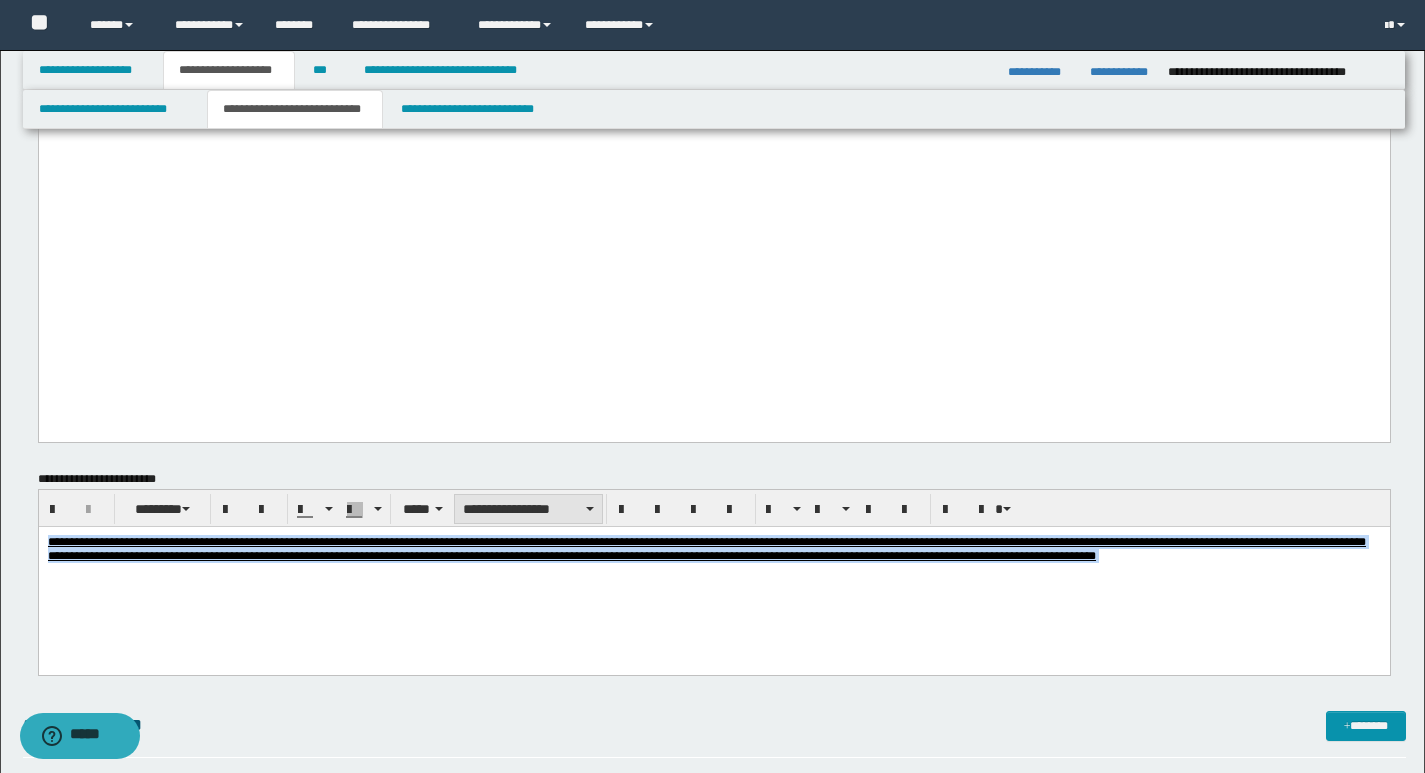 click on "**********" at bounding box center (528, 509) 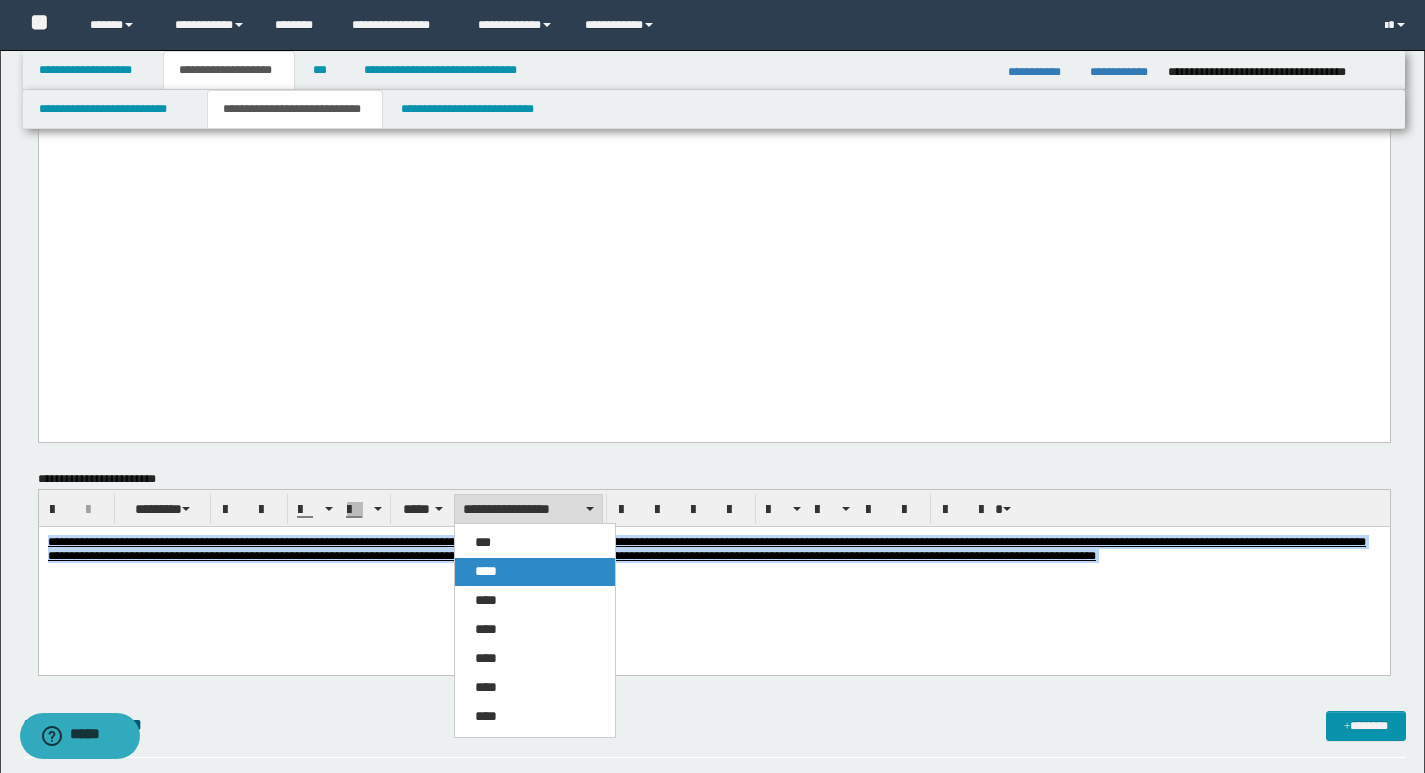 click on "****" at bounding box center (535, 572) 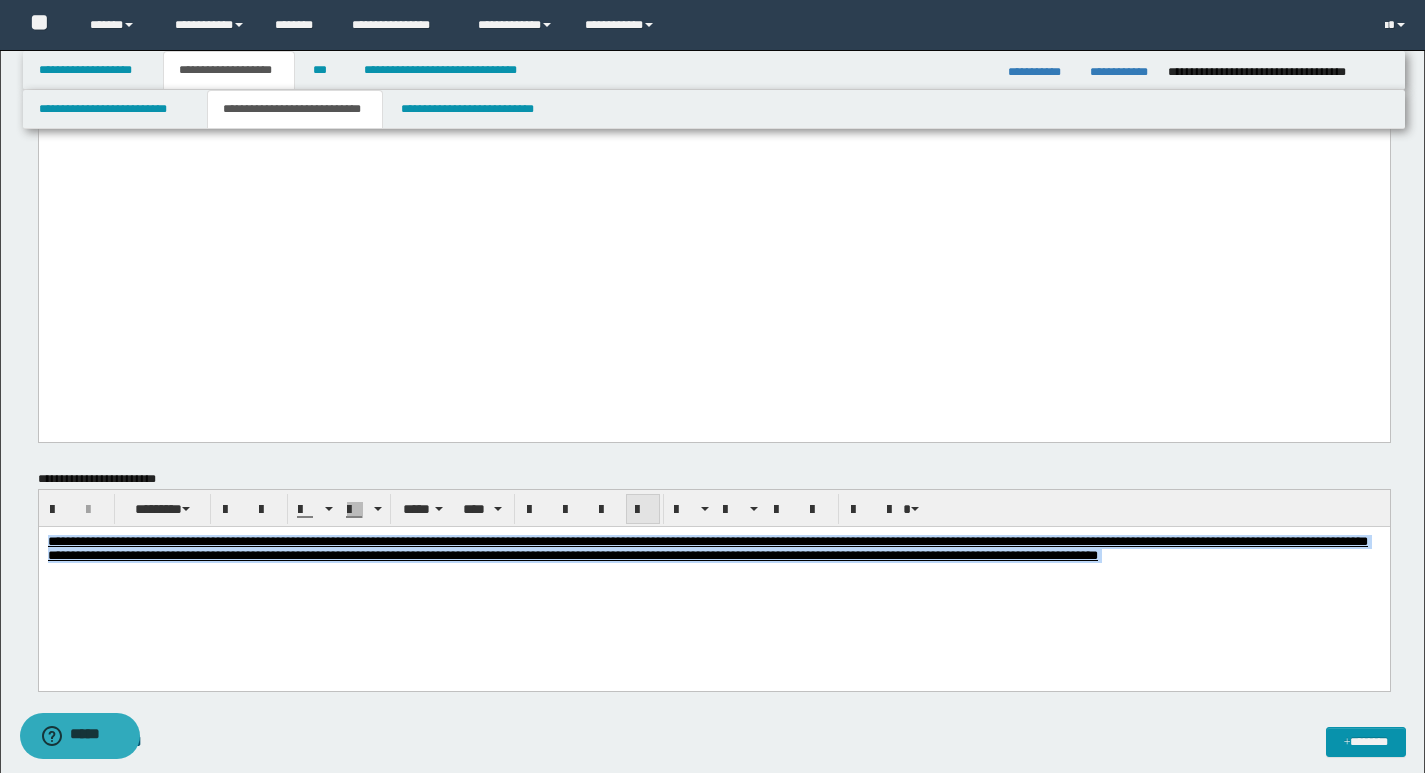 click at bounding box center [643, 510] 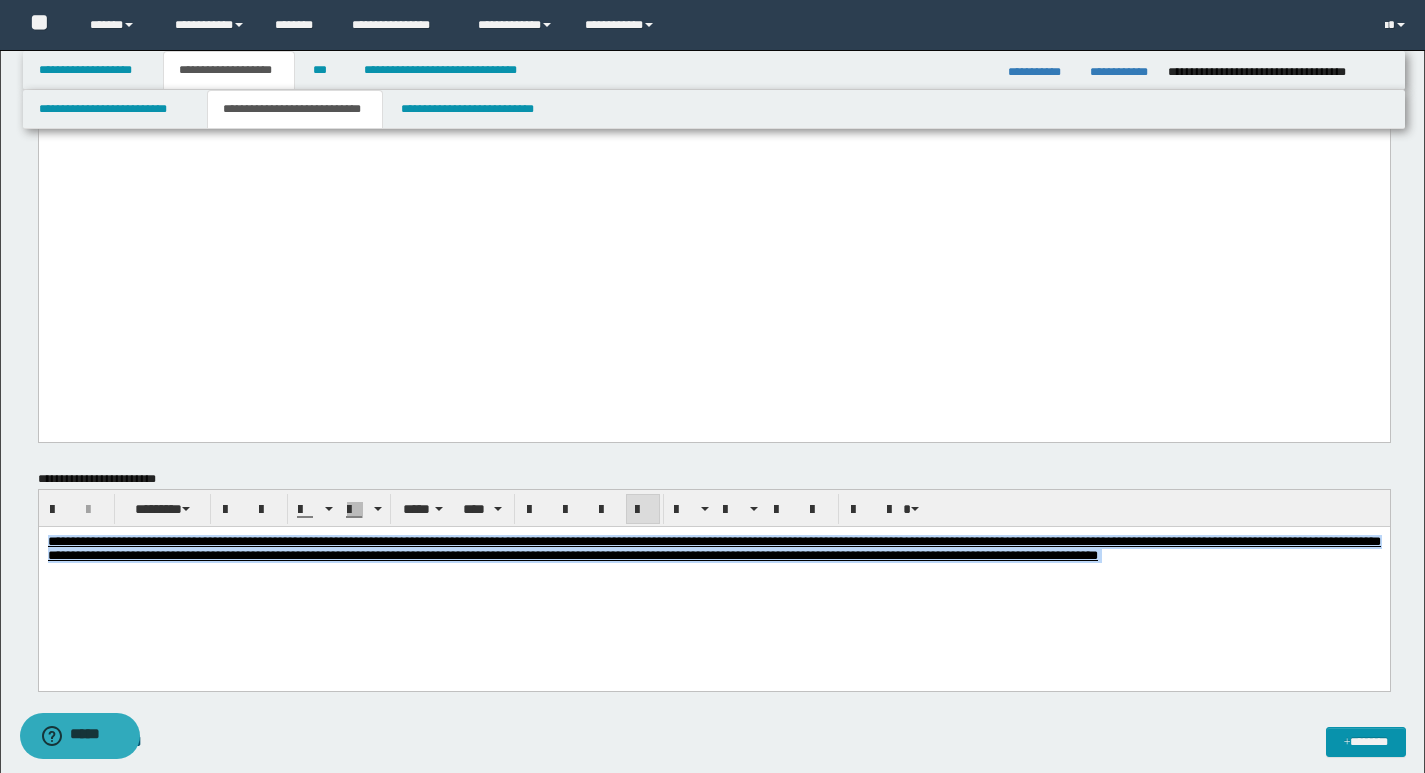 click on "**********" at bounding box center [713, 573] 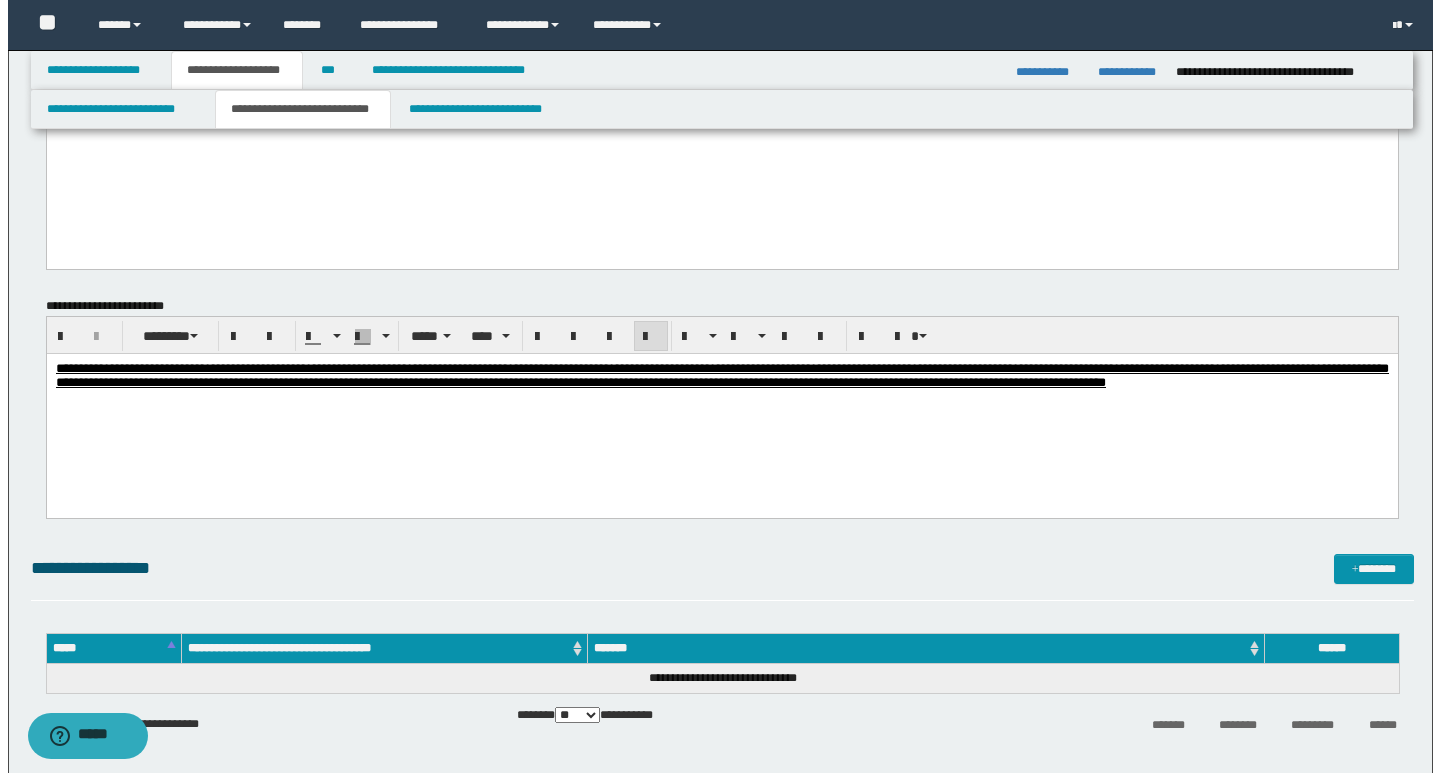 scroll, scrollTop: 1800, scrollLeft: 0, axis: vertical 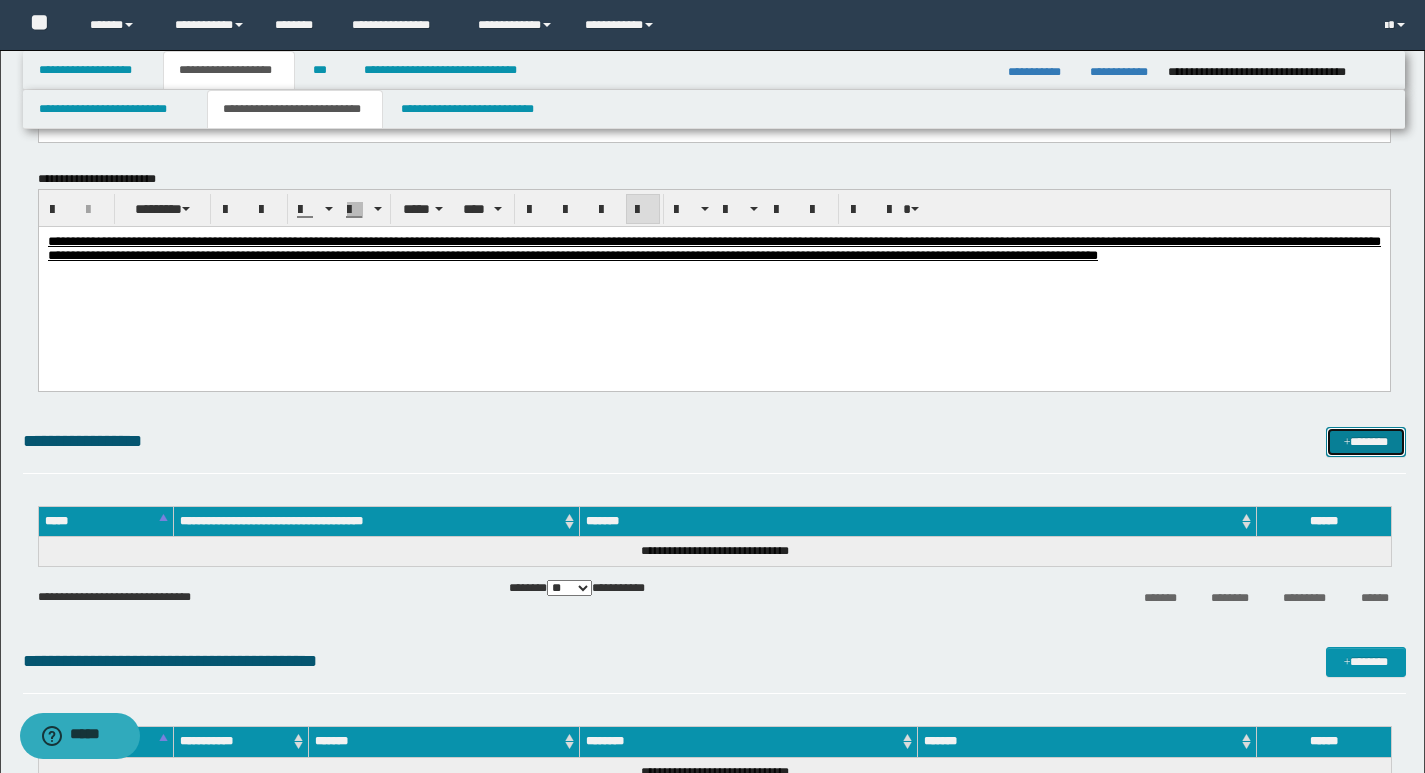 click on "*******" at bounding box center (1366, 442) 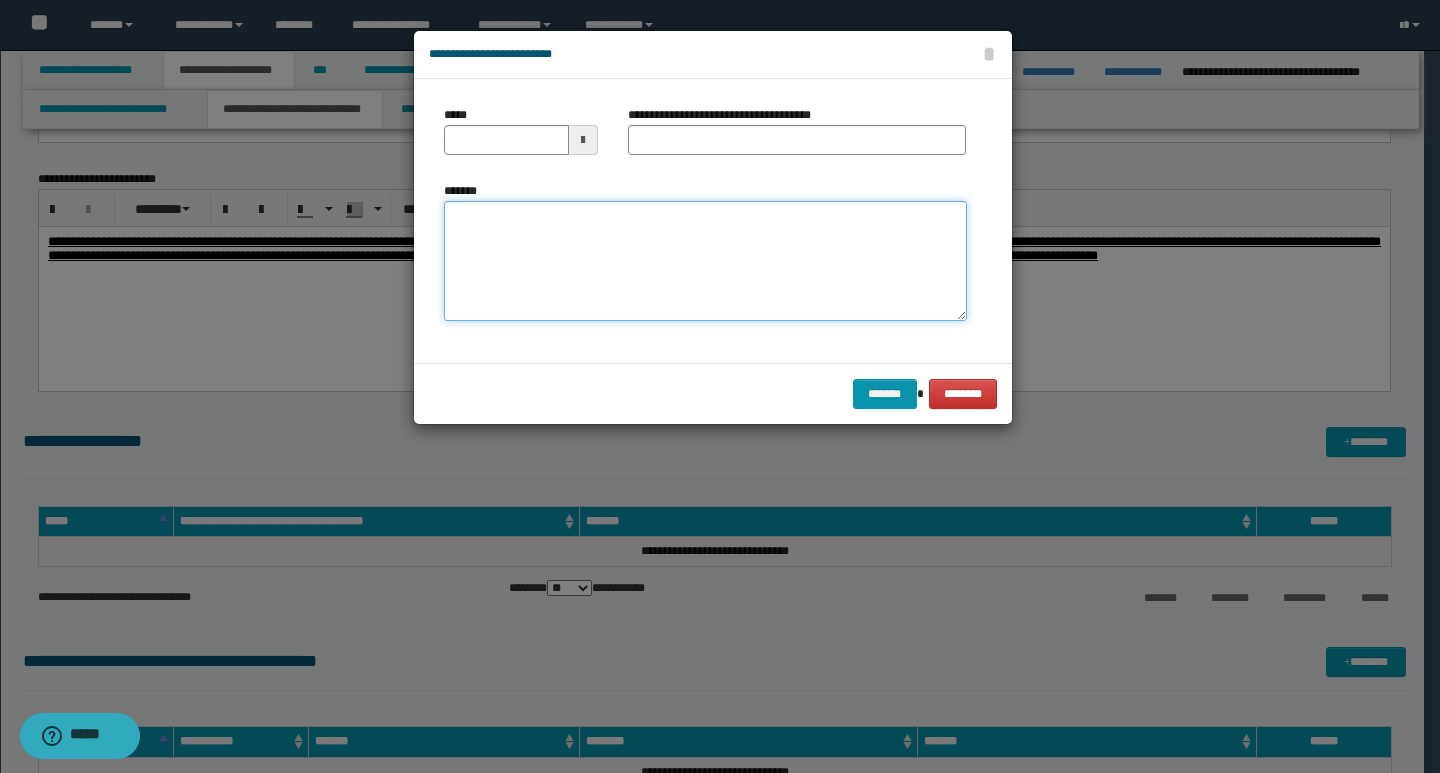 click on "*******" at bounding box center [705, 261] 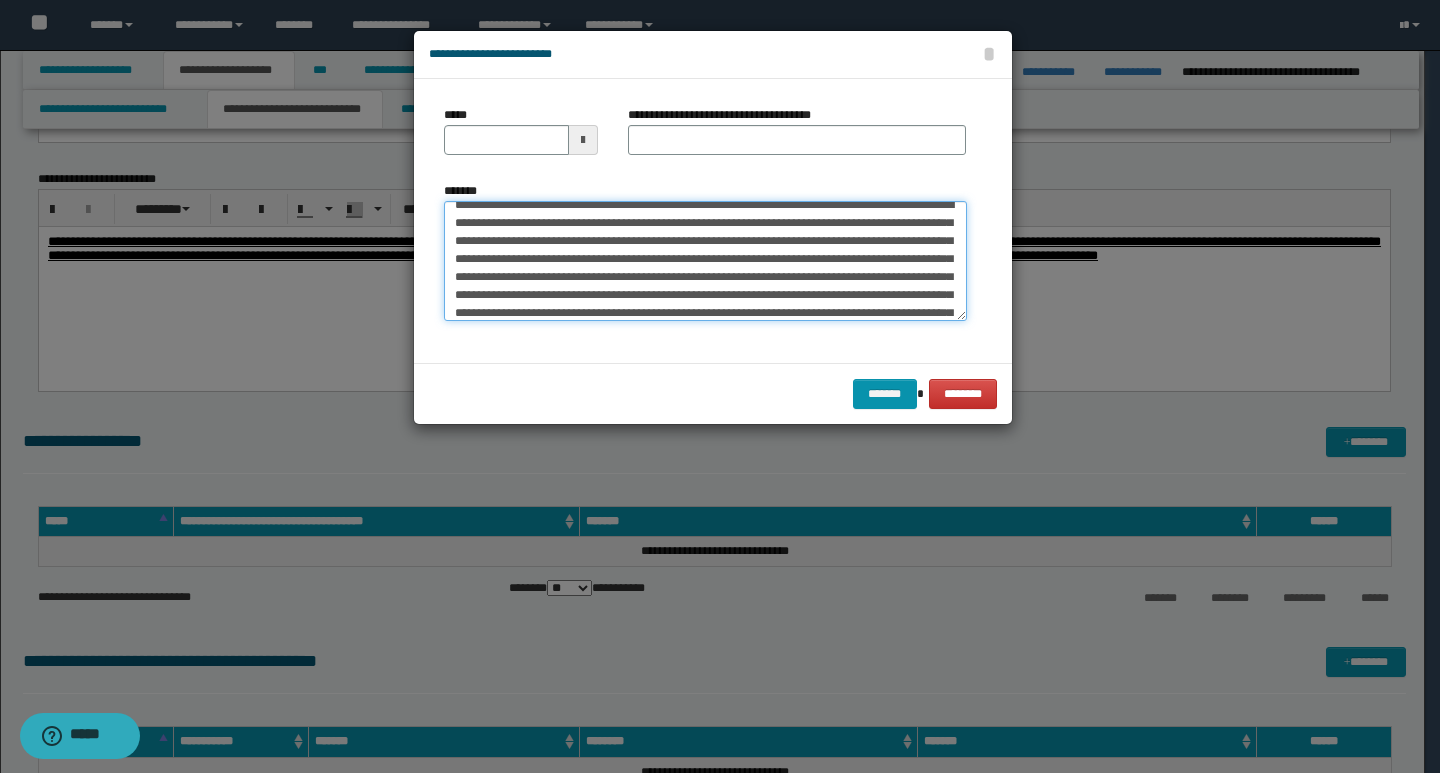 scroll, scrollTop: 0, scrollLeft: 0, axis: both 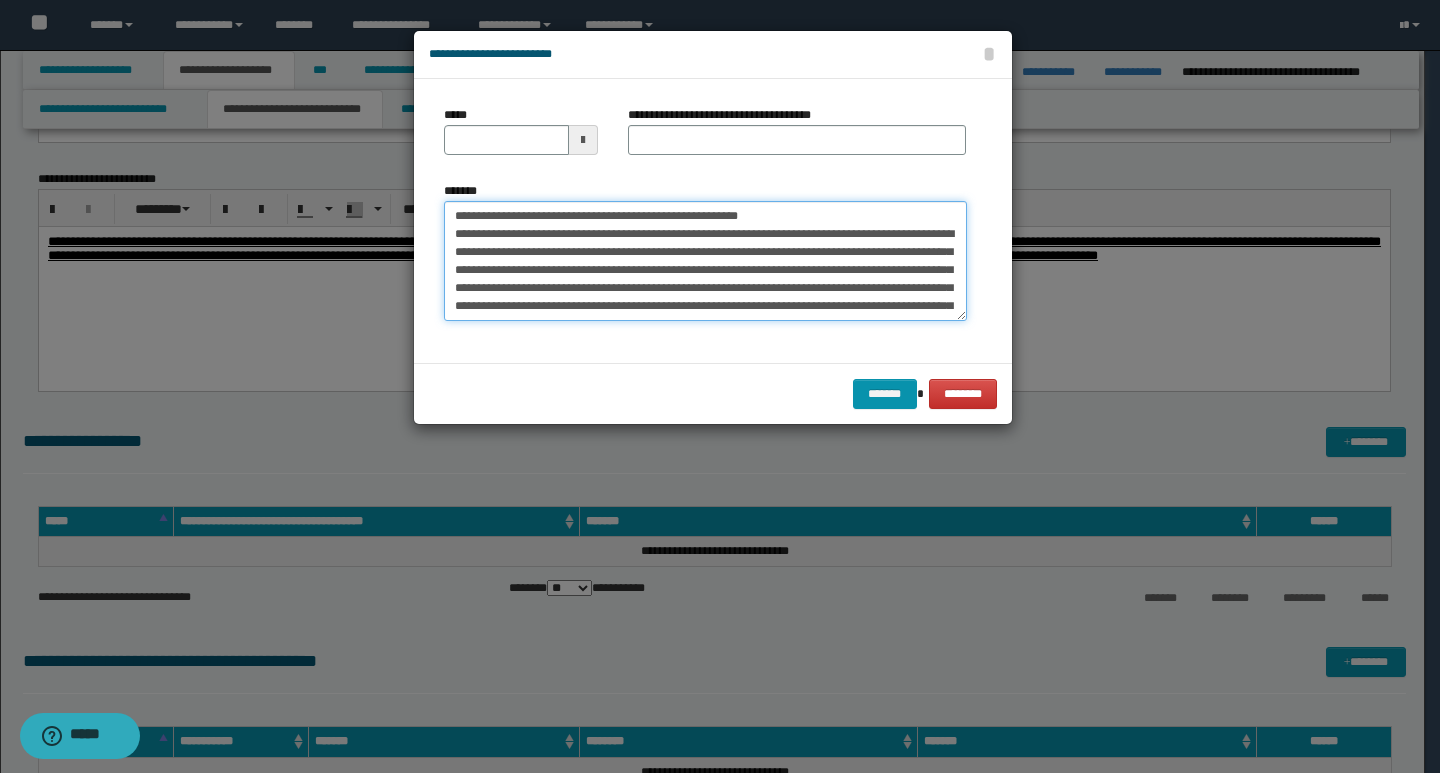 drag, startPoint x: 451, startPoint y: 218, endPoint x: 522, endPoint y: 220, distance: 71.02816 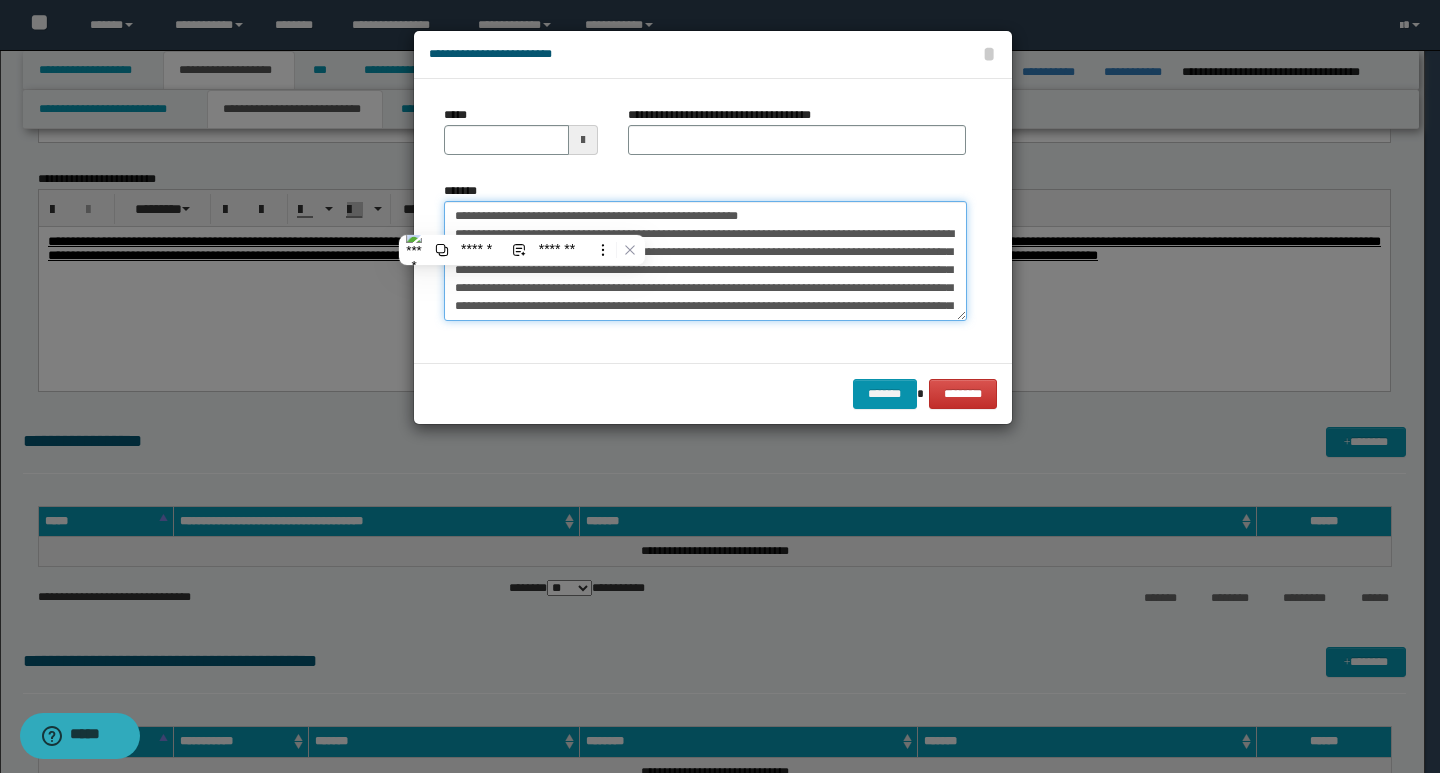 type on "**********" 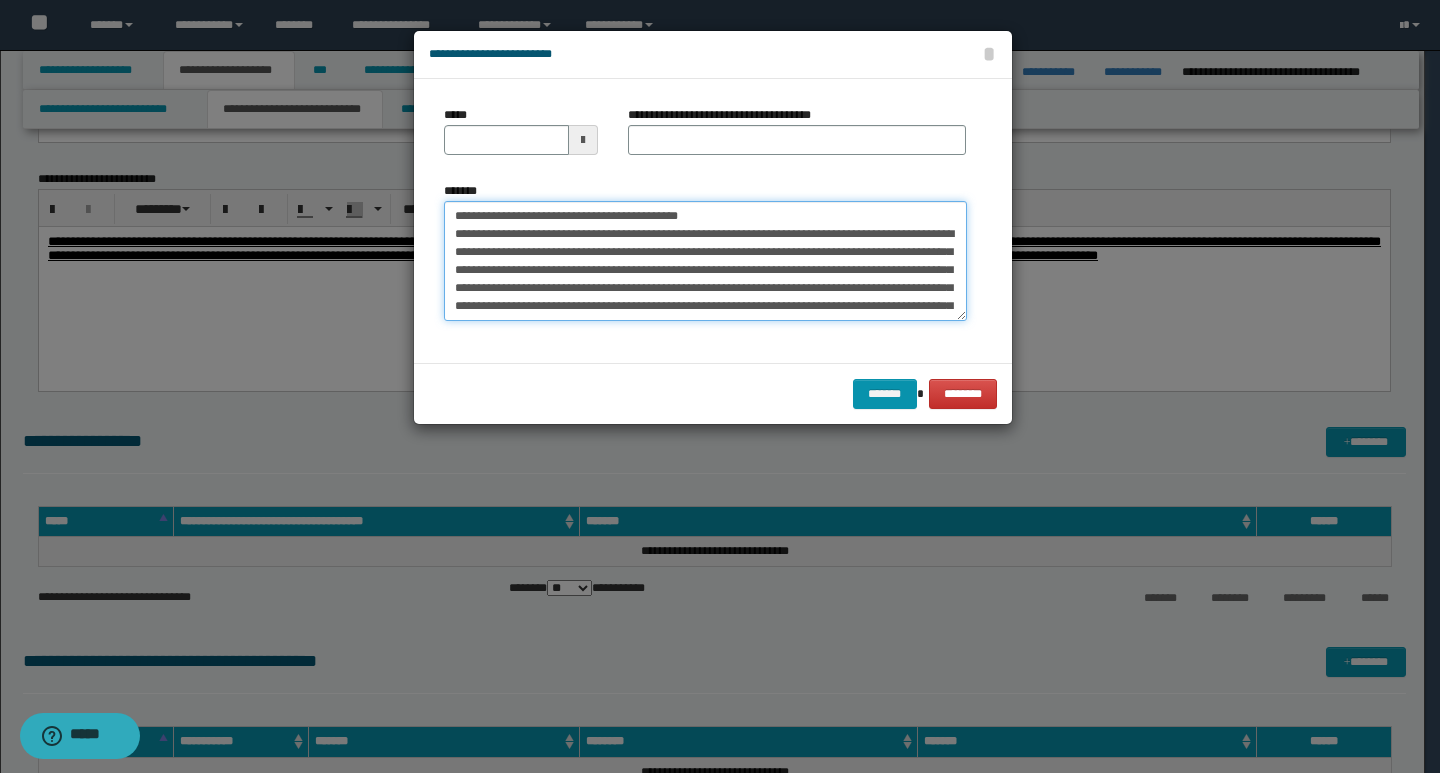 type 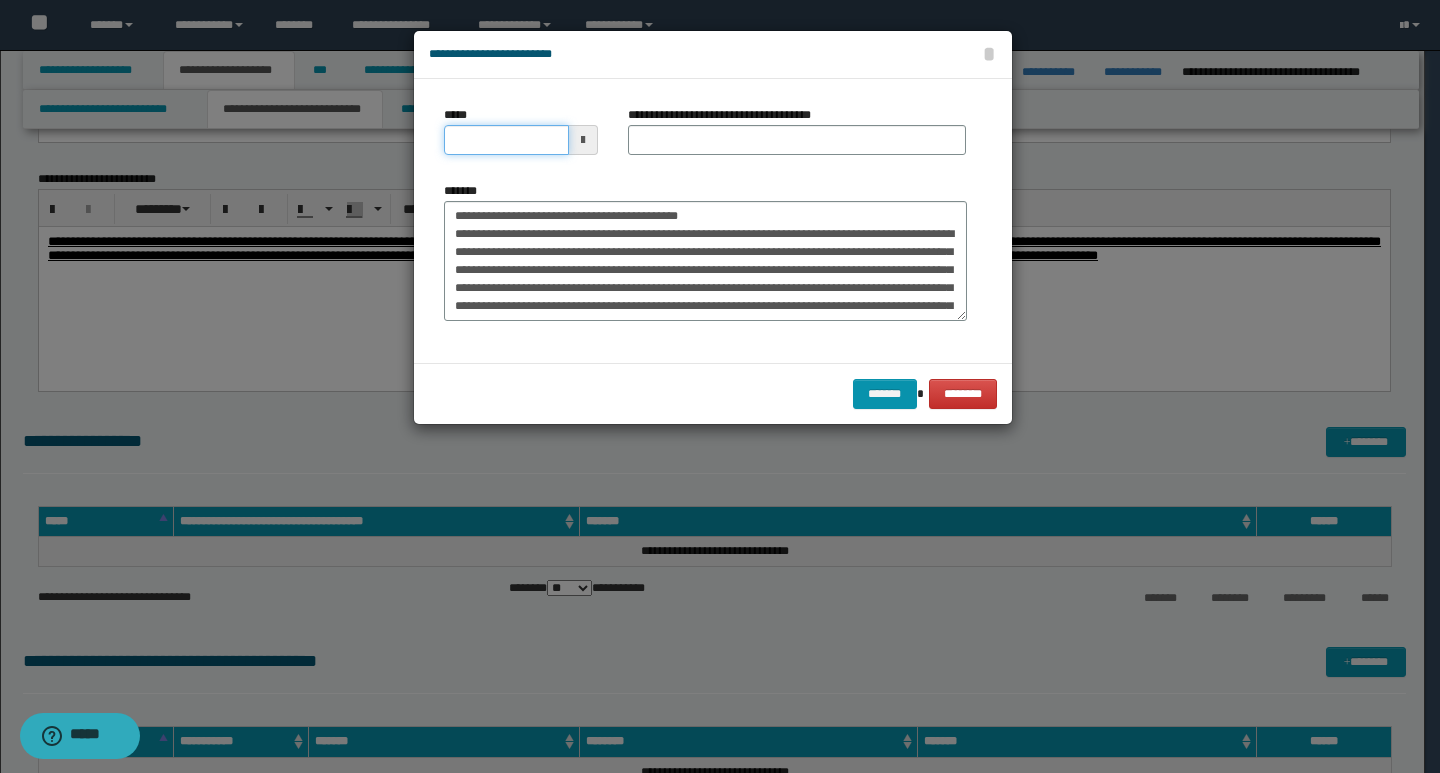 click on "*****" at bounding box center (506, 140) 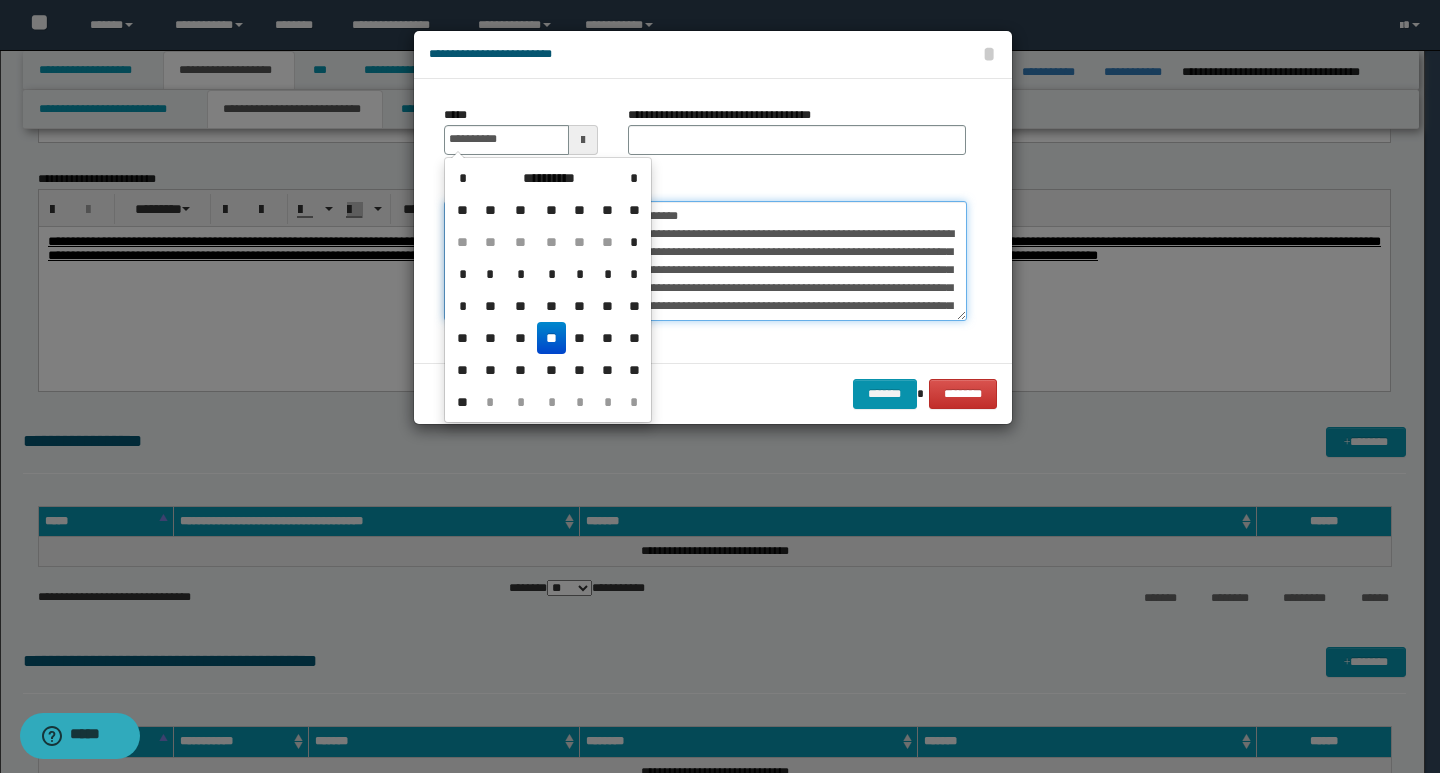 type on "**********" 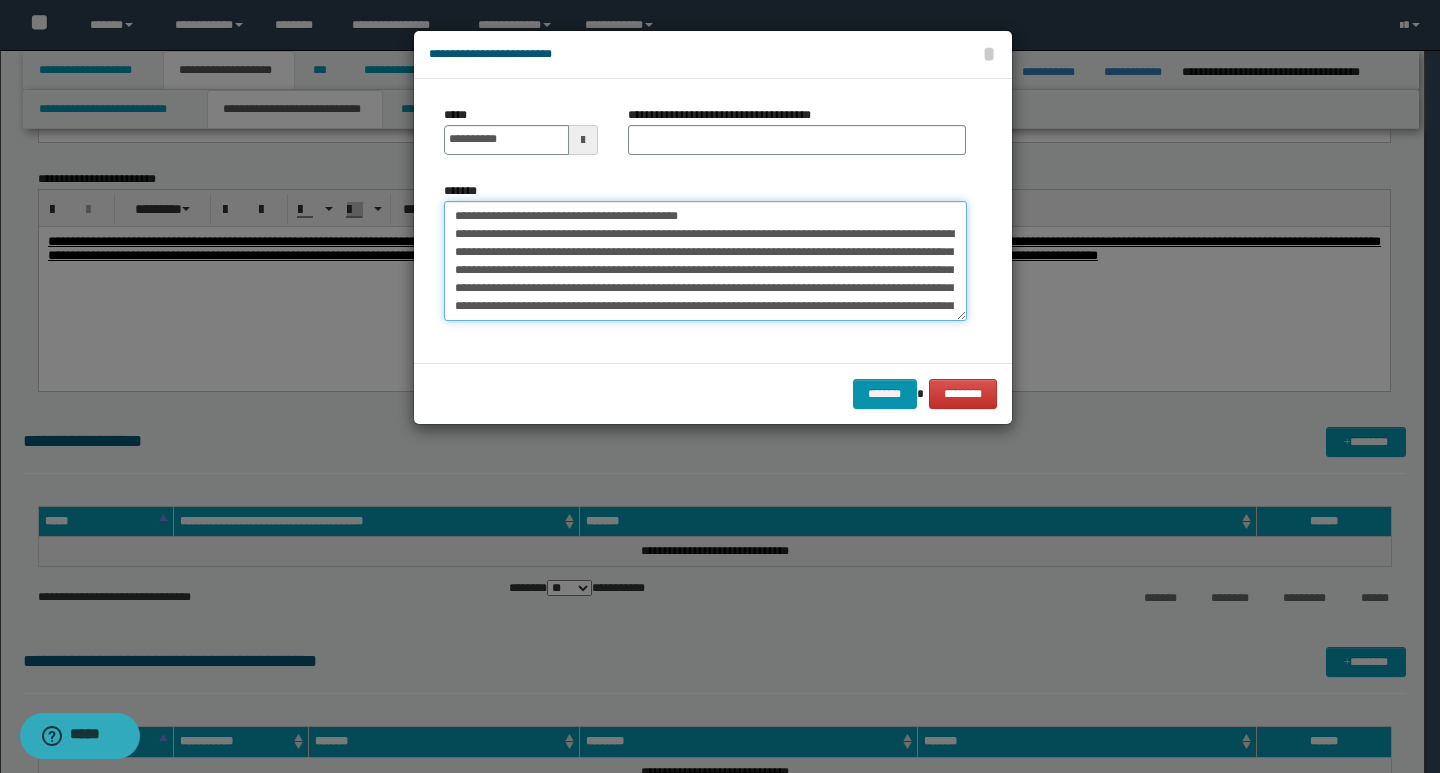 drag, startPoint x: 717, startPoint y: 211, endPoint x: 455, endPoint y: 212, distance: 262.00192 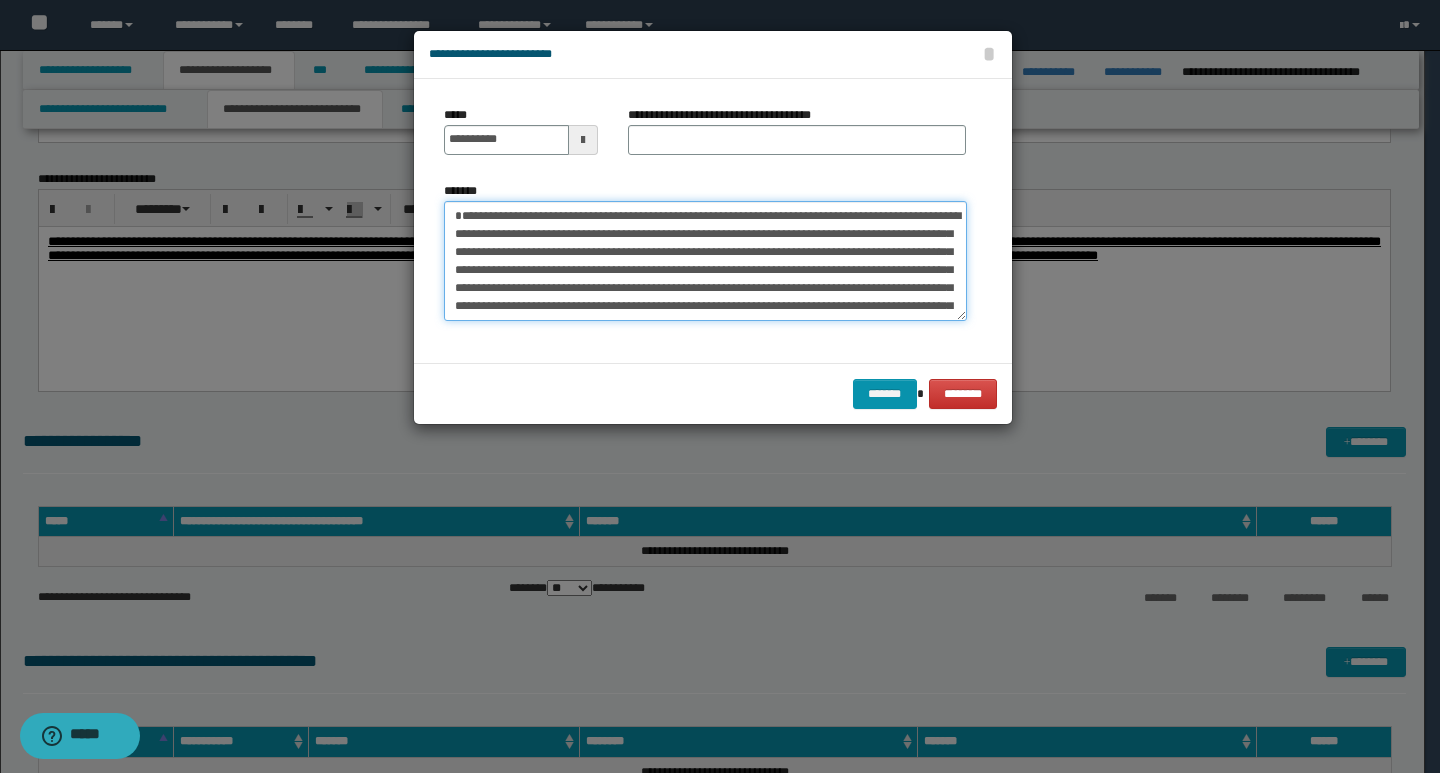 type on "**********" 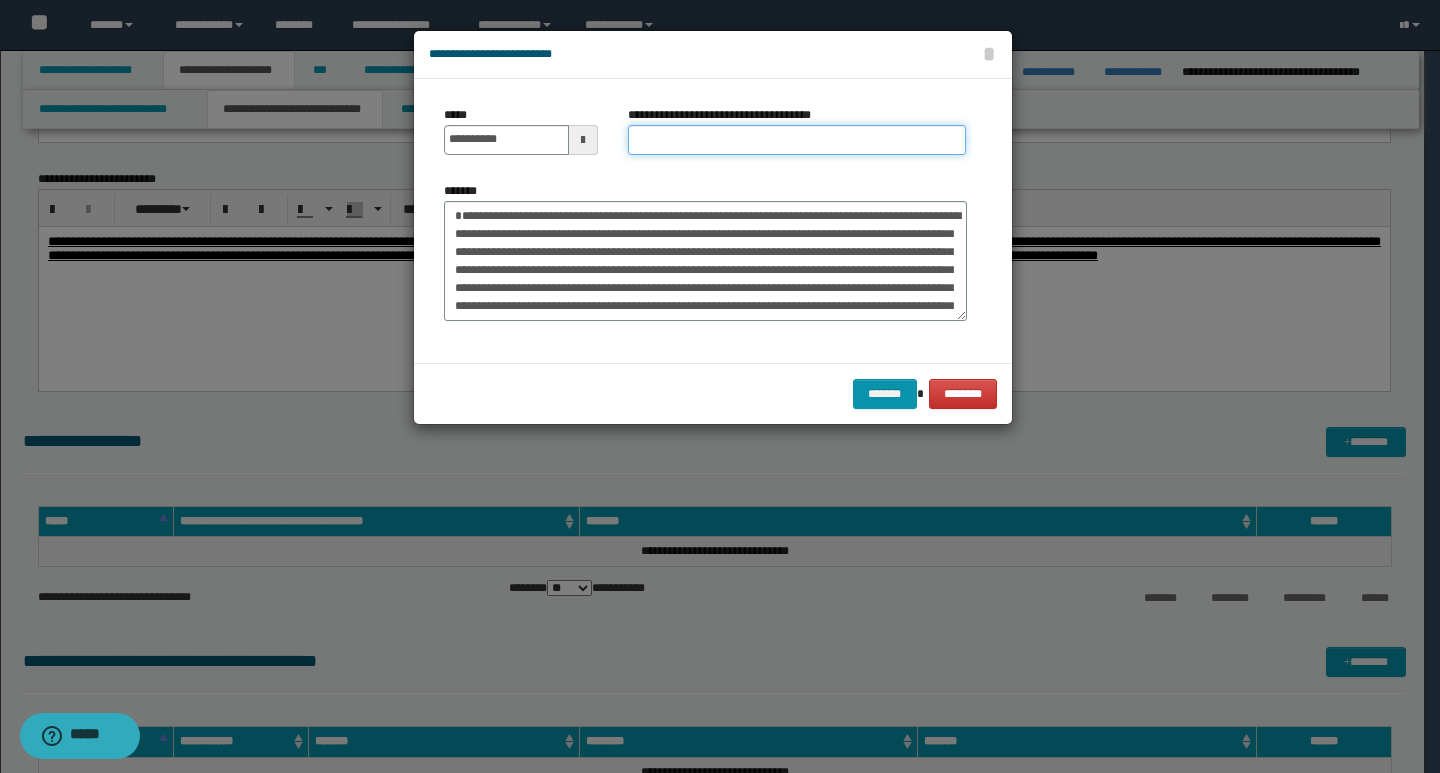 click on "**********" at bounding box center [797, 140] 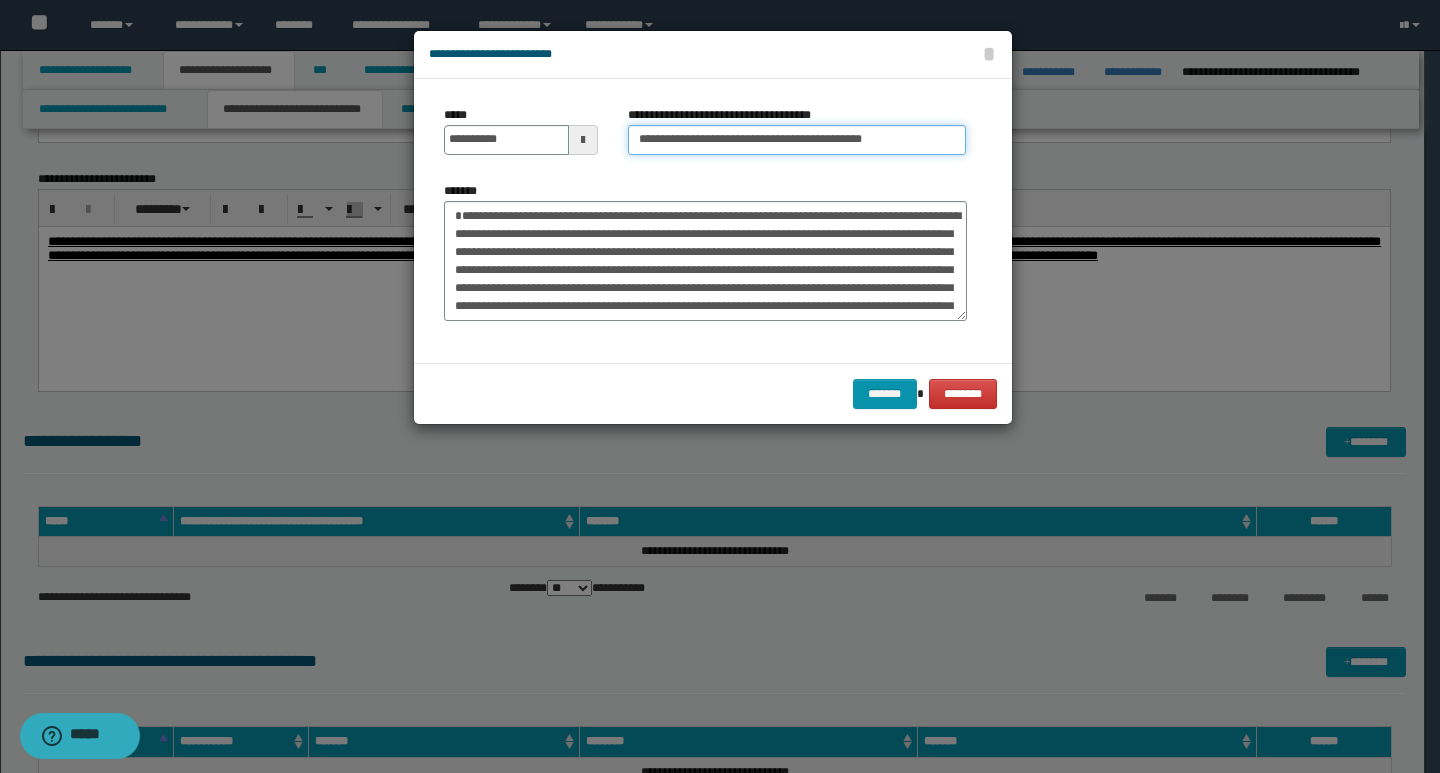 type on "**********" 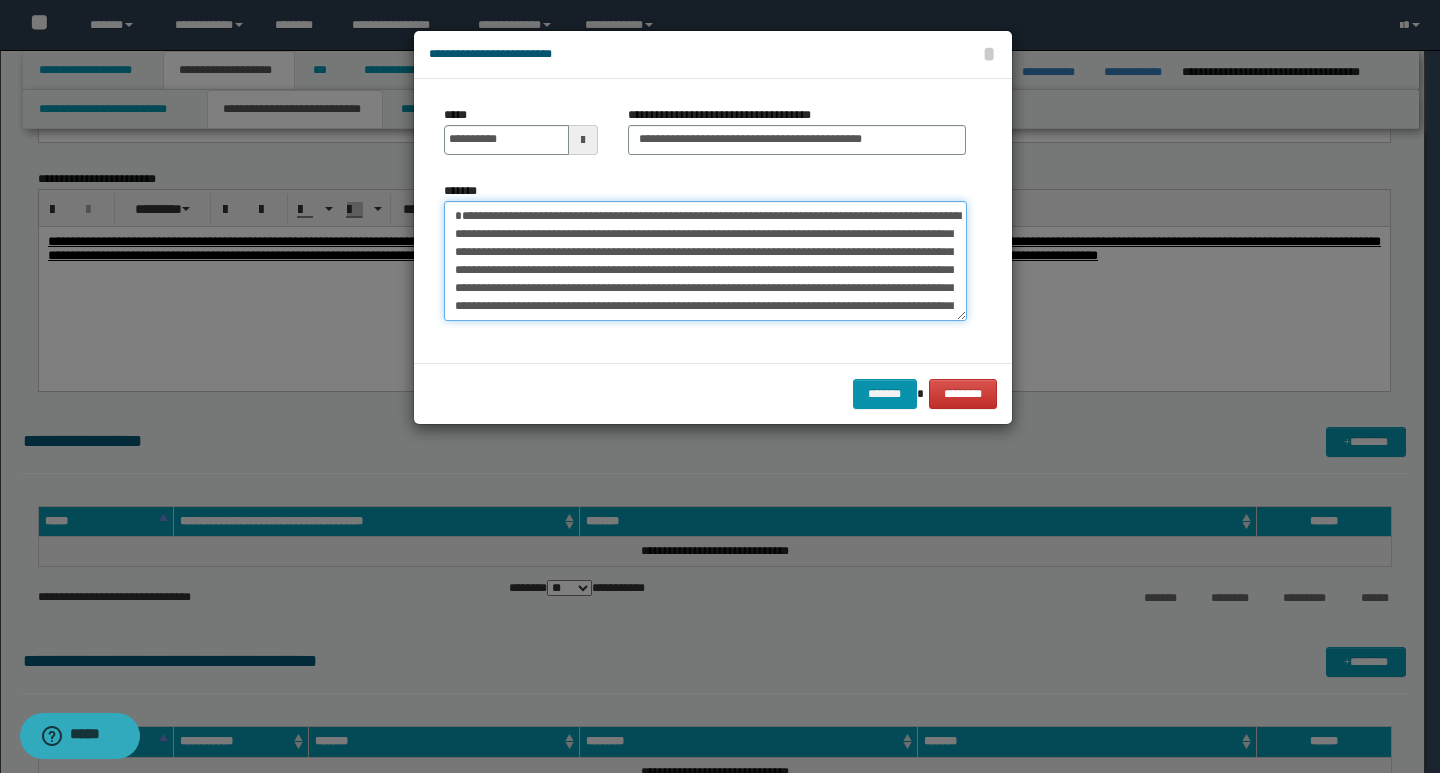 drag, startPoint x: 458, startPoint y: 219, endPoint x: 570, endPoint y: 235, distance: 113.137085 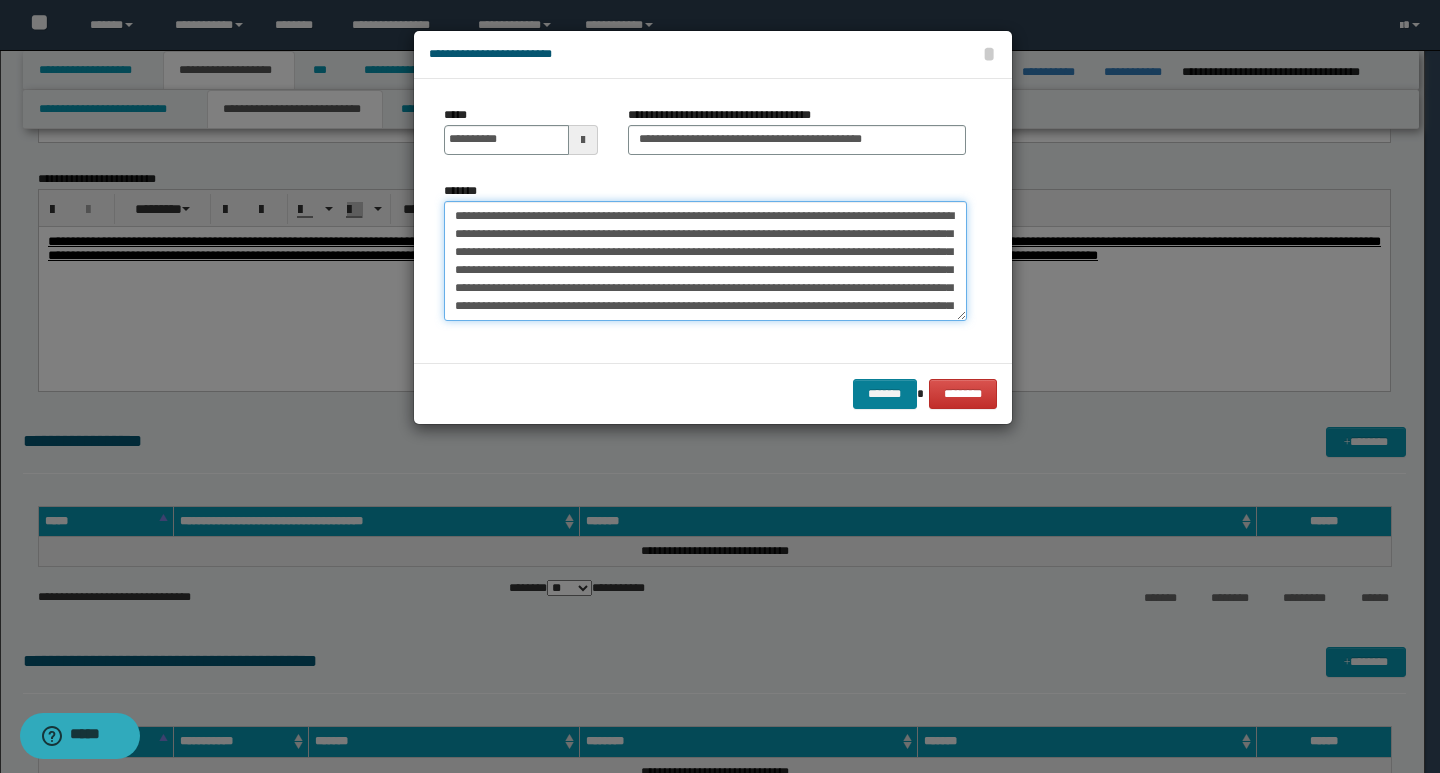 type on "**********" 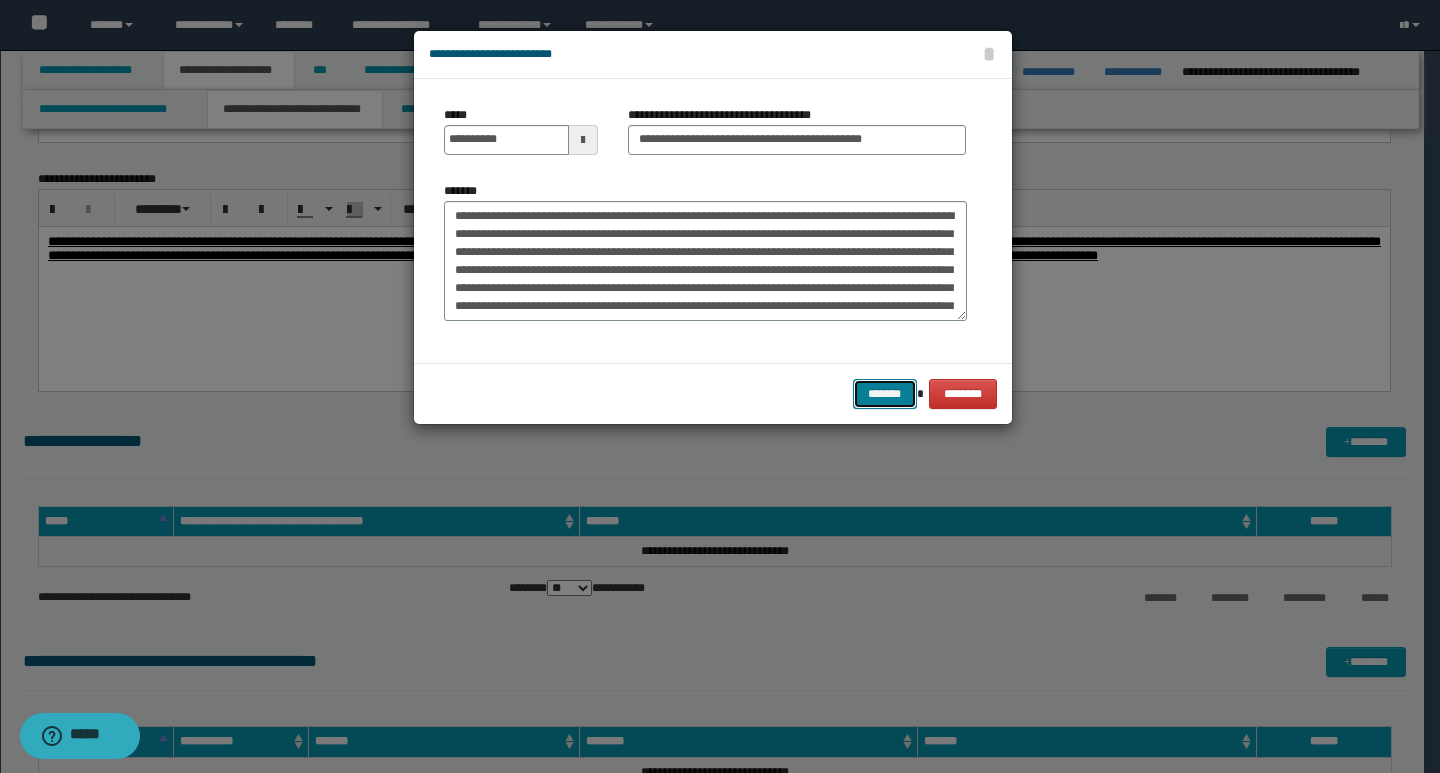 click on "*******" at bounding box center (885, 394) 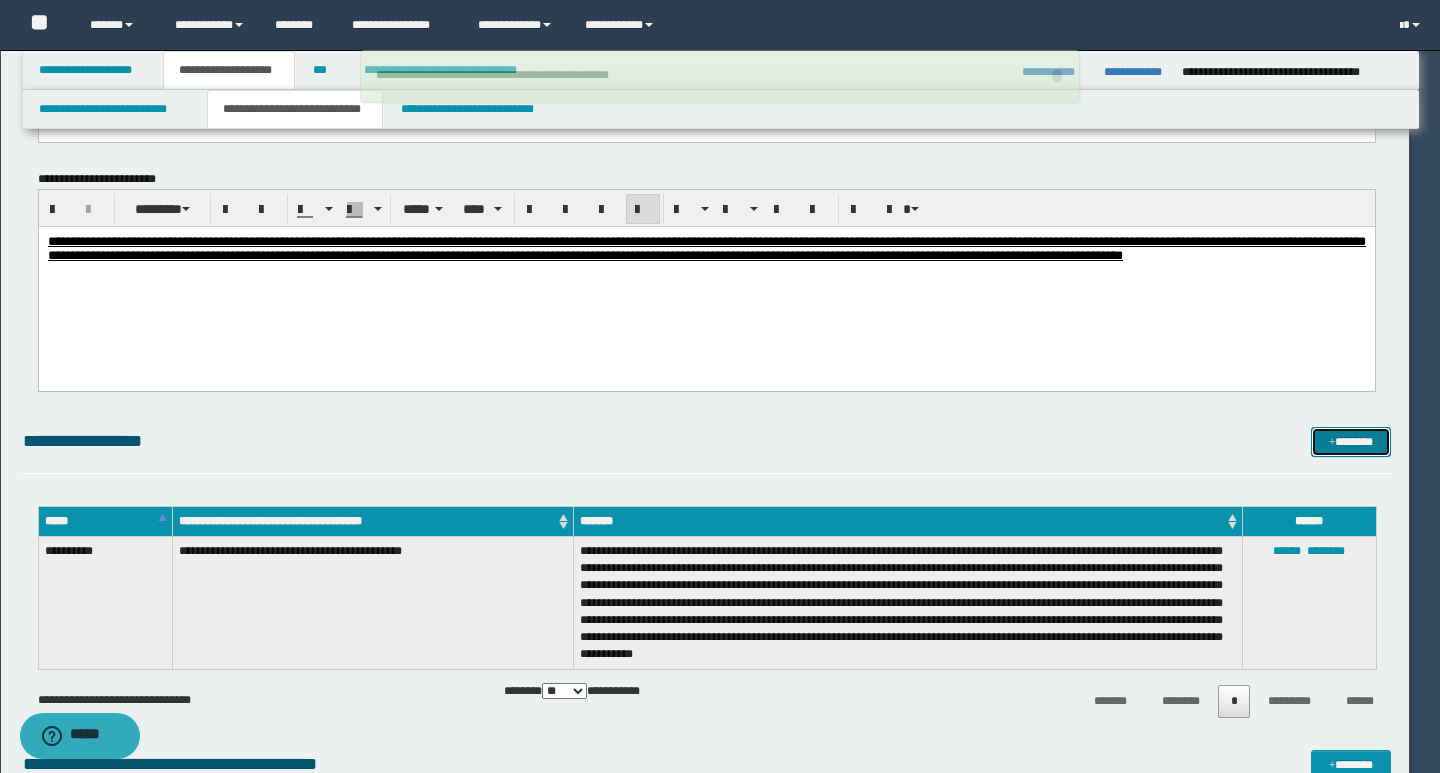 type 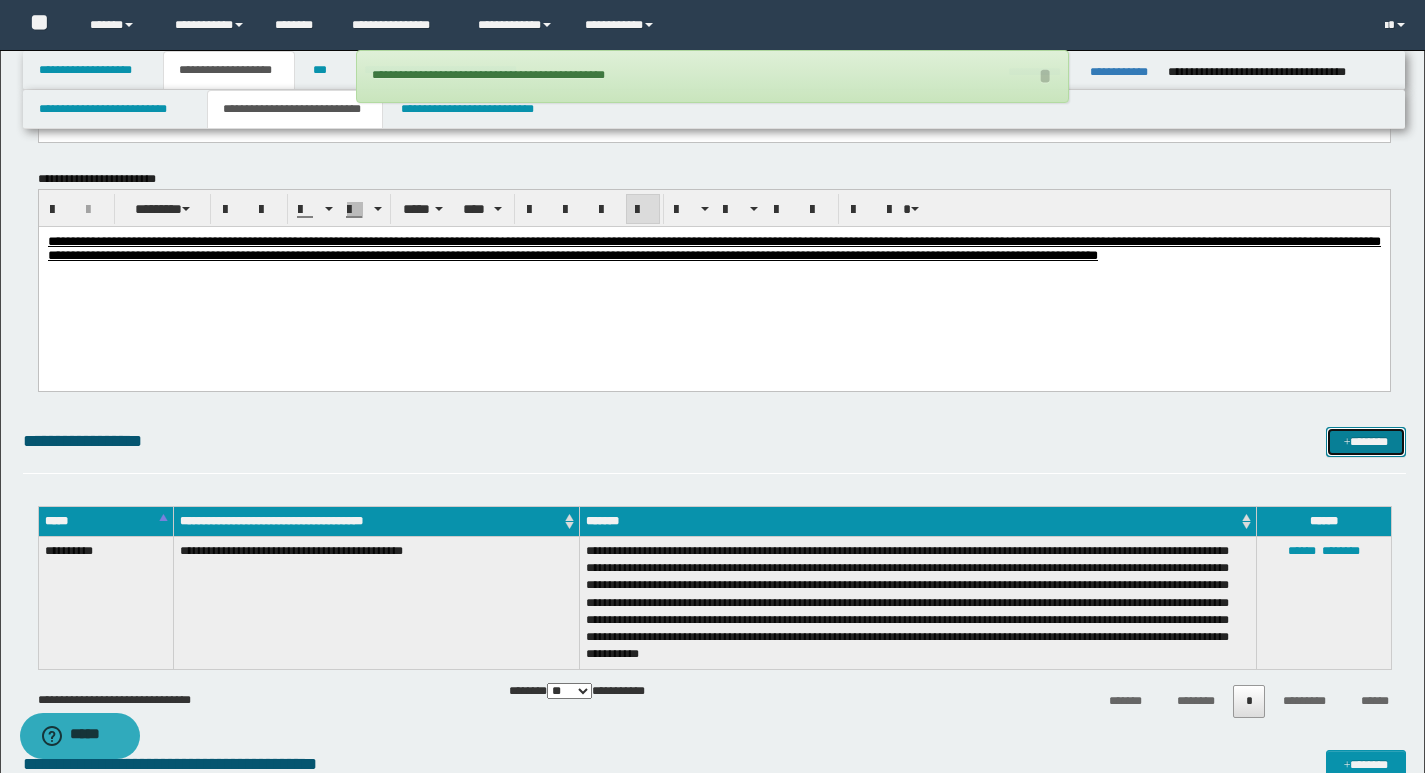 click on "*******" at bounding box center (1366, 442) 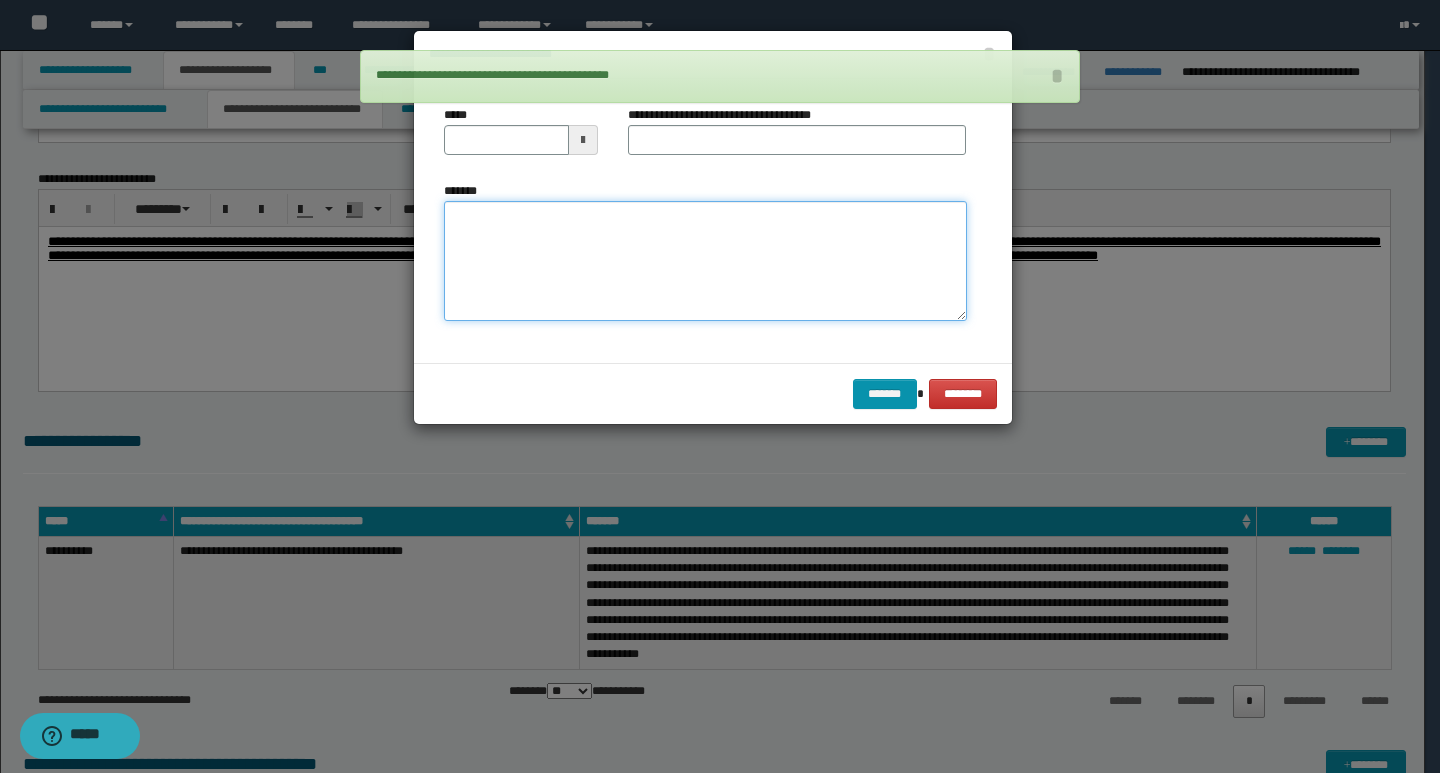 click on "*******" at bounding box center [705, 261] 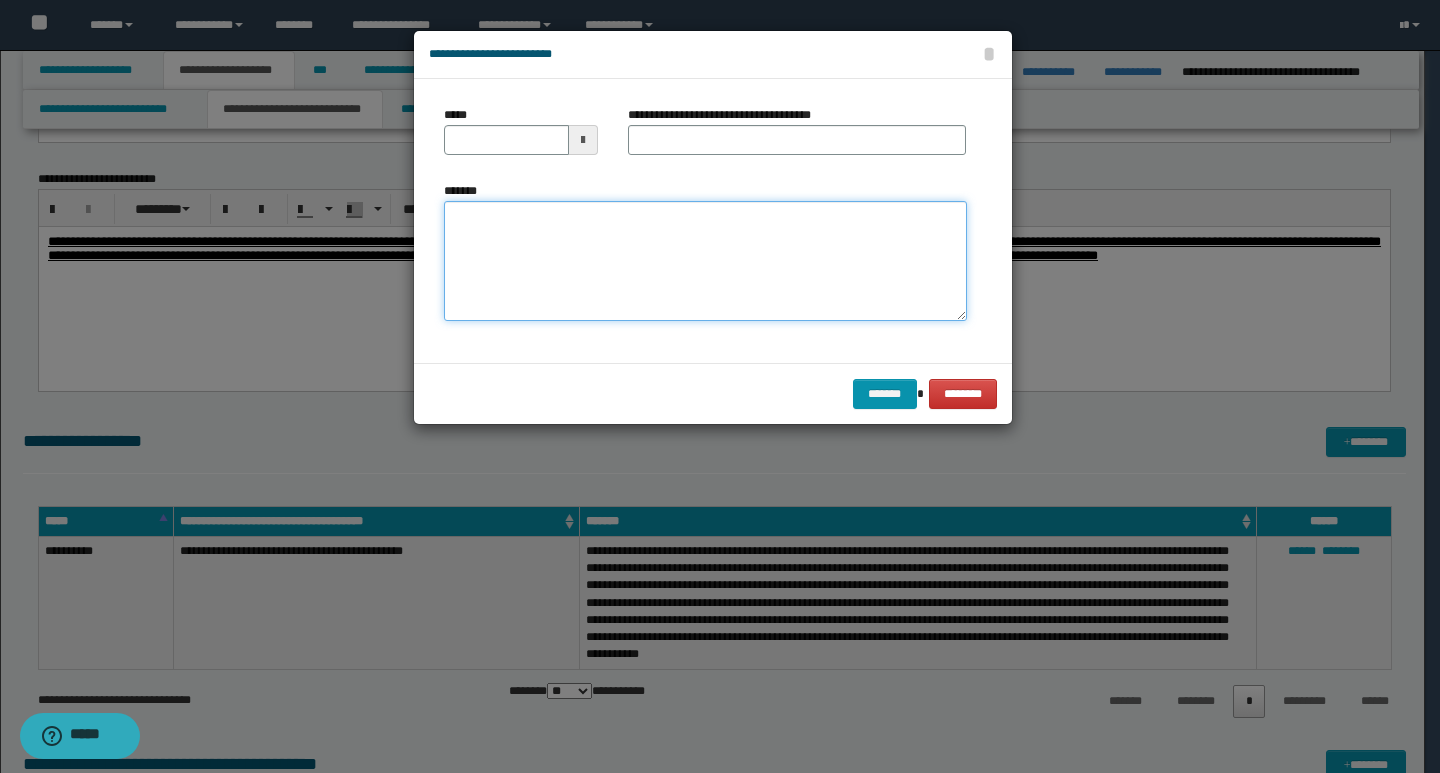 click on "*******" at bounding box center (705, 261) 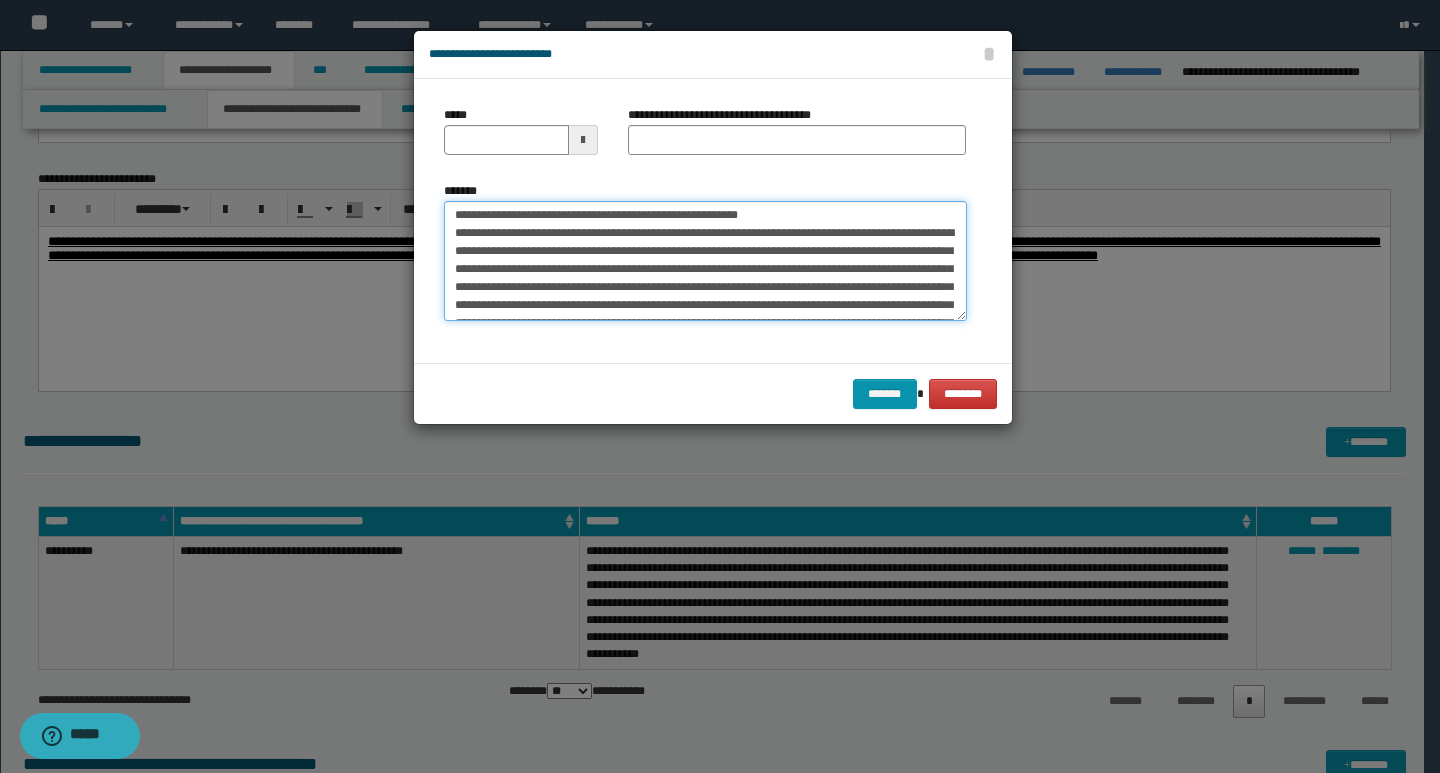 scroll, scrollTop: 0, scrollLeft: 0, axis: both 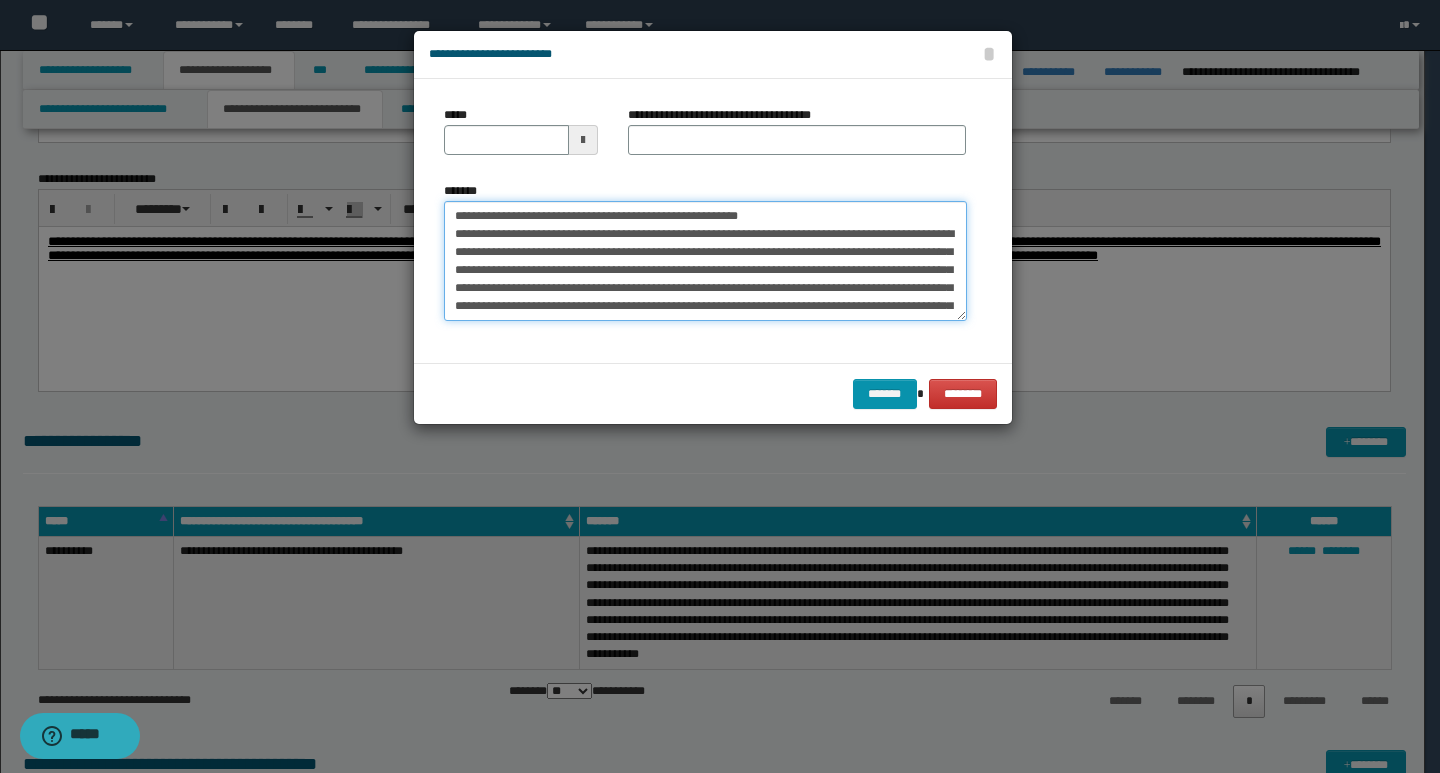 drag, startPoint x: 446, startPoint y: 217, endPoint x: 516, endPoint y: 222, distance: 70.178345 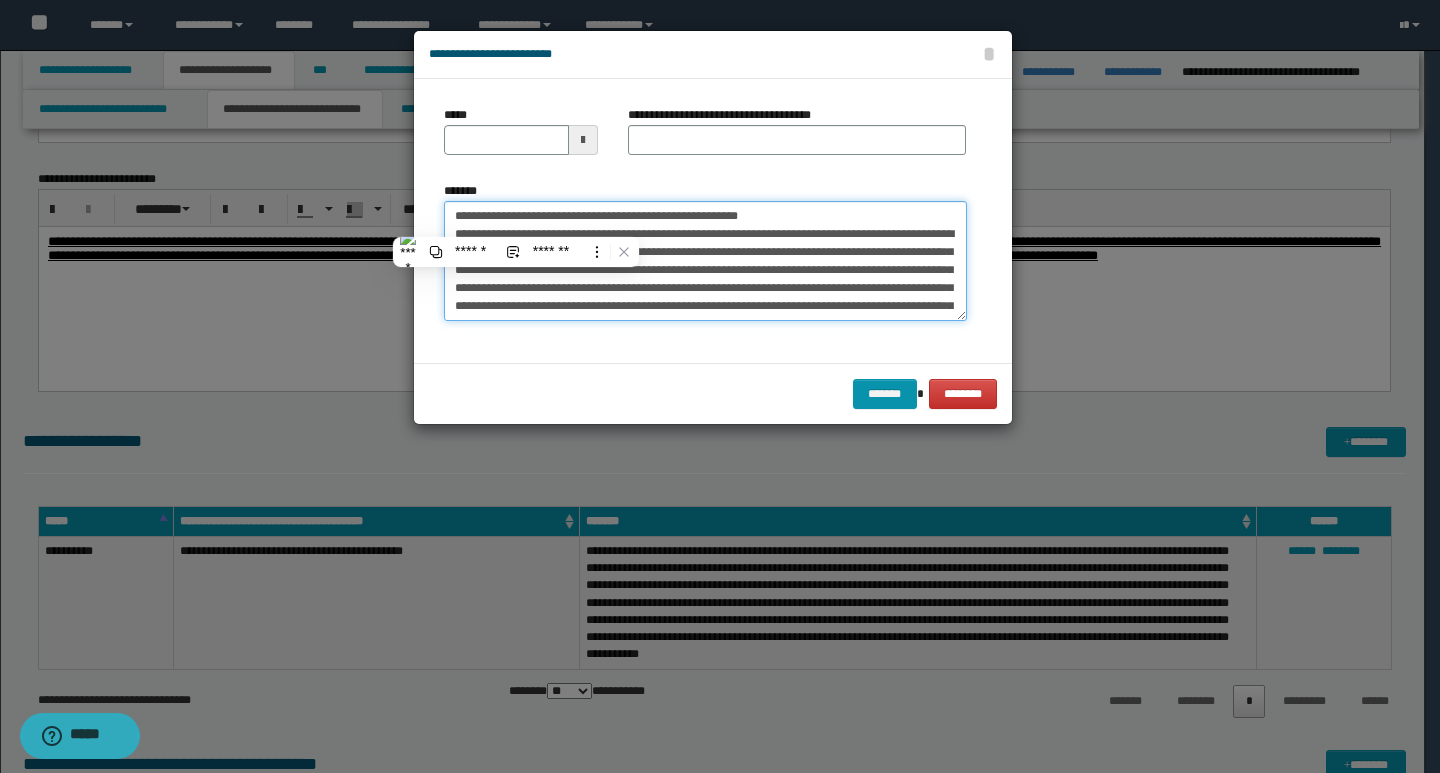 type on "**********" 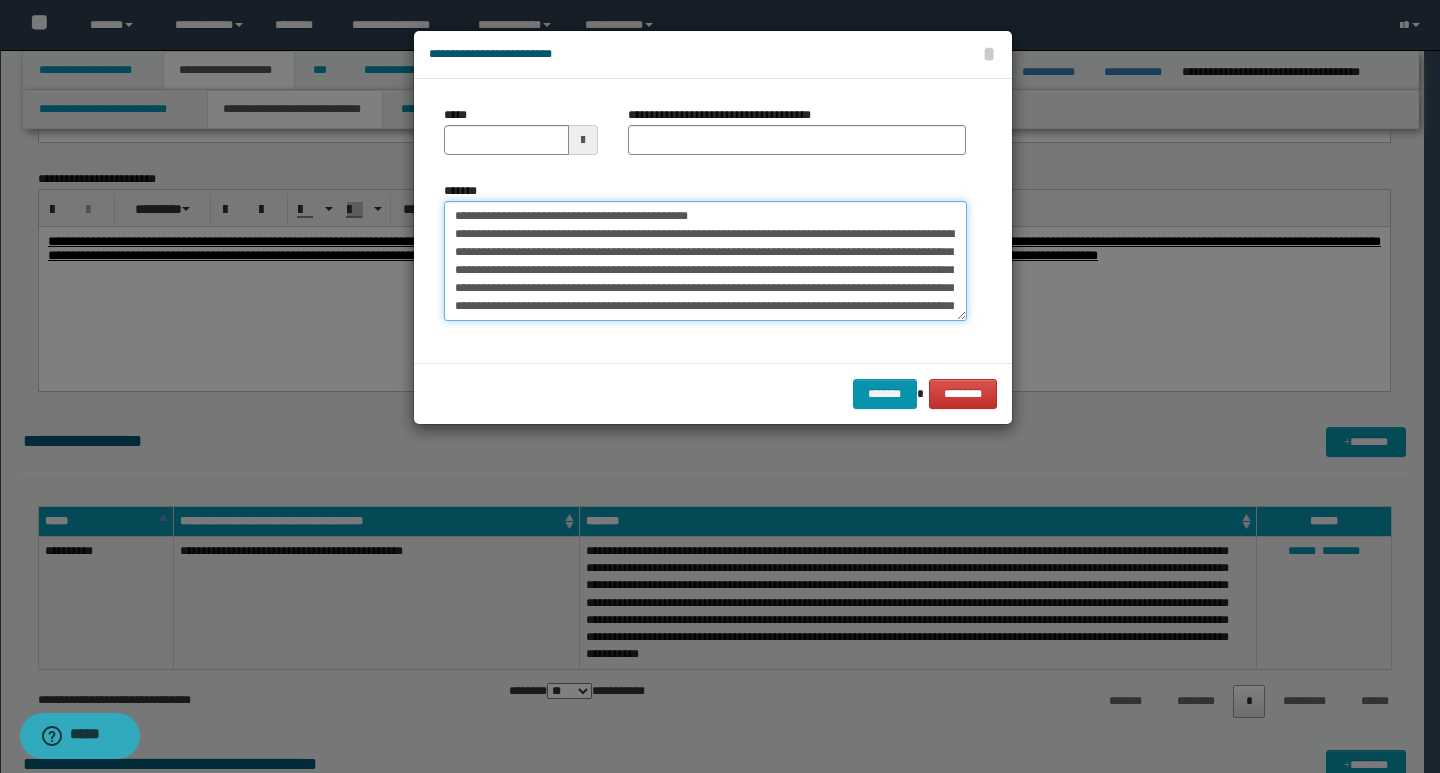 type 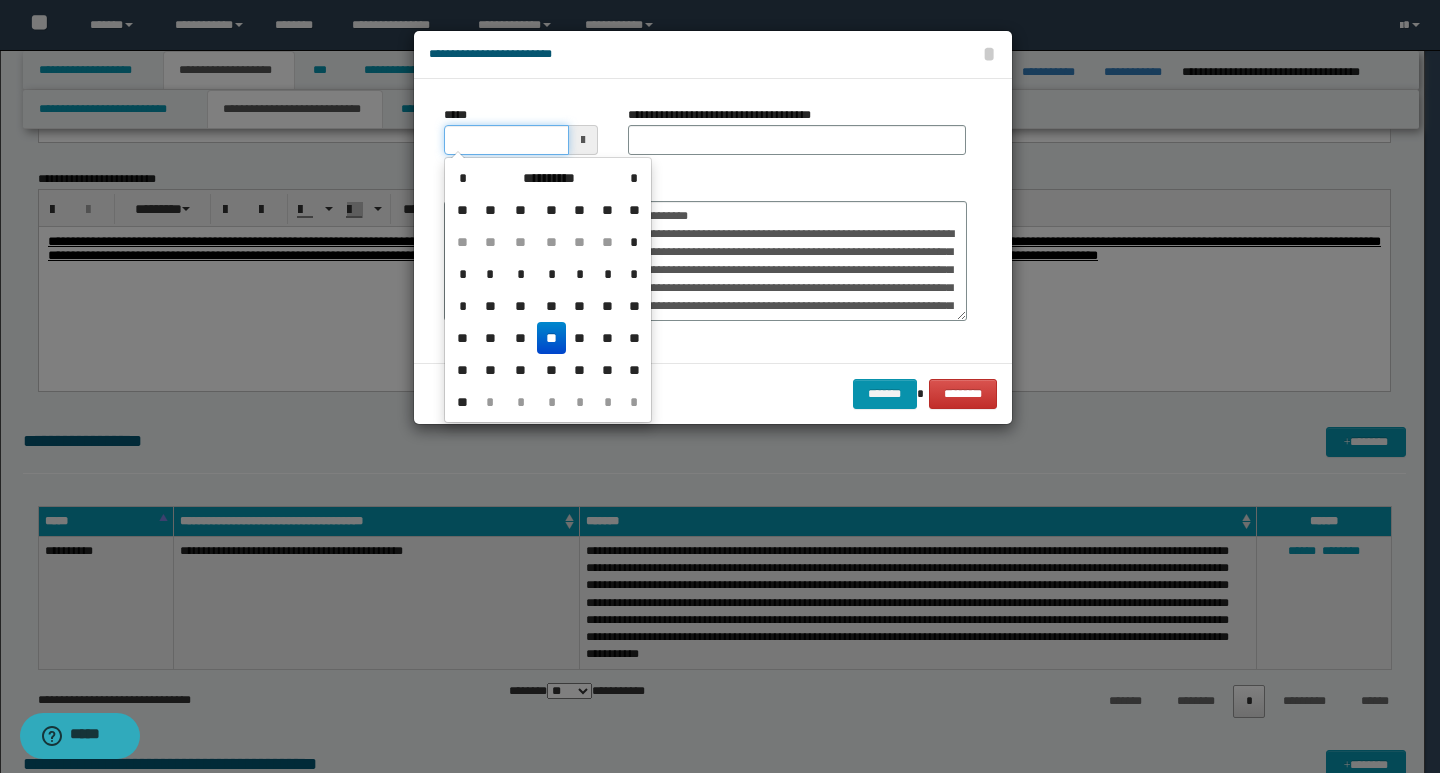 click on "*****" at bounding box center [506, 140] 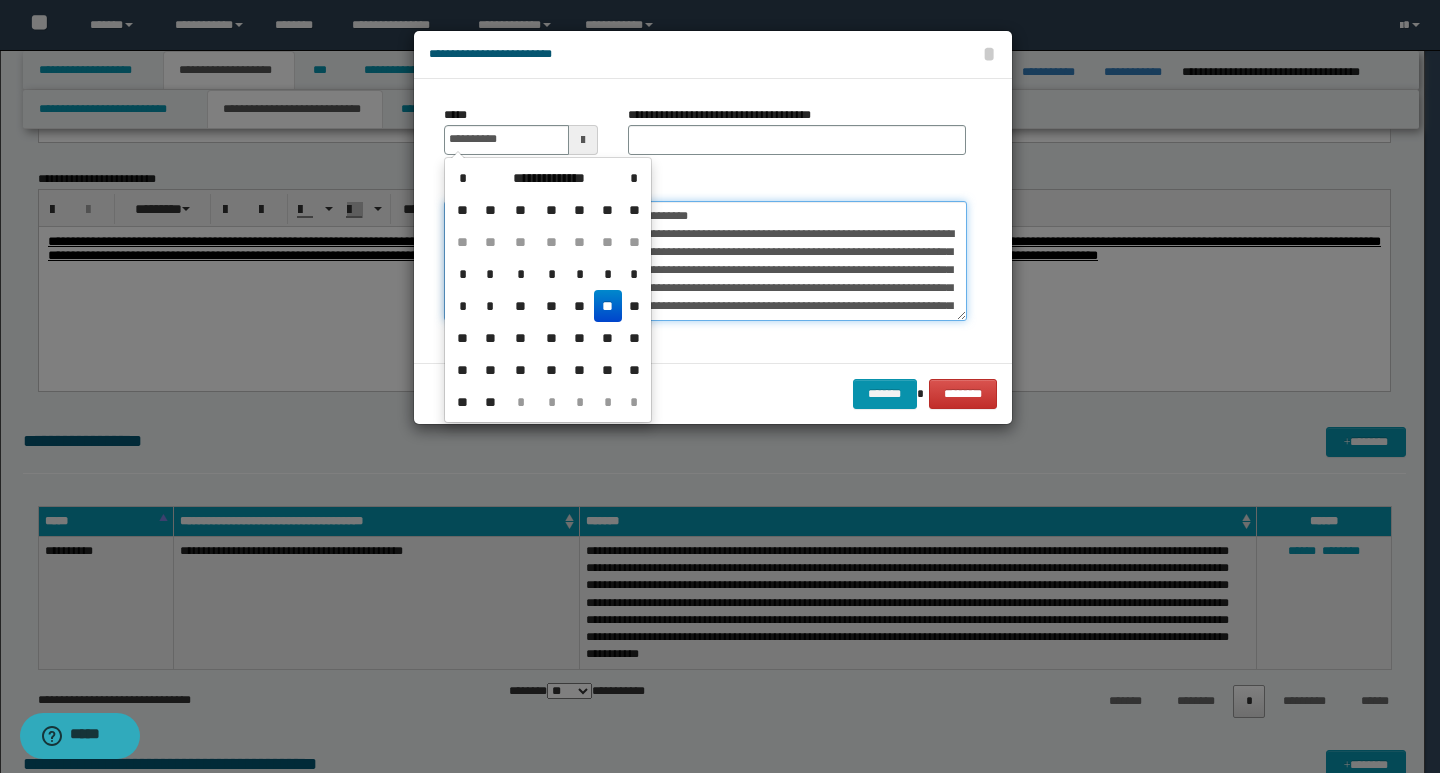 type on "**********" 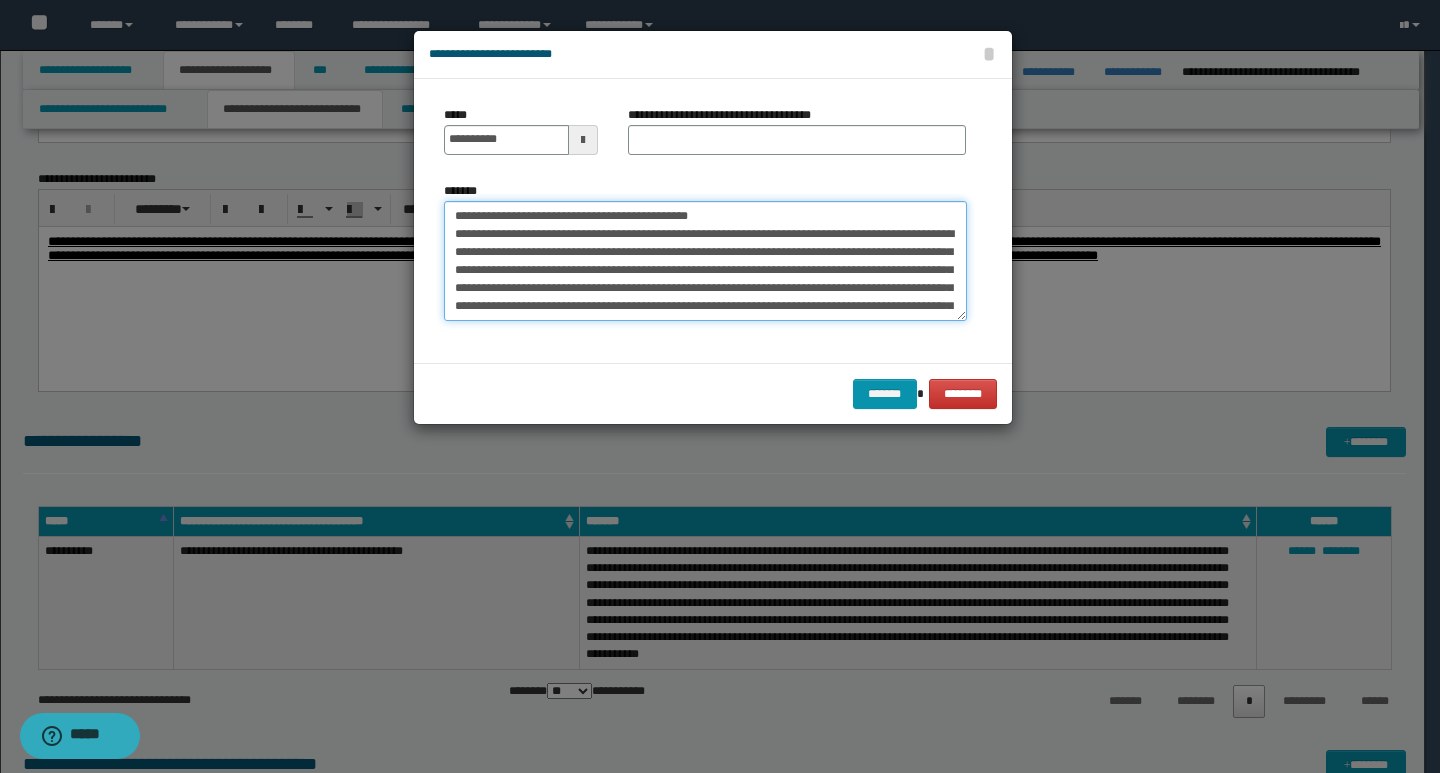 drag, startPoint x: 716, startPoint y: 216, endPoint x: 427, endPoint y: 216, distance: 289 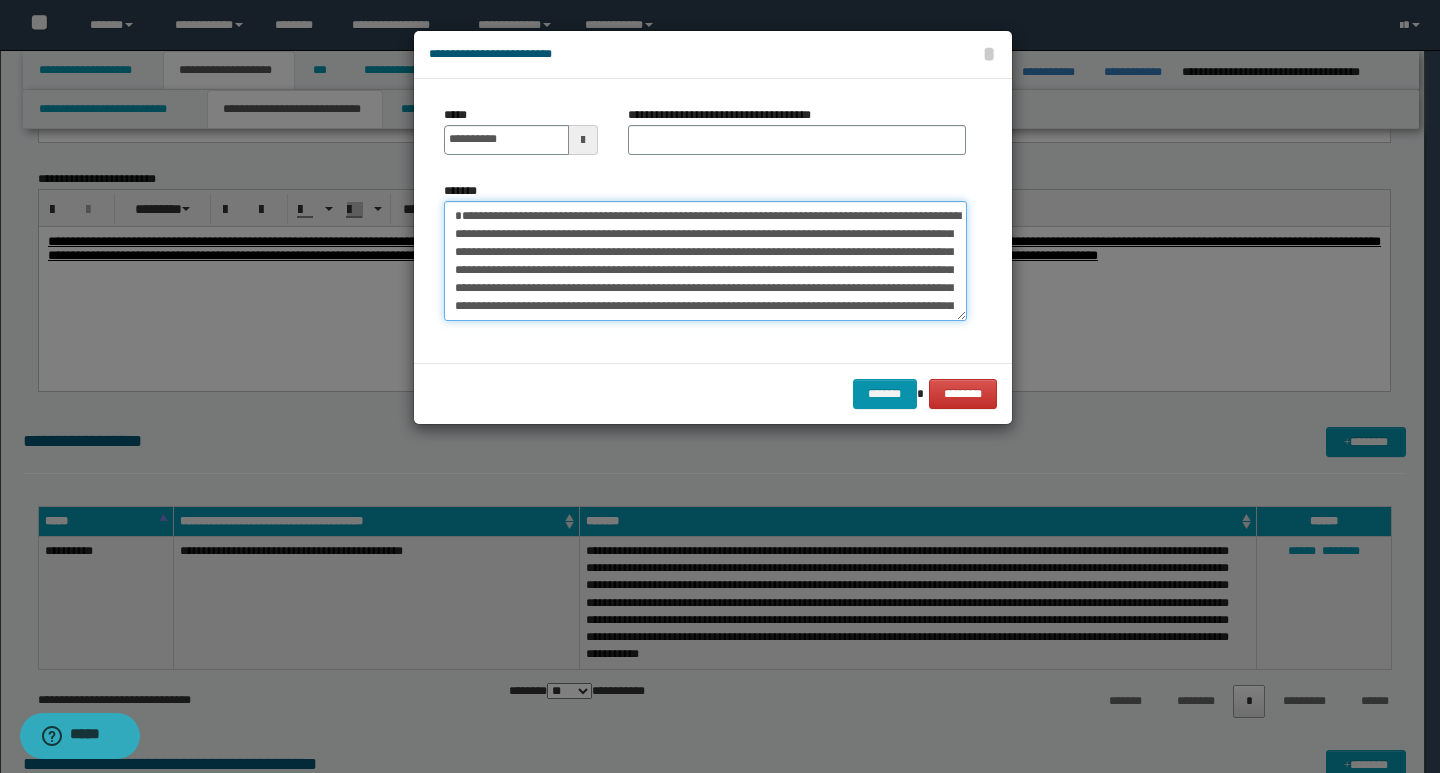 type on "**********" 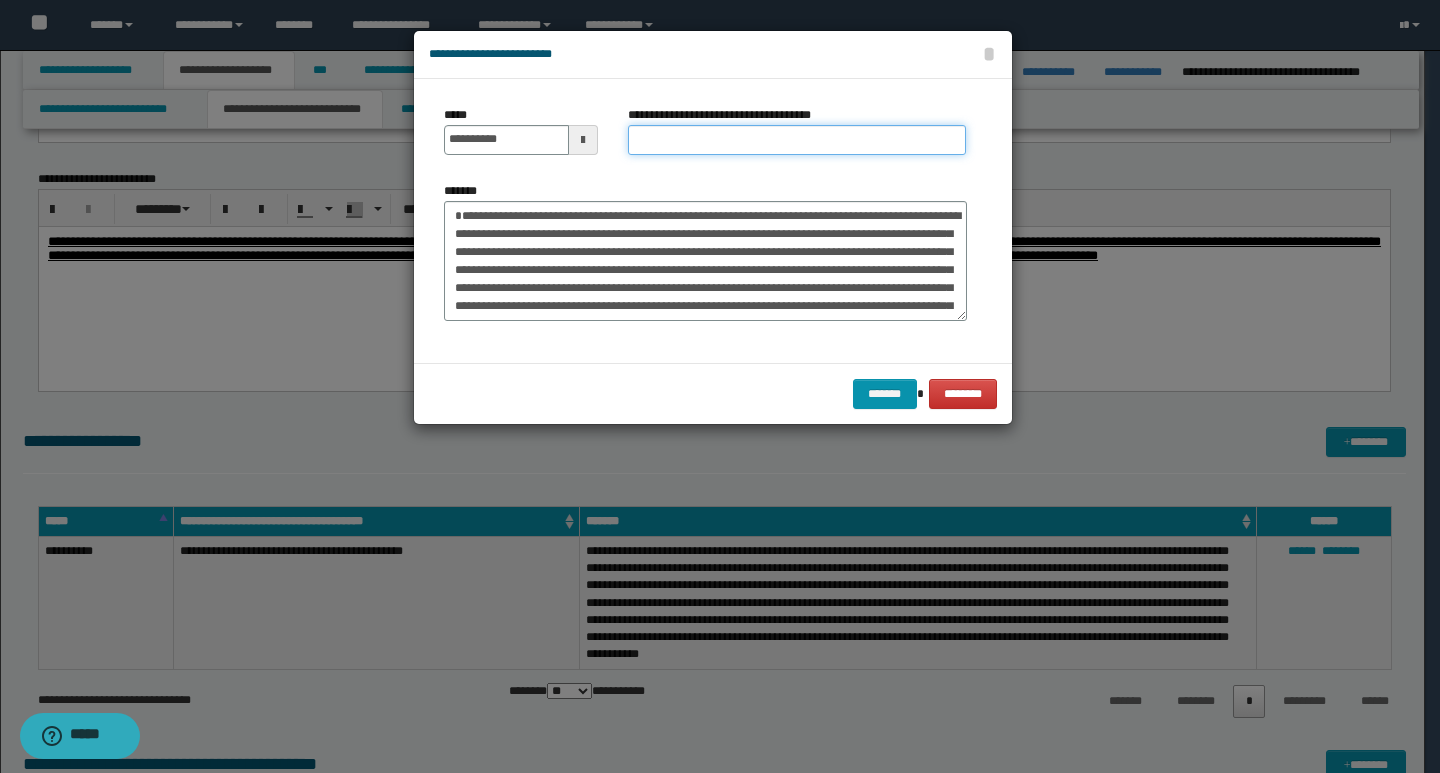 click on "**********" at bounding box center [797, 140] 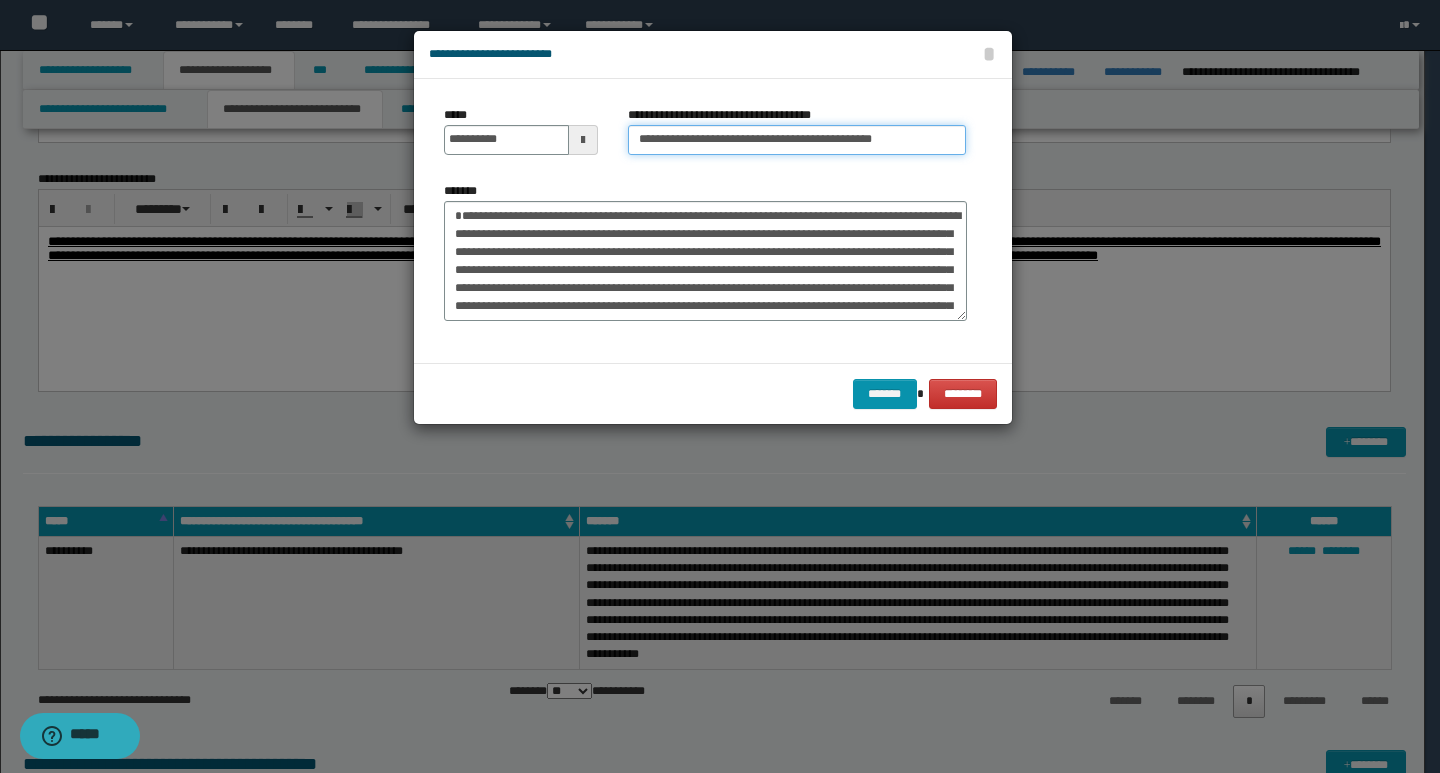 type on "**********" 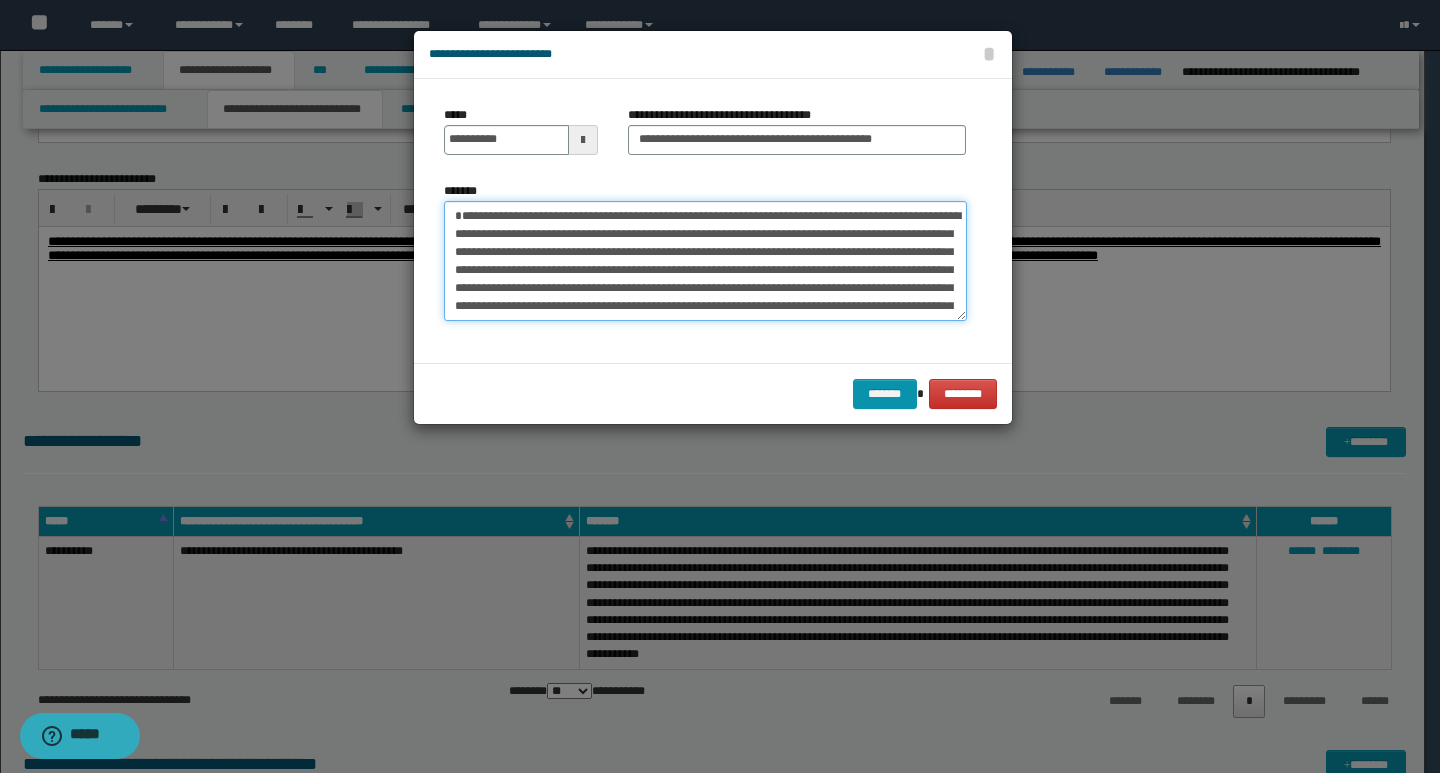 drag, startPoint x: 459, startPoint y: 211, endPoint x: 564, endPoint y: 230, distance: 106.7052 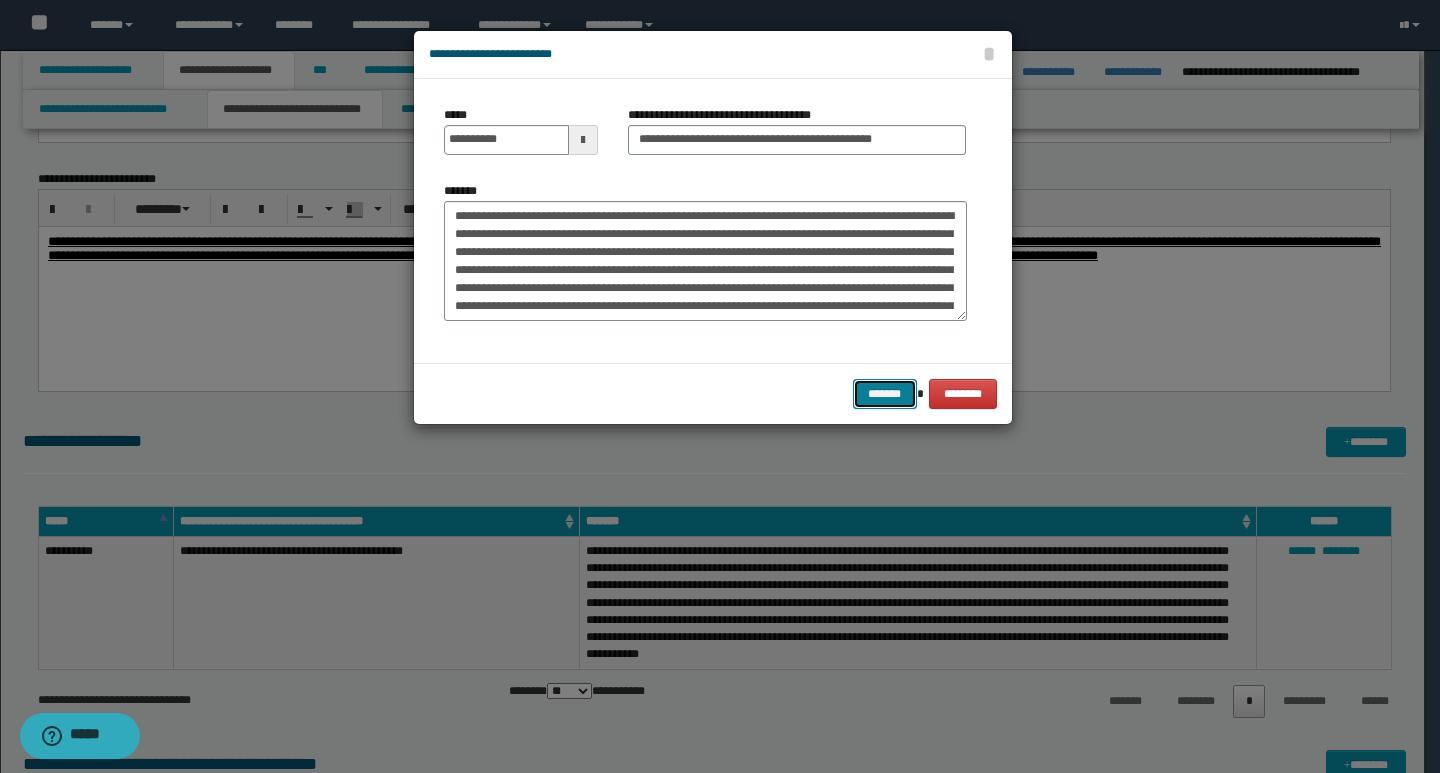 click on "*******" at bounding box center (885, 394) 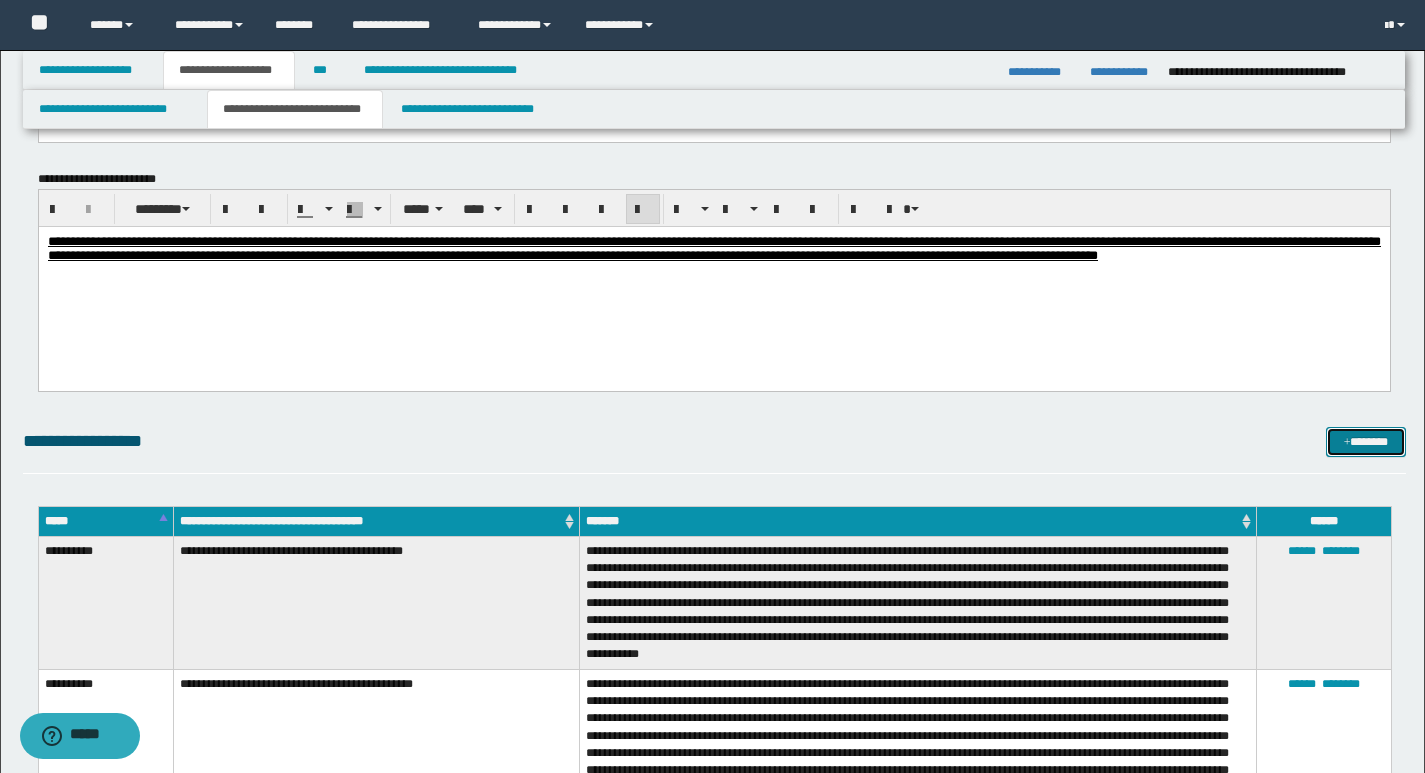 click on "*******" at bounding box center [1366, 442] 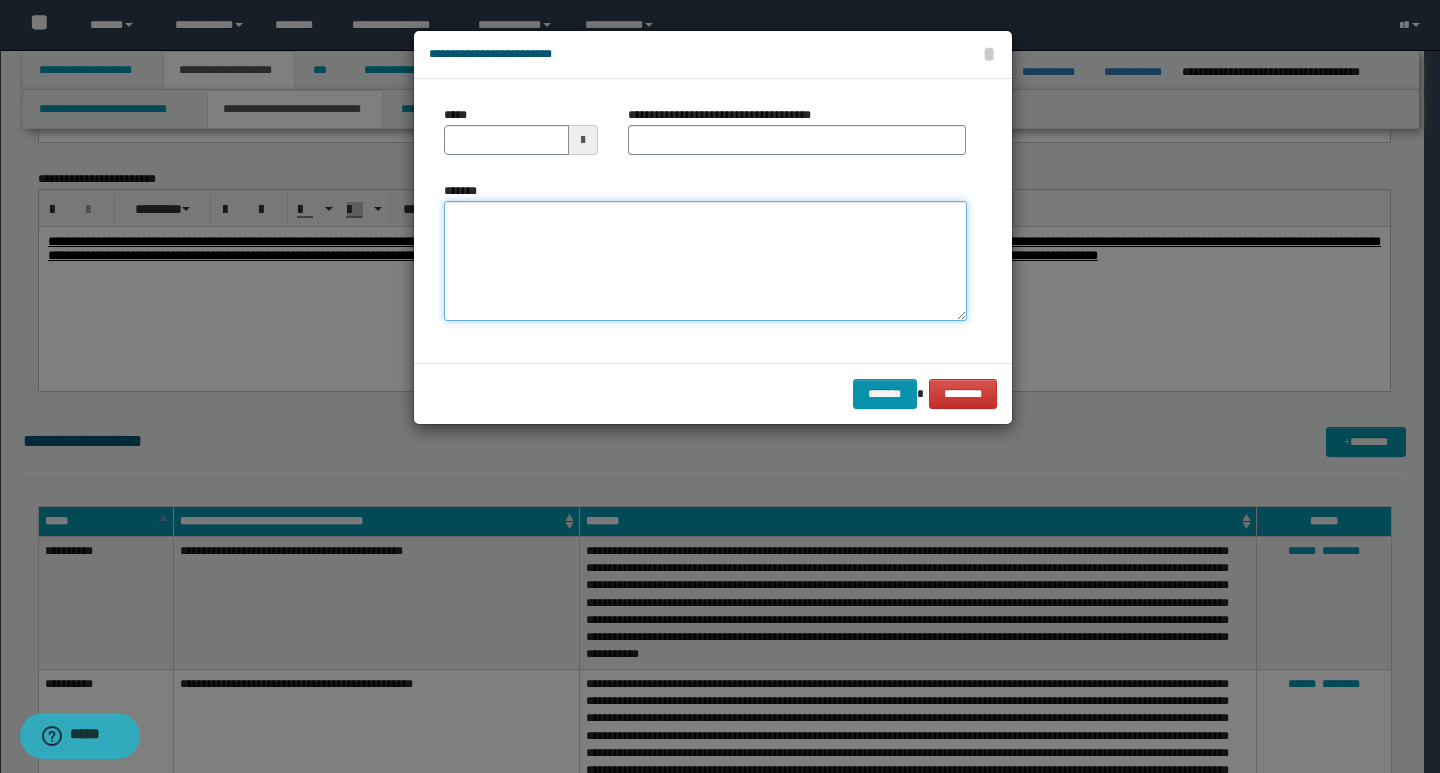 click on "*******" at bounding box center (705, 261) 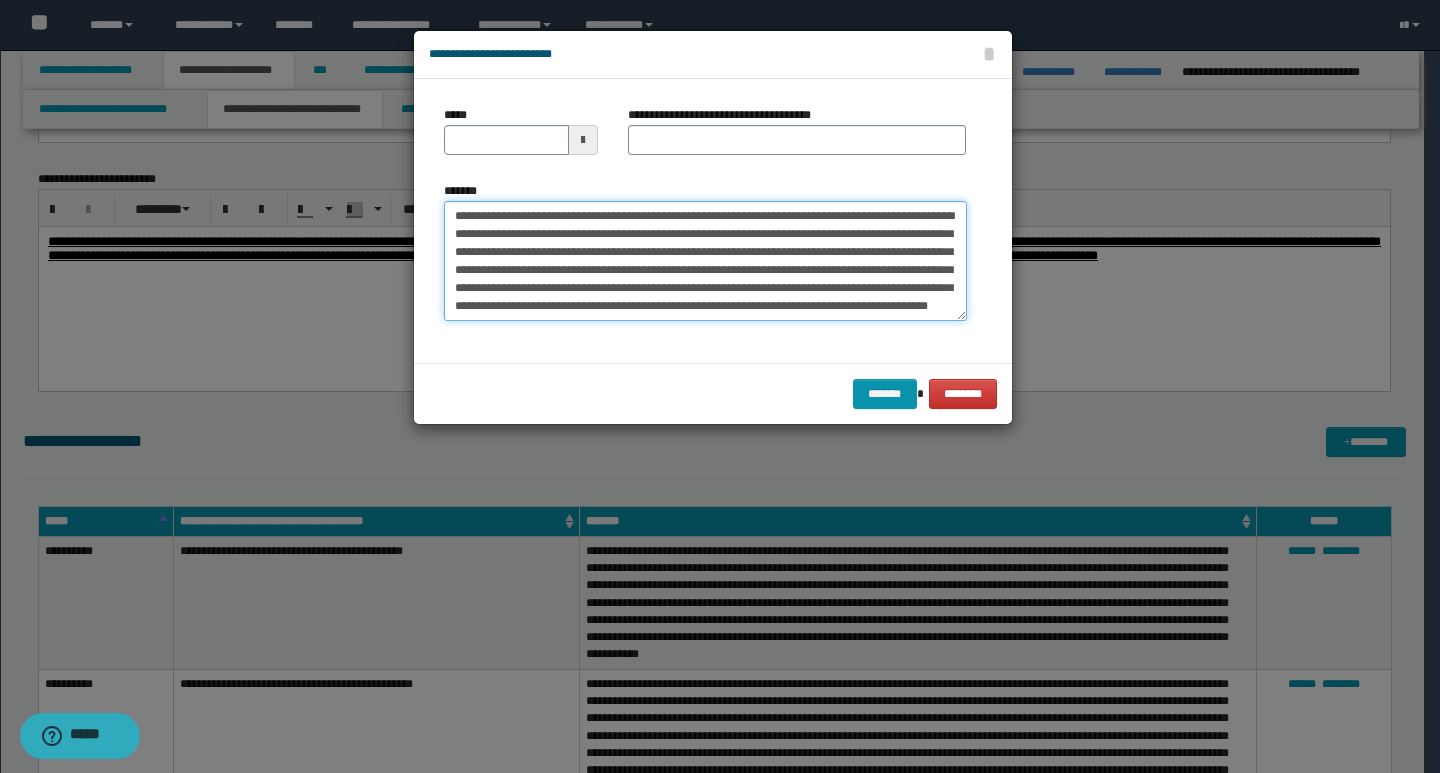 scroll, scrollTop: 0, scrollLeft: 0, axis: both 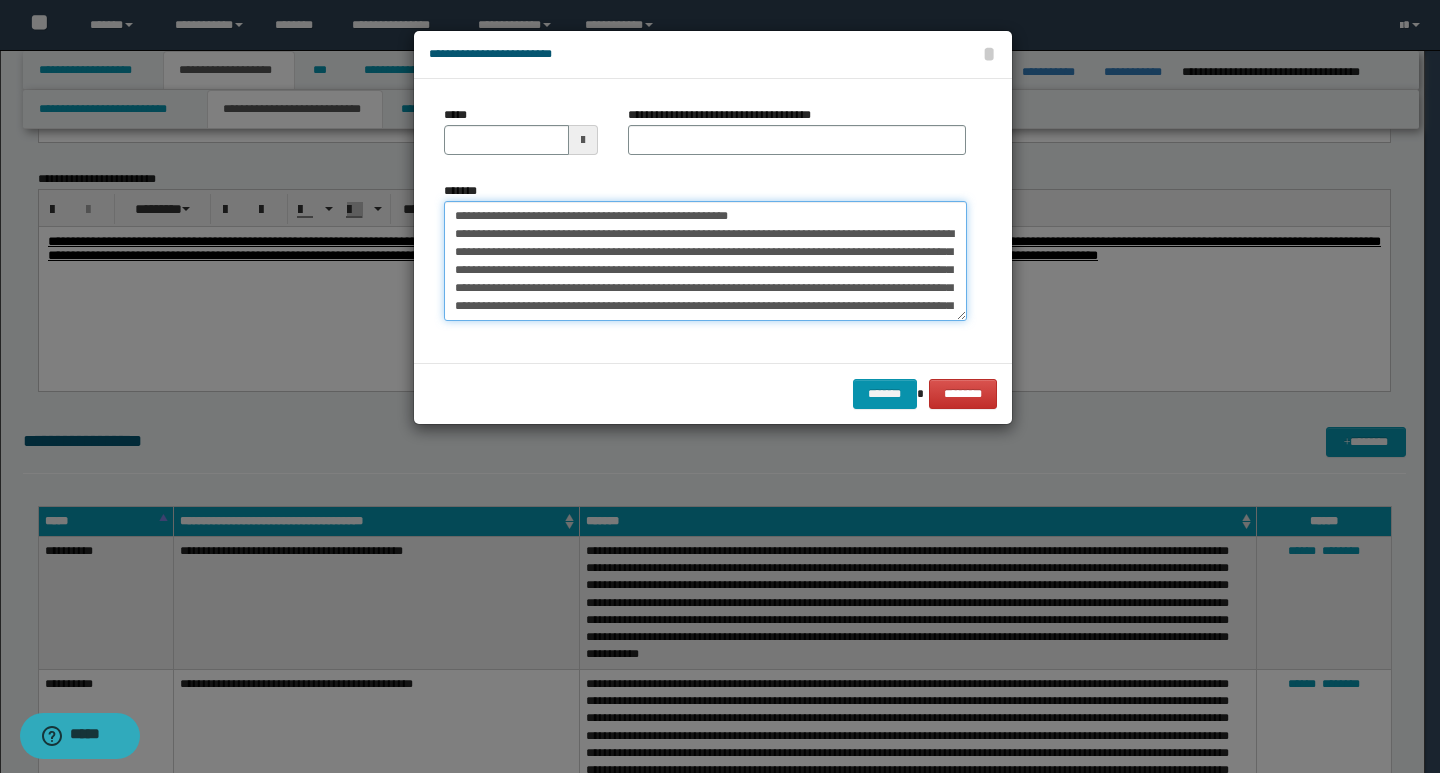 drag, startPoint x: 450, startPoint y: 219, endPoint x: 522, endPoint y: 216, distance: 72.06247 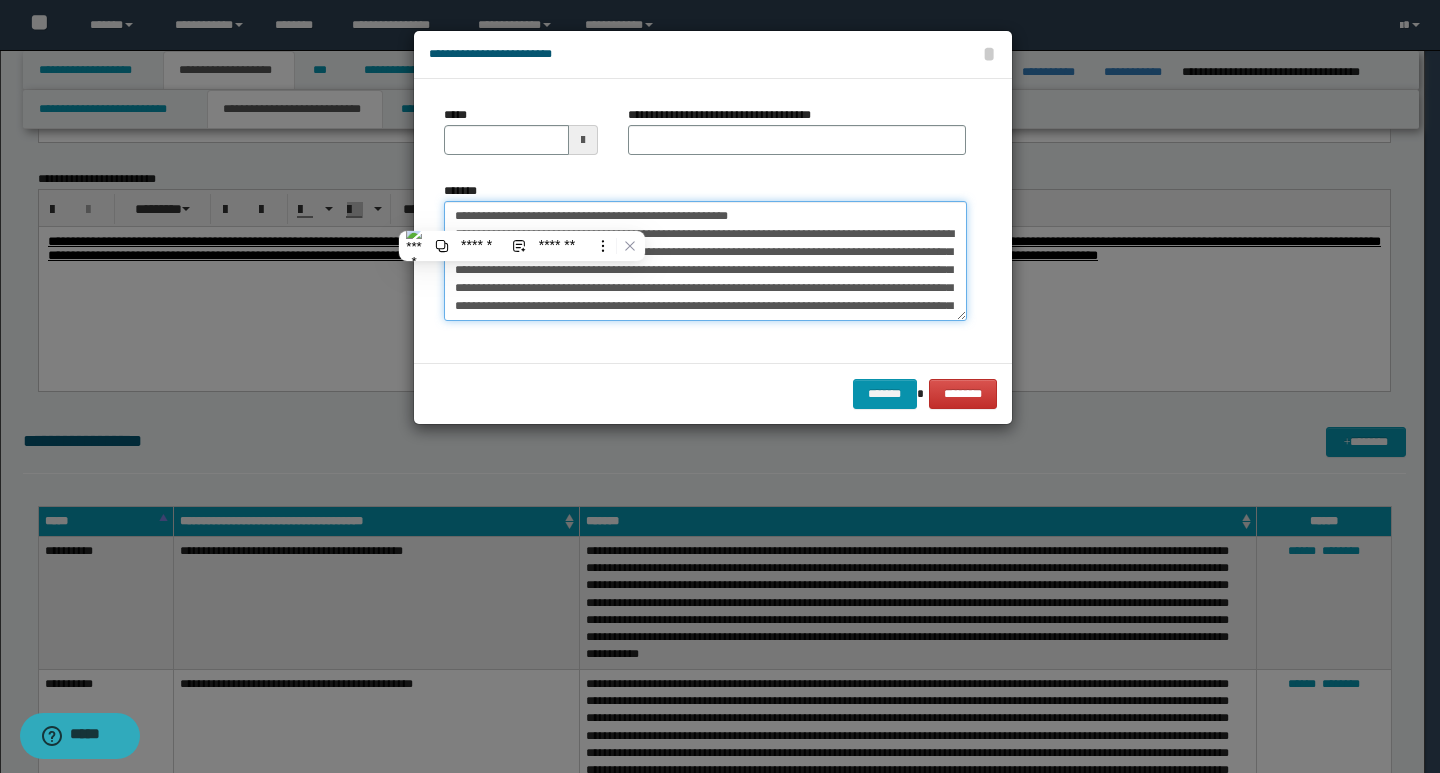 type on "**********" 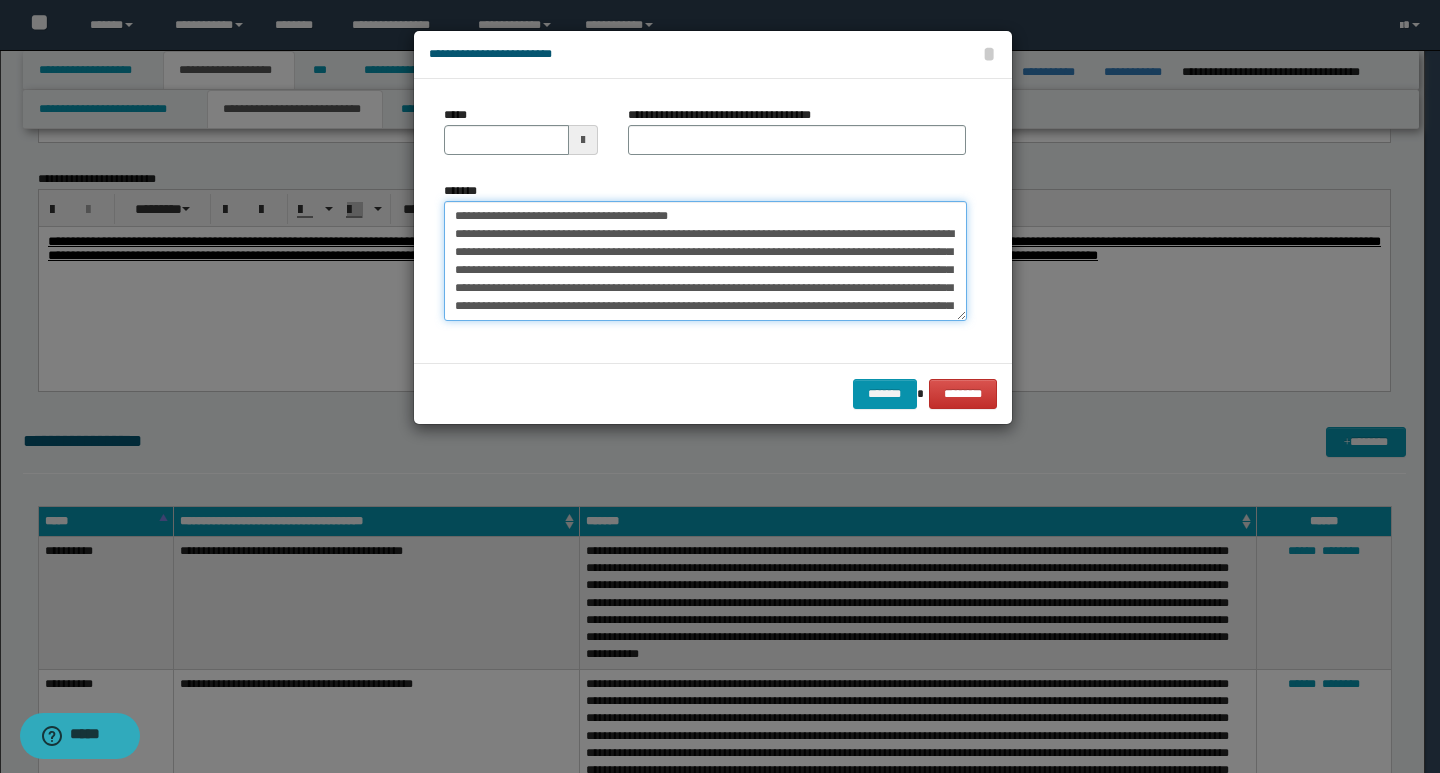 type 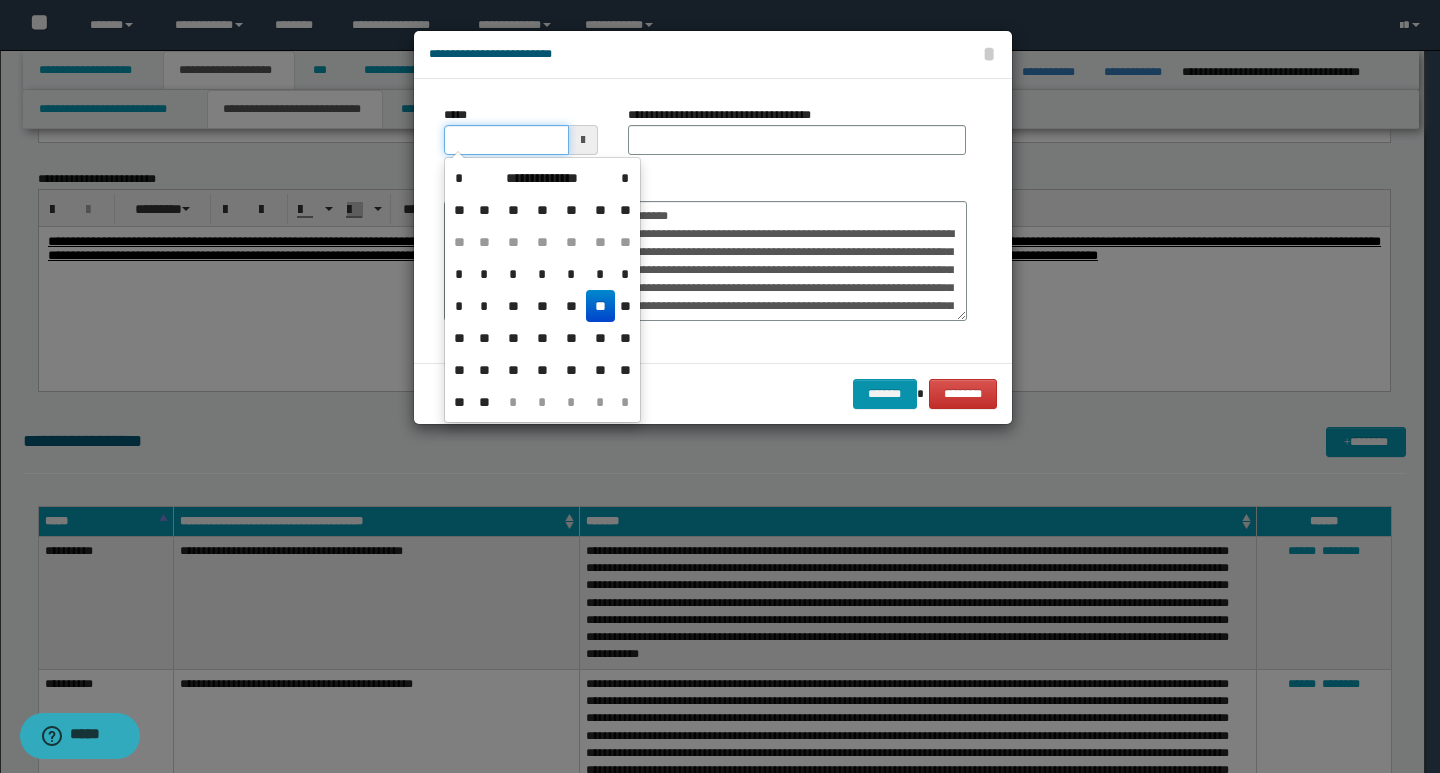 click on "*****" at bounding box center [506, 140] 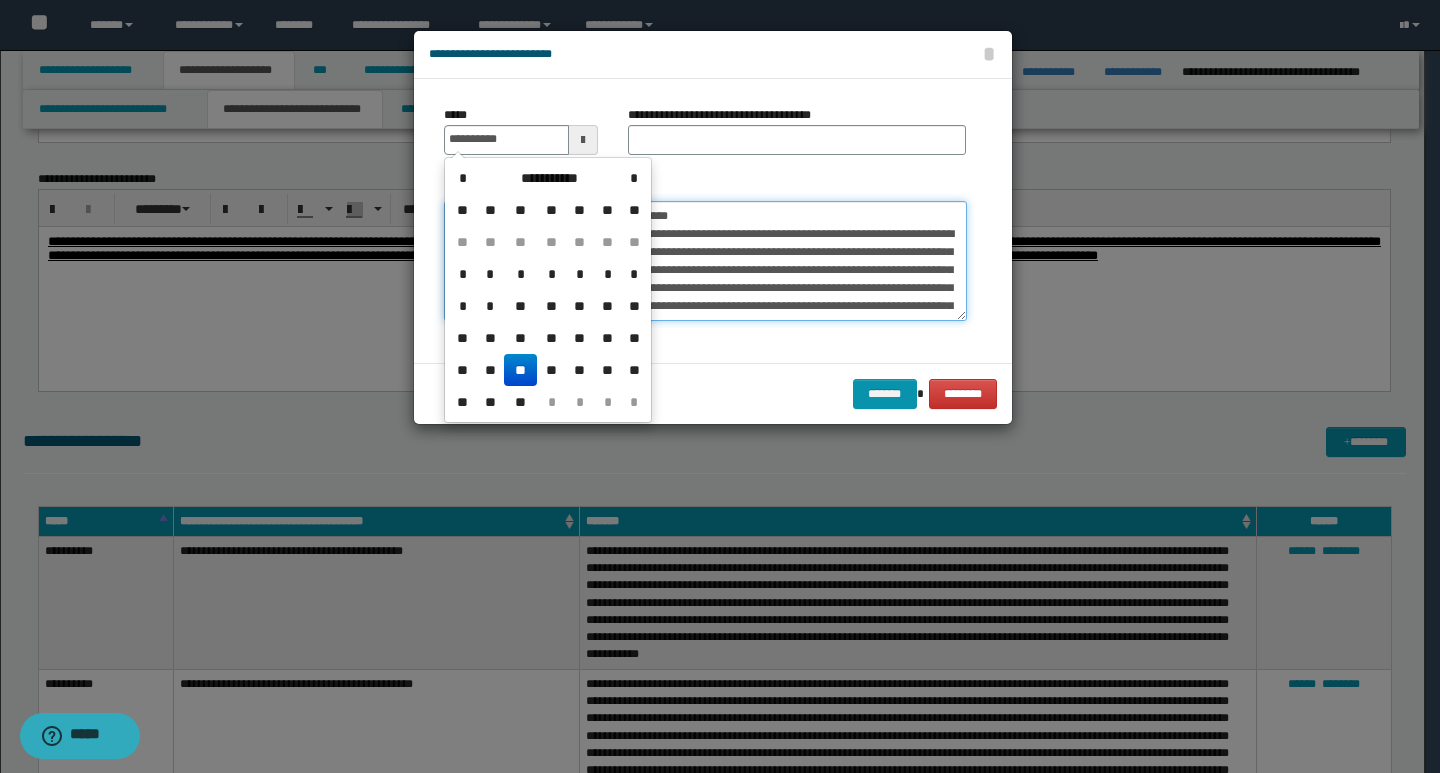 type on "**********" 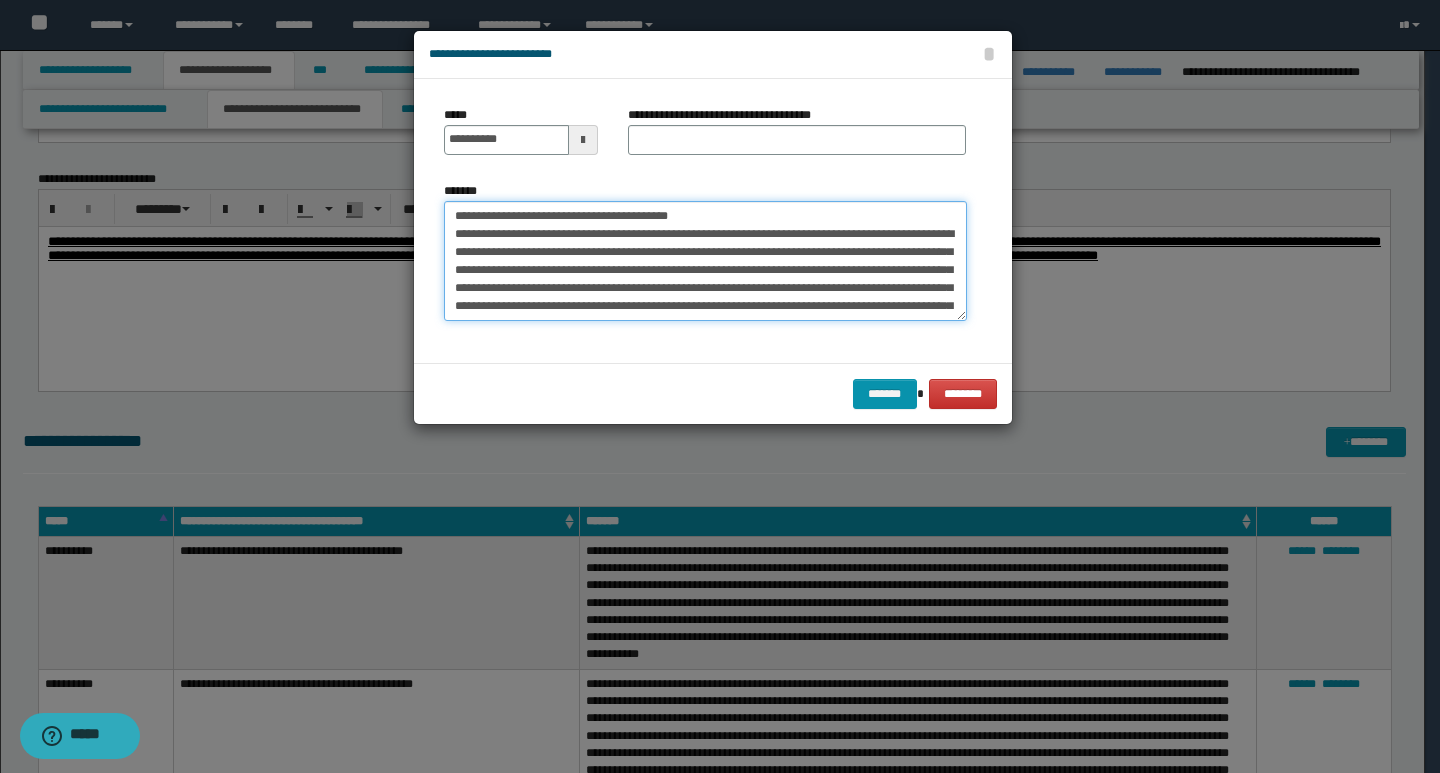 drag, startPoint x: 696, startPoint y: 219, endPoint x: 424, endPoint y: 219, distance: 272 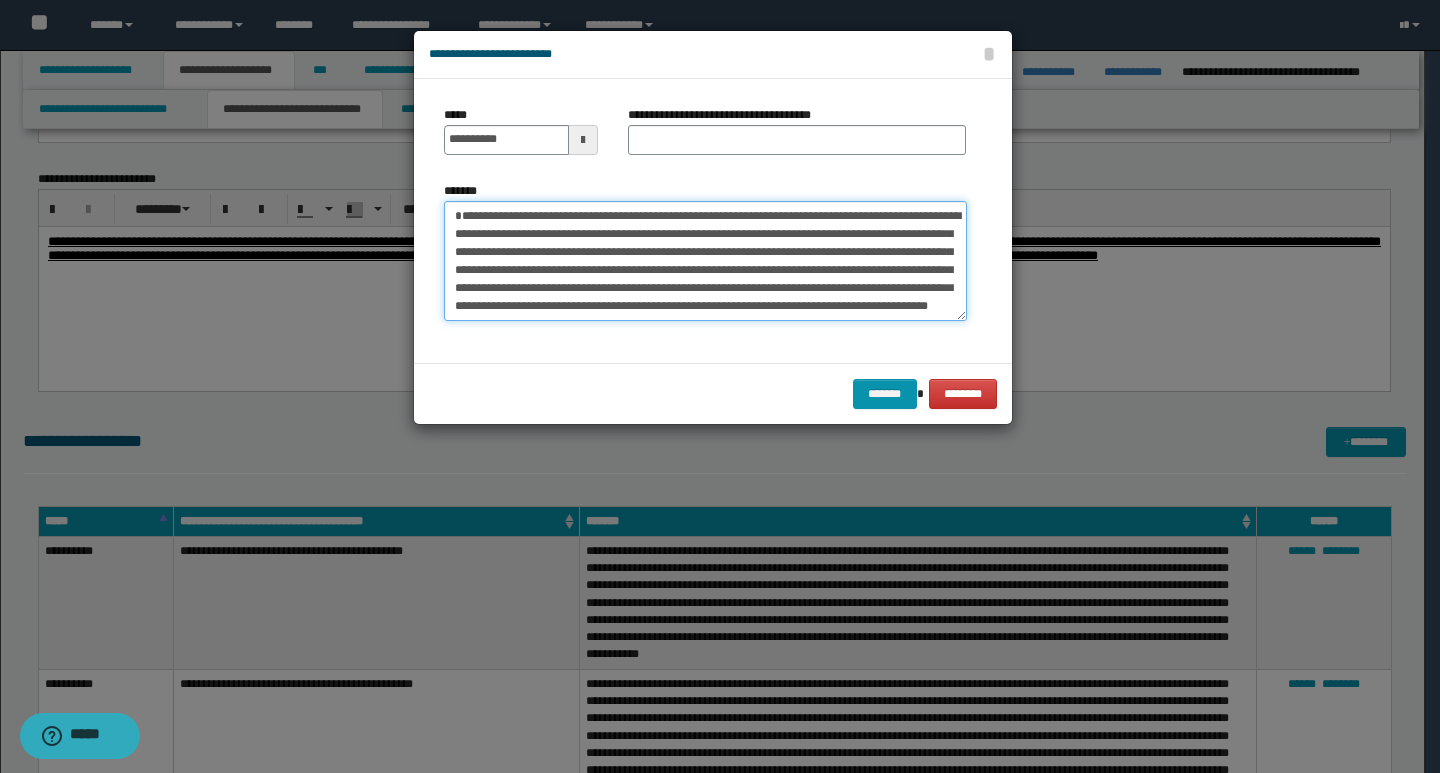 type on "**********" 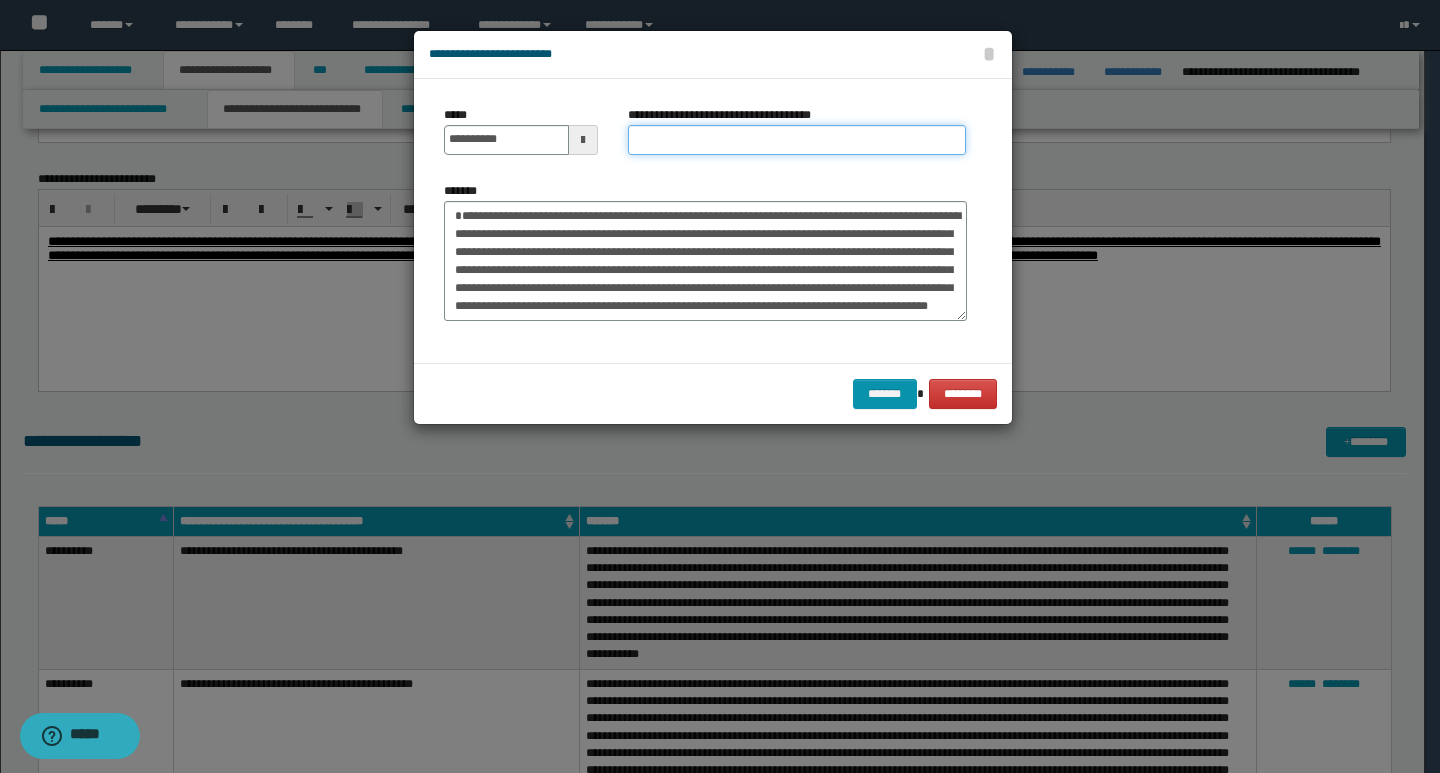 click on "**********" at bounding box center [797, 140] 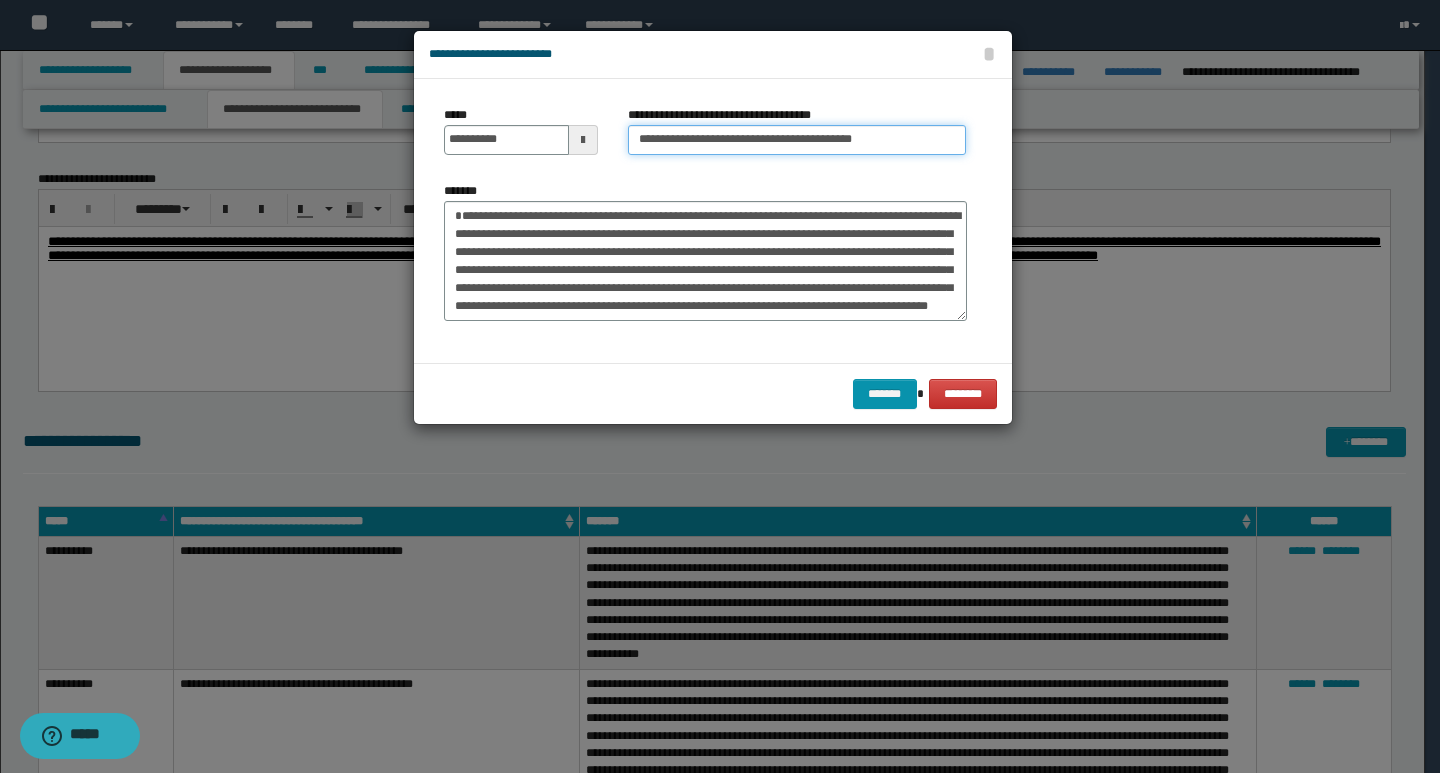 type on "**********" 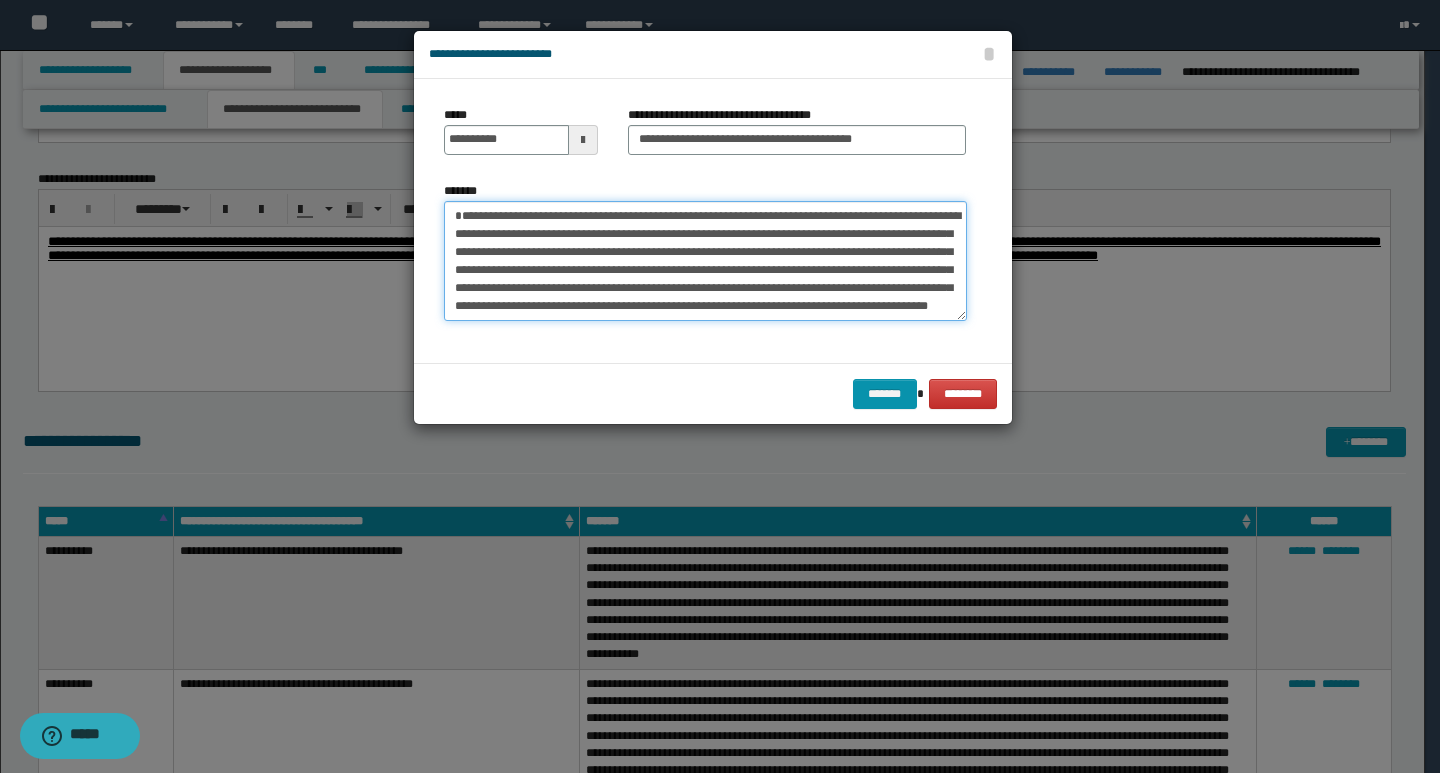 click on "**********" at bounding box center (705, 261) 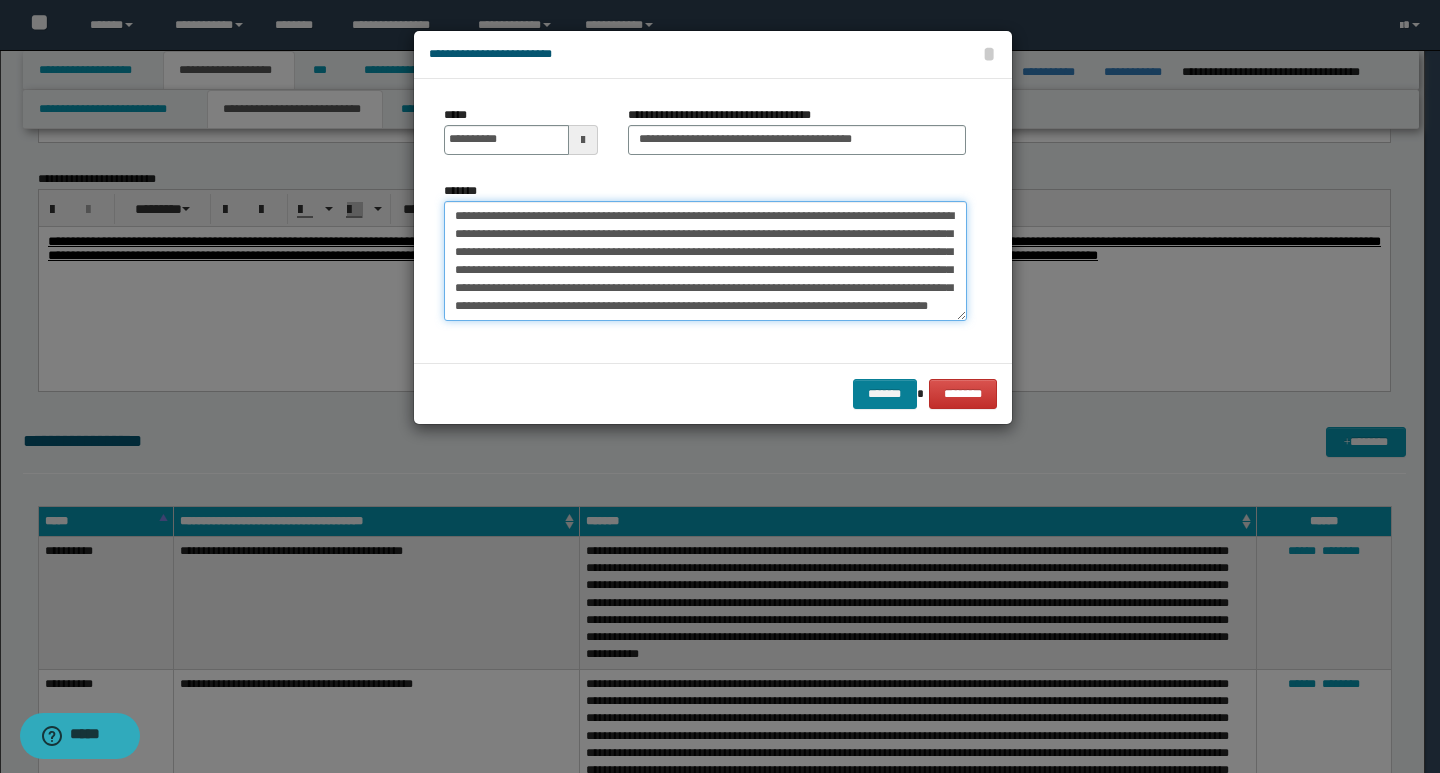 type on "**********" 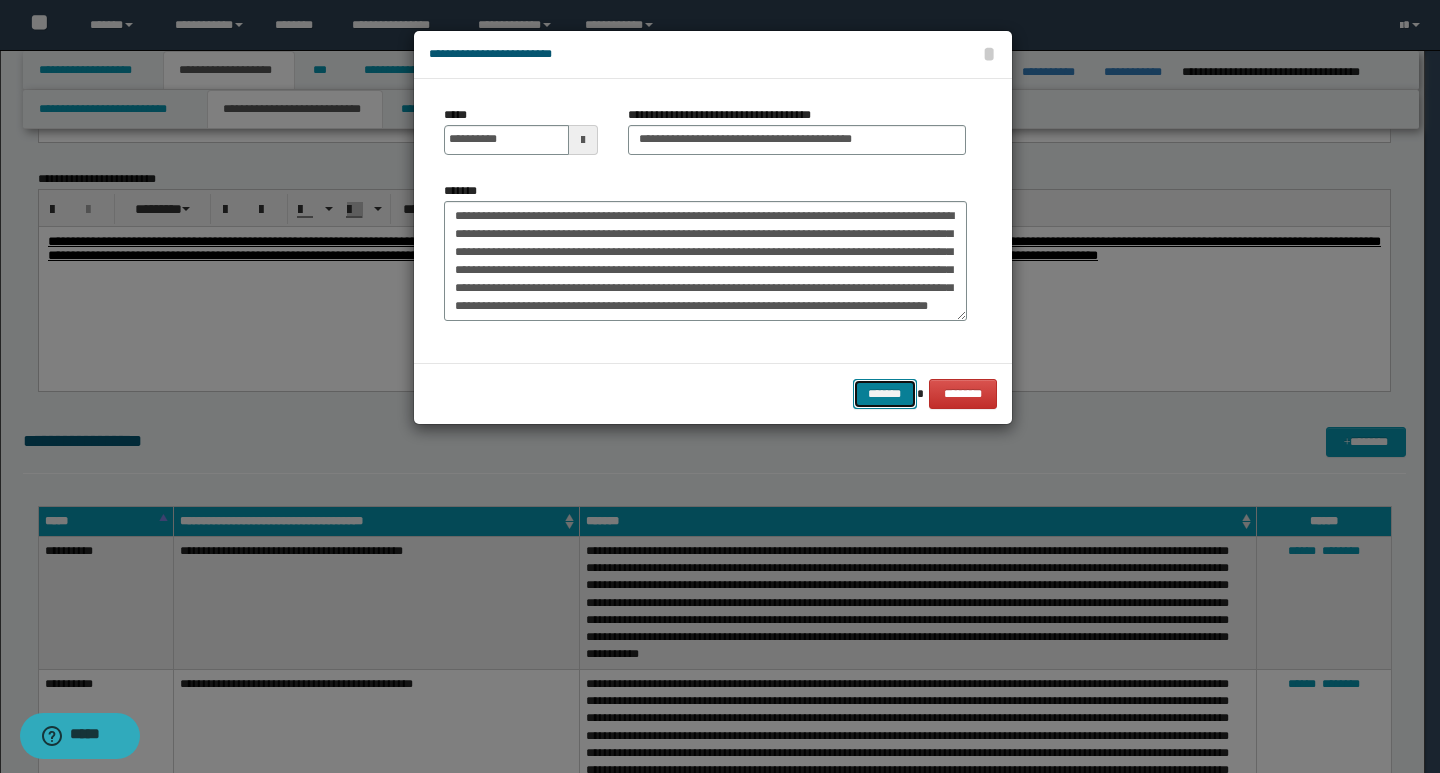 click on "*******" at bounding box center [885, 394] 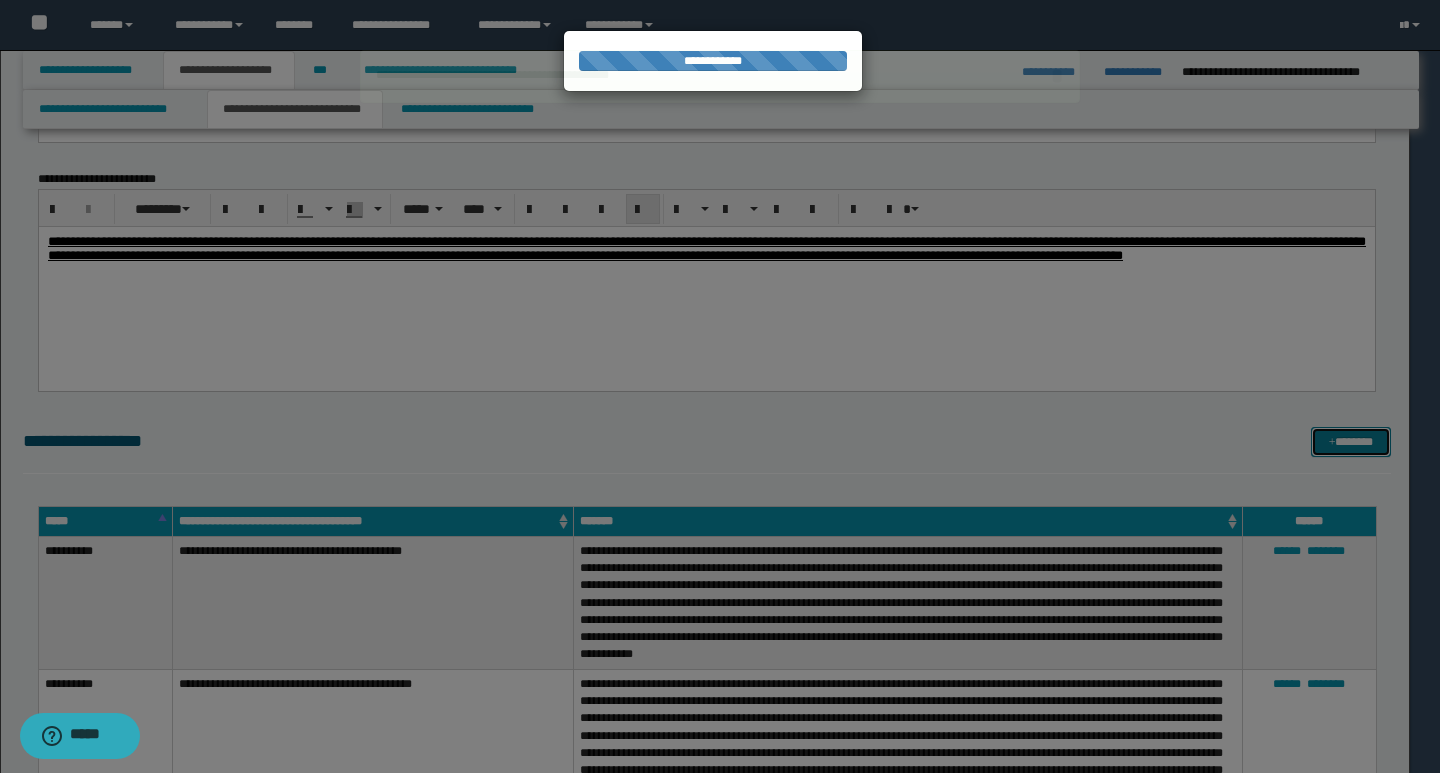 type 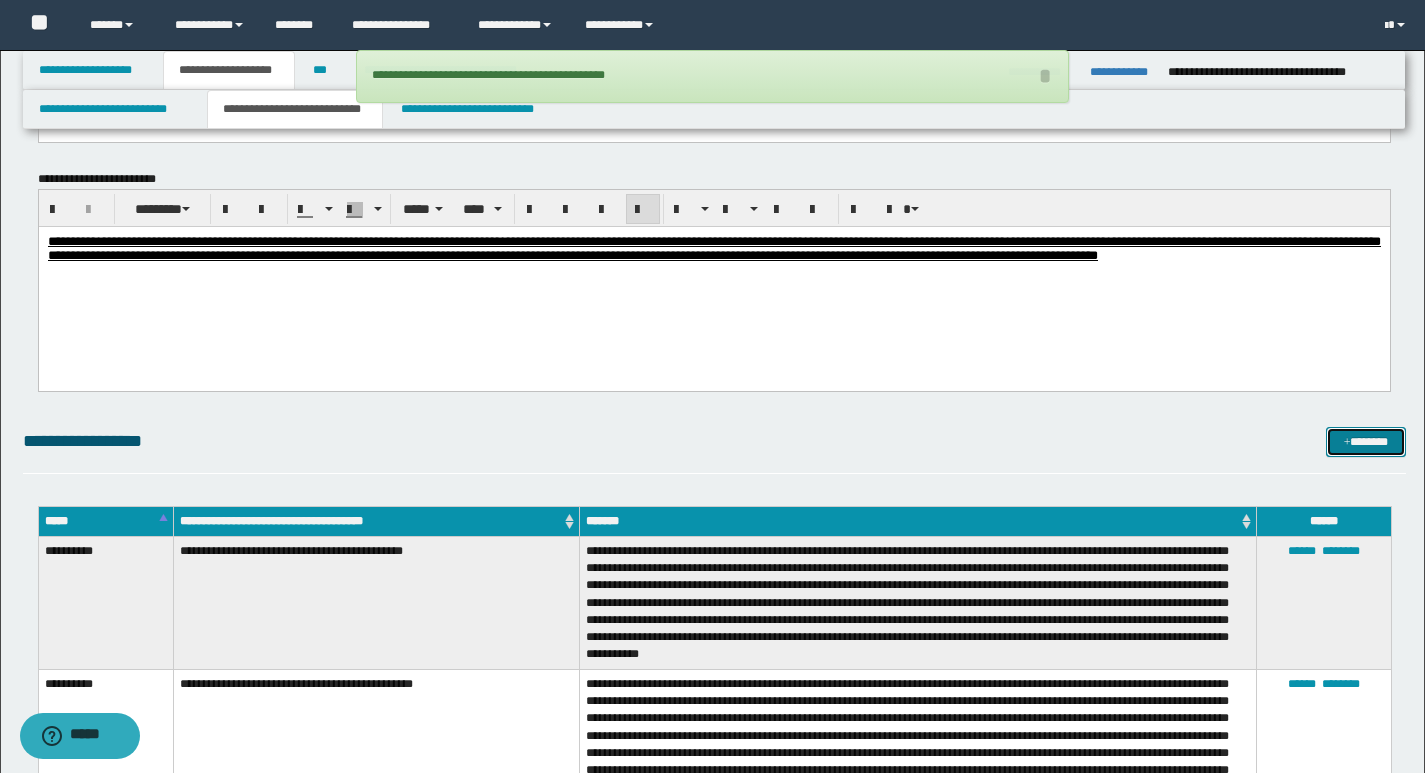 click on "*******" at bounding box center (1366, 442) 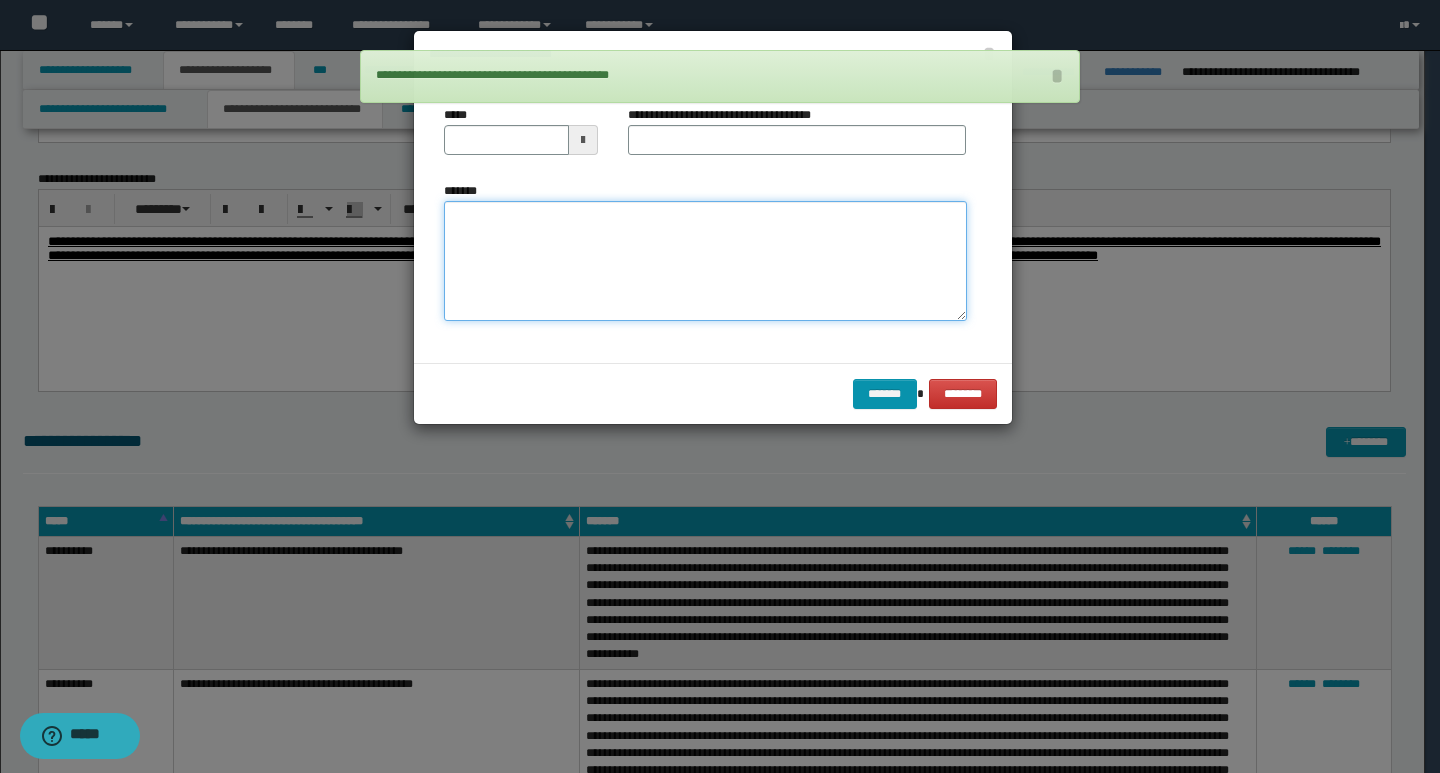 click on "*******" at bounding box center (705, 261) 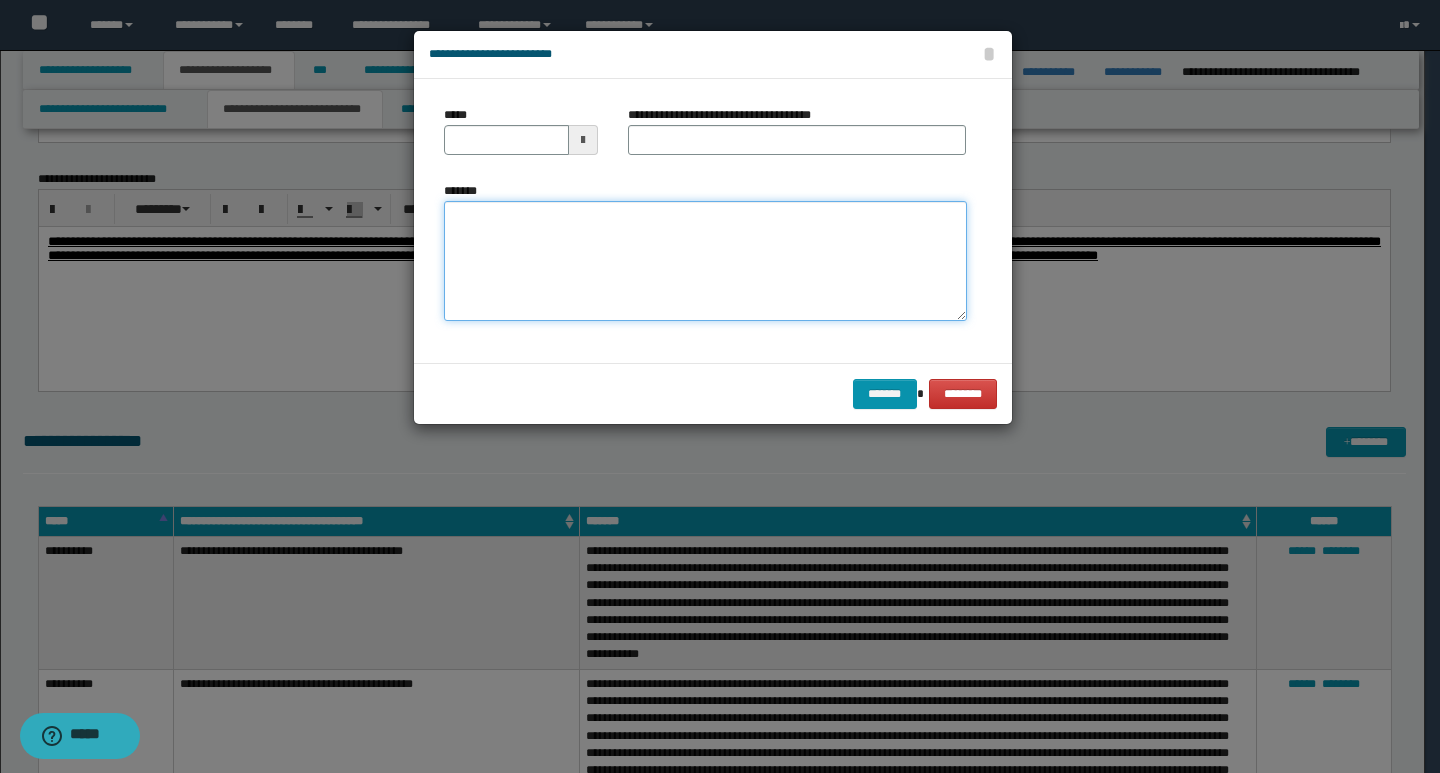 paste on "**********" 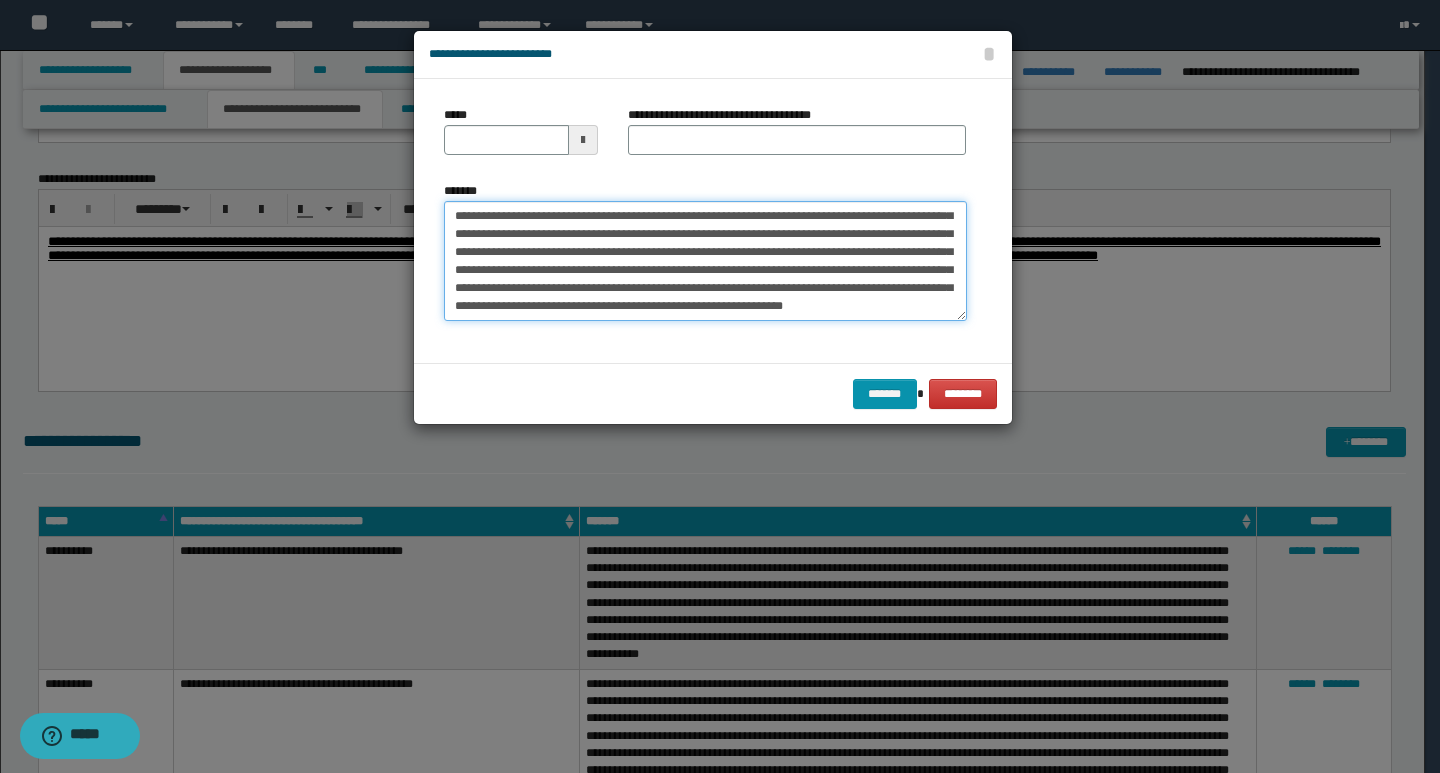 scroll, scrollTop: 0, scrollLeft: 0, axis: both 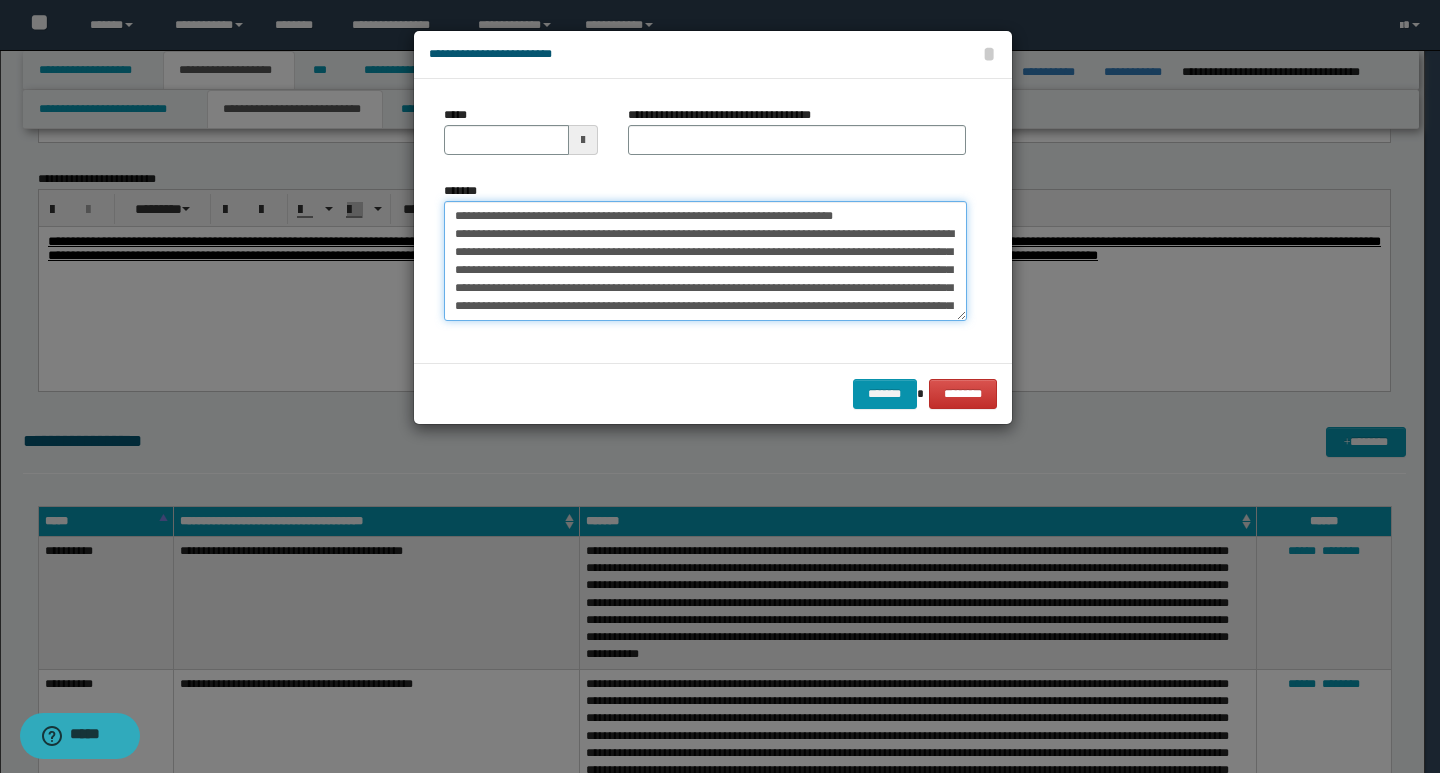 drag, startPoint x: 450, startPoint y: 222, endPoint x: 521, endPoint y: 221, distance: 71.00704 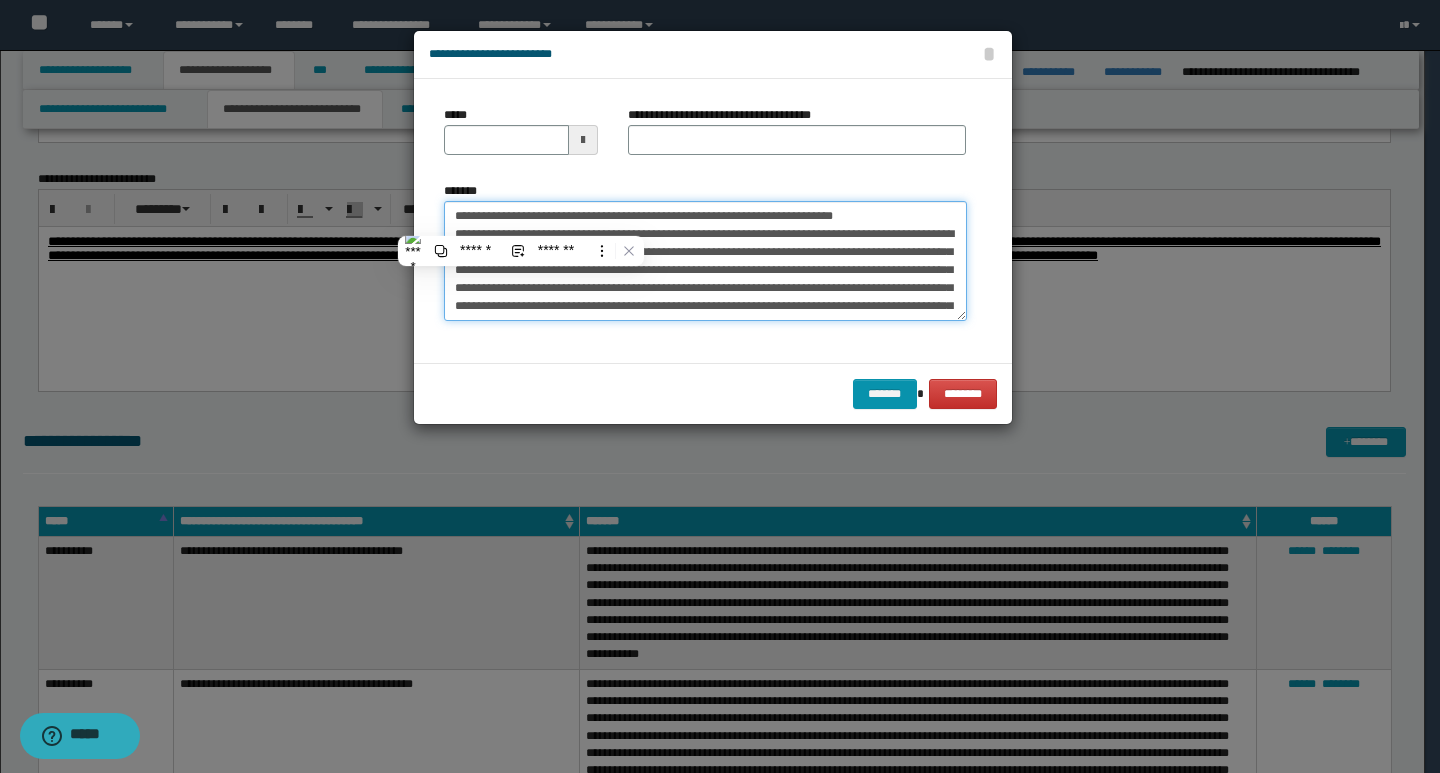 type on "**********" 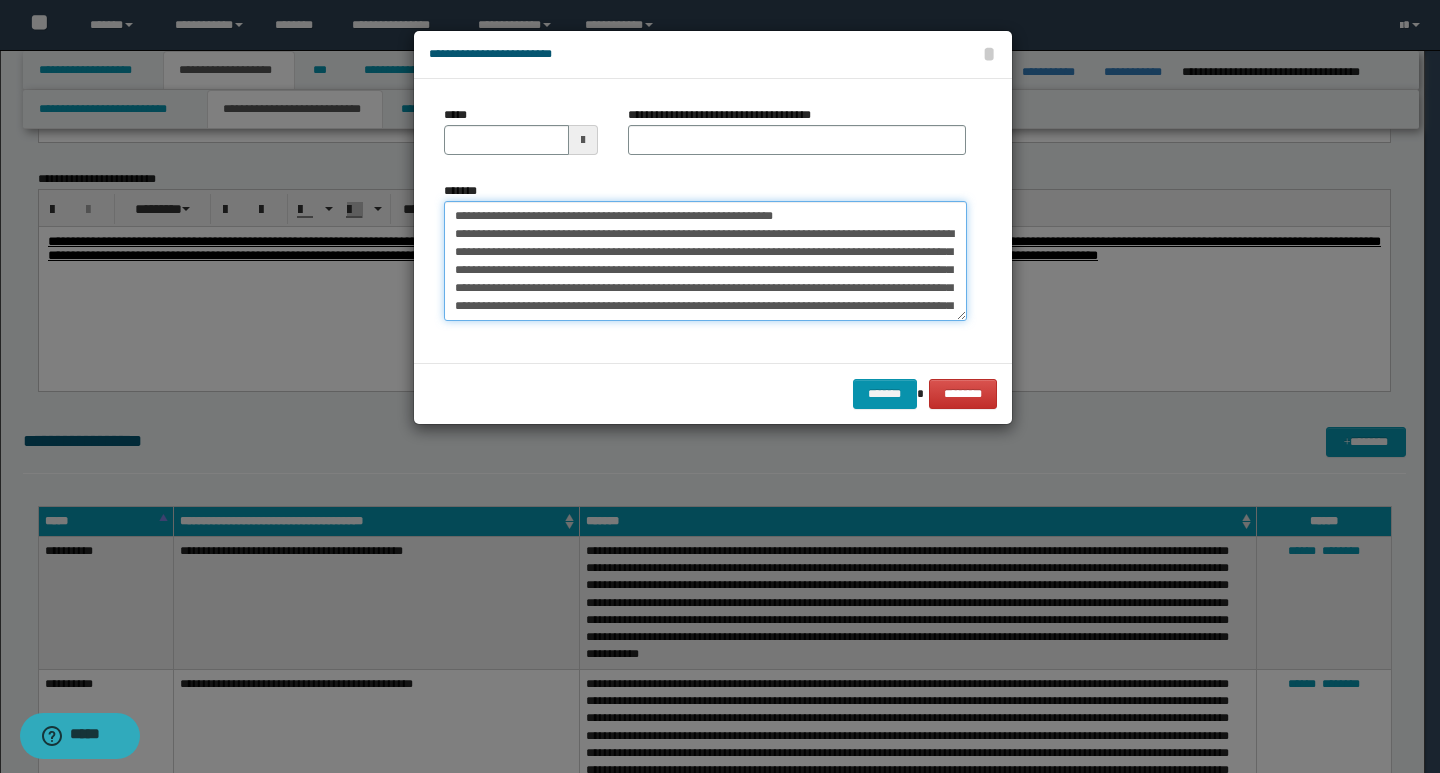 type 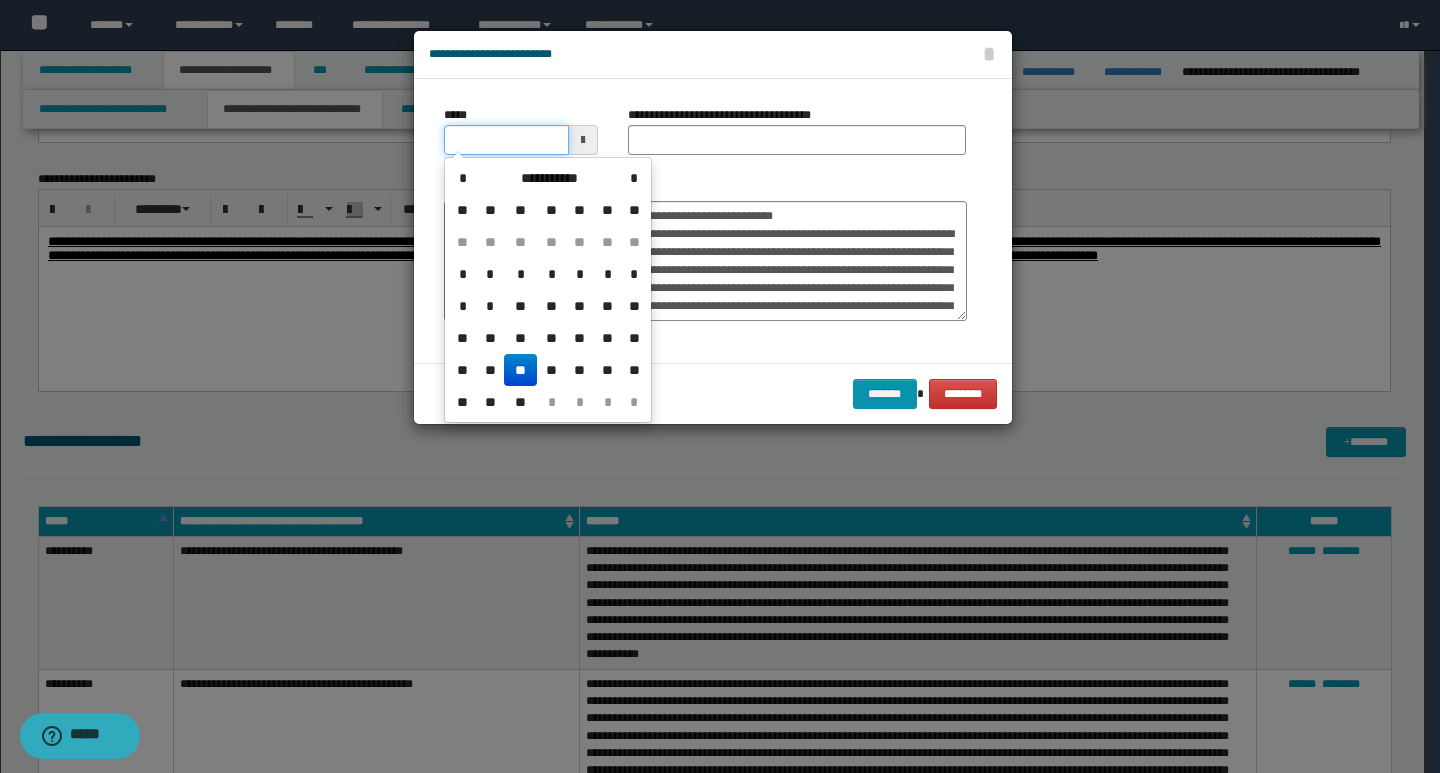 click on "*****" at bounding box center [506, 140] 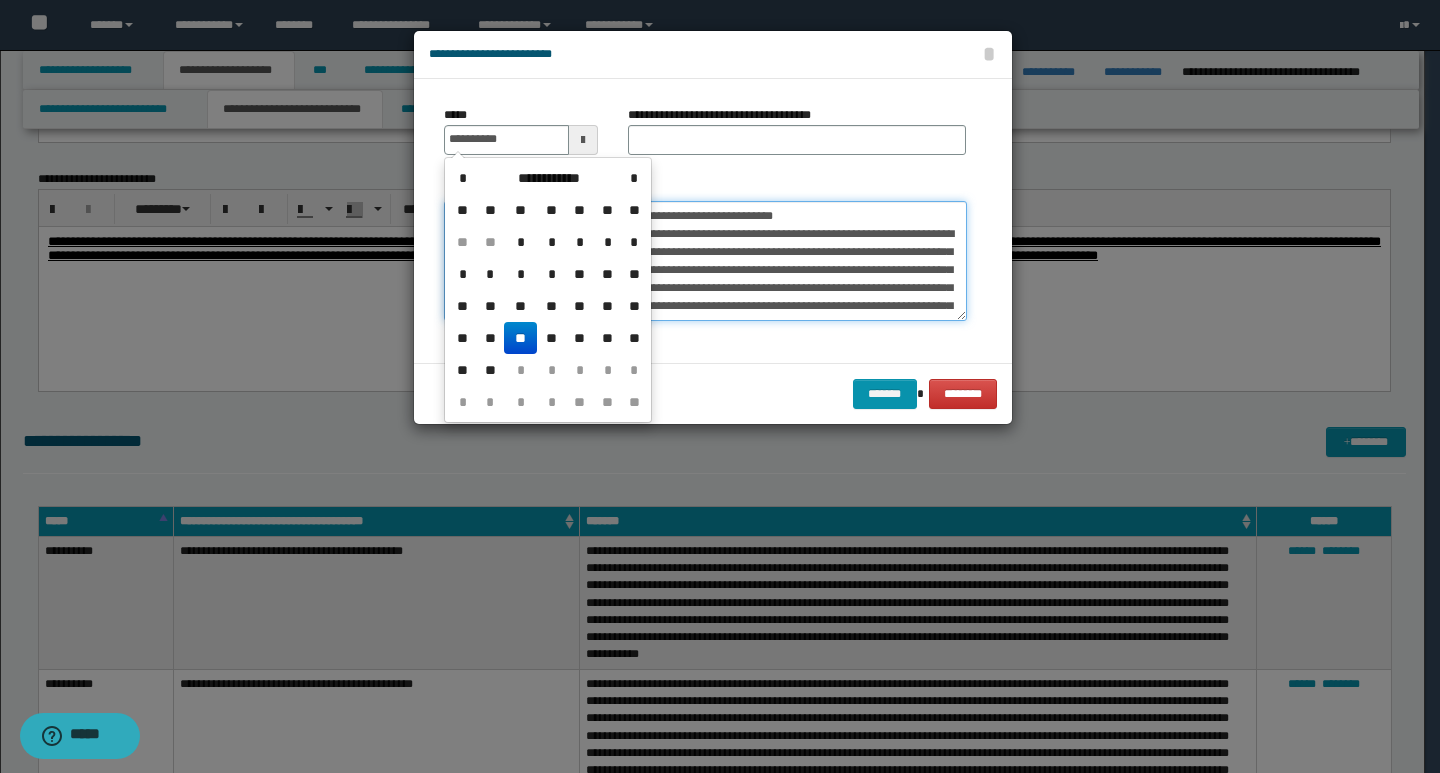 type on "**********" 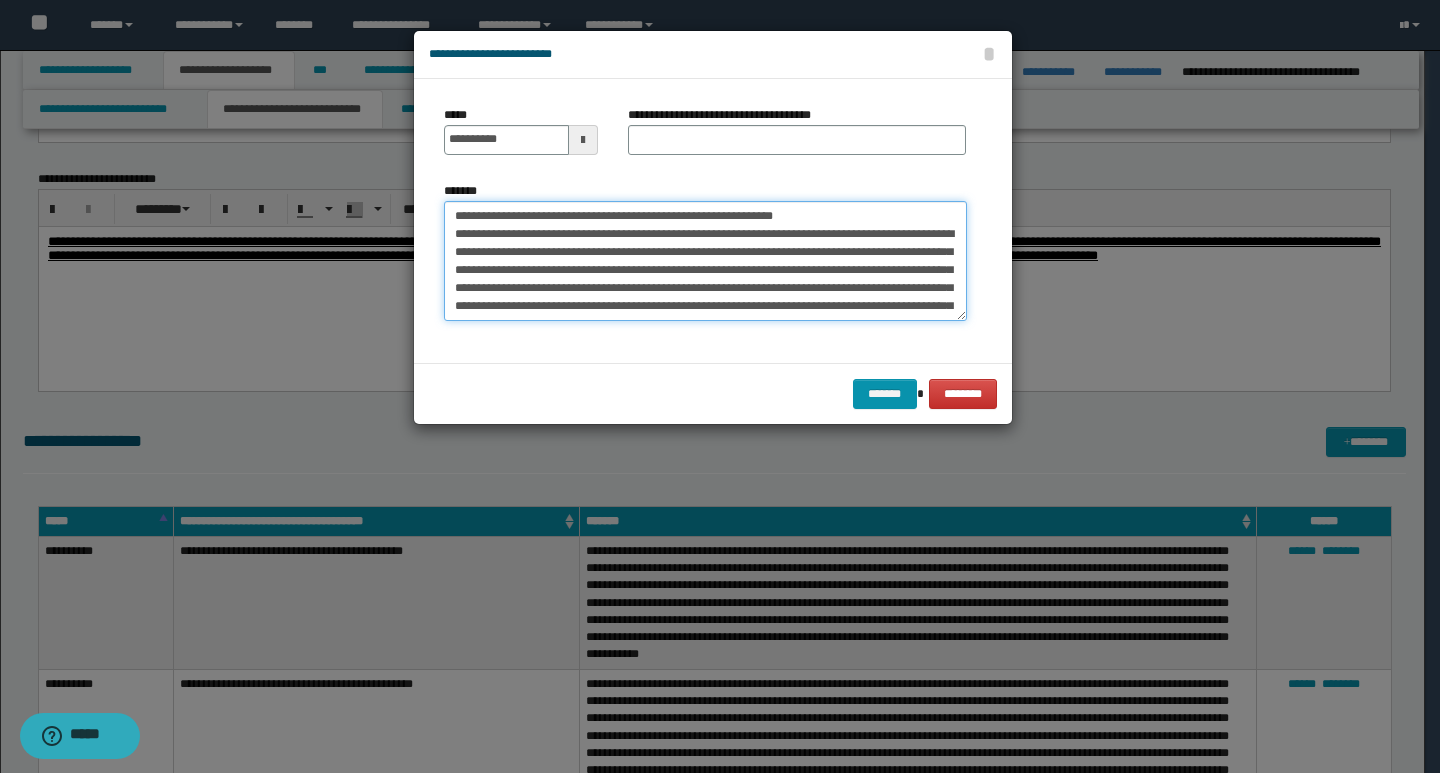 drag, startPoint x: 810, startPoint y: 214, endPoint x: 432, endPoint y: 224, distance: 378.13226 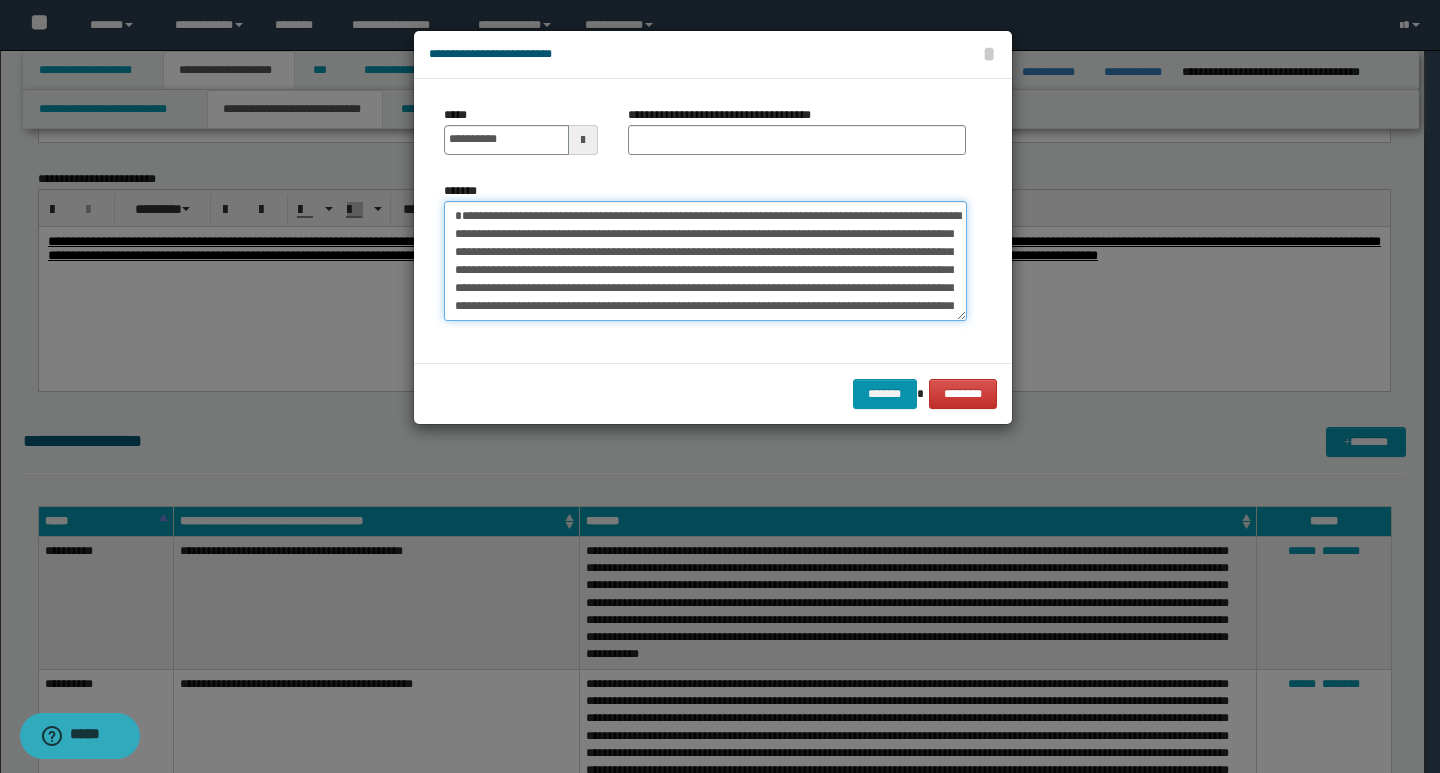 type on "**********" 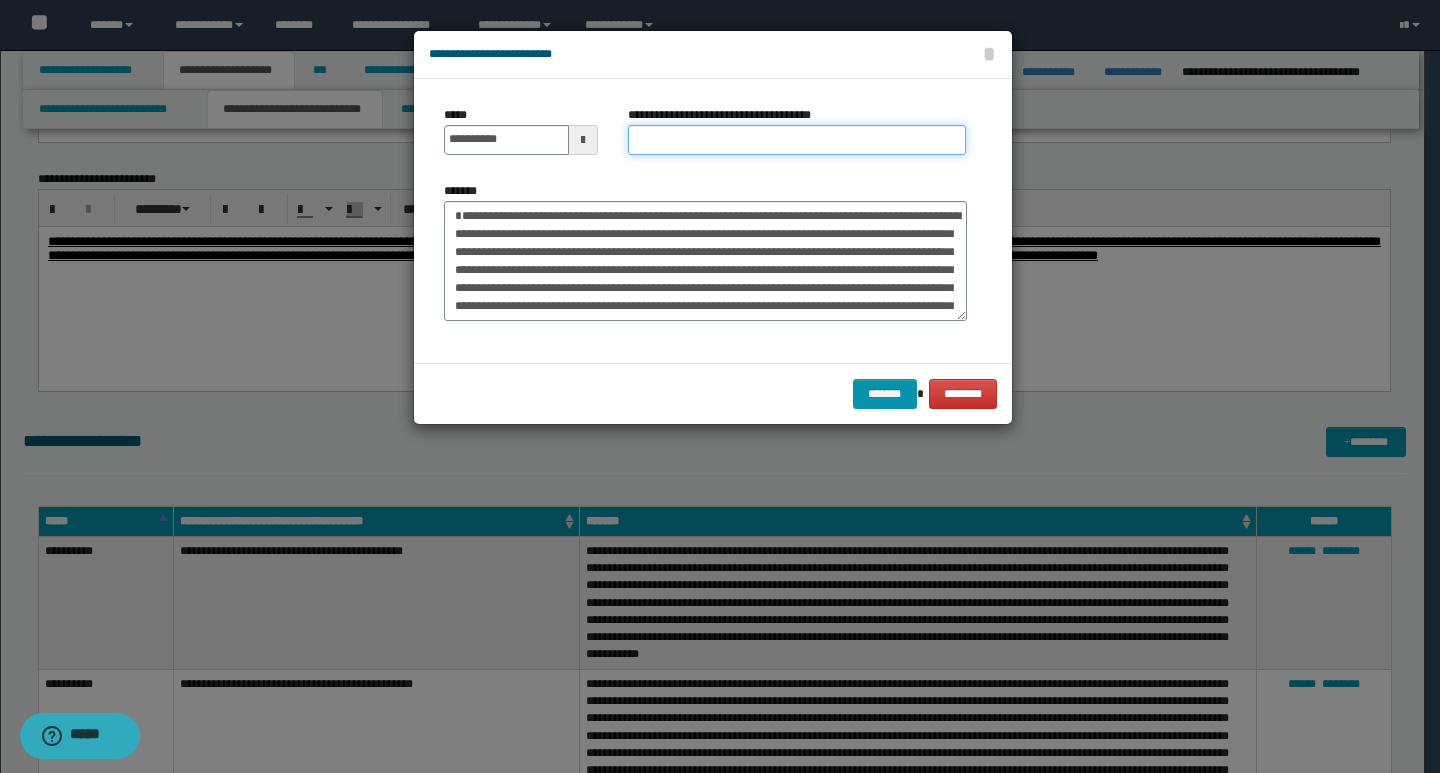 click on "**********" at bounding box center [797, 140] 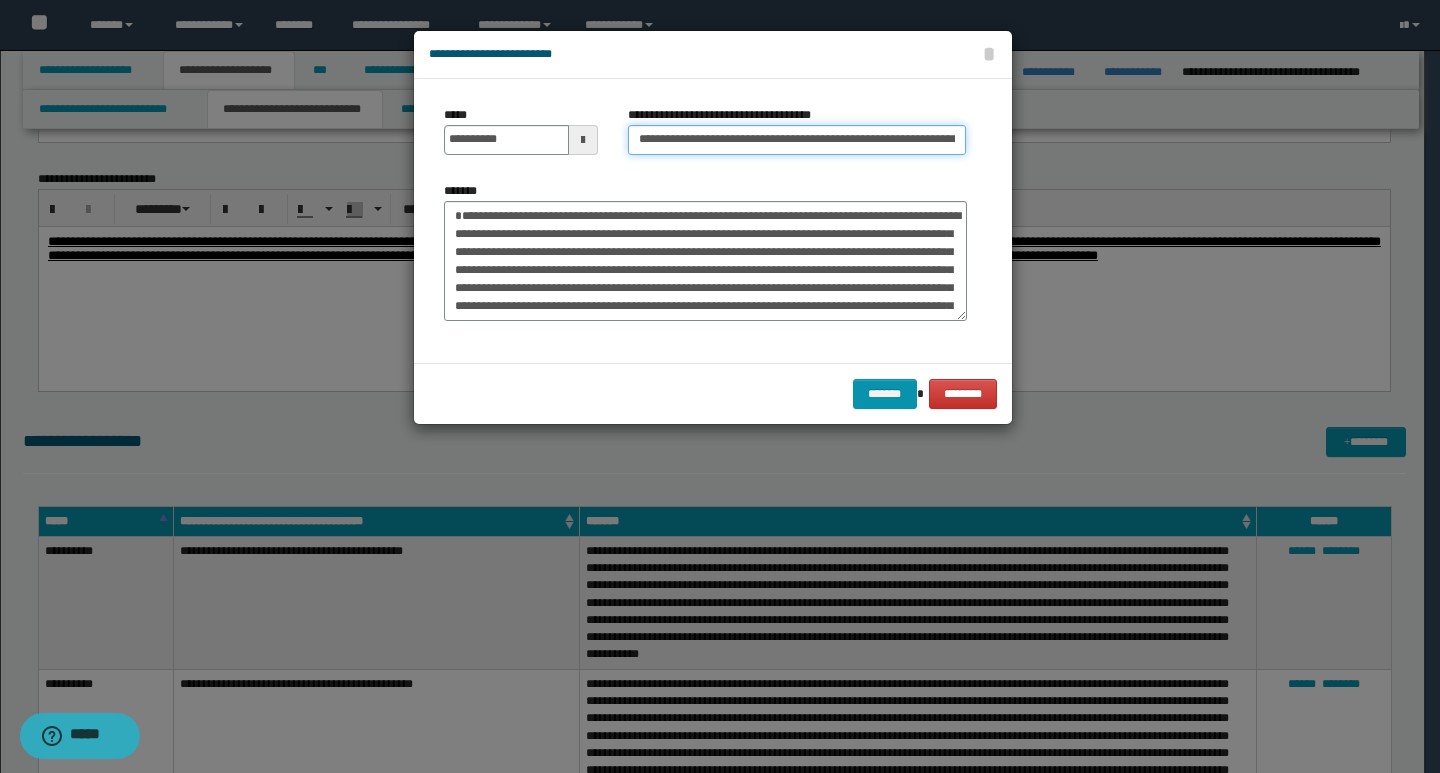 scroll, scrollTop: 0, scrollLeft: 27, axis: horizontal 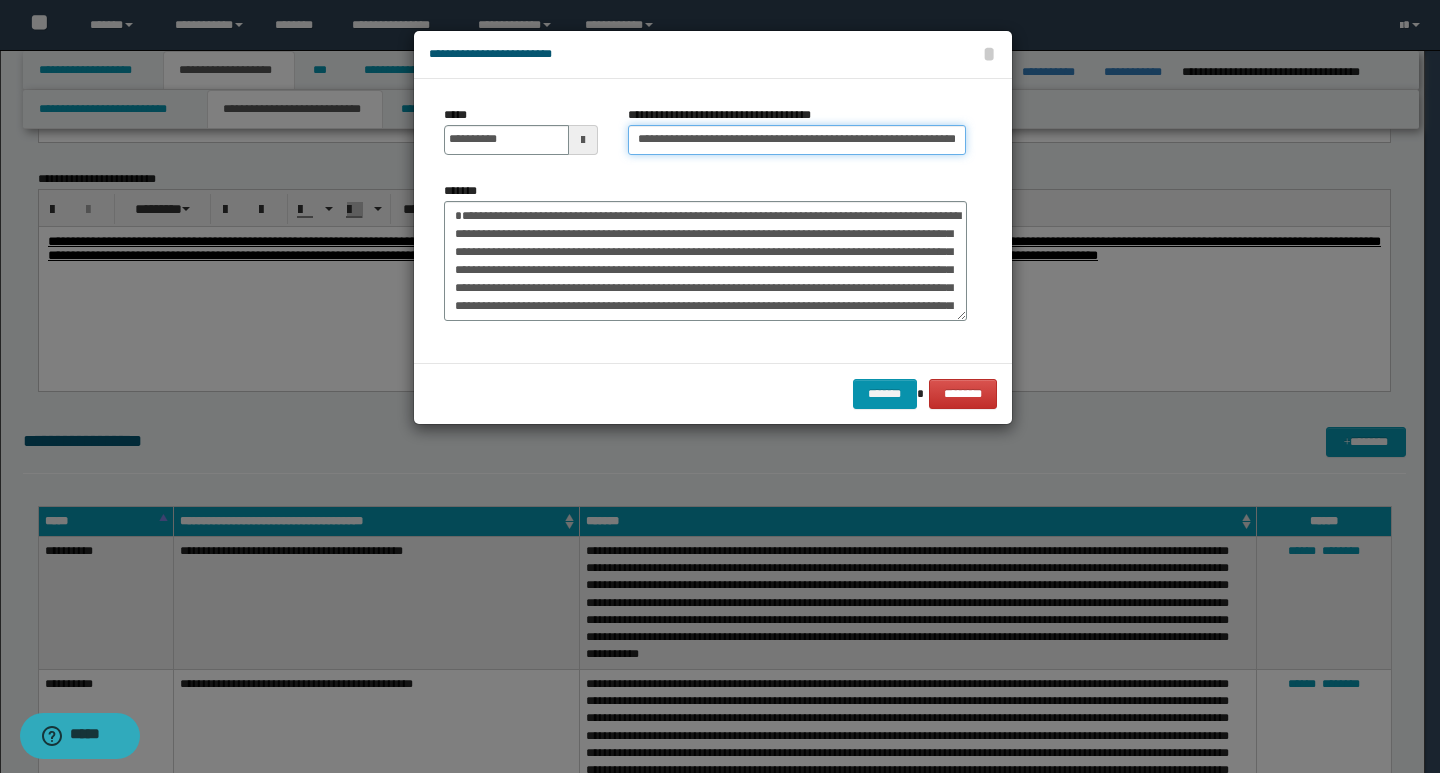 type on "**********" 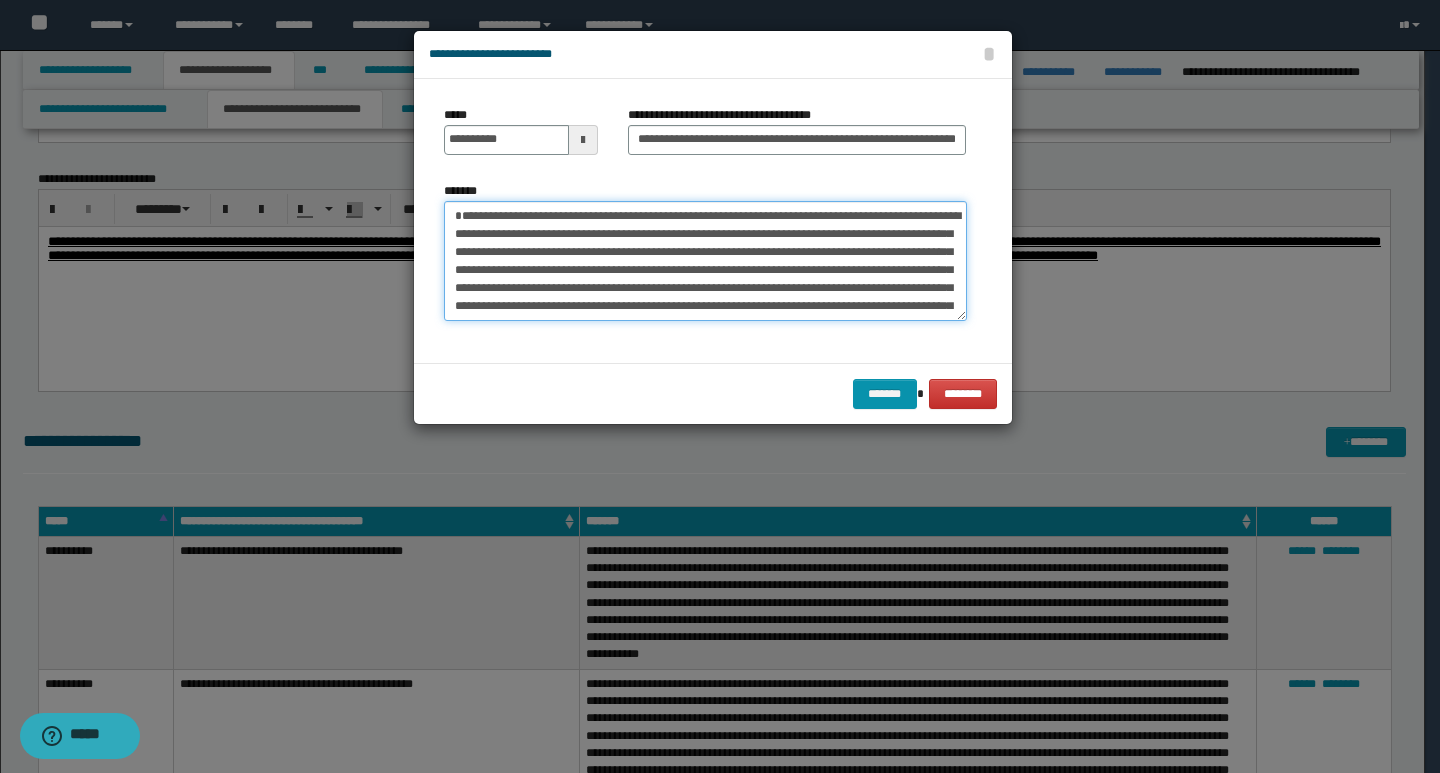 drag, startPoint x: 459, startPoint y: 214, endPoint x: 503, endPoint y: 218, distance: 44.181442 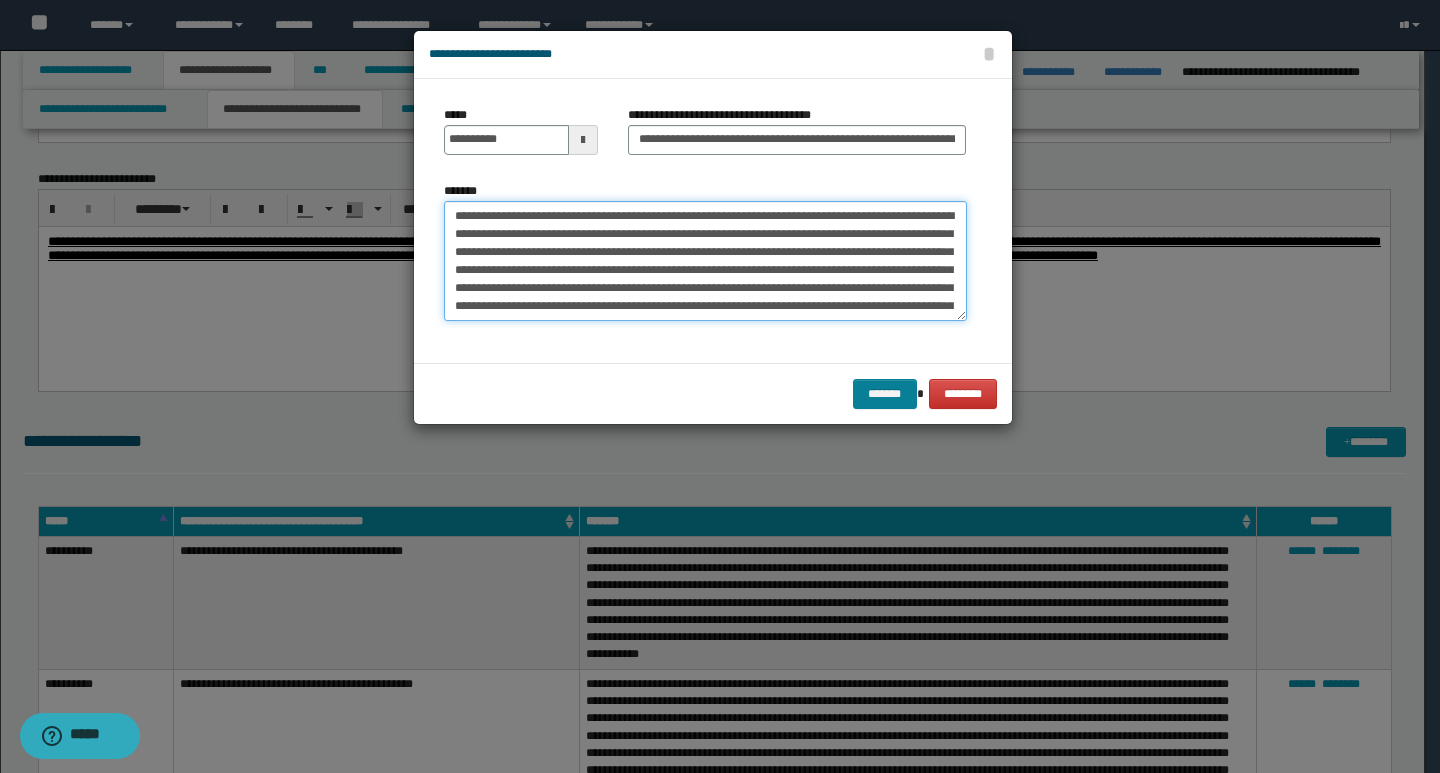 type on "**********" 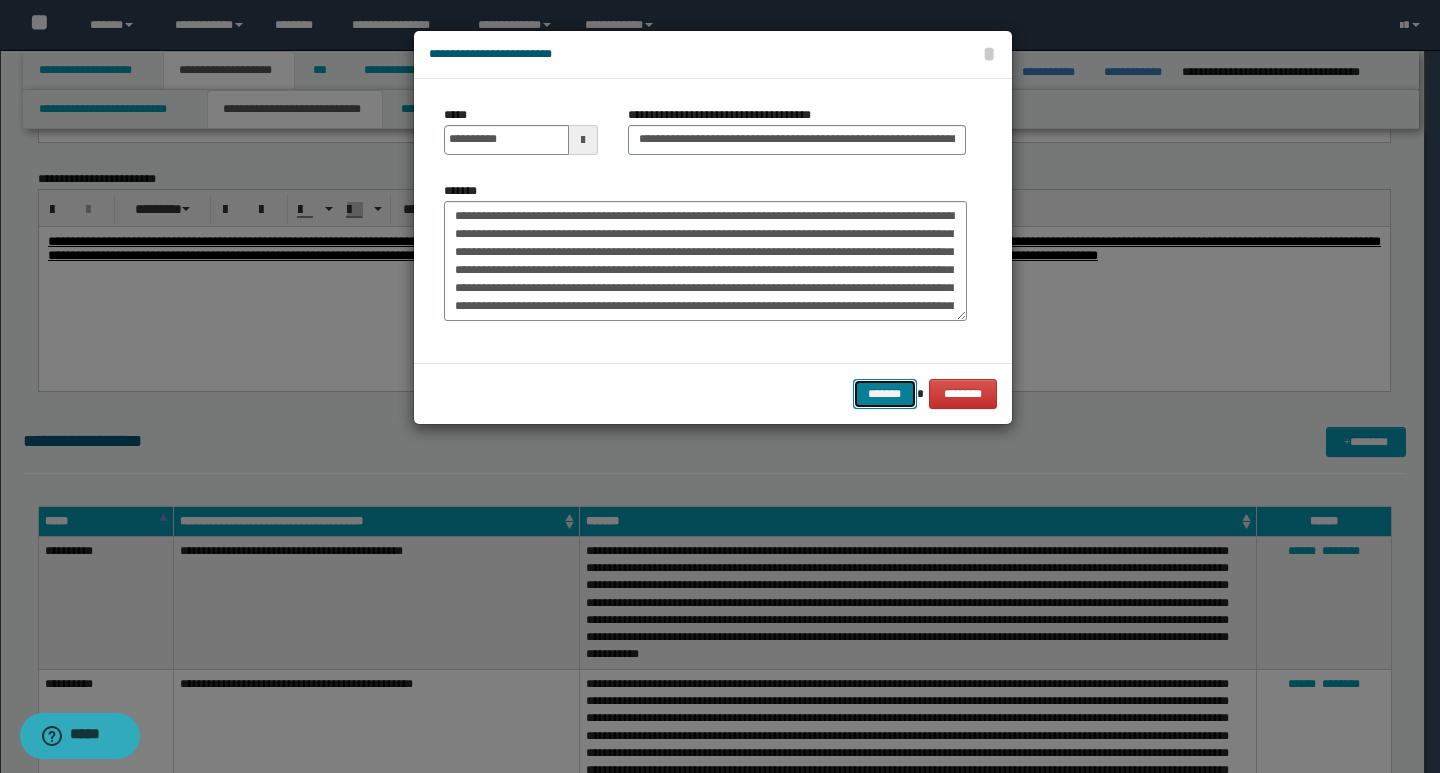 click on "*******" at bounding box center (885, 394) 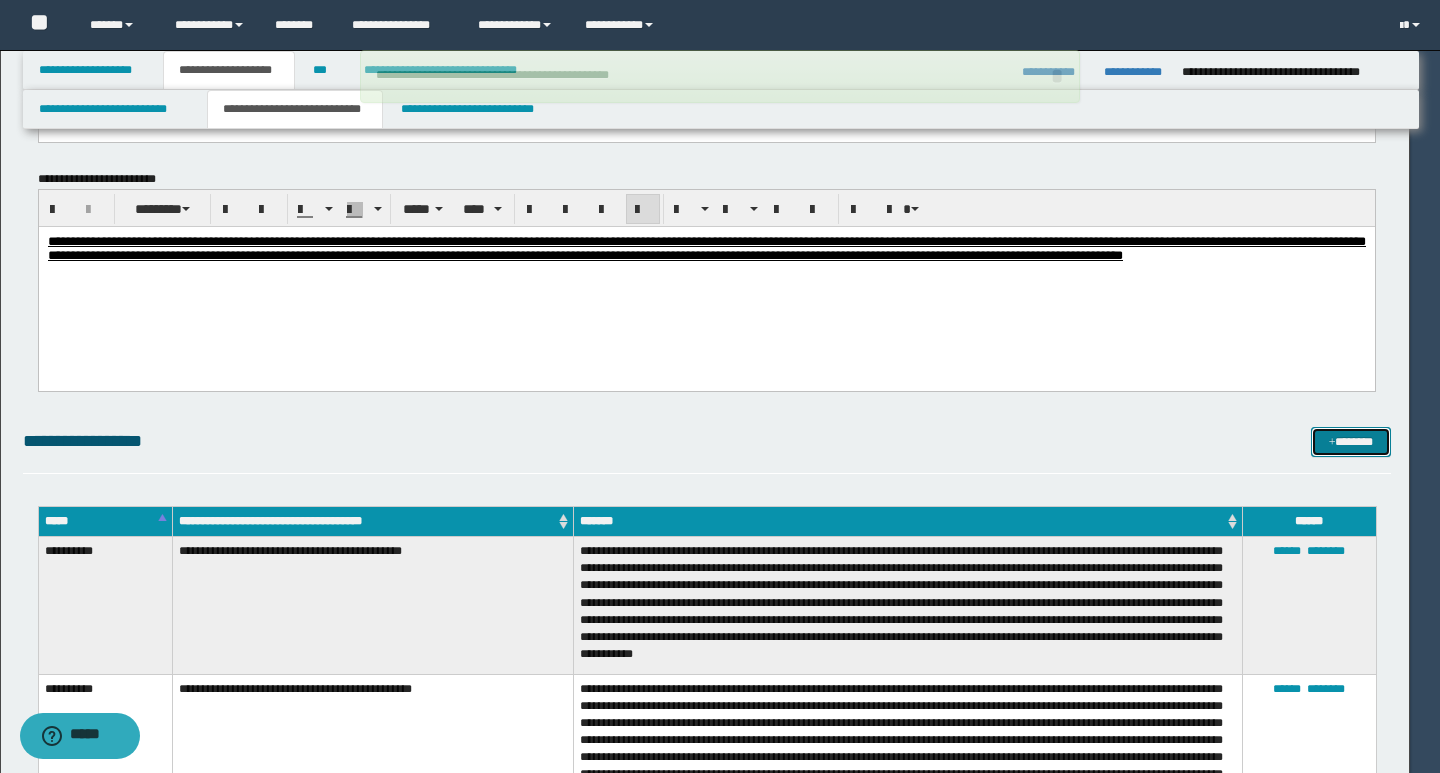 type 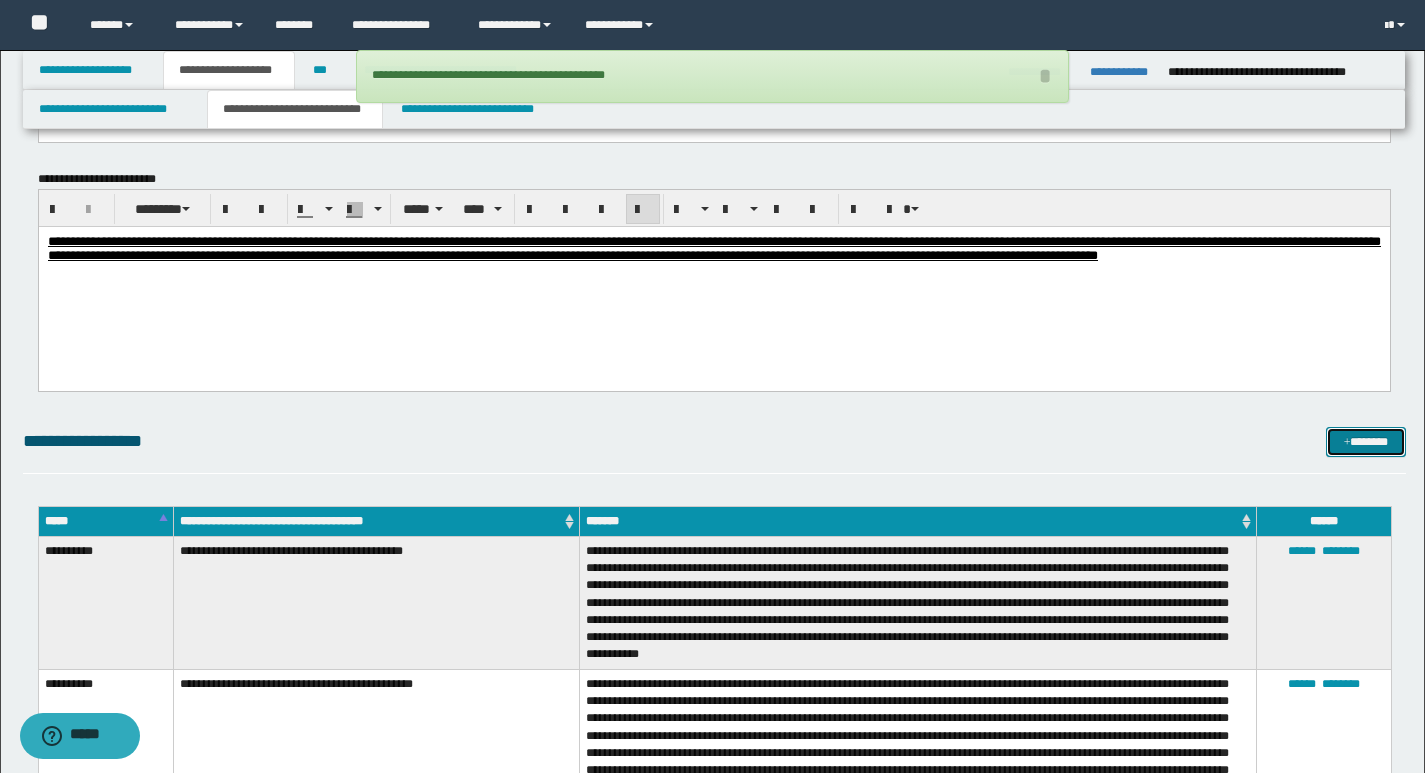 click on "*******" at bounding box center (1366, 442) 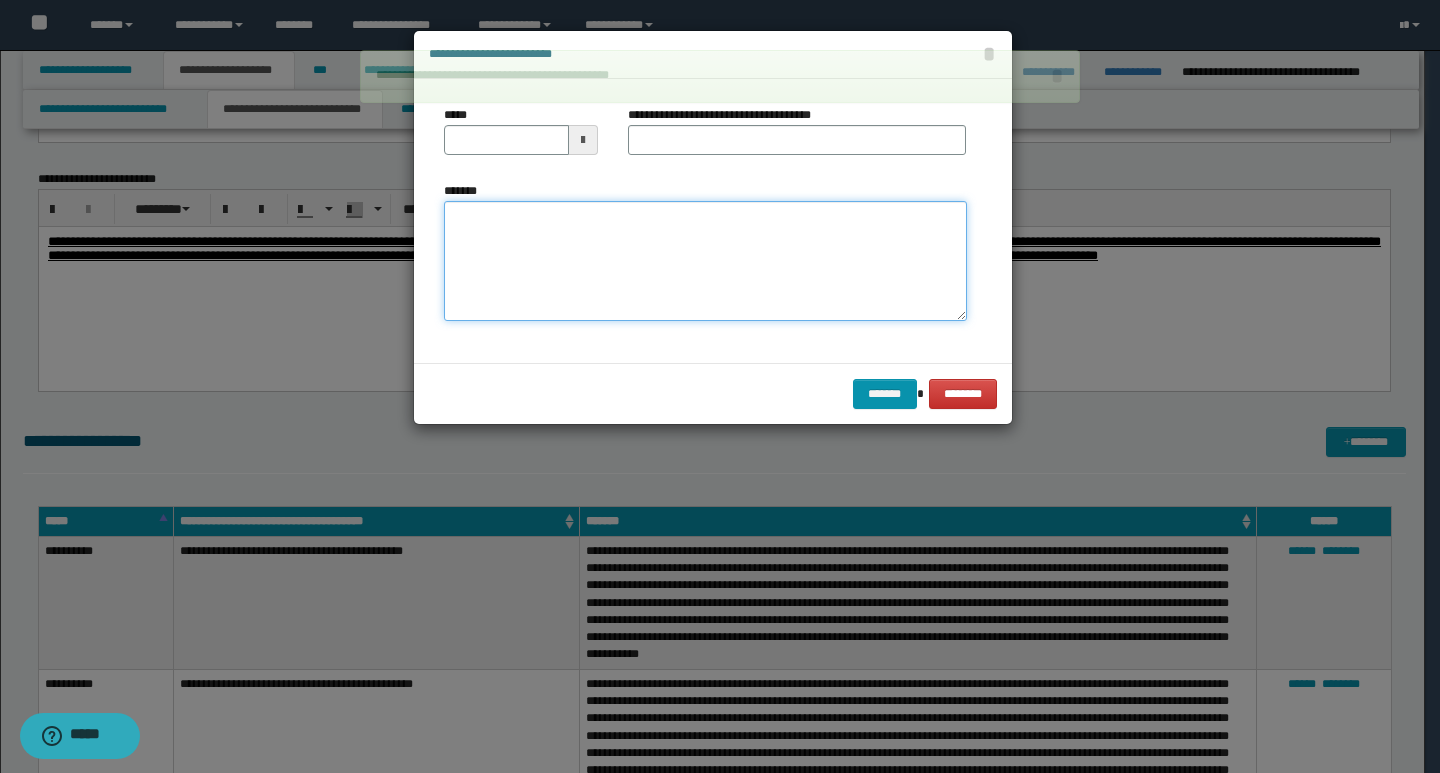 click on "*******" at bounding box center (705, 261) 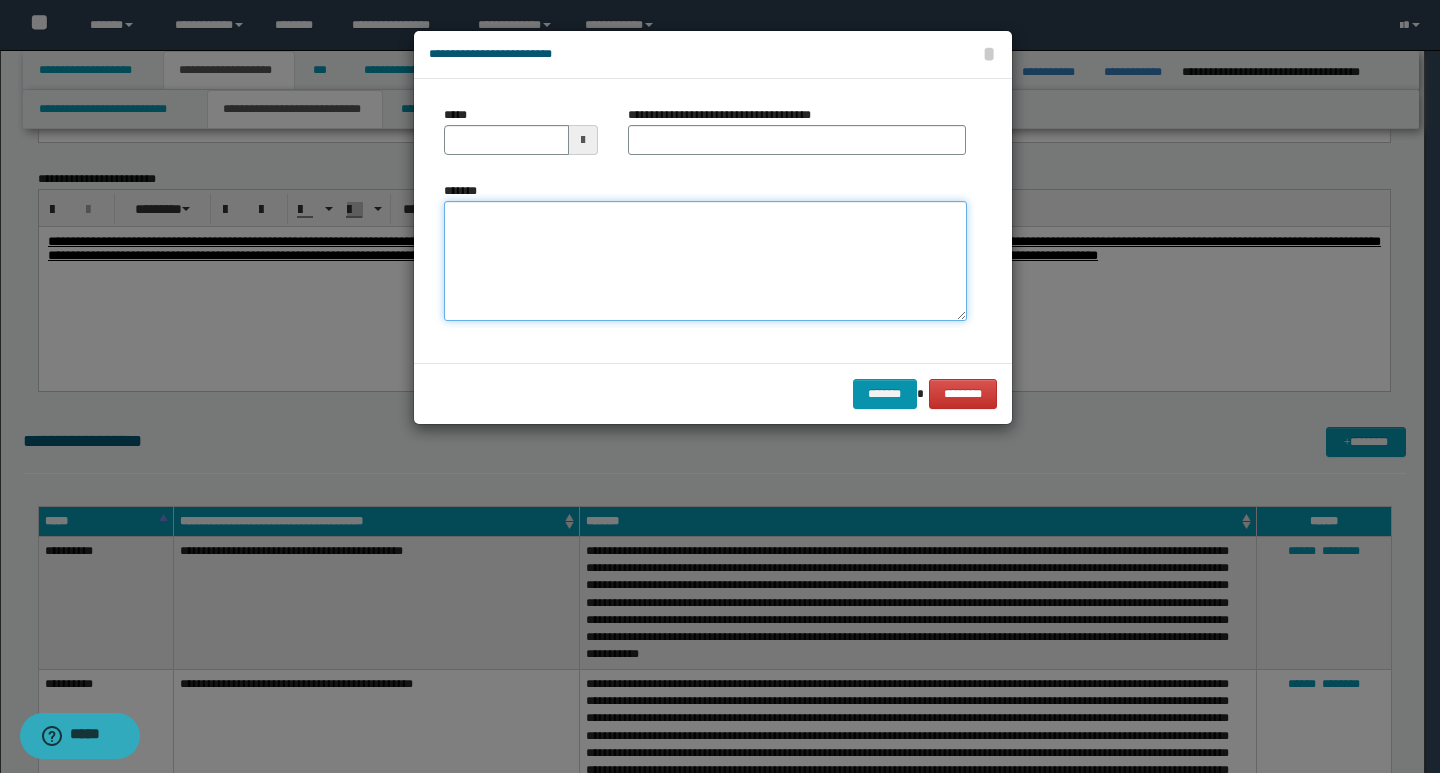 click on "*******" at bounding box center (705, 261) 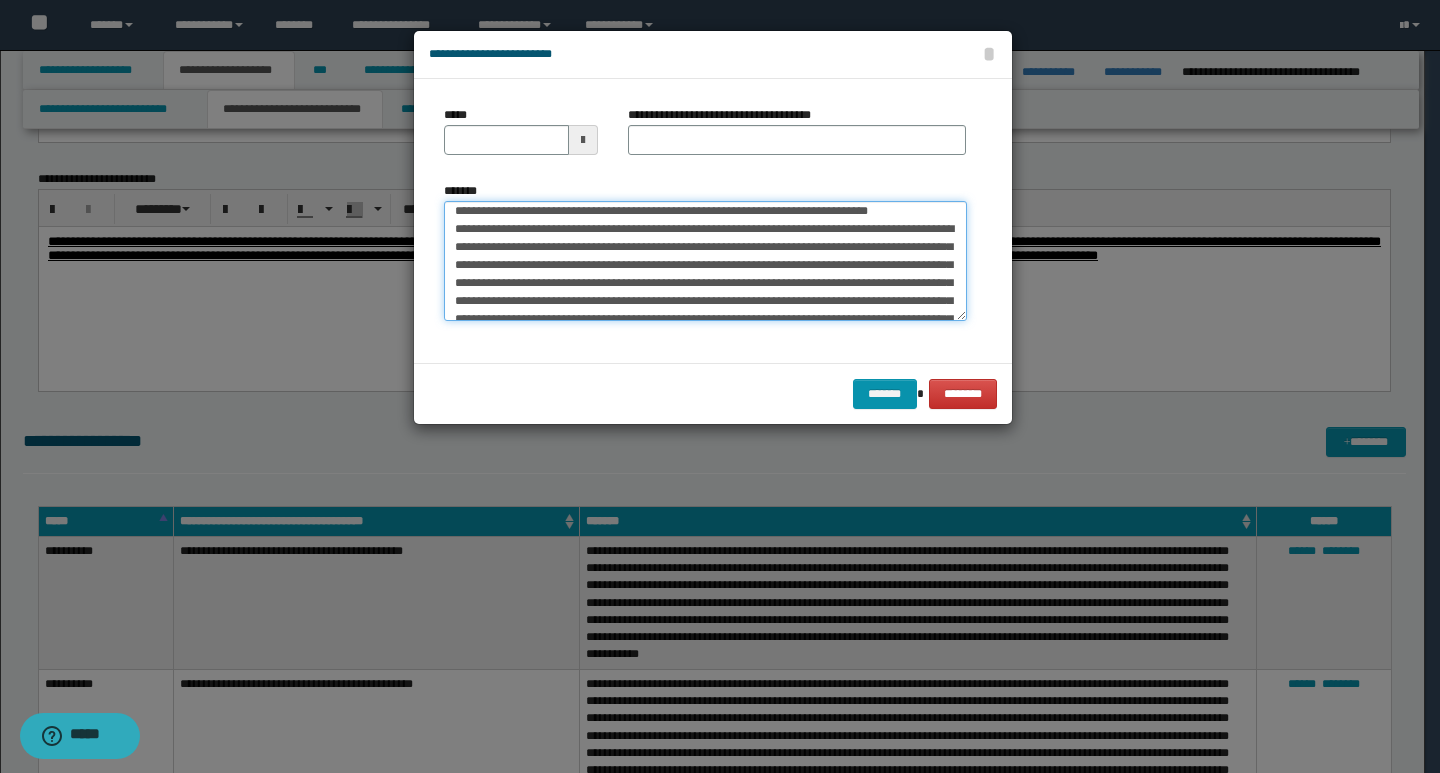 scroll, scrollTop: 0, scrollLeft: 0, axis: both 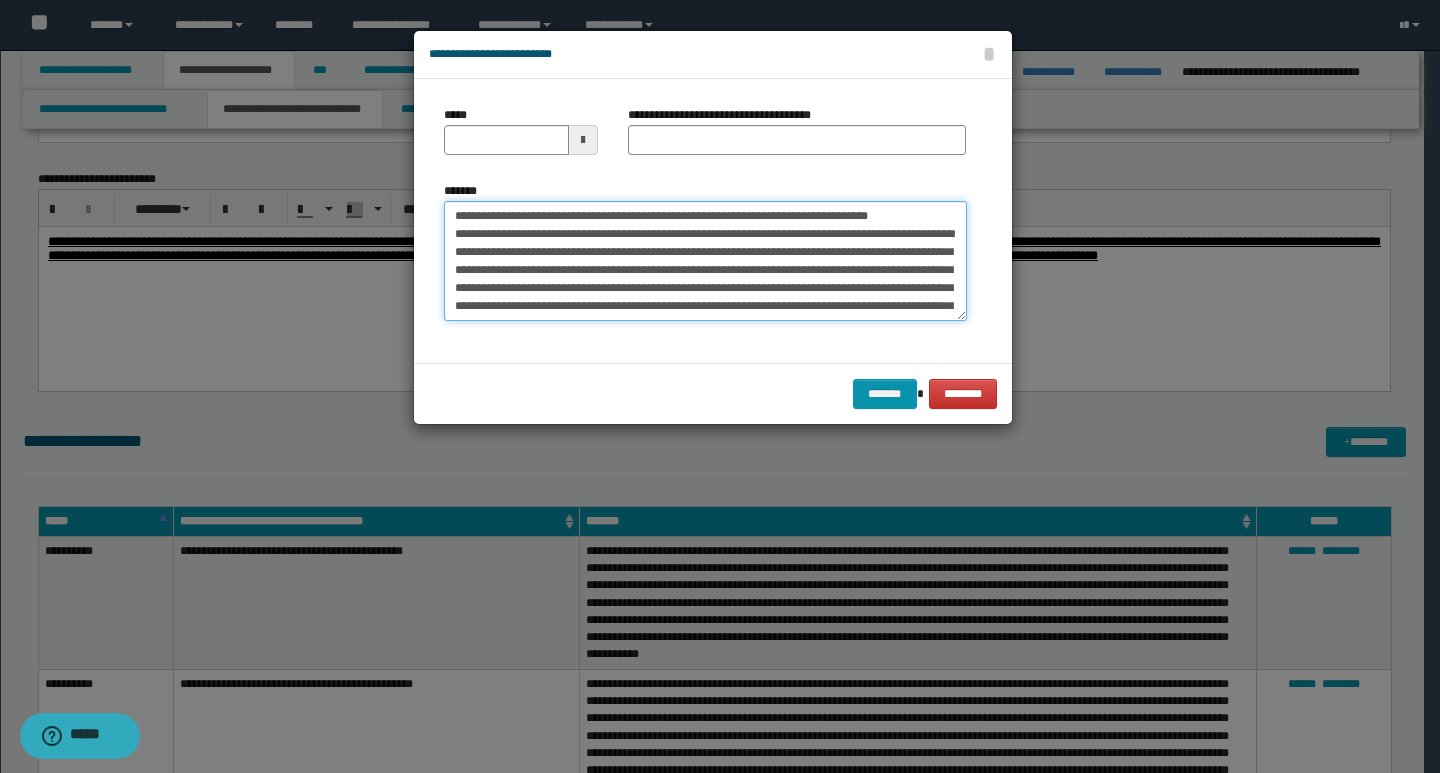 drag, startPoint x: 451, startPoint y: 218, endPoint x: 522, endPoint y: 222, distance: 71.11259 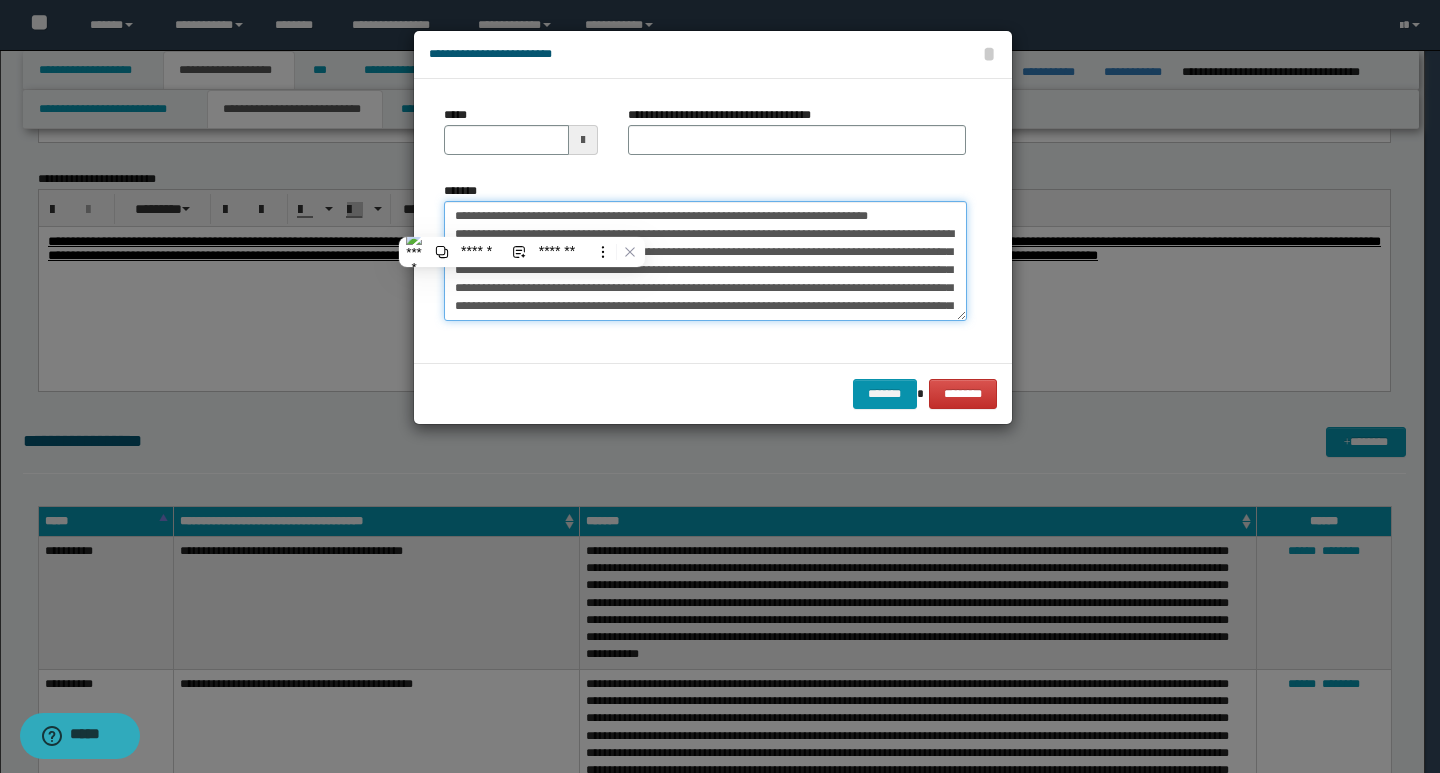 type on "**********" 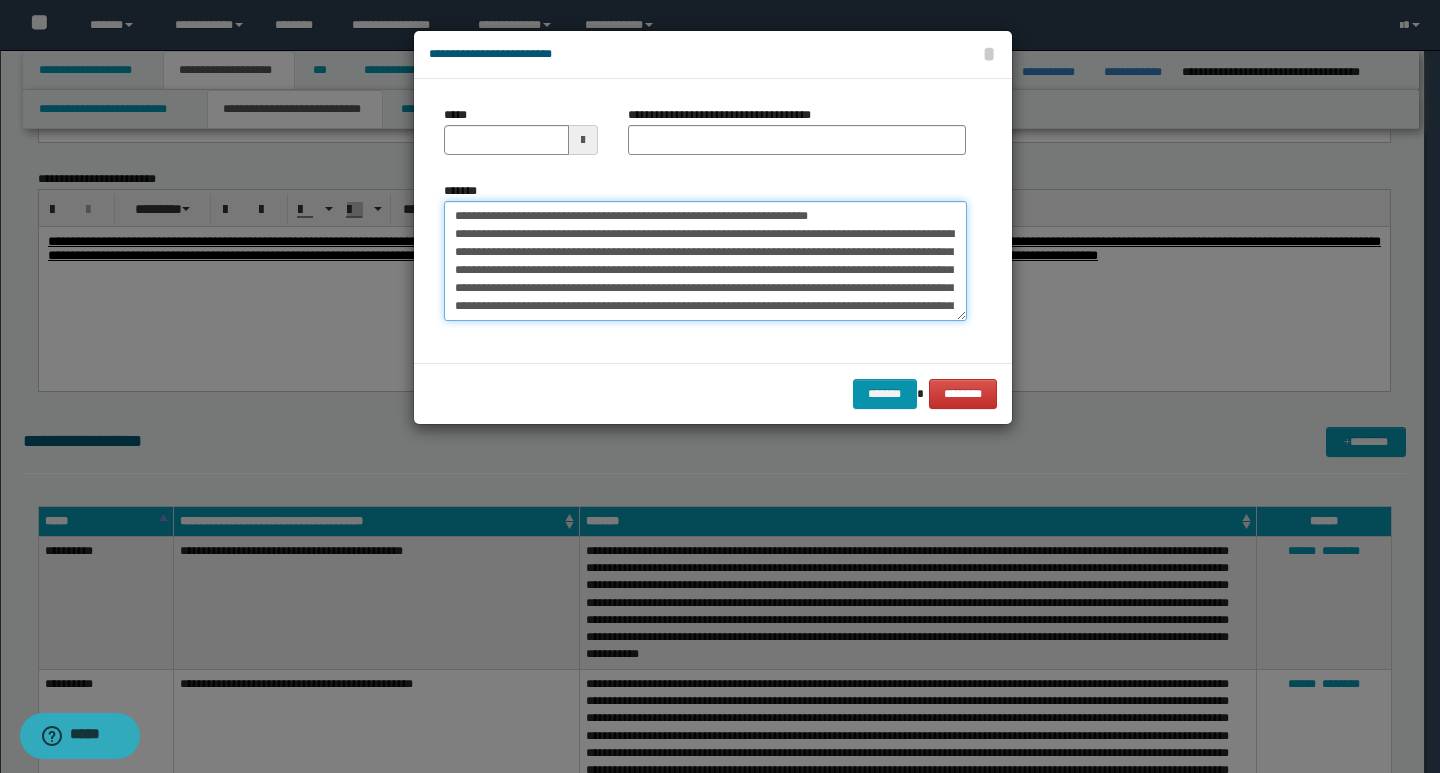 type 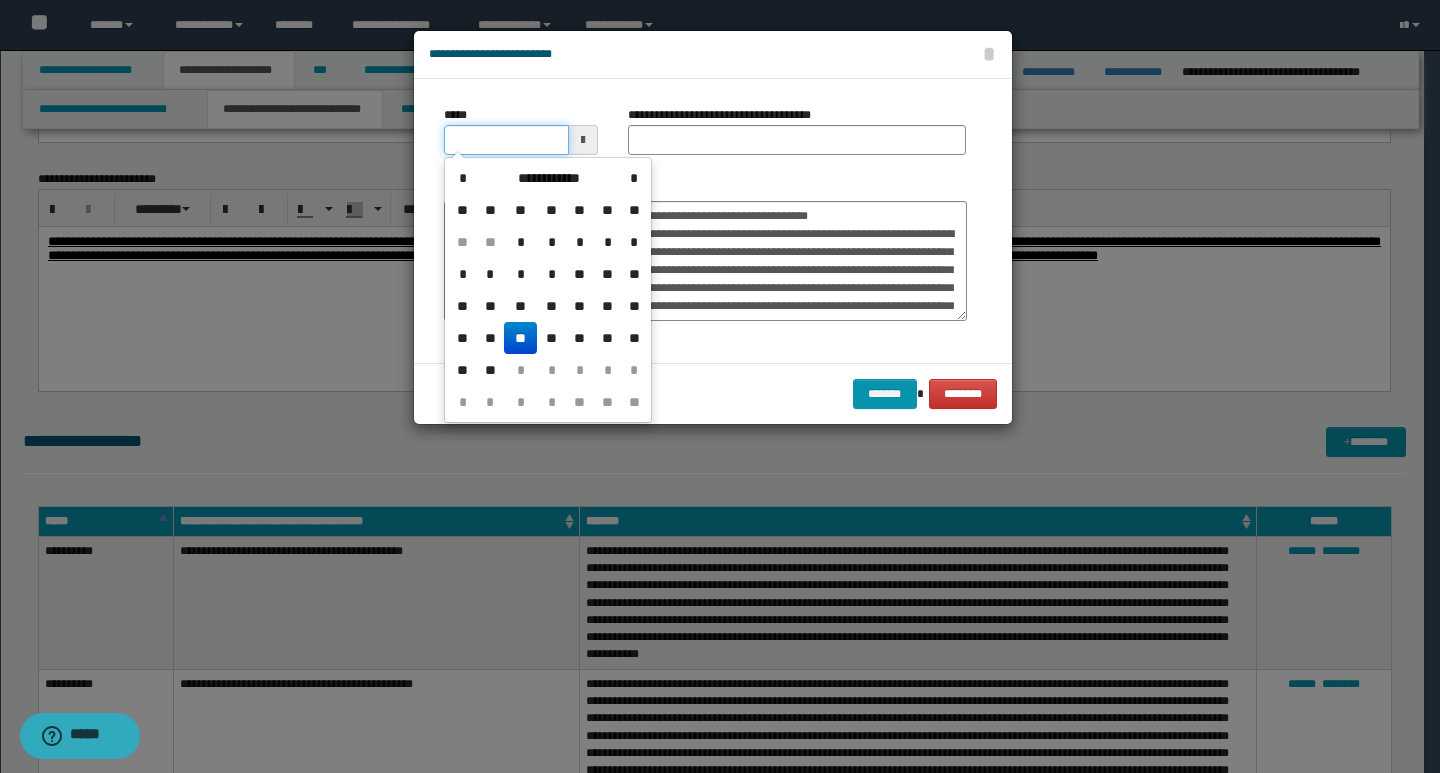 click on "*****" at bounding box center (506, 140) 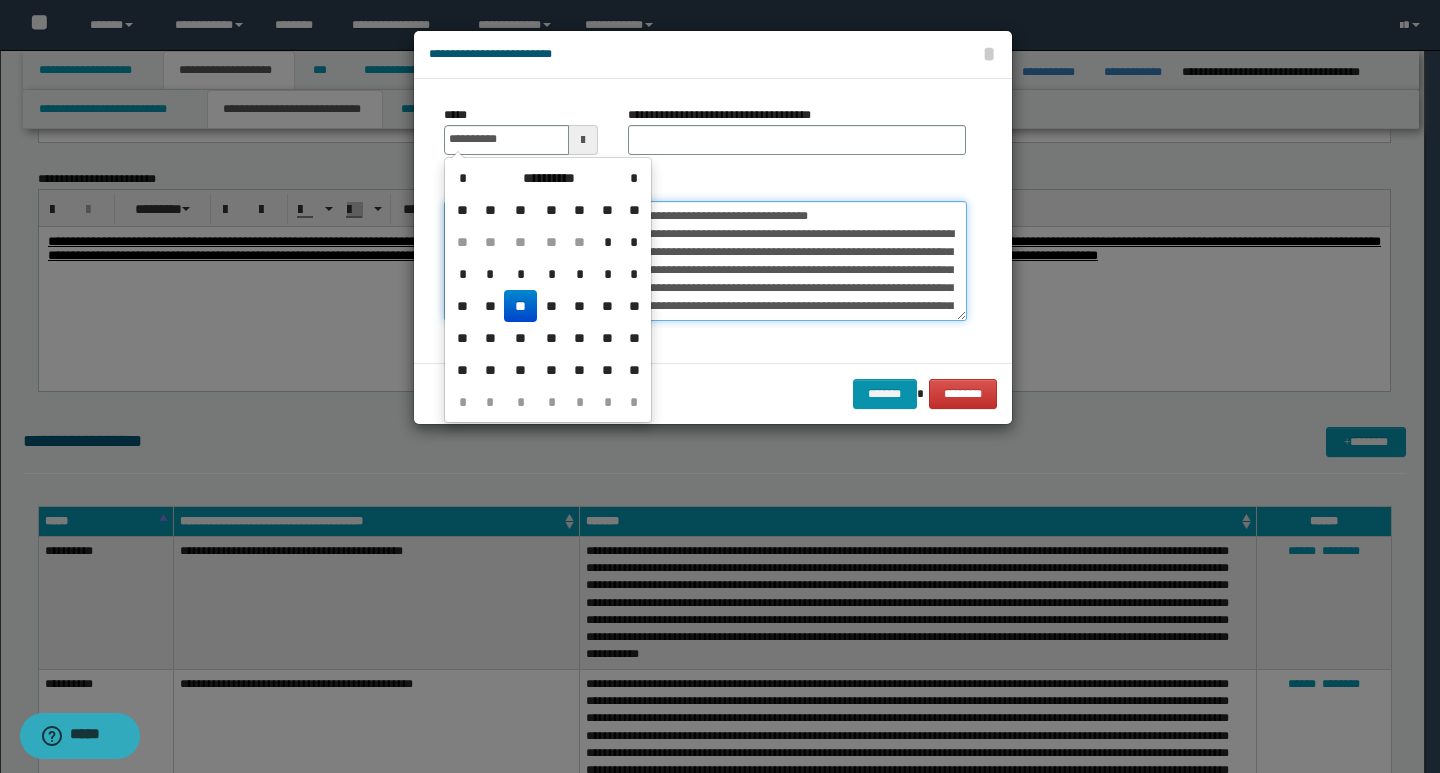 type on "**********" 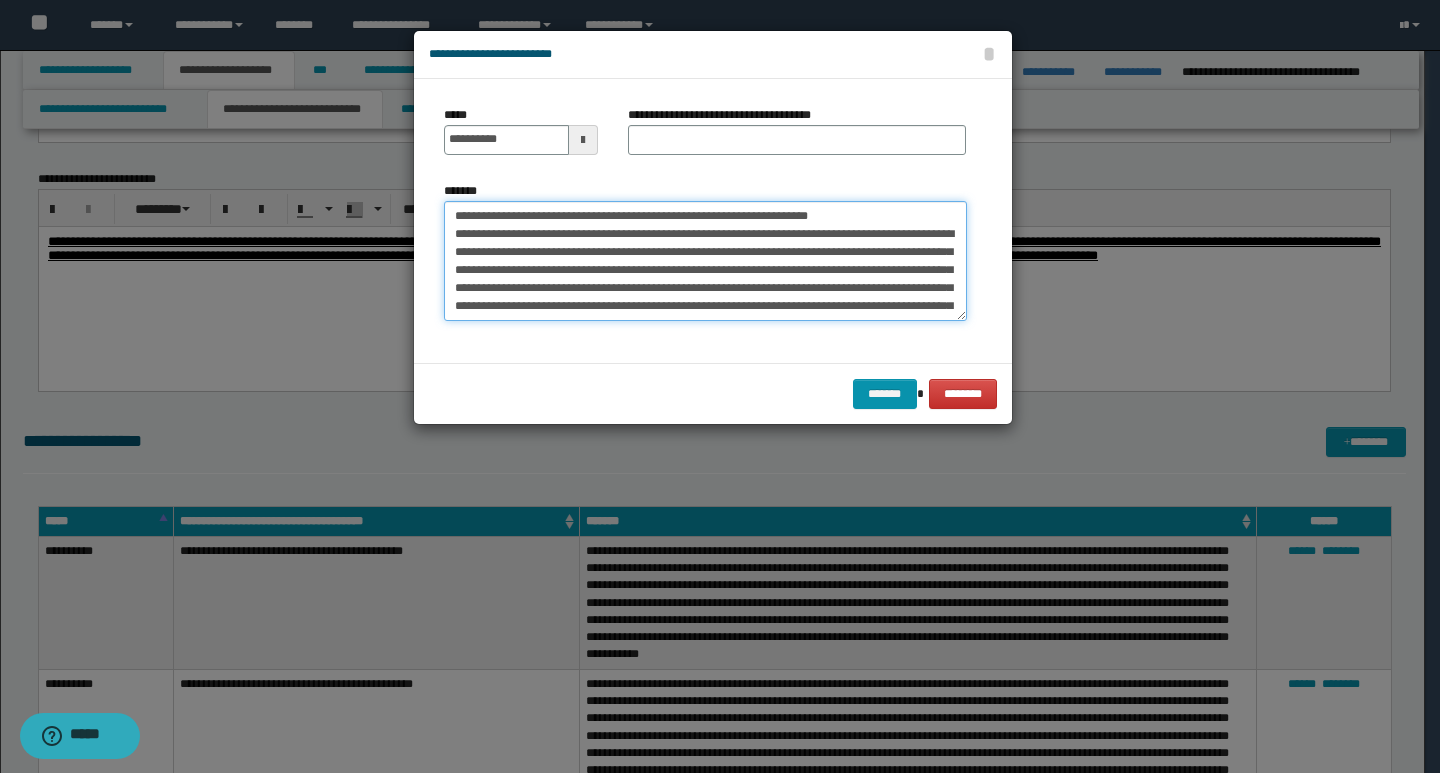 drag, startPoint x: 842, startPoint y: 217, endPoint x: 425, endPoint y: 214, distance: 417.0108 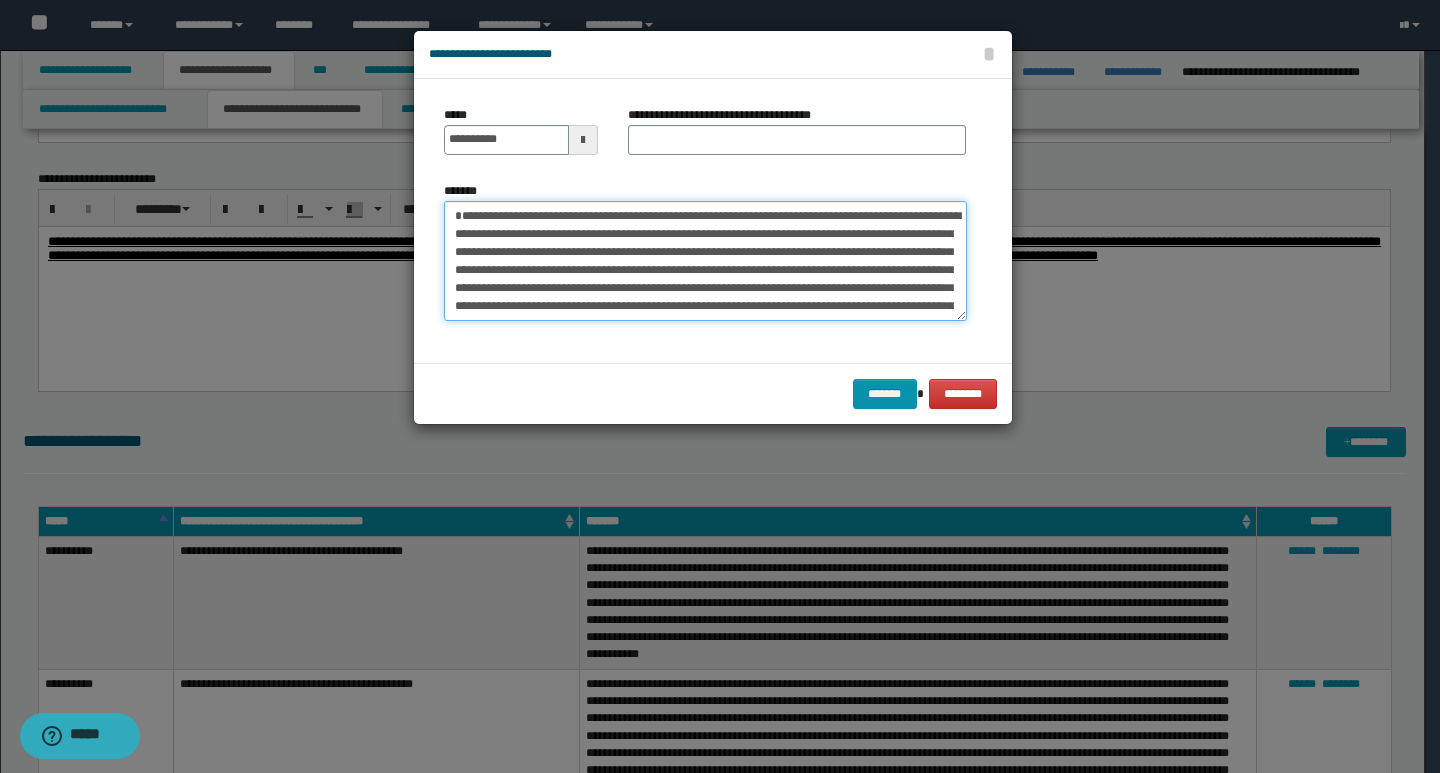 type on "**********" 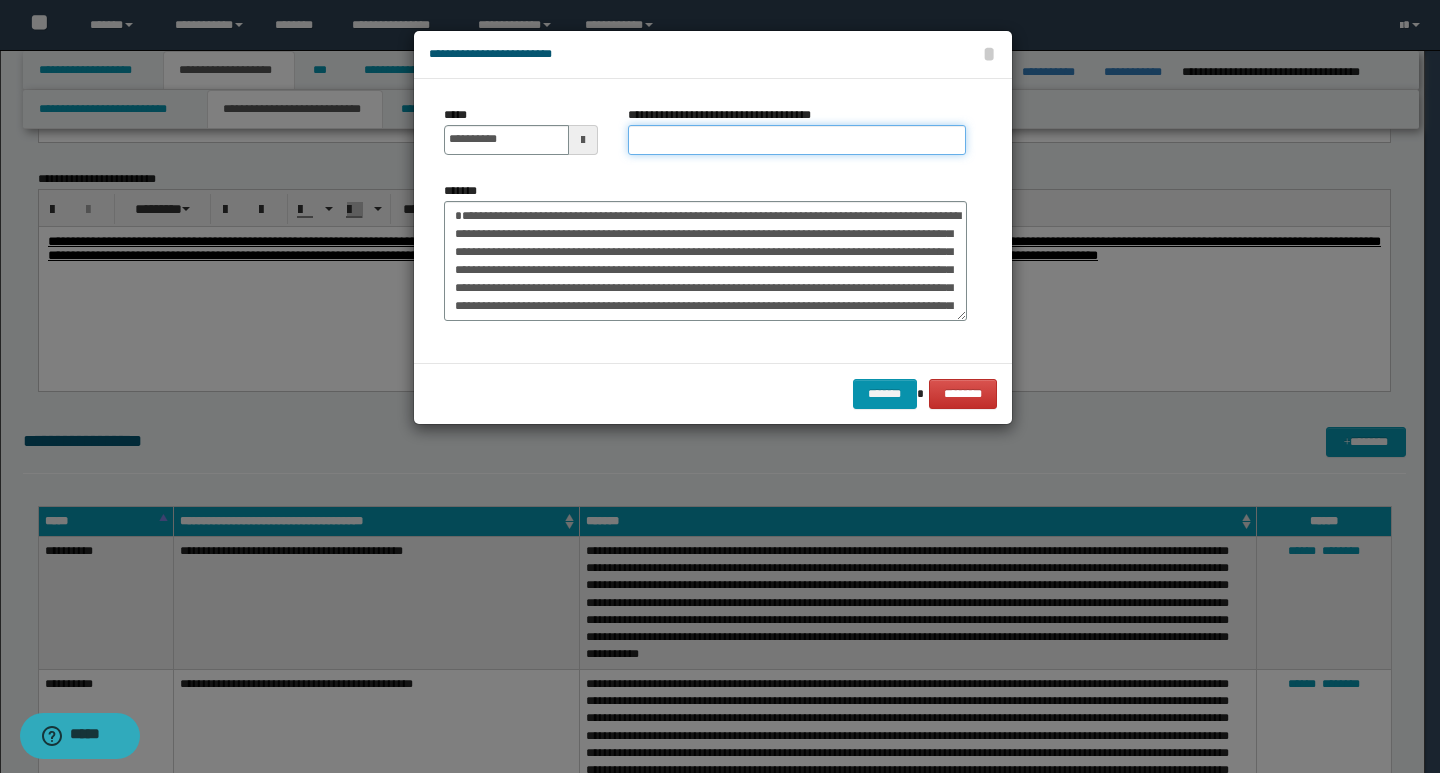 click on "**********" at bounding box center [797, 140] 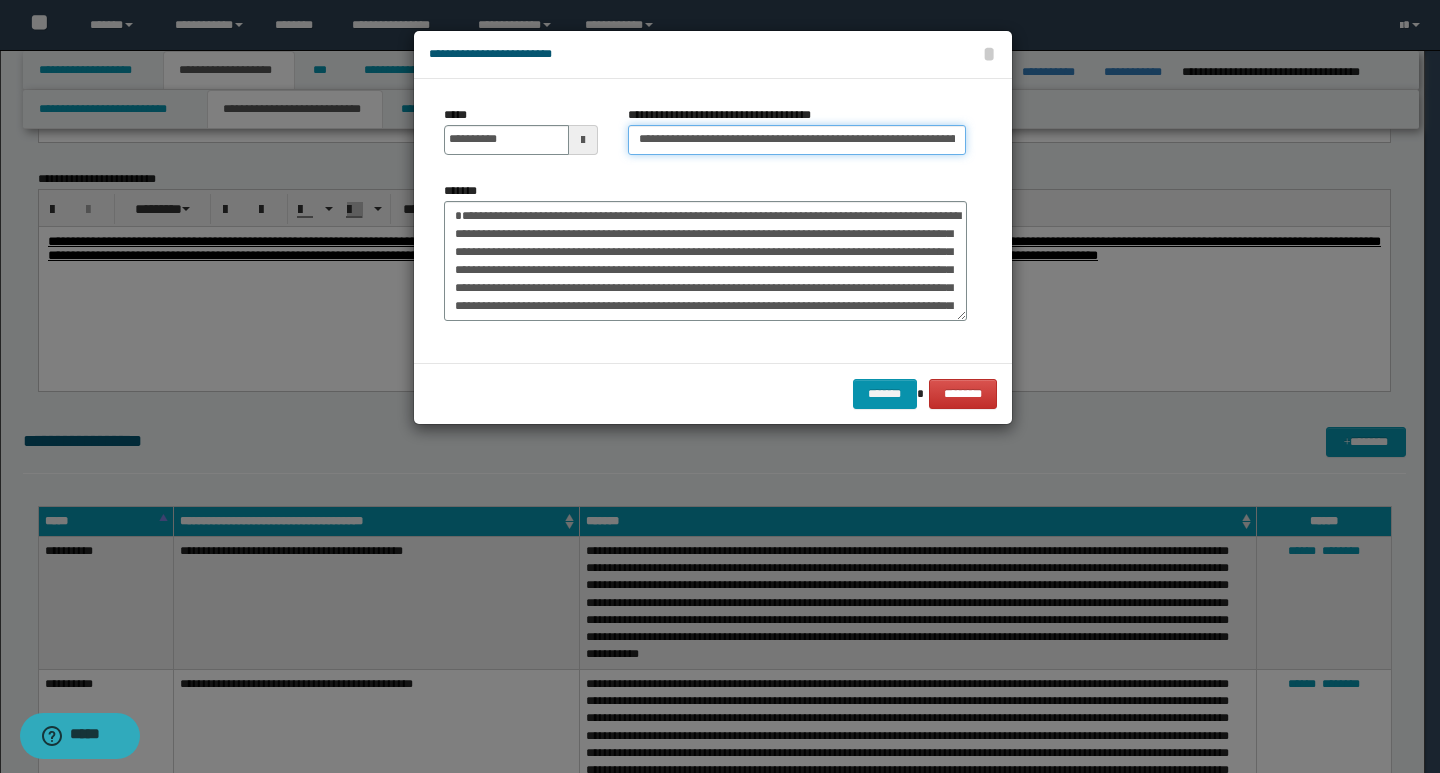 scroll, scrollTop: 0, scrollLeft: 60, axis: horizontal 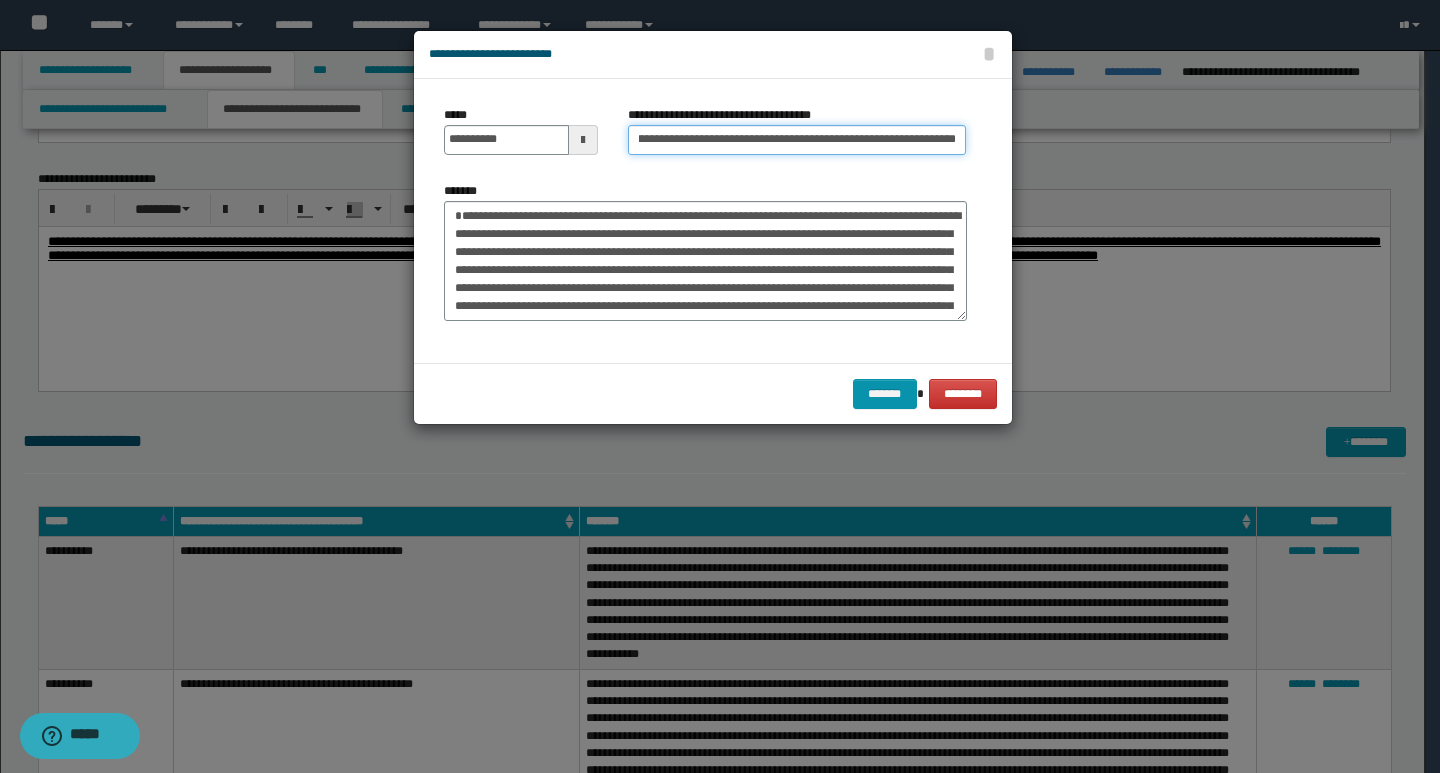 type on "**********" 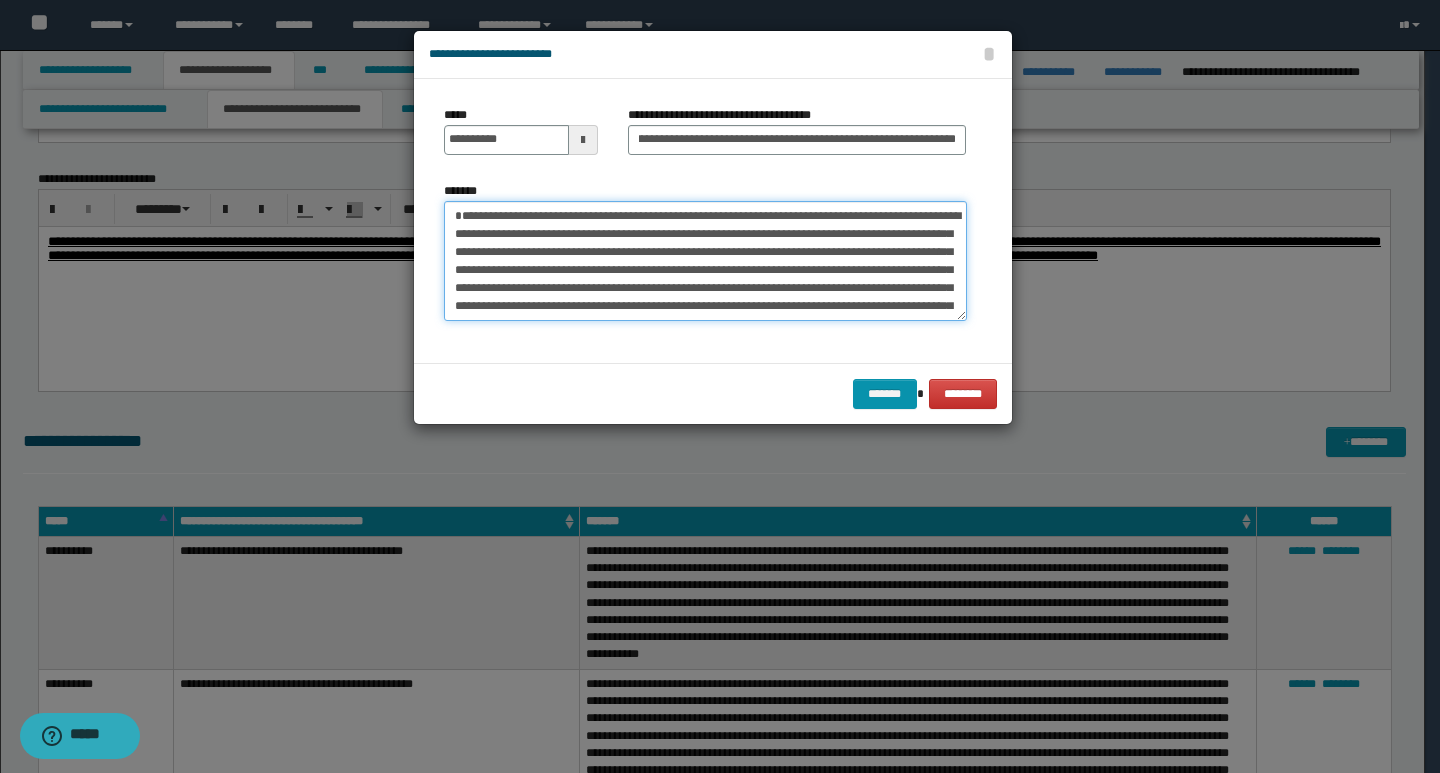 scroll, scrollTop: 0, scrollLeft: 0, axis: both 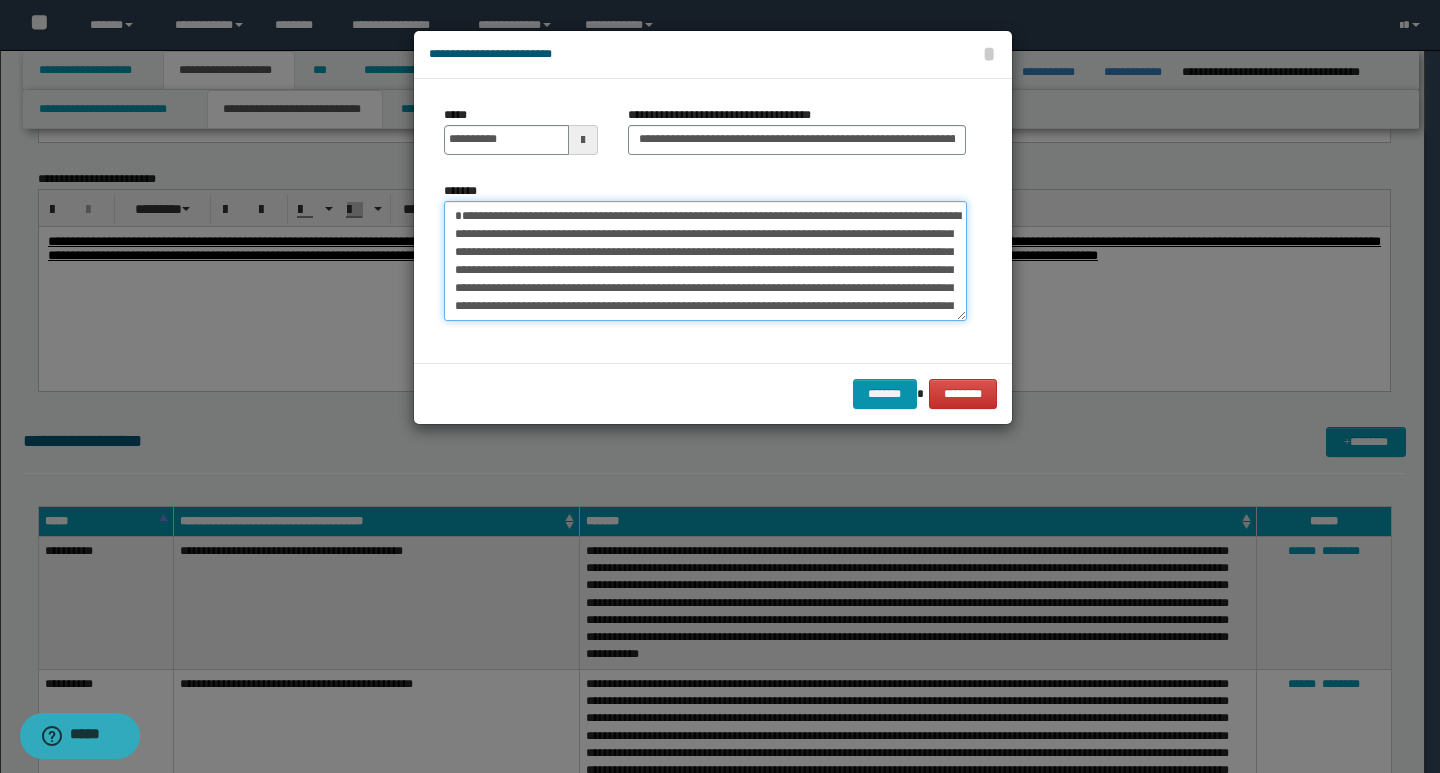 drag, startPoint x: 461, startPoint y: 214, endPoint x: 557, endPoint y: 212, distance: 96.02083 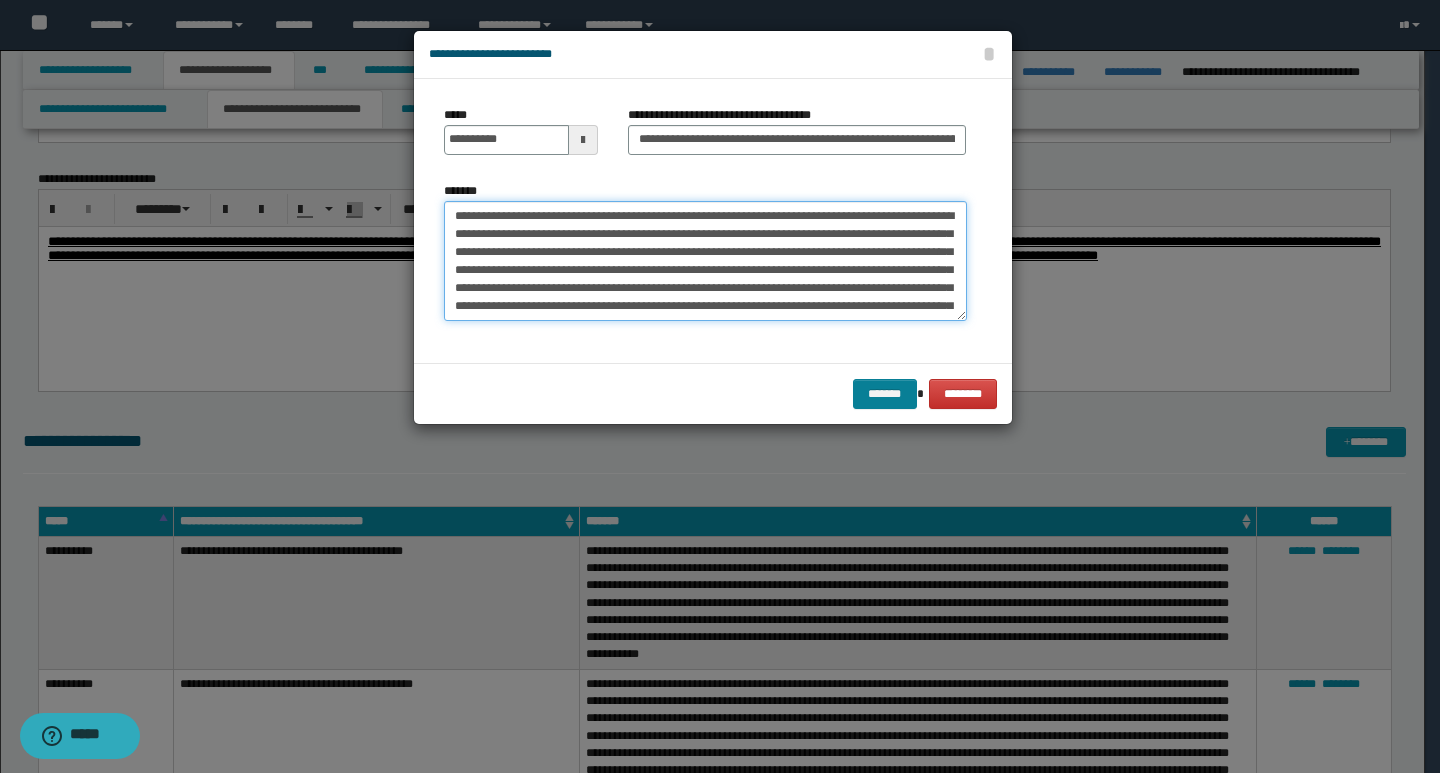 type on "**********" 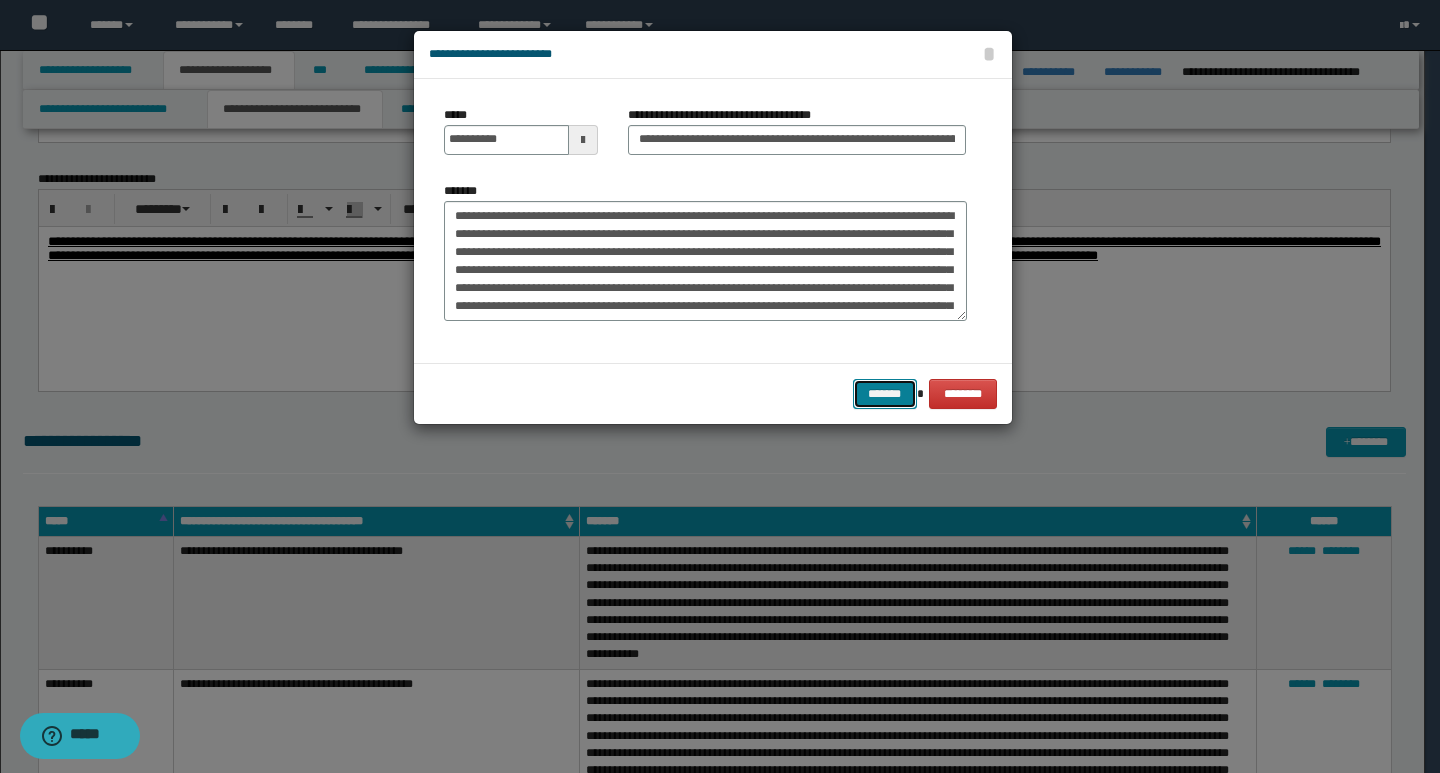 click on "*******" at bounding box center (885, 394) 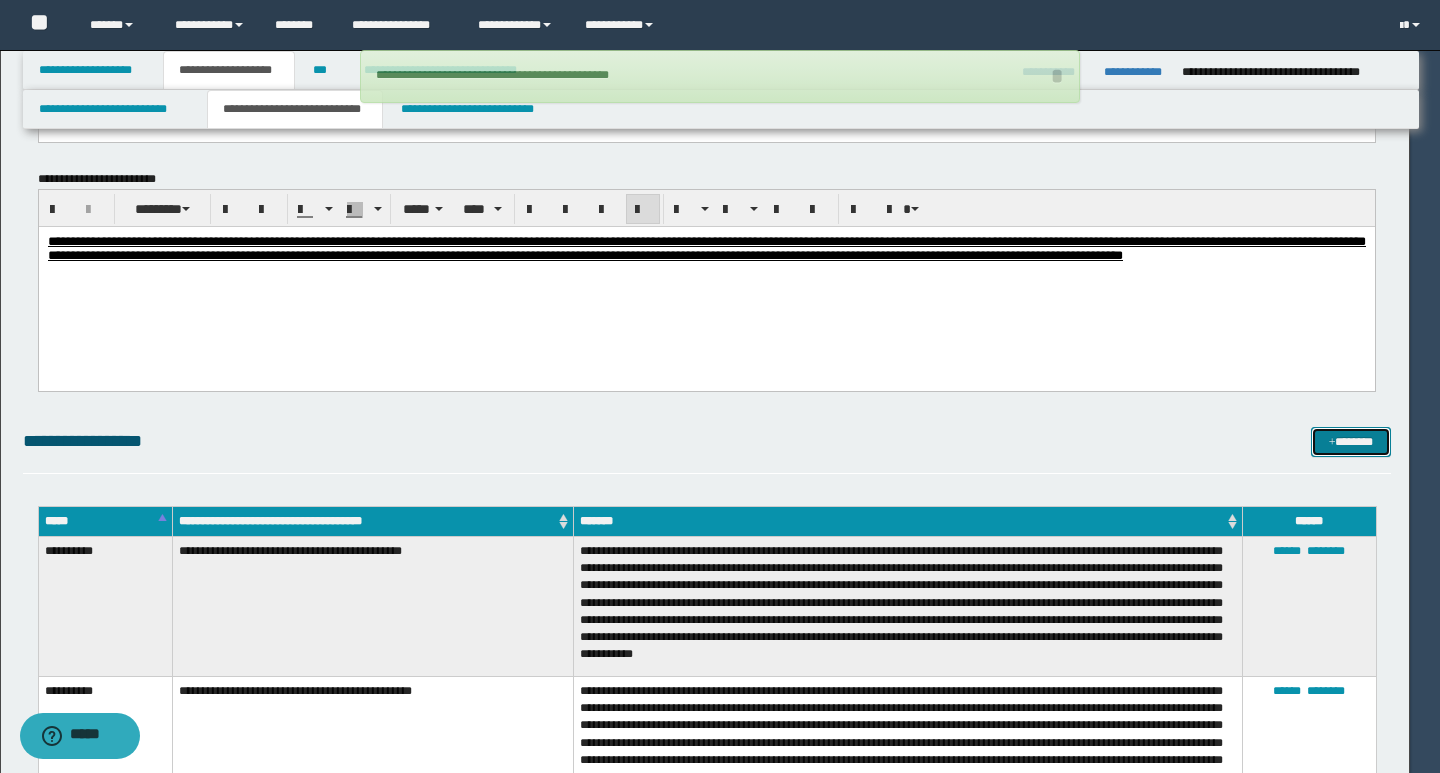 type 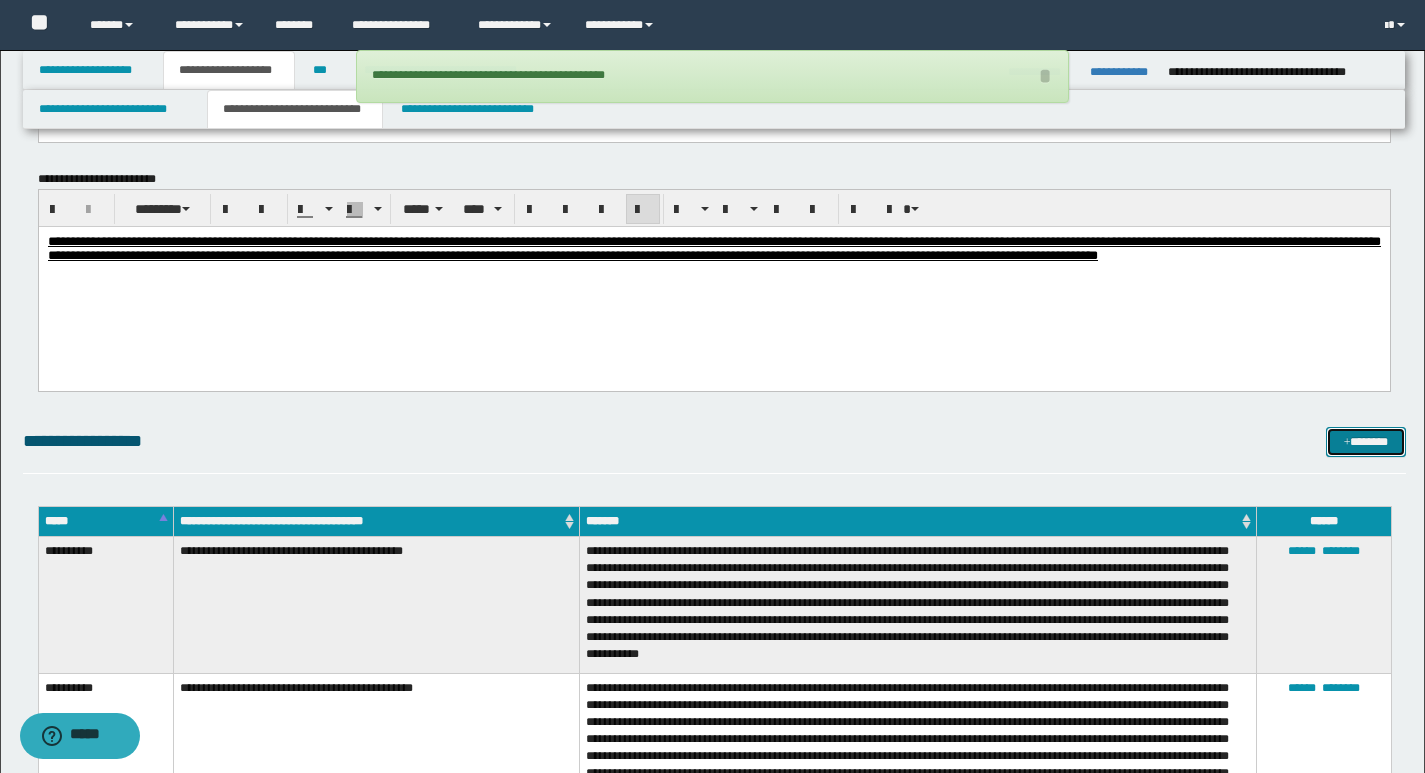click on "*******" at bounding box center [1366, 442] 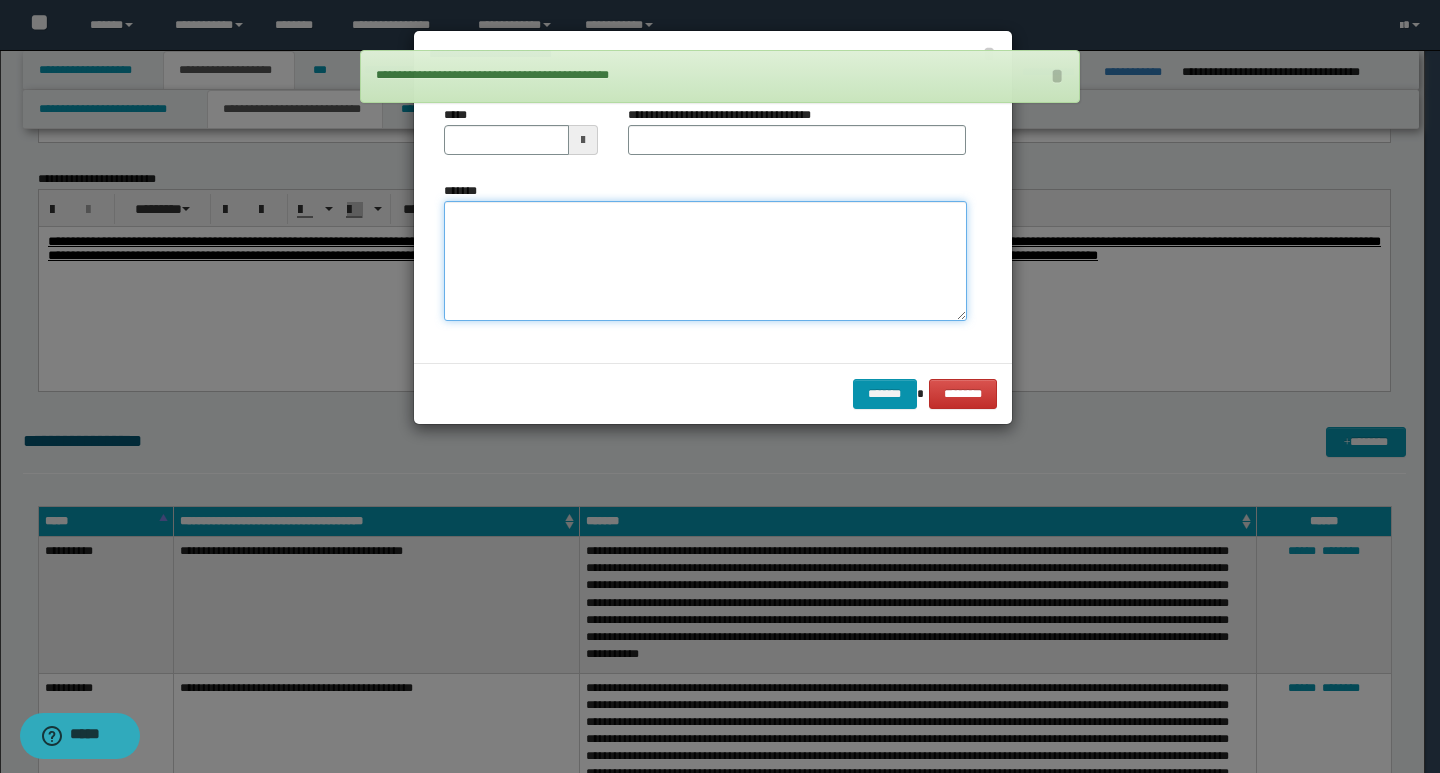 click on "*******" at bounding box center [705, 261] 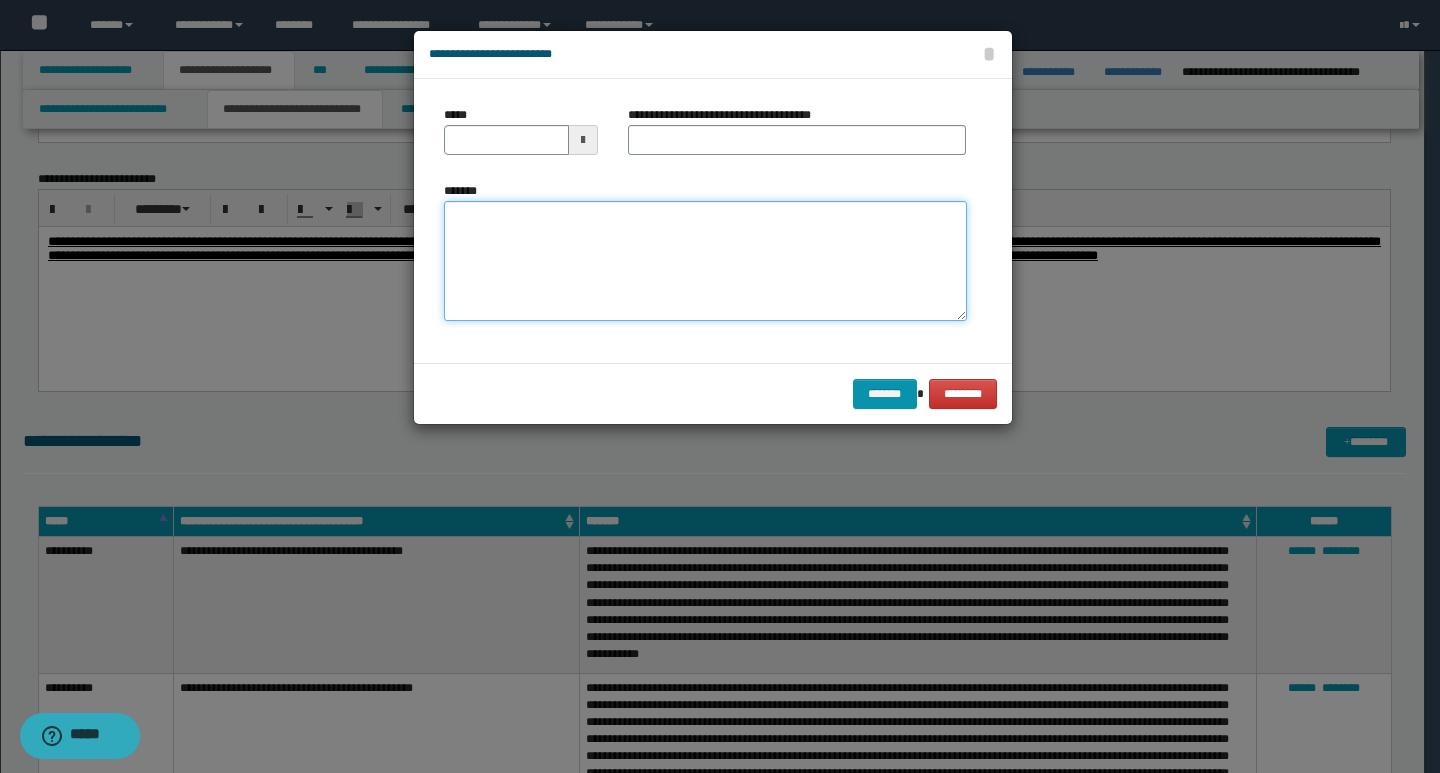 click on "*******" at bounding box center [705, 261] 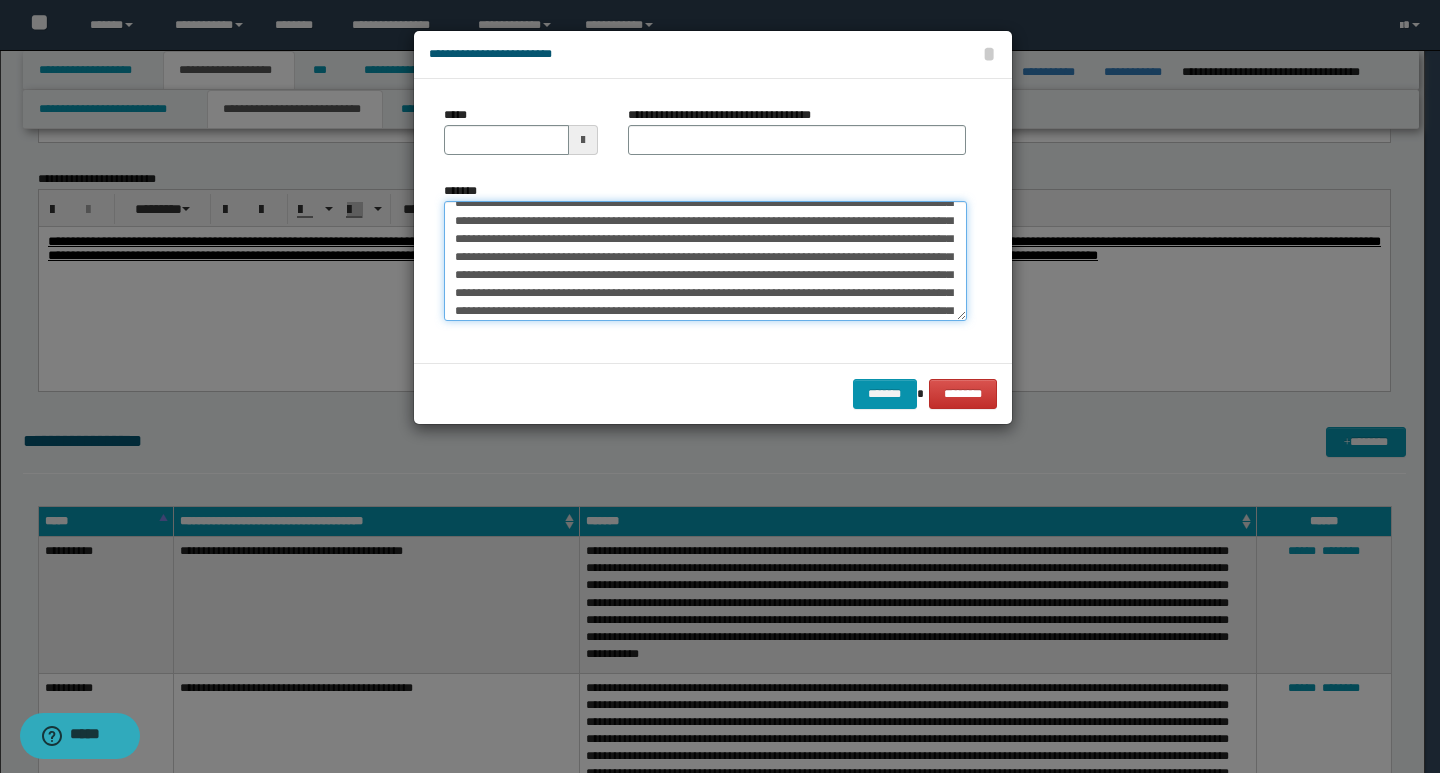 scroll, scrollTop: 0, scrollLeft: 0, axis: both 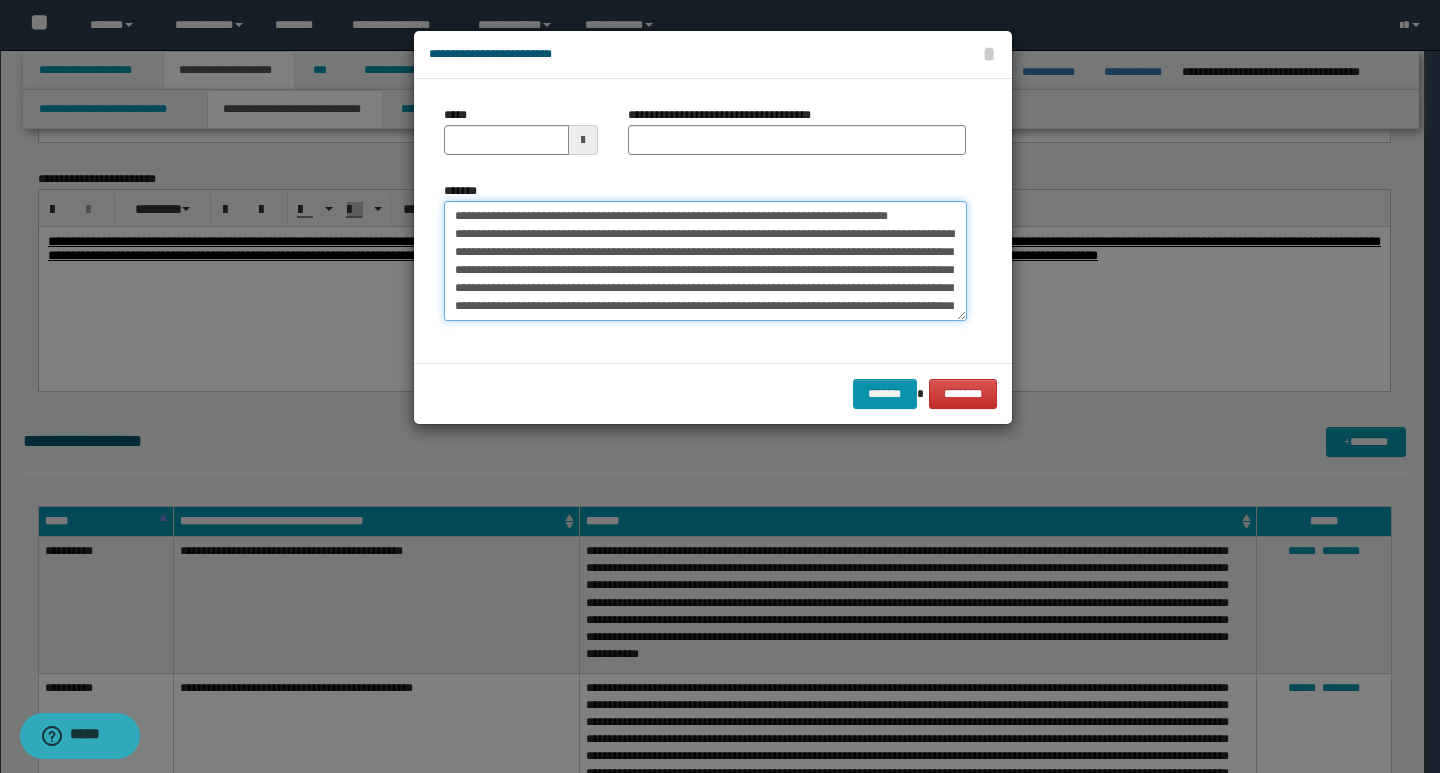 drag, startPoint x: 446, startPoint y: 214, endPoint x: 521, endPoint y: 215, distance: 75.00667 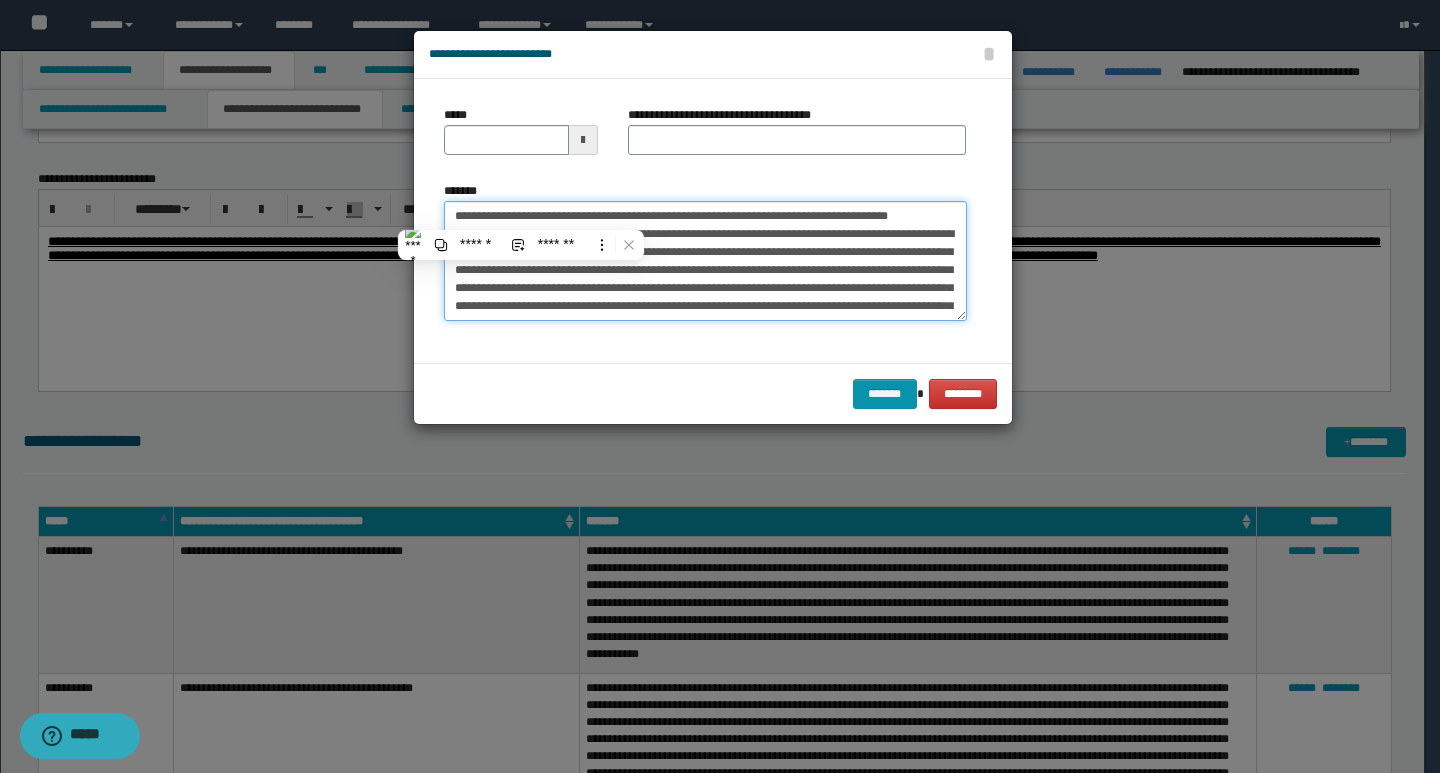 type on "**********" 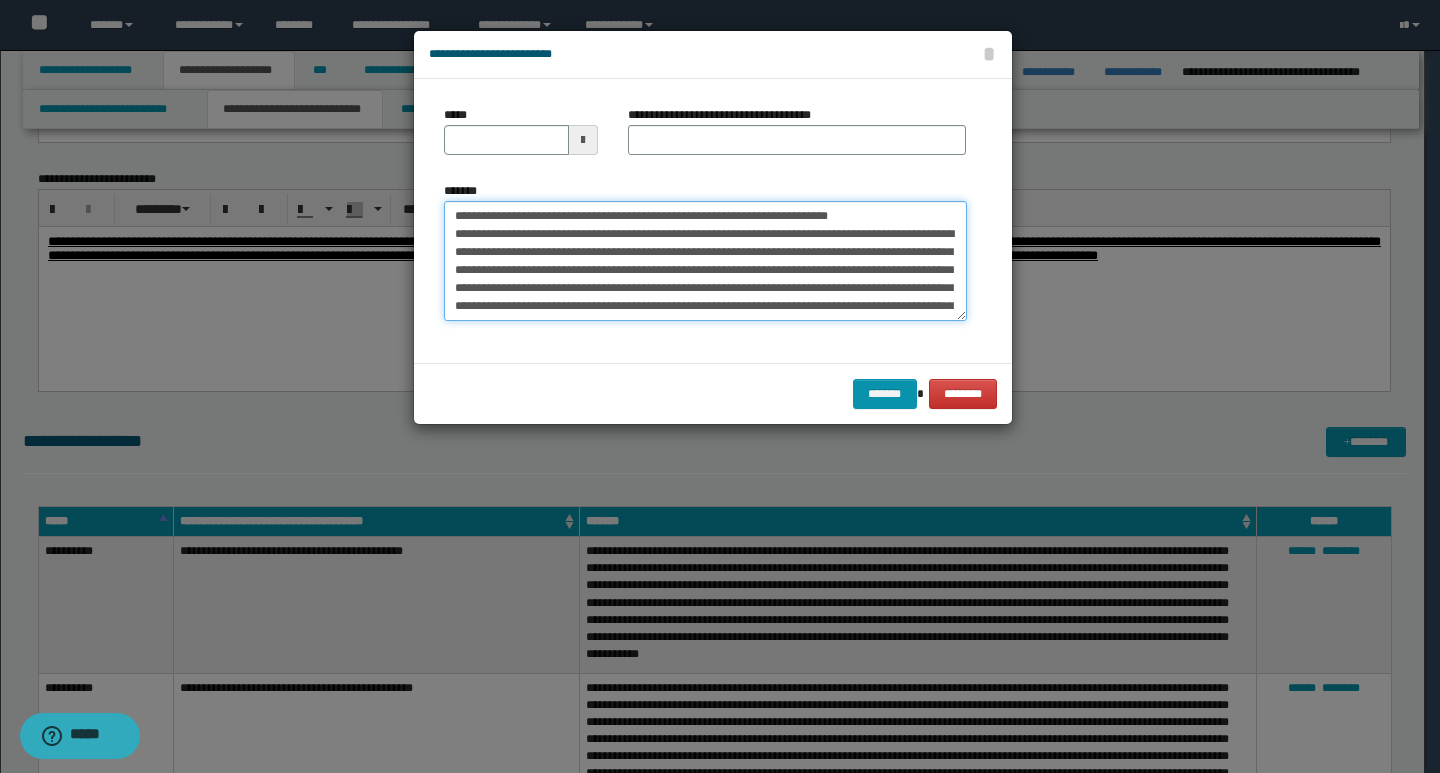 type 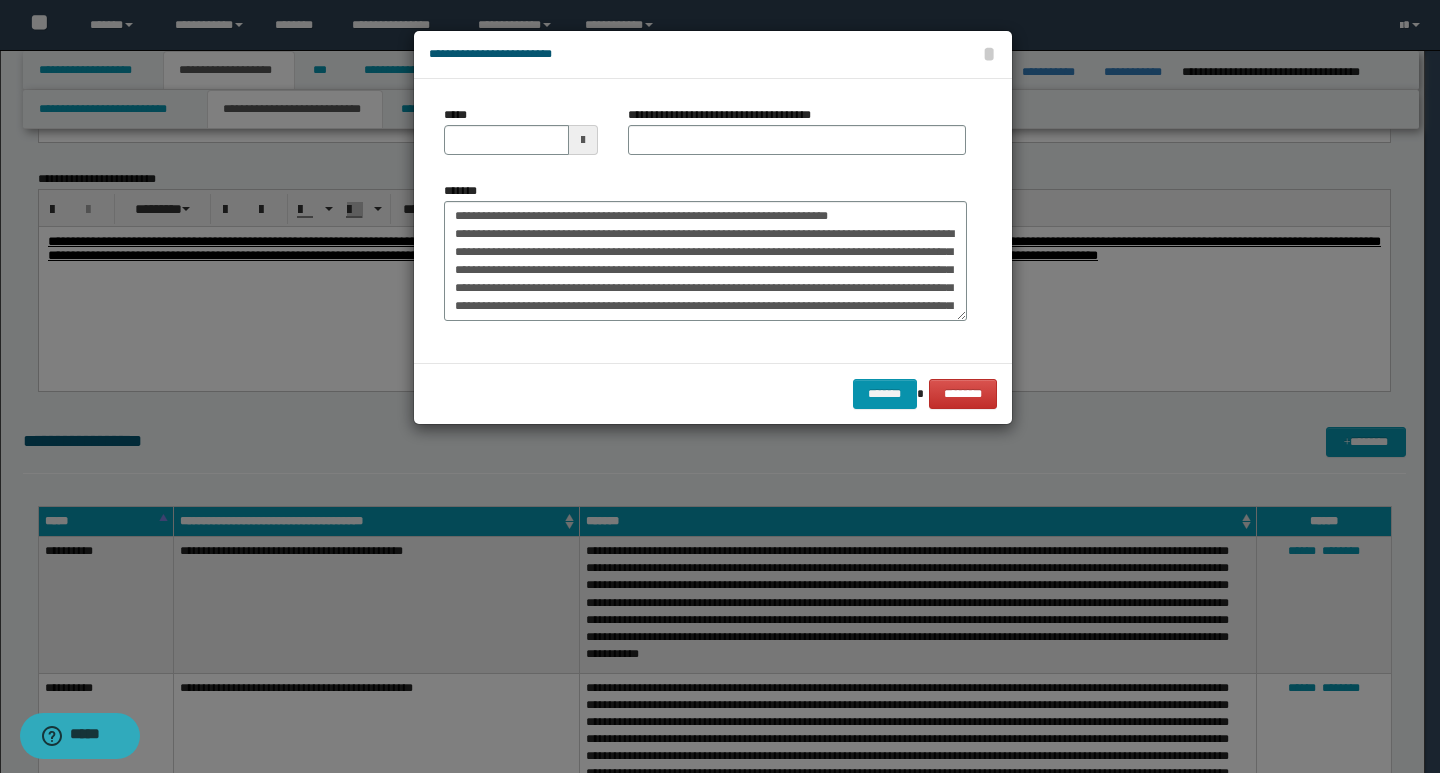click on "*****" at bounding box center [521, 138] 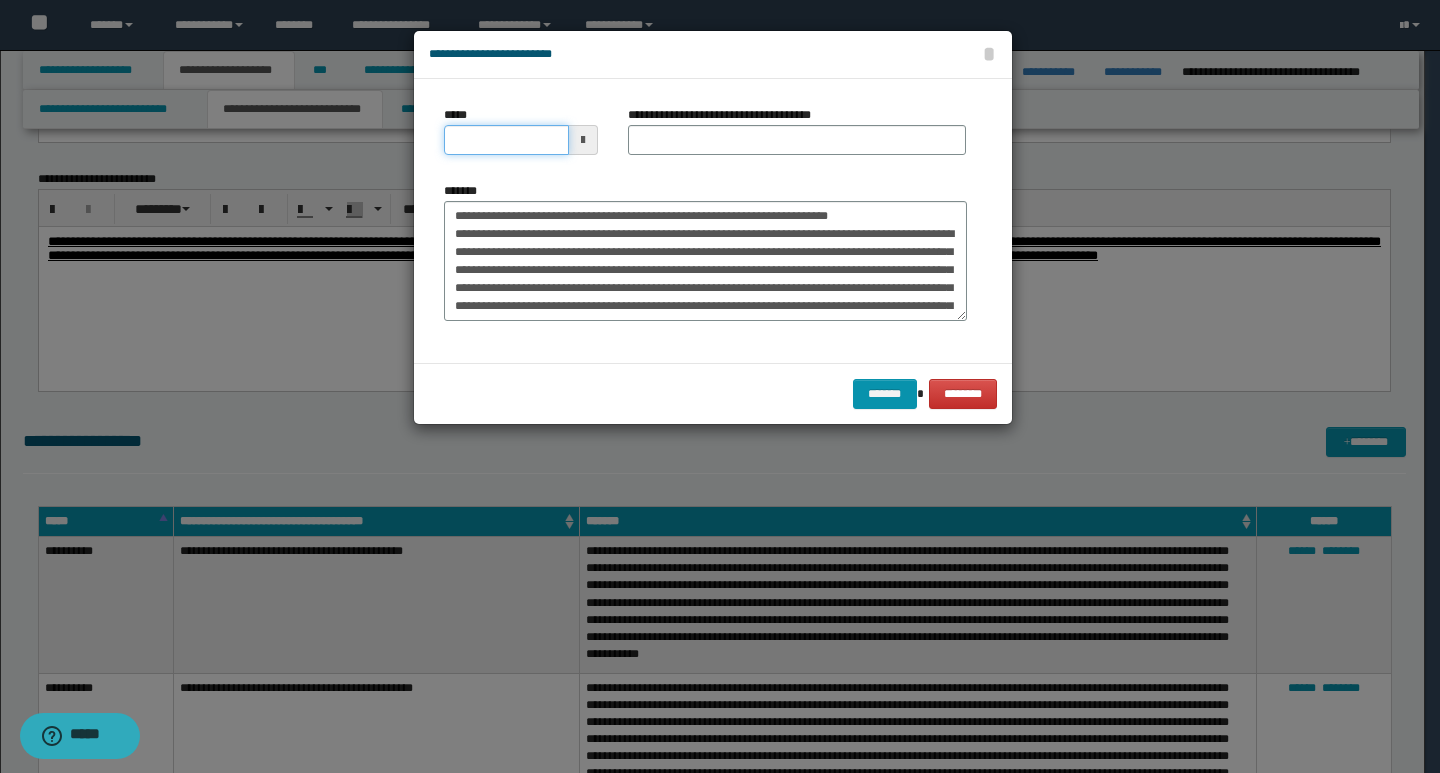 click on "*****" at bounding box center (506, 140) 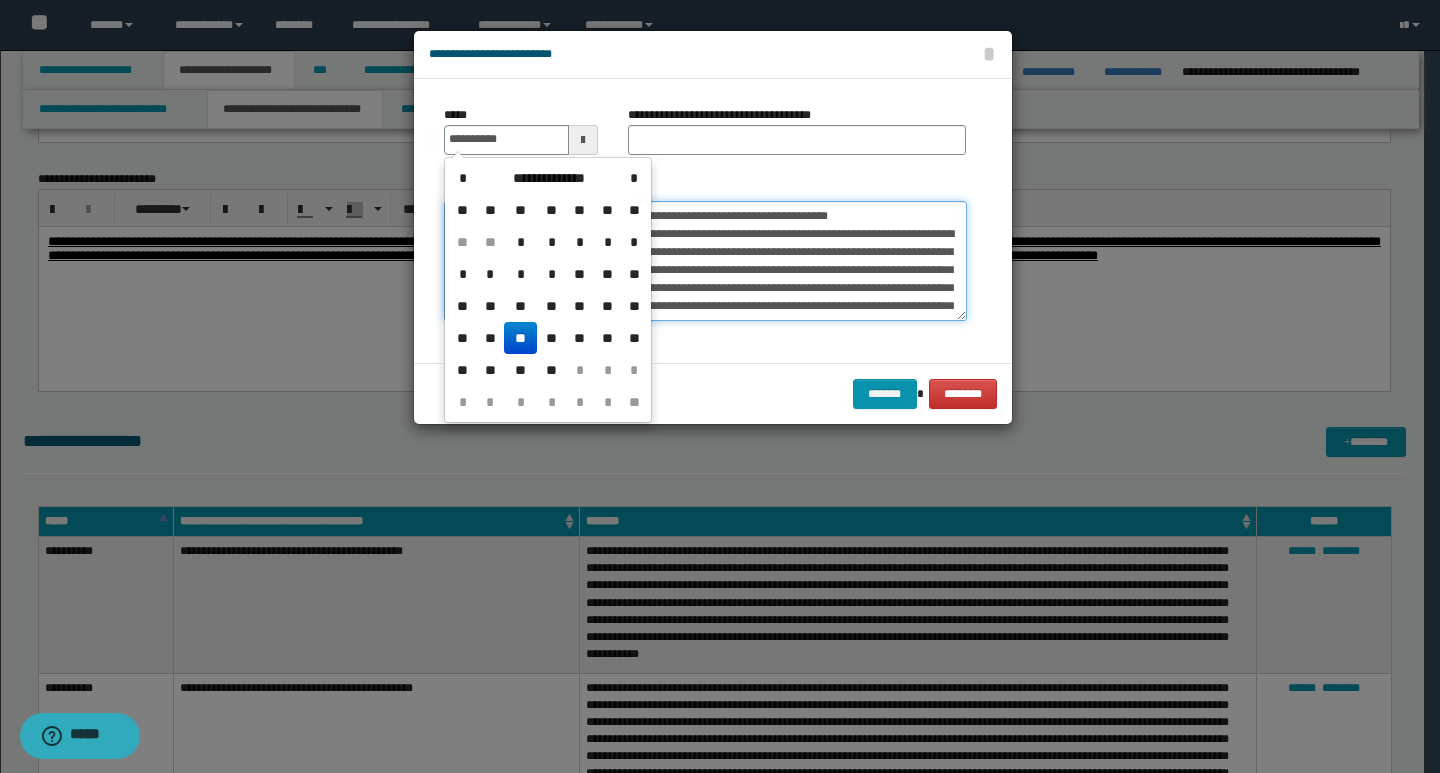 type on "**********" 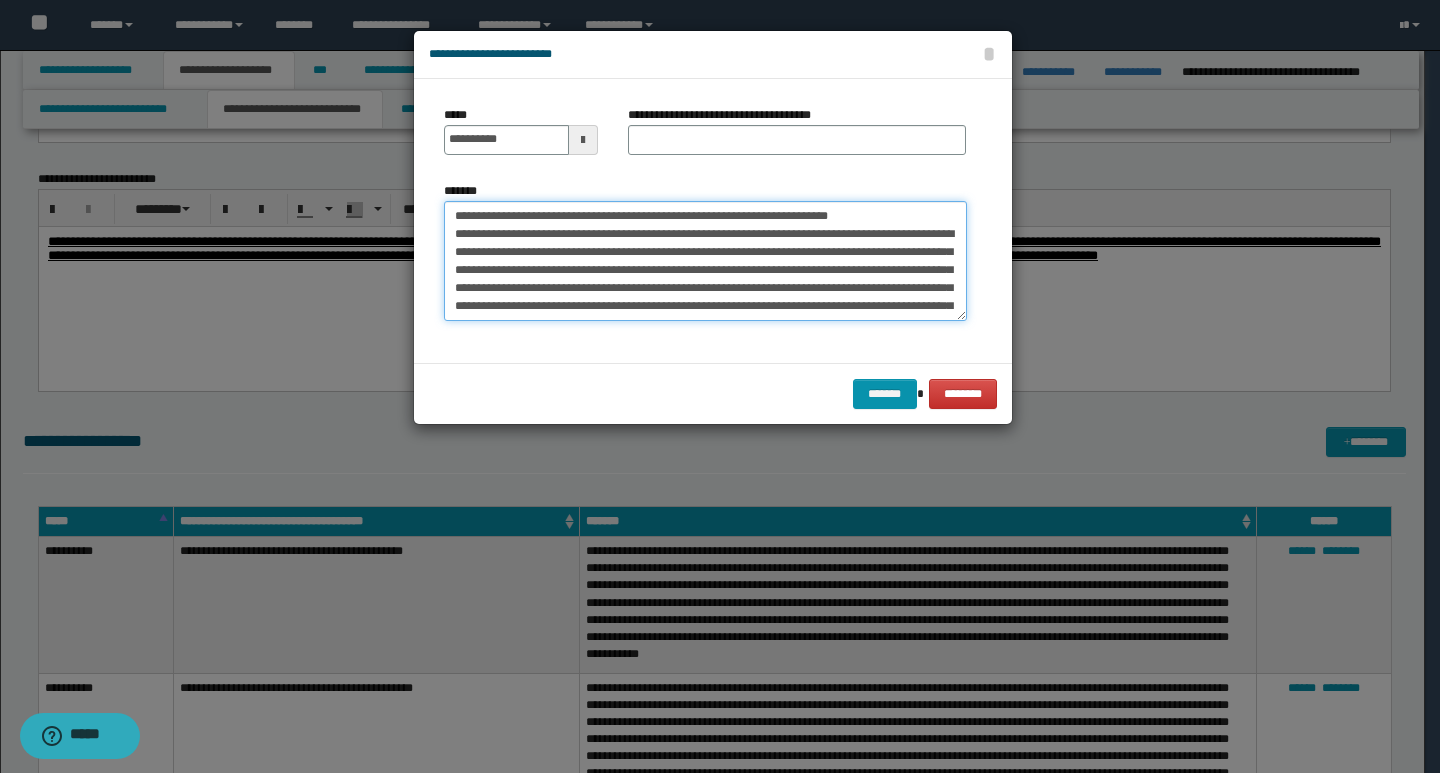 drag, startPoint x: 853, startPoint y: 213, endPoint x: 444, endPoint y: 211, distance: 409.00488 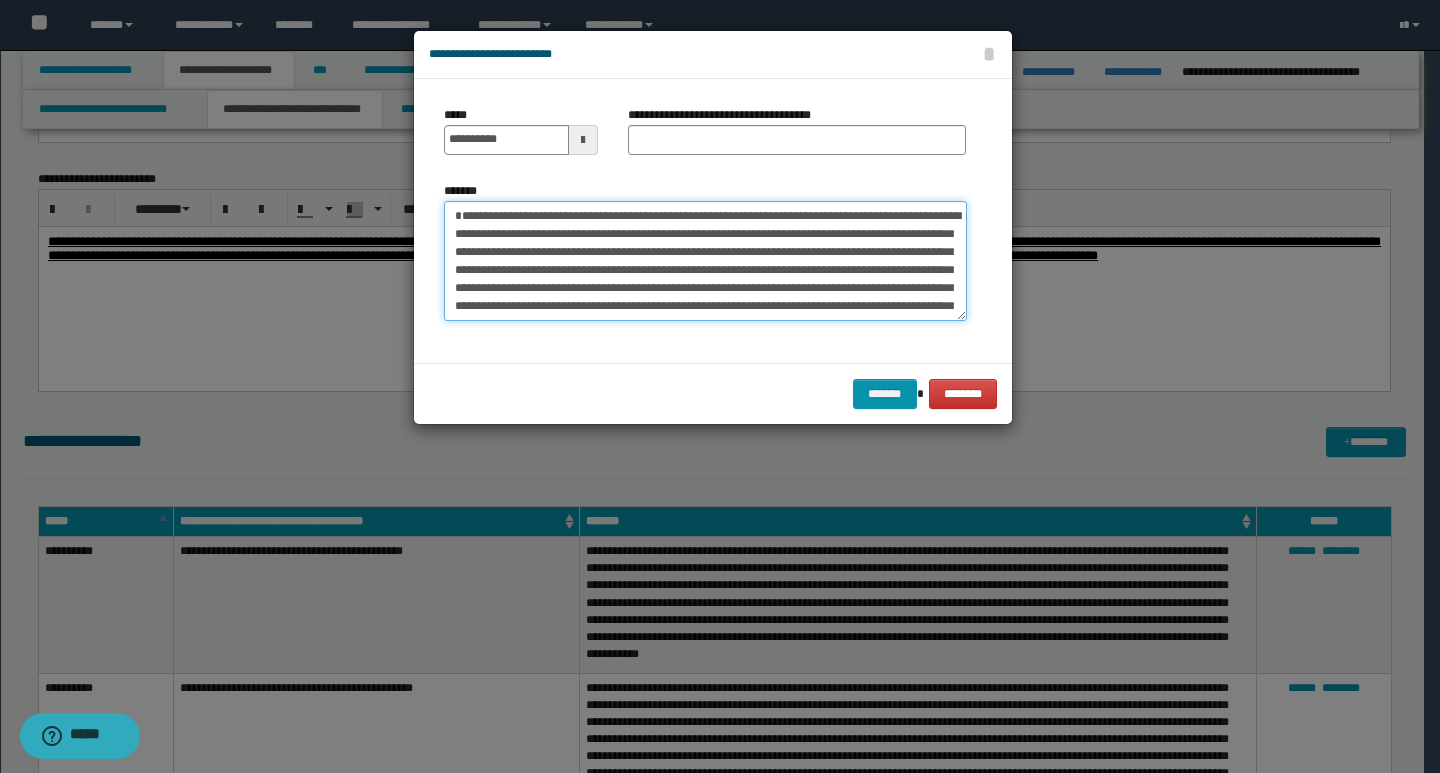 type on "**********" 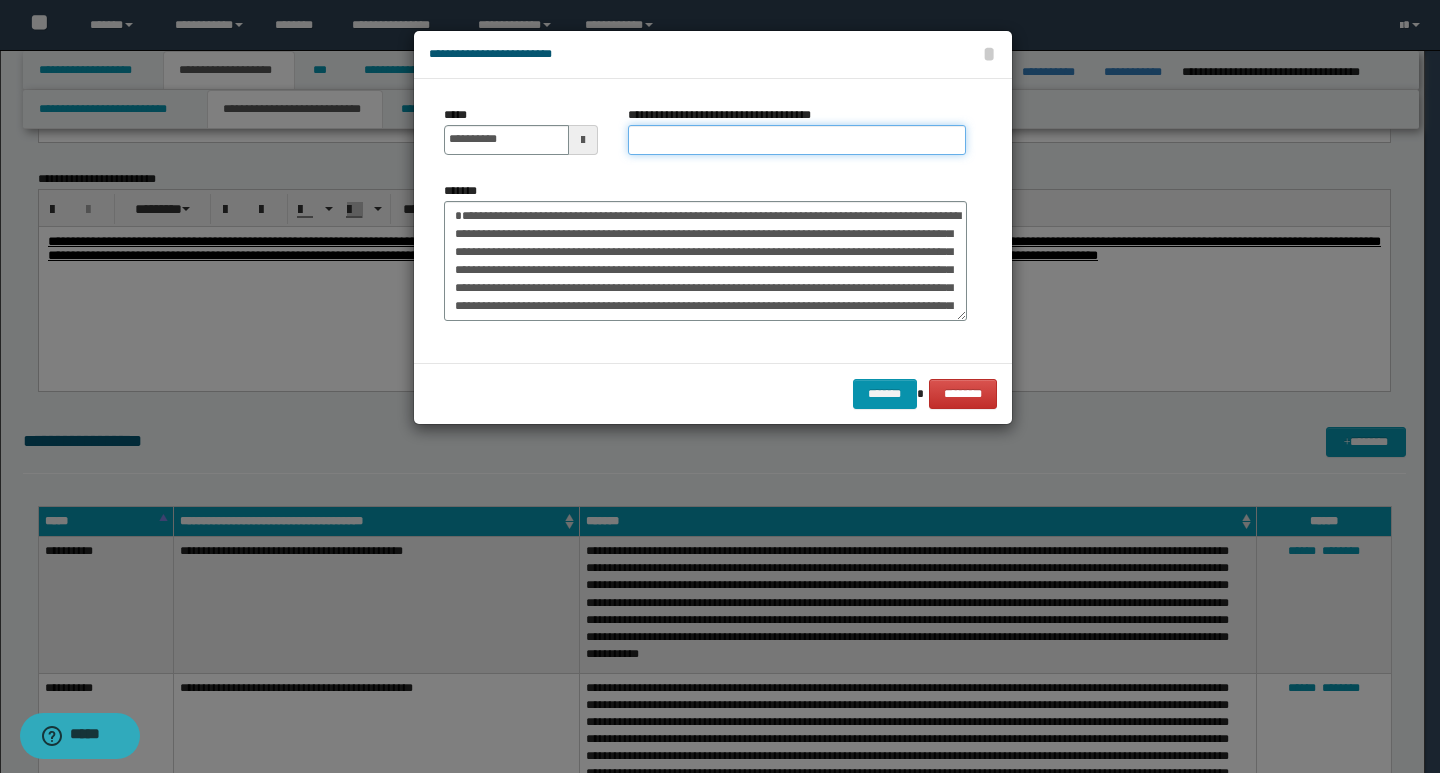 click on "**********" at bounding box center (797, 140) 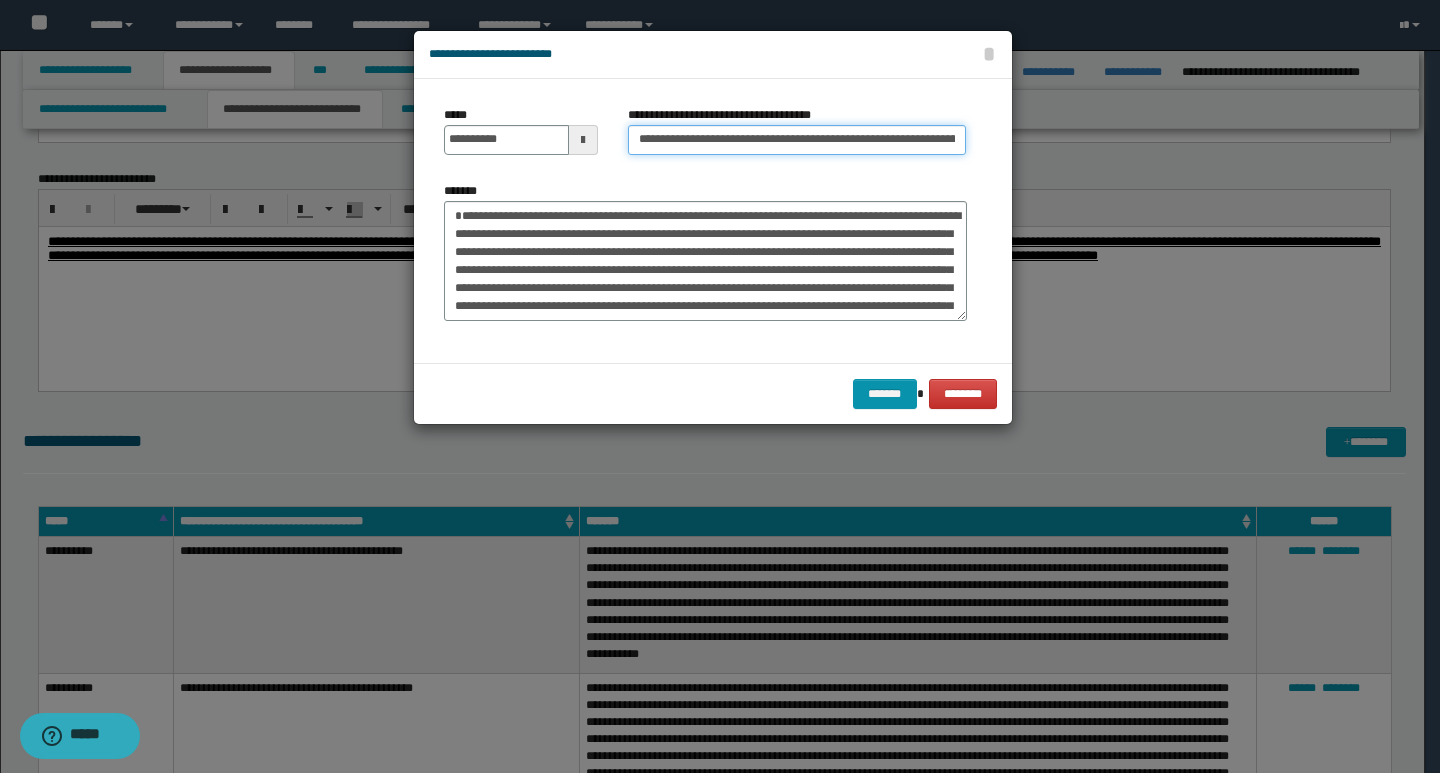 scroll, scrollTop: 0, scrollLeft: 74, axis: horizontal 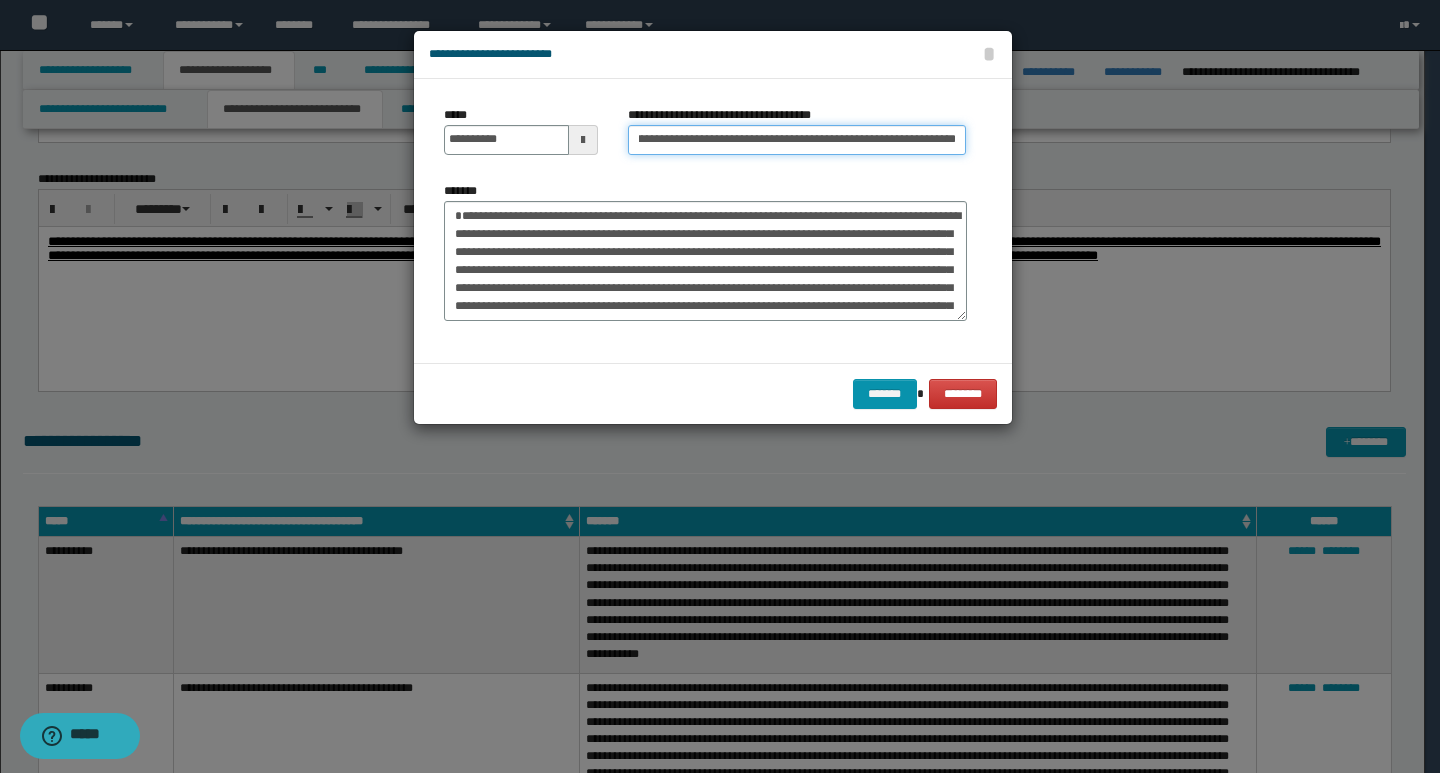 type on "**********" 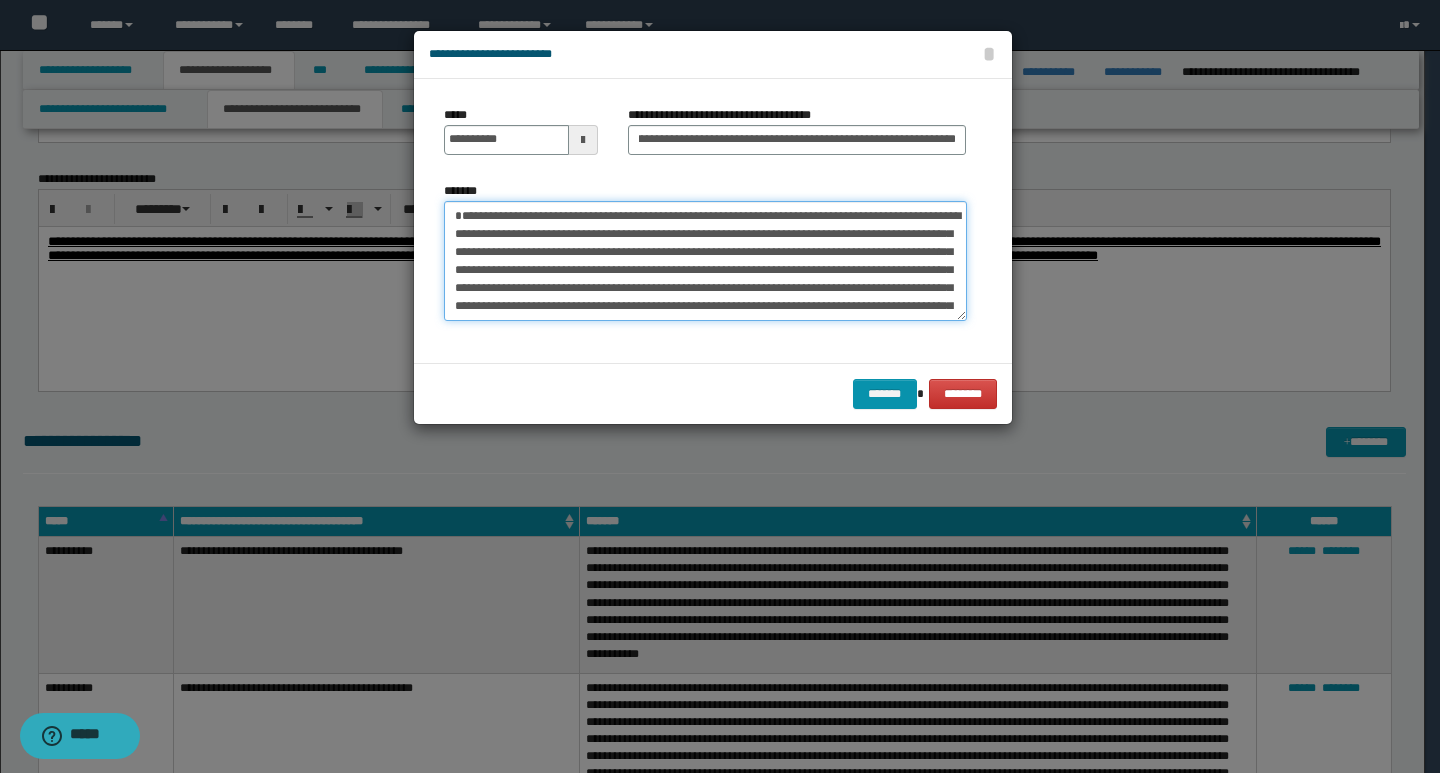 scroll, scrollTop: 0, scrollLeft: 0, axis: both 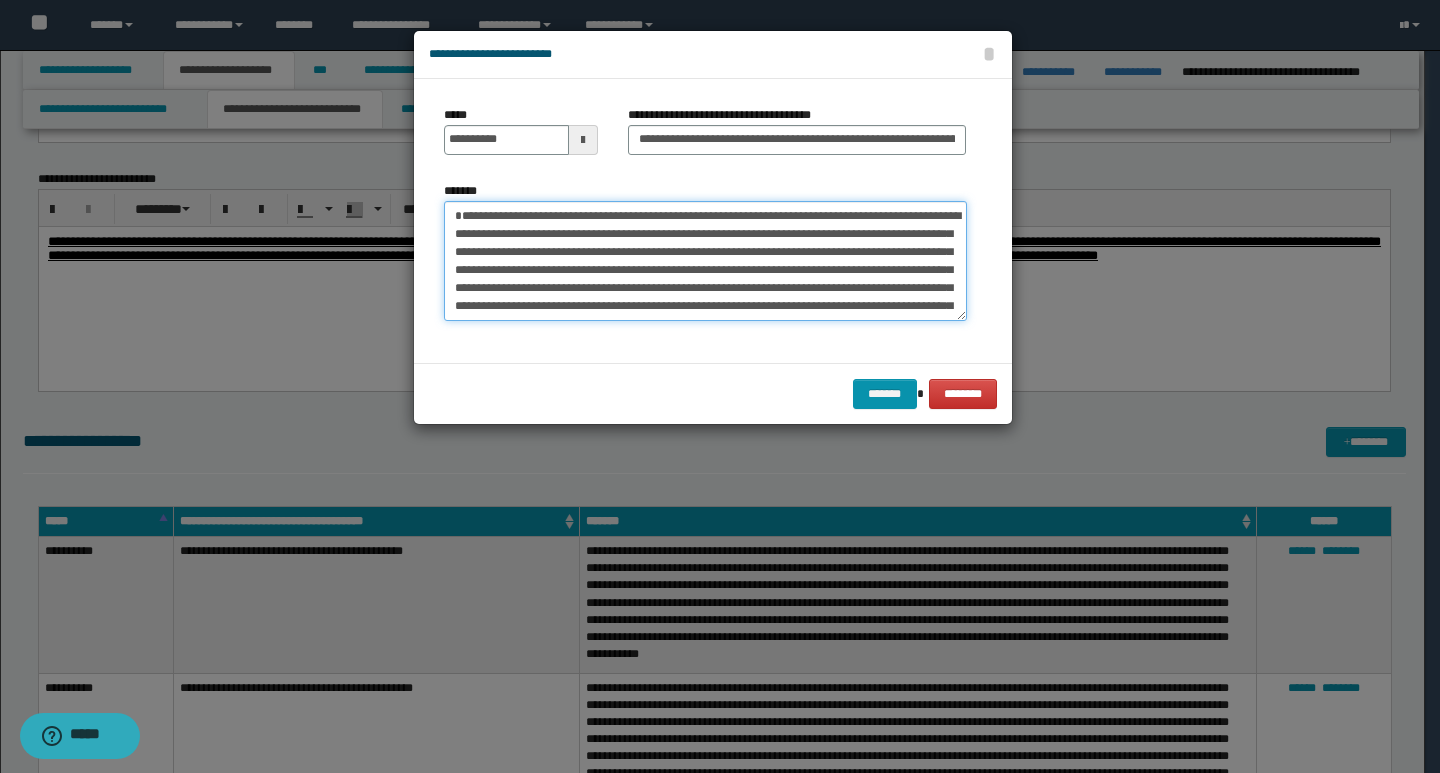 click on "*******" at bounding box center [705, 261] 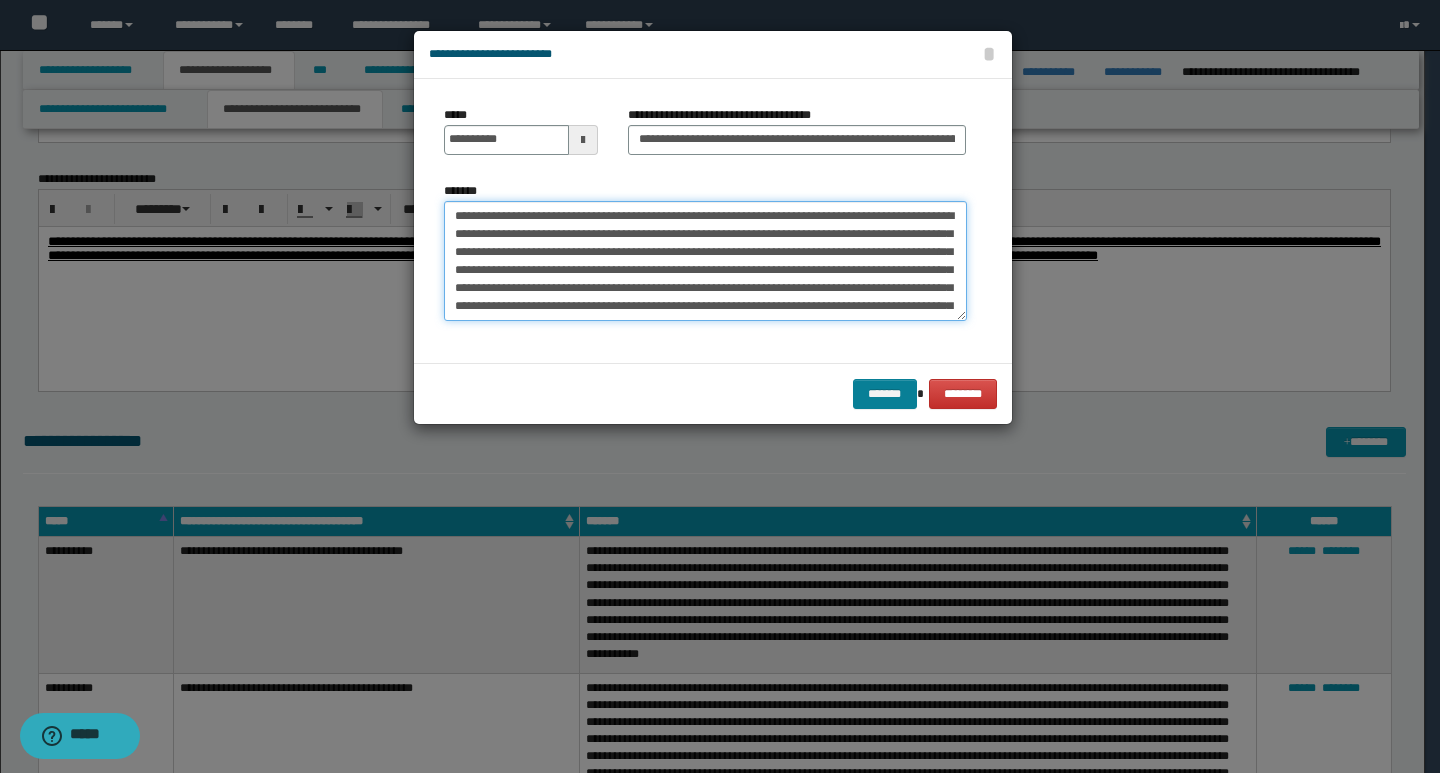 type on "**********" 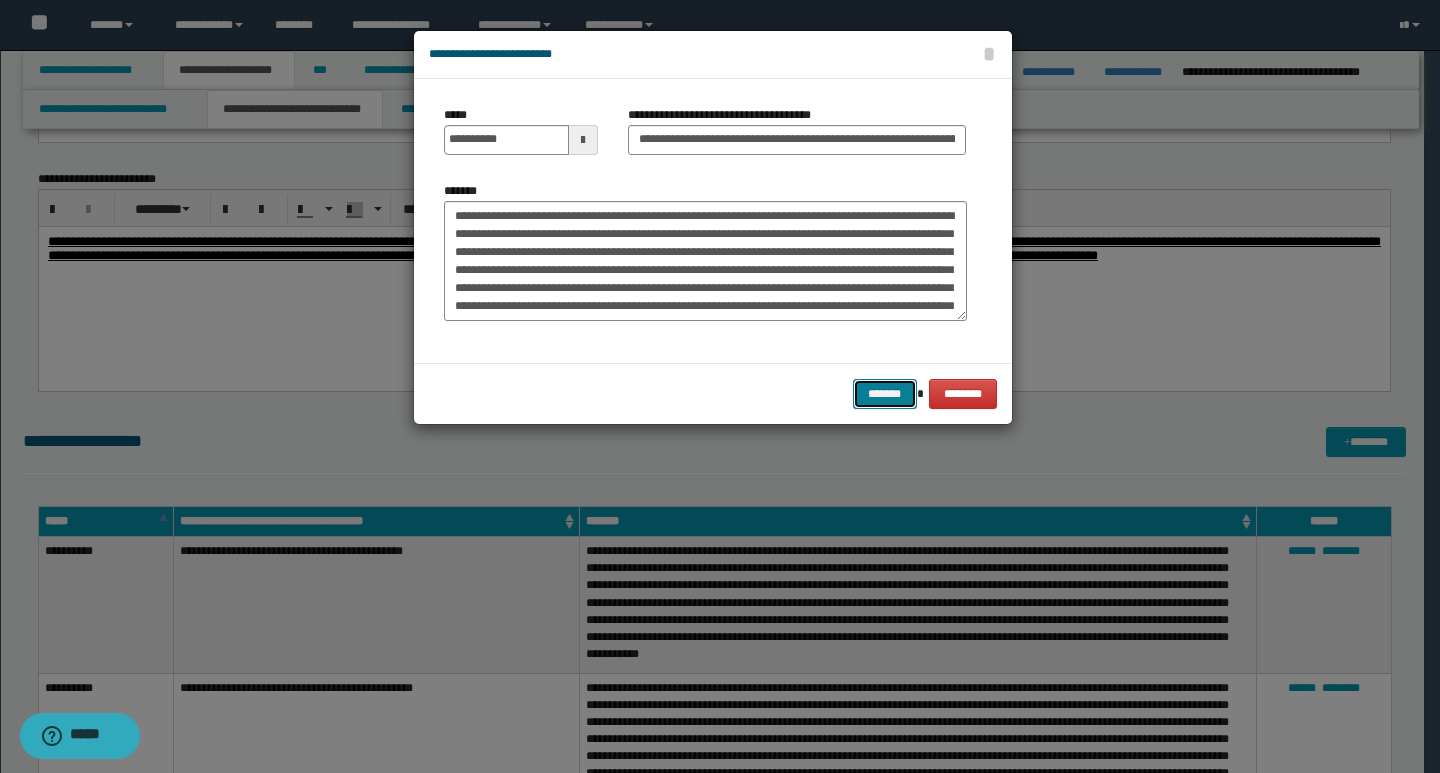 click on "*******" at bounding box center [885, 394] 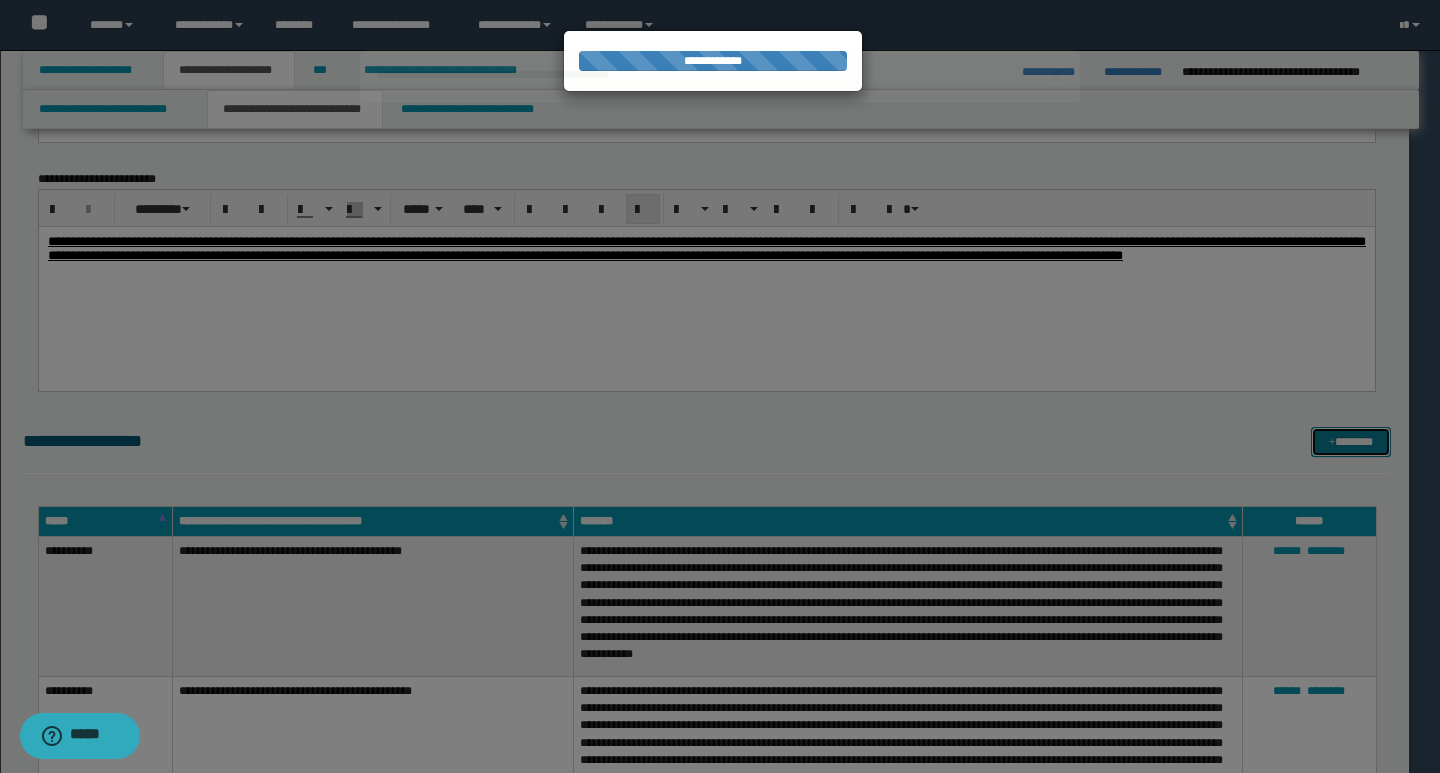 type 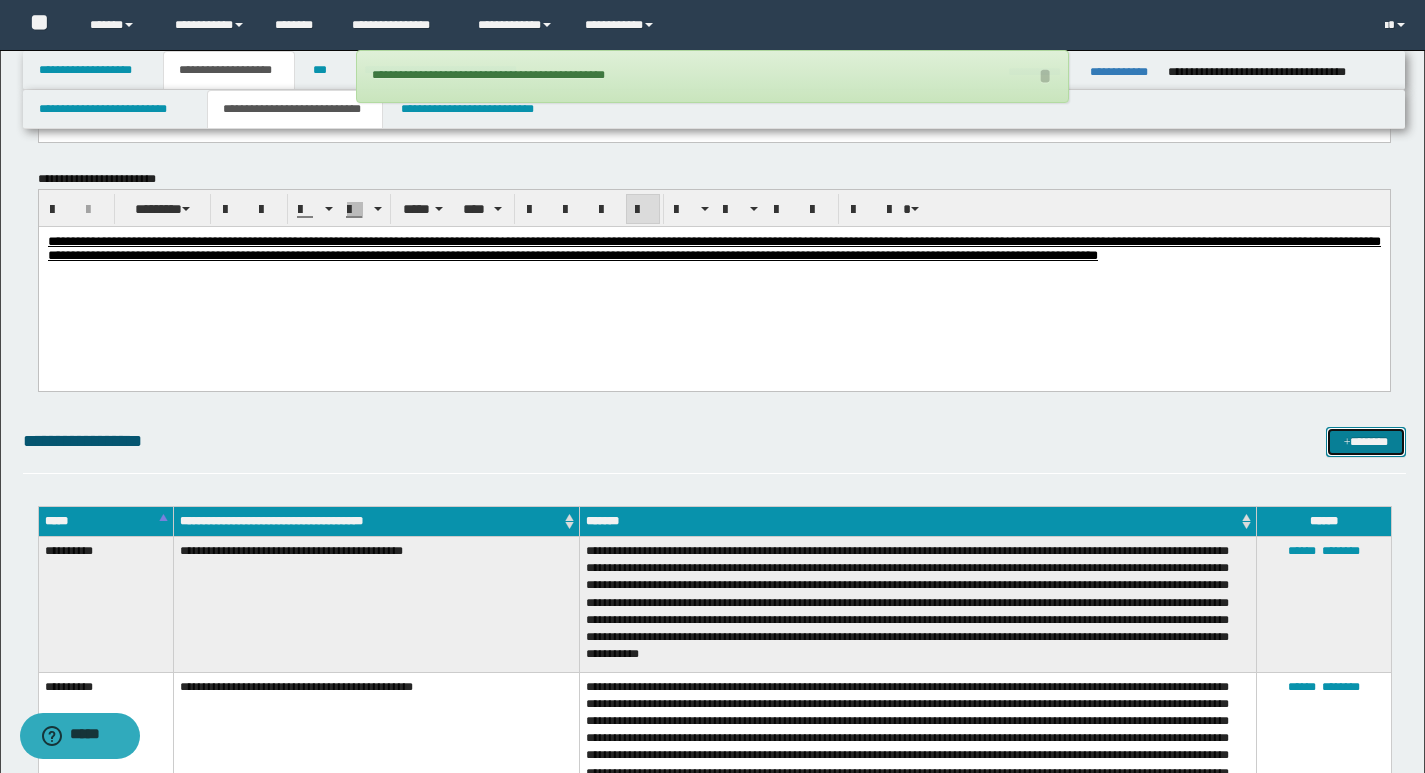 click on "*******" at bounding box center (1366, 442) 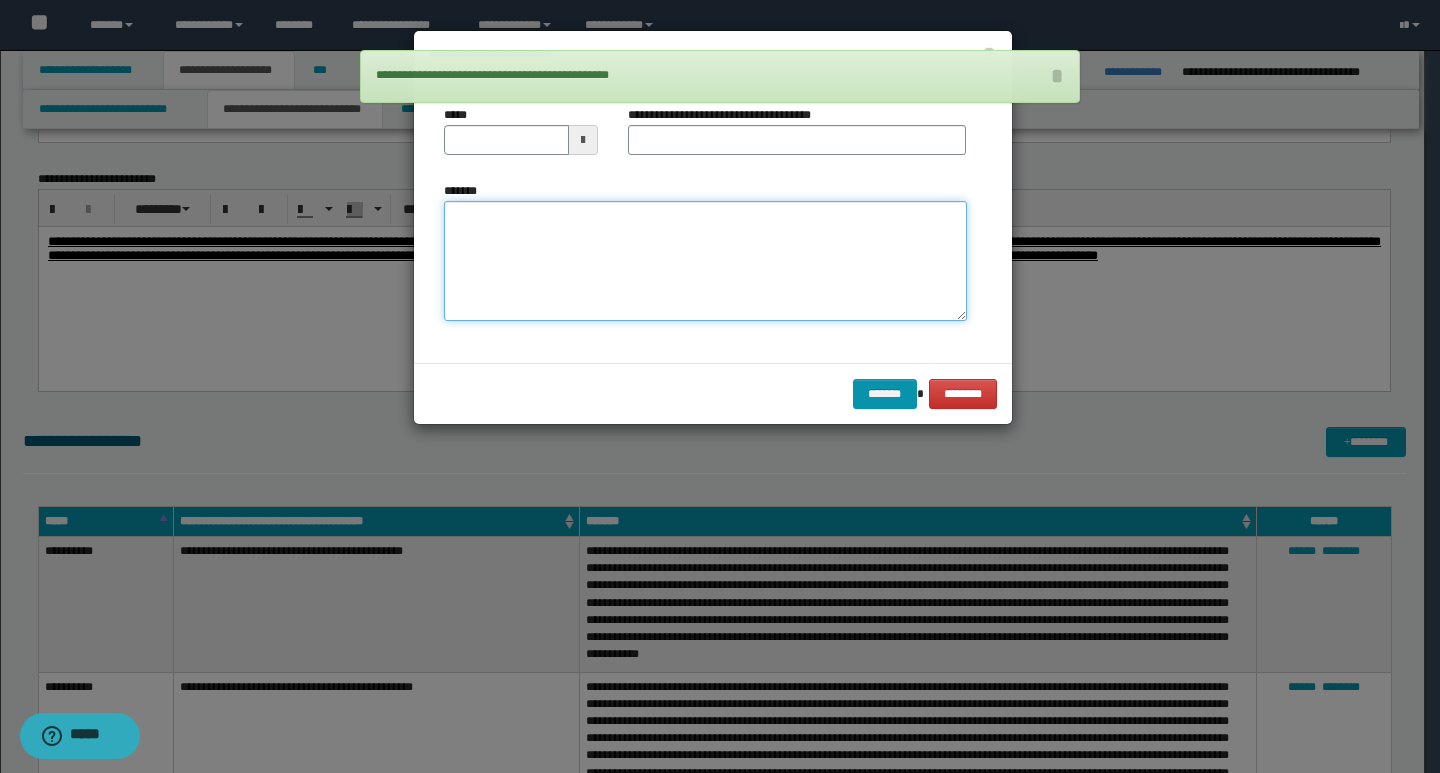 click on "*******" at bounding box center (705, 261) 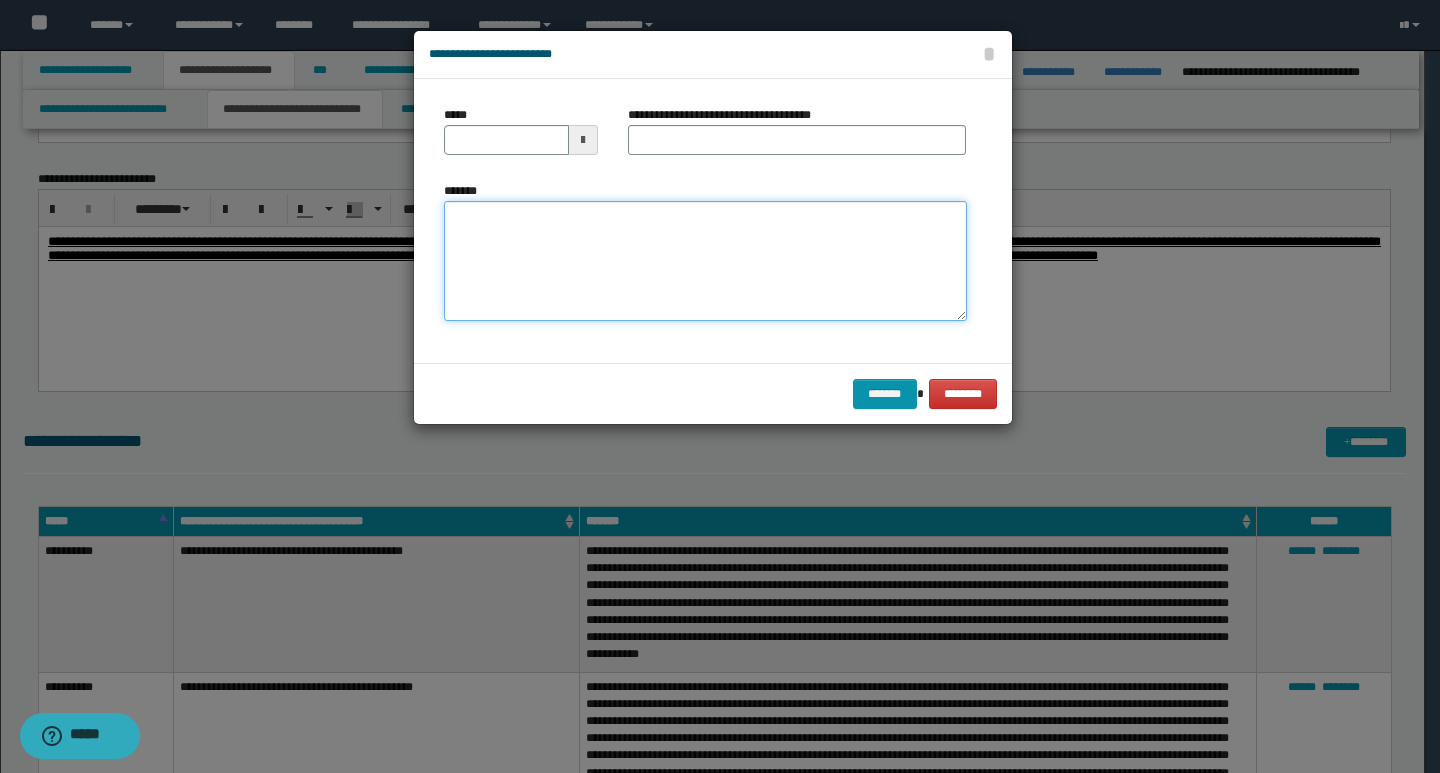 click on "*******" at bounding box center [705, 261] 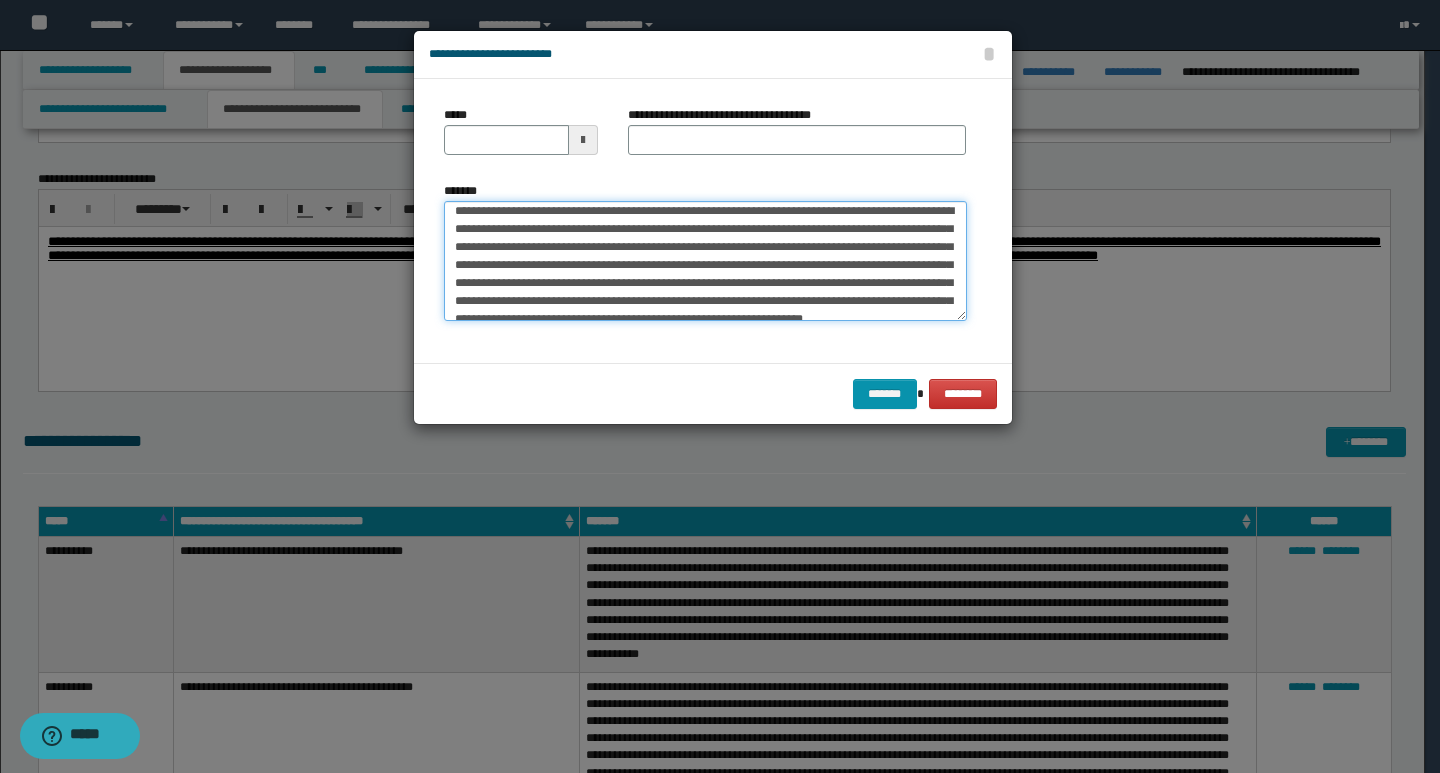scroll, scrollTop: 0, scrollLeft: 0, axis: both 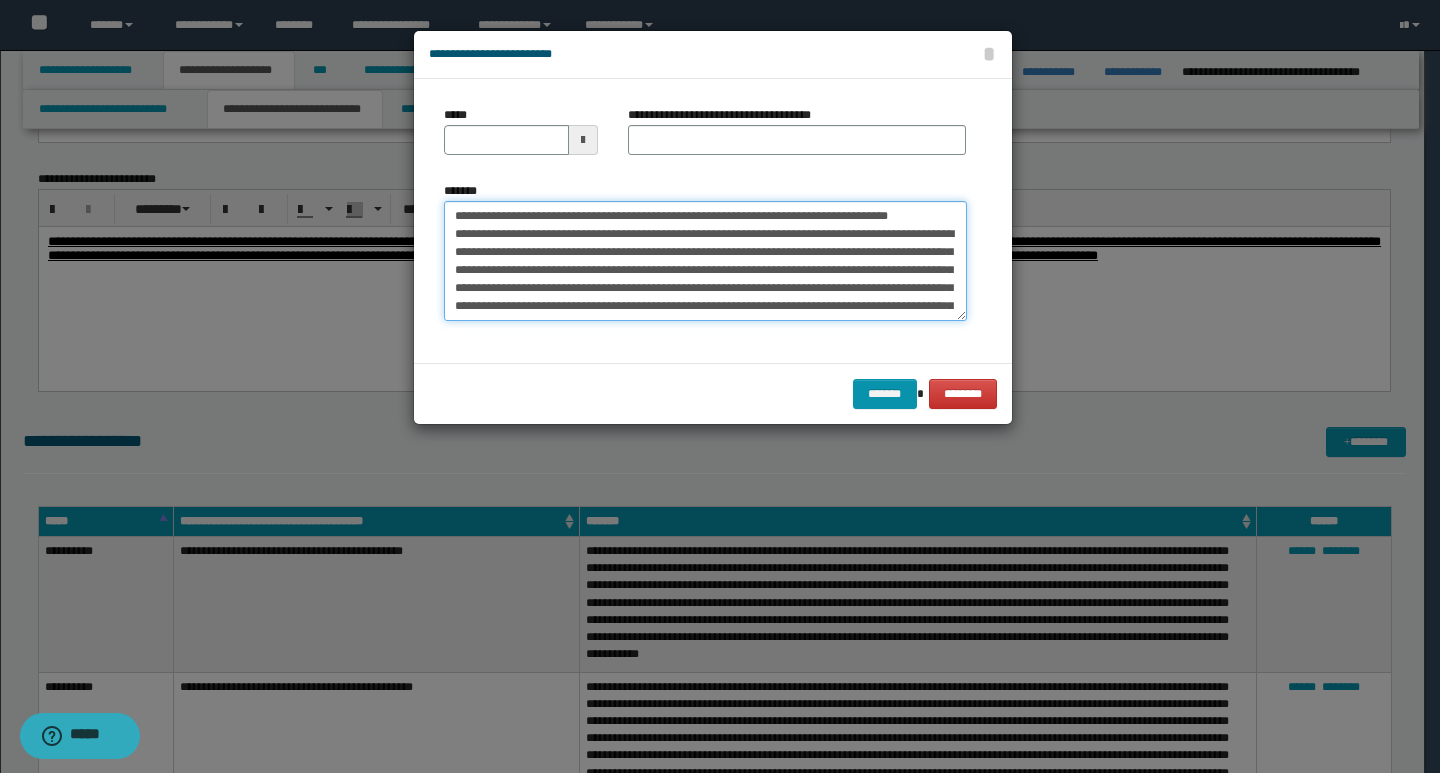 drag, startPoint x: 449, startPoint y: 220, endPoint x: 520, endPoint y: 219, distance: 71.00704 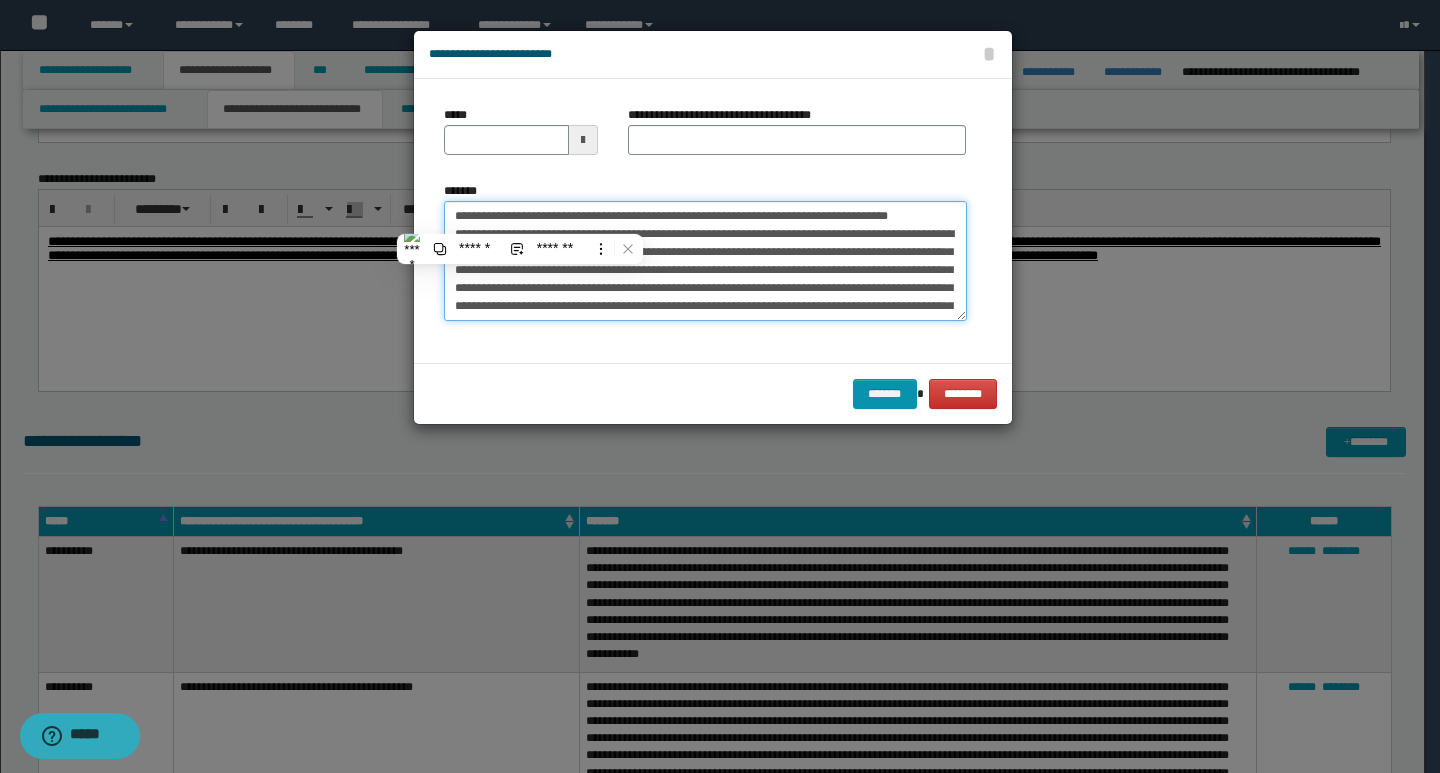 type on "**********" 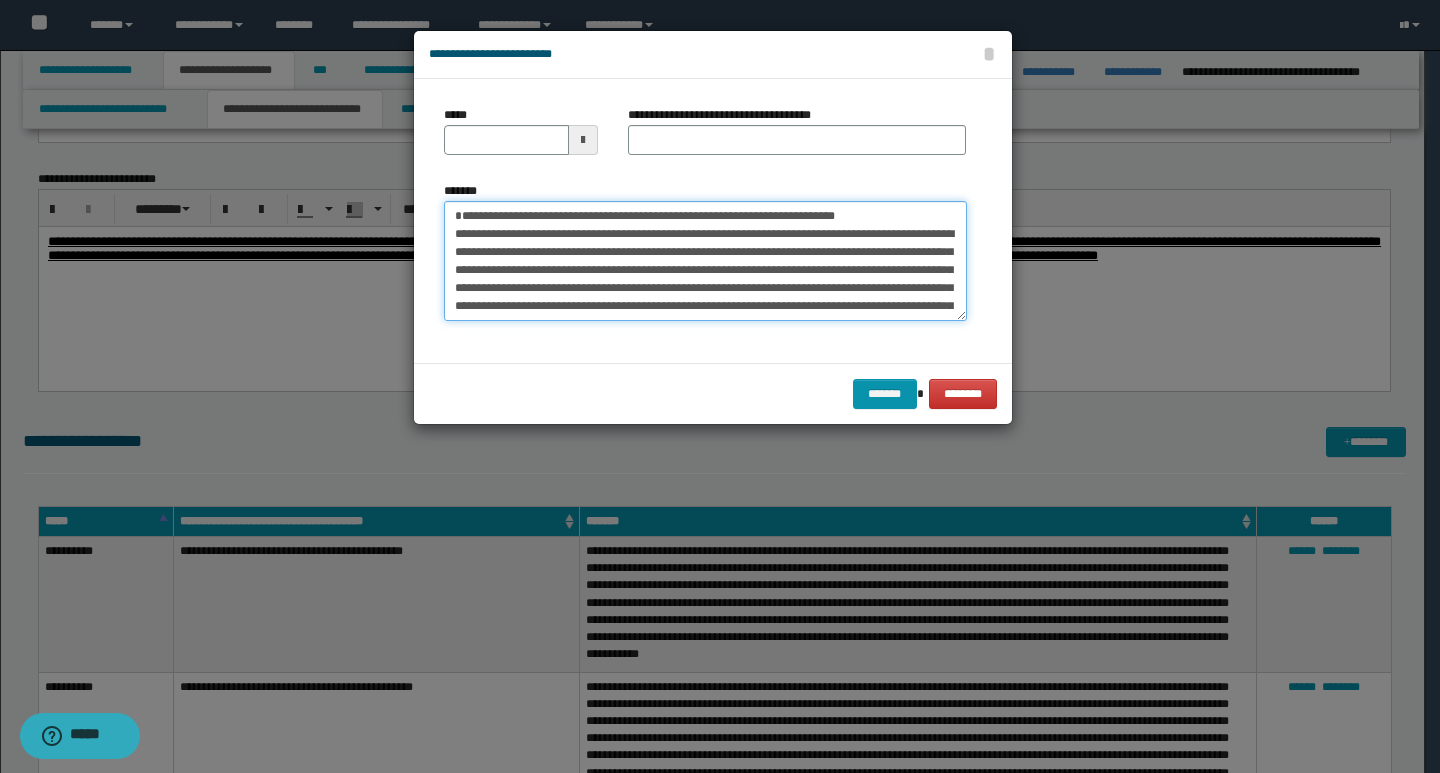 type 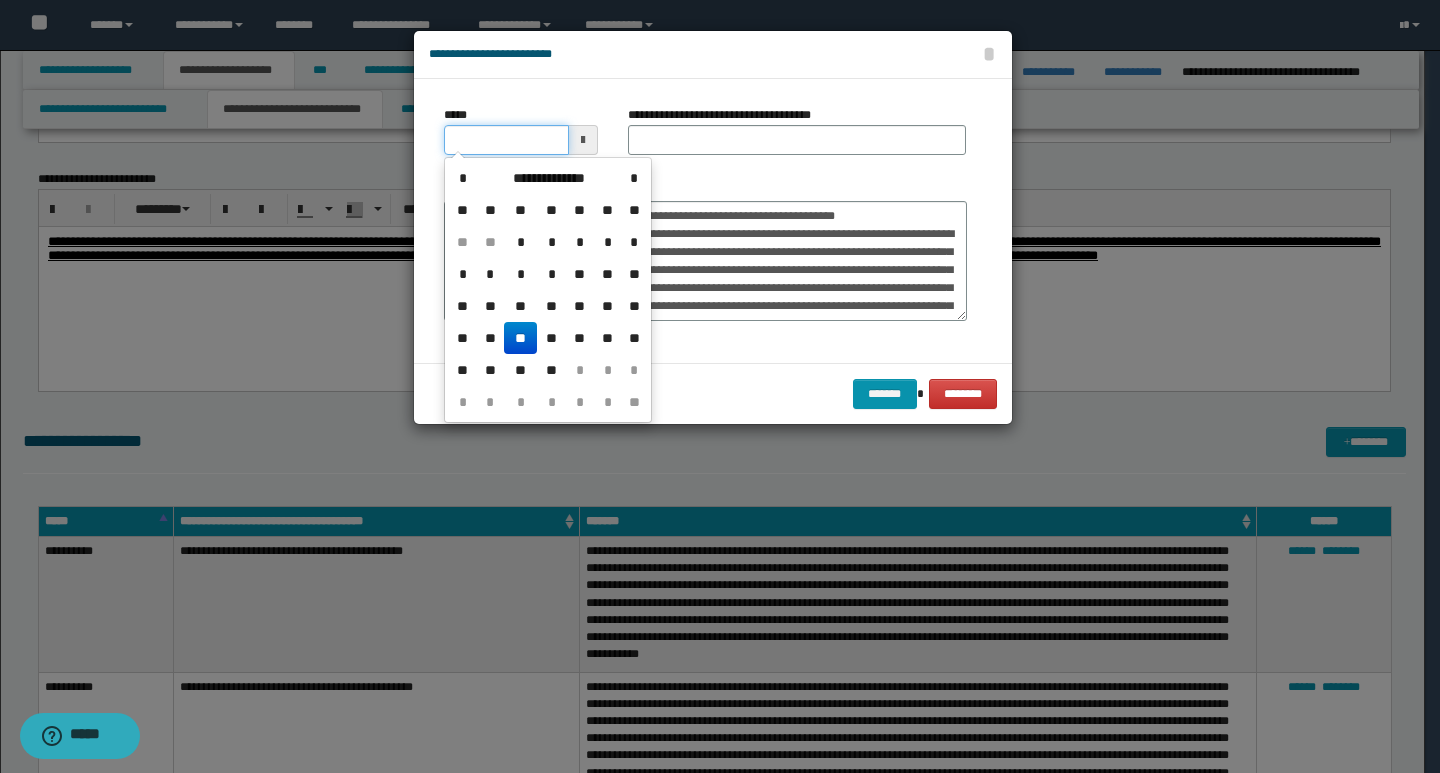 click on "*****" at bounding box center [506, 140] 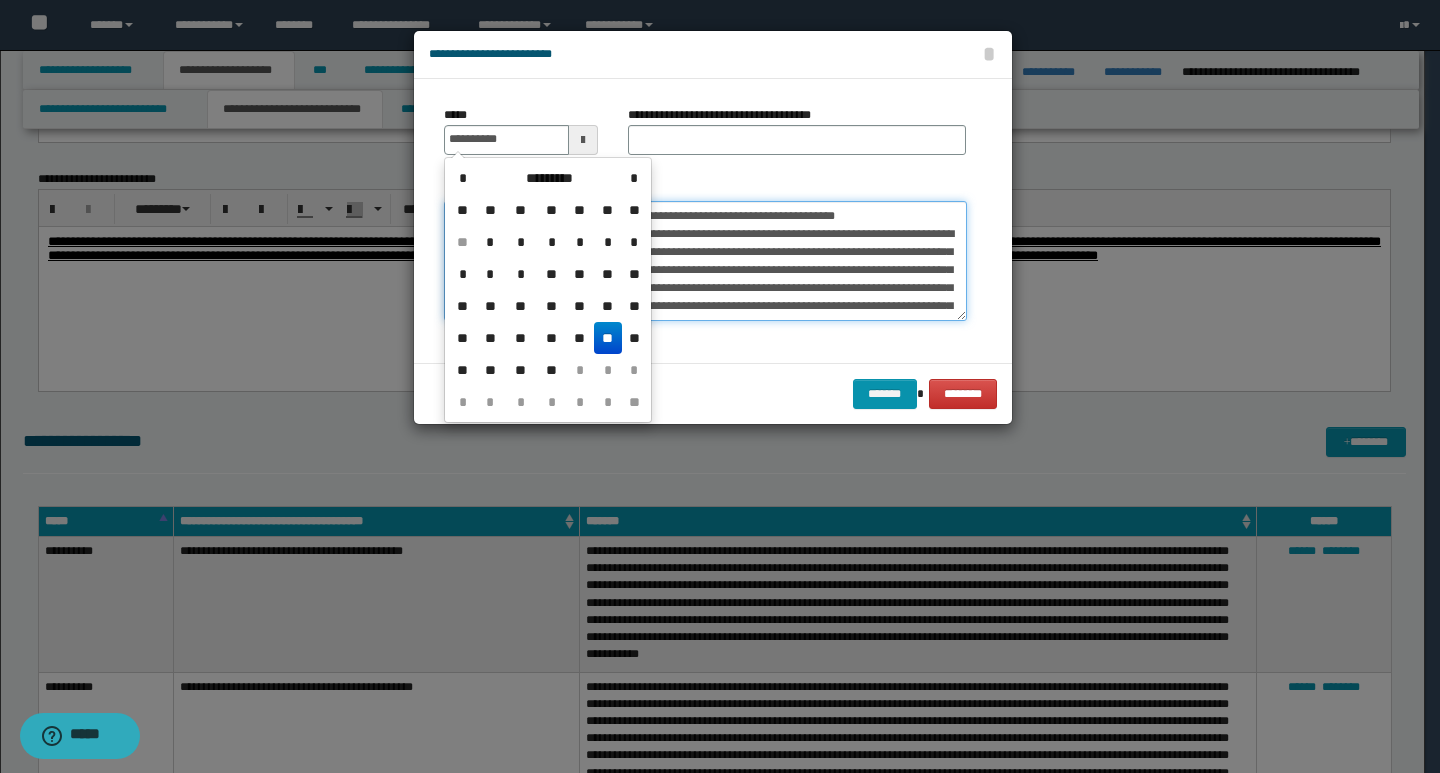 type on "**********" 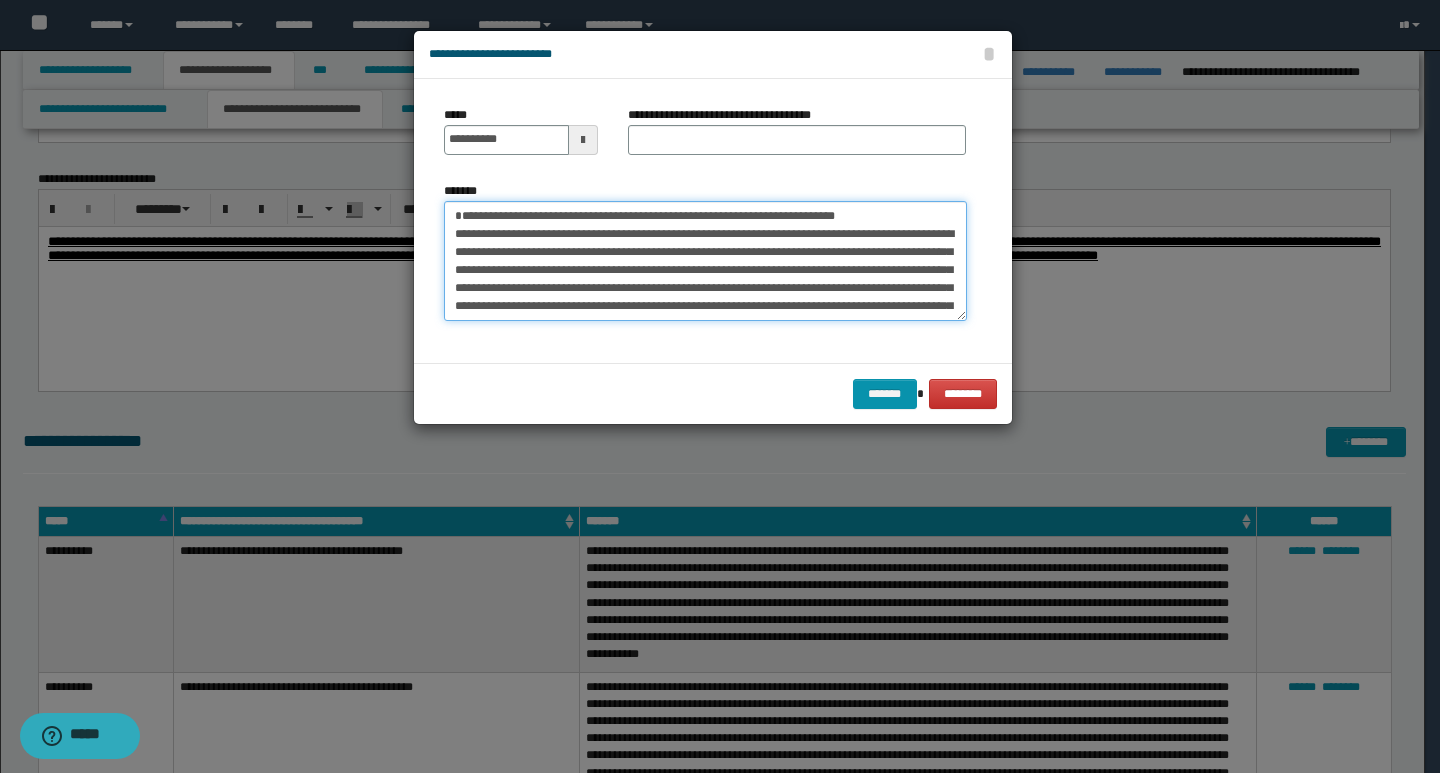 drag, startPoint x: 885, startPoint y: 213, endPoint x: 391, endPoint y: 219, distance: 494.03644 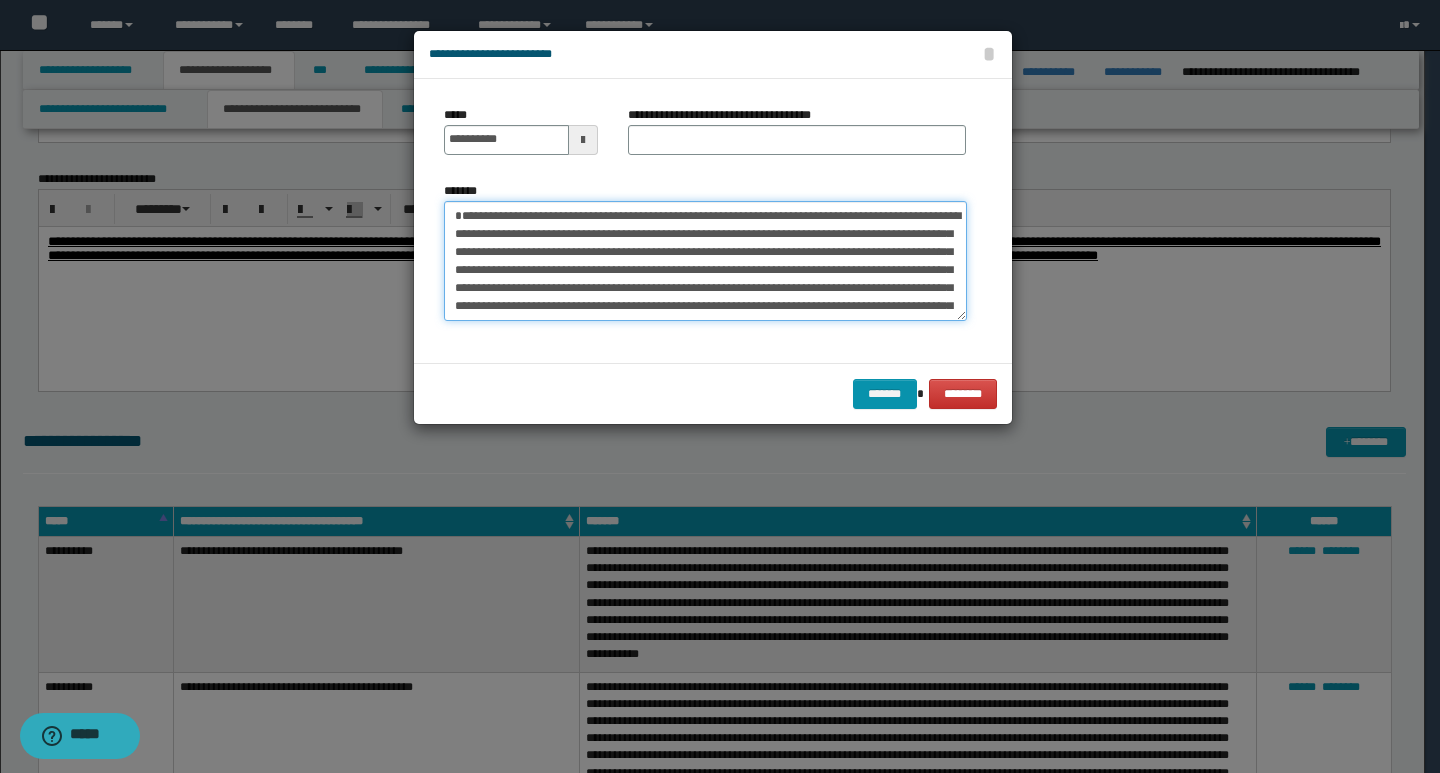 type on "**********" 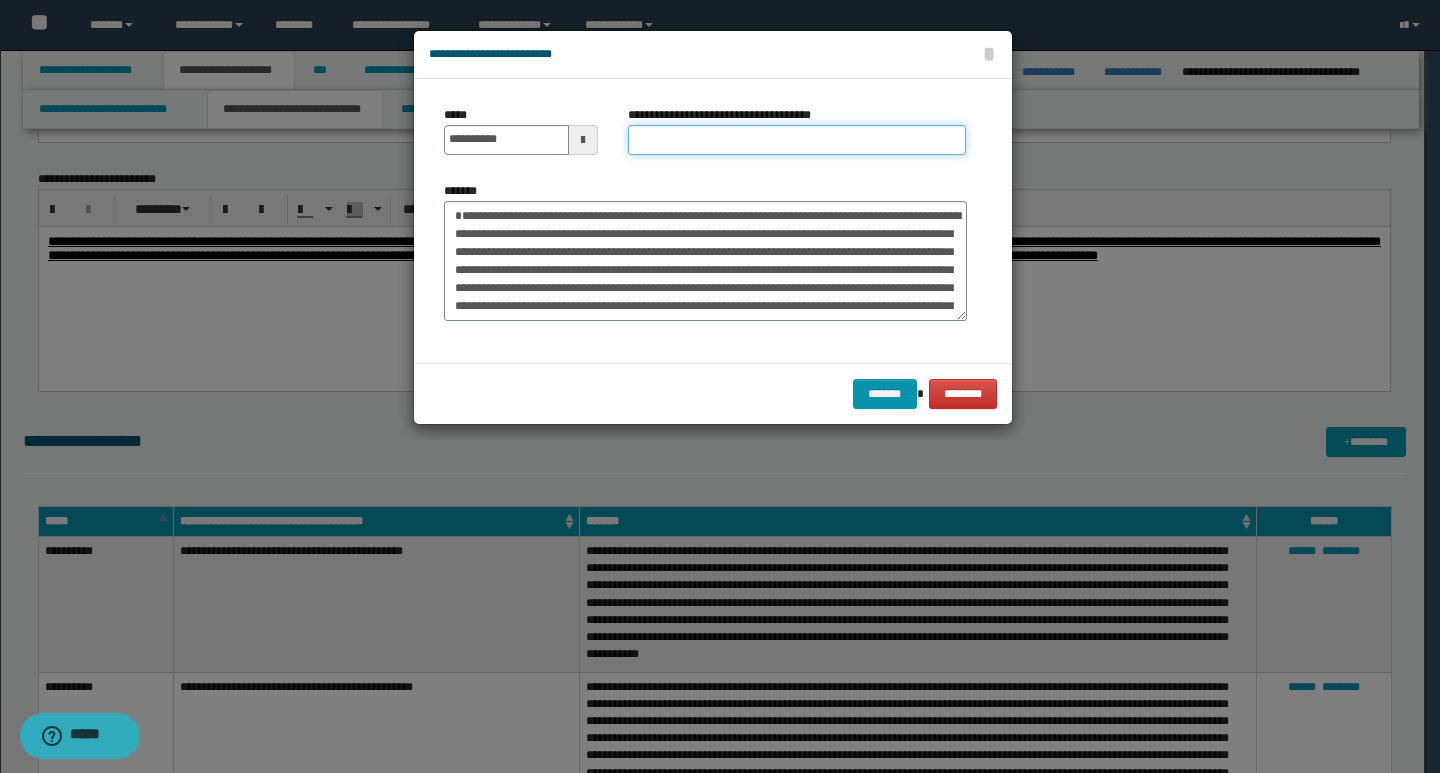 click on "**********" at bounding box center [797, 140] 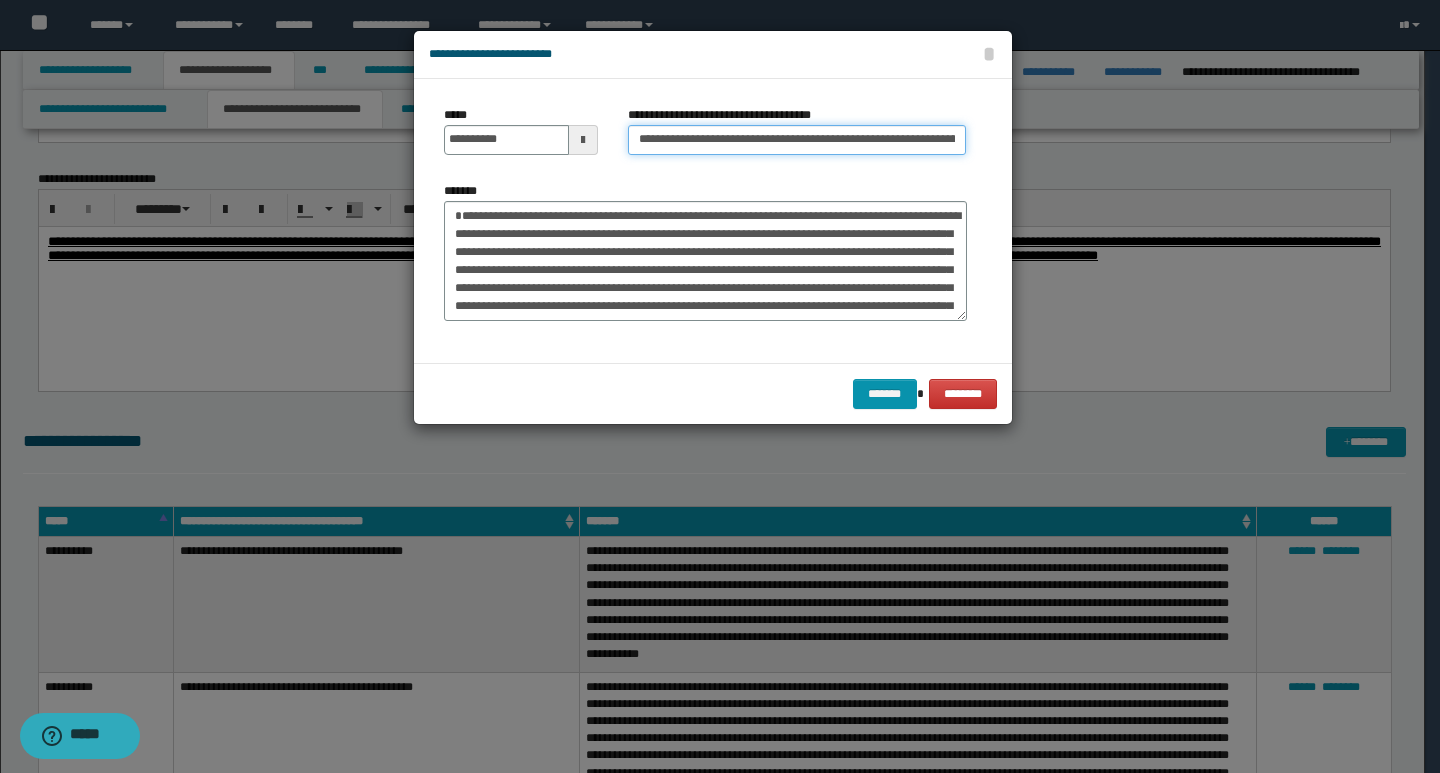 scroll, scrollTop: 0, scrollLeft: 88, axis: horizontal 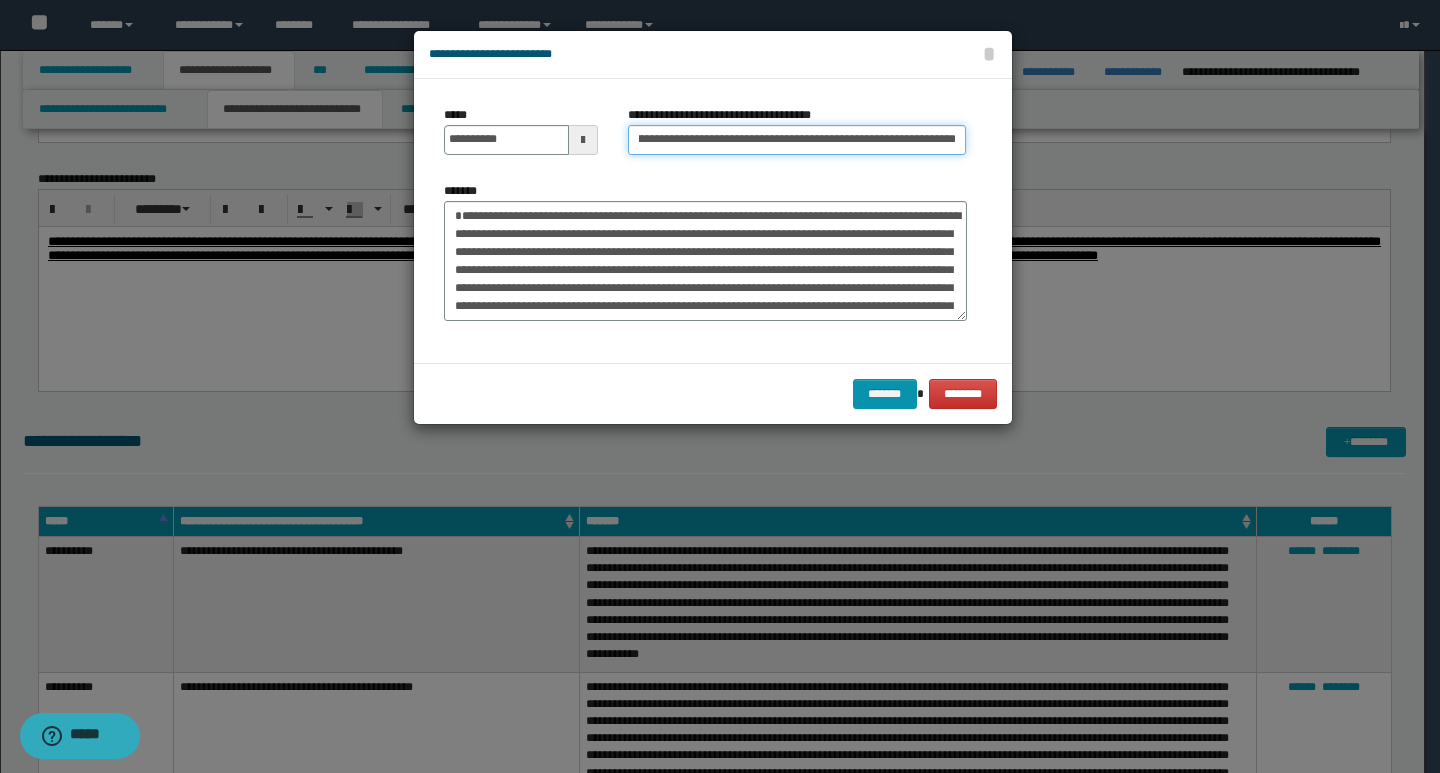 type on "**********" 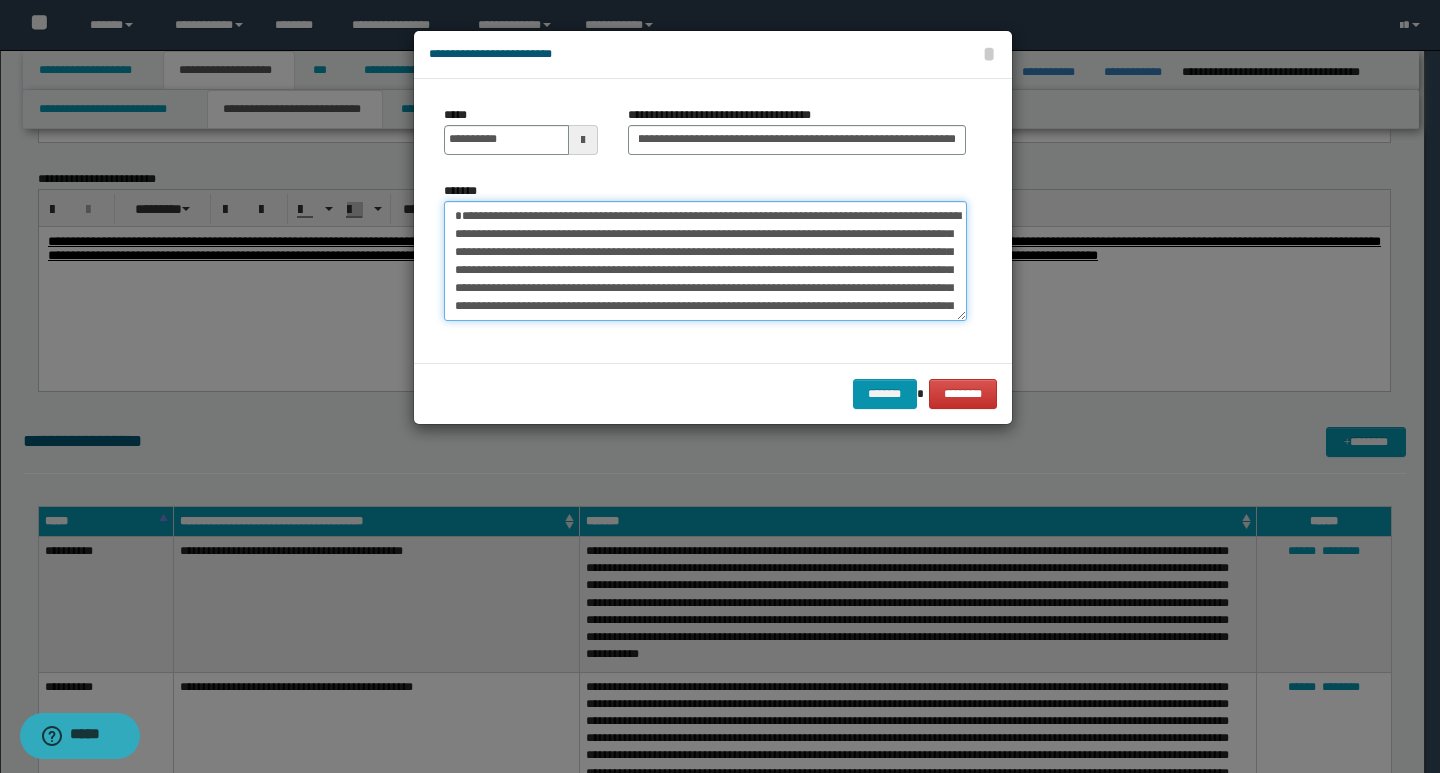 click on "**********" at bounding box center [705, 261] 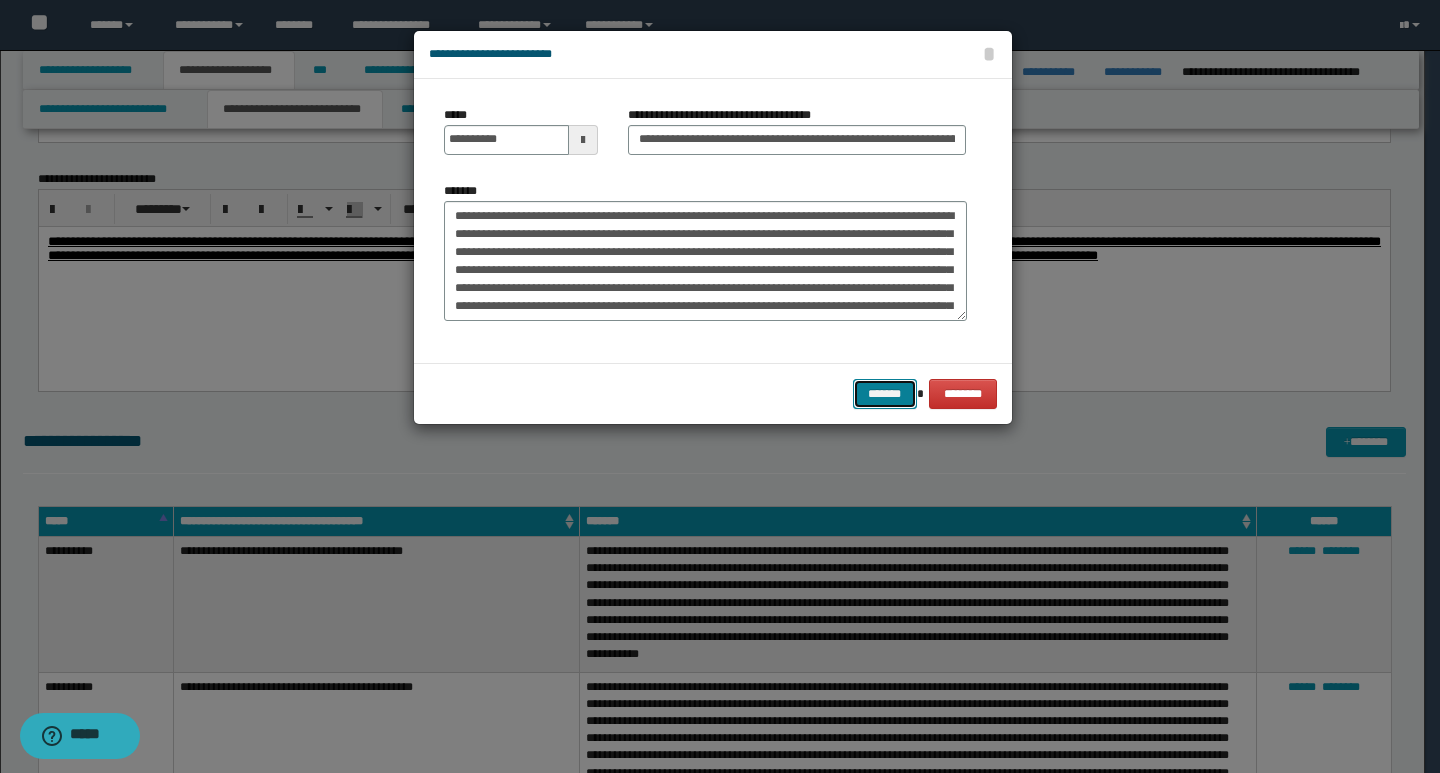 click on "*******" at bounding box center [885, 394] 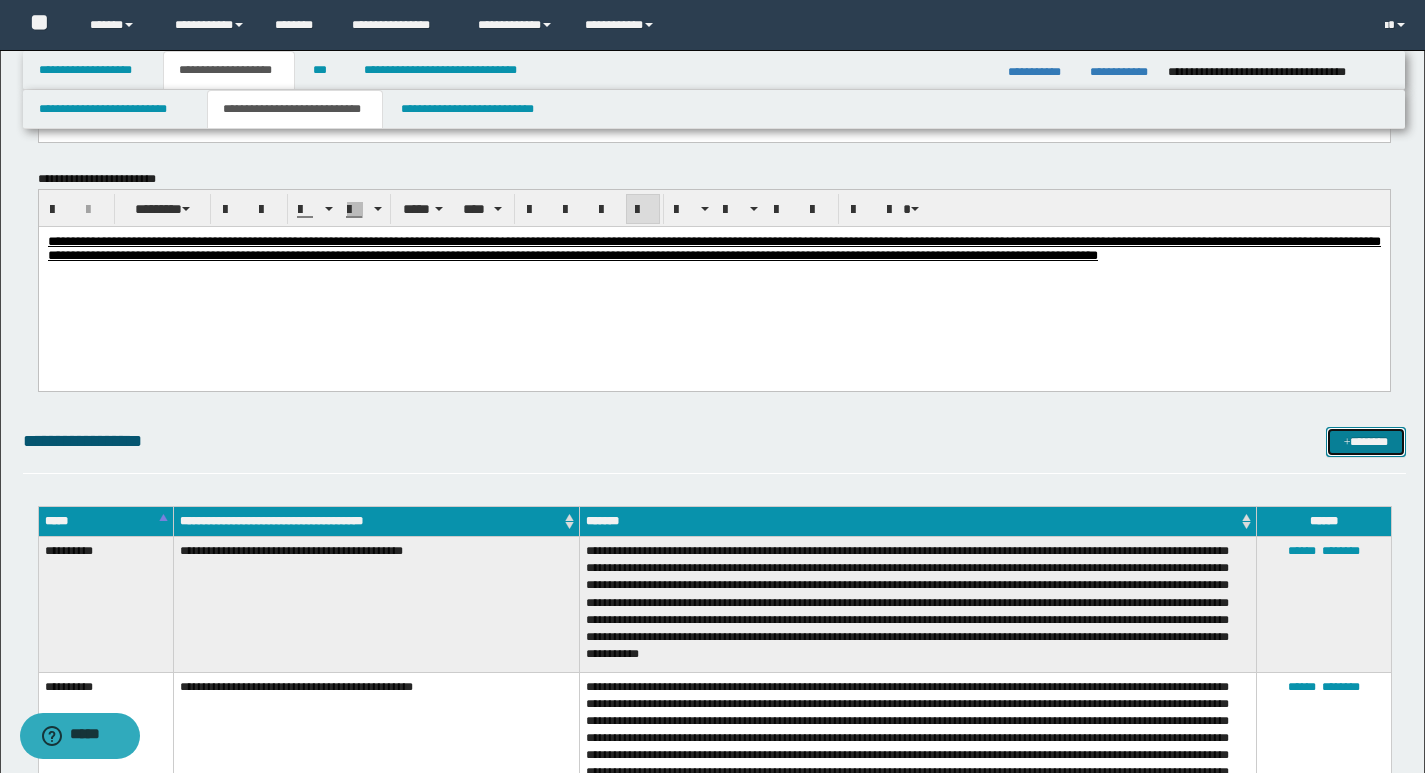 click on "*******" at bounding box center [1366, 442] 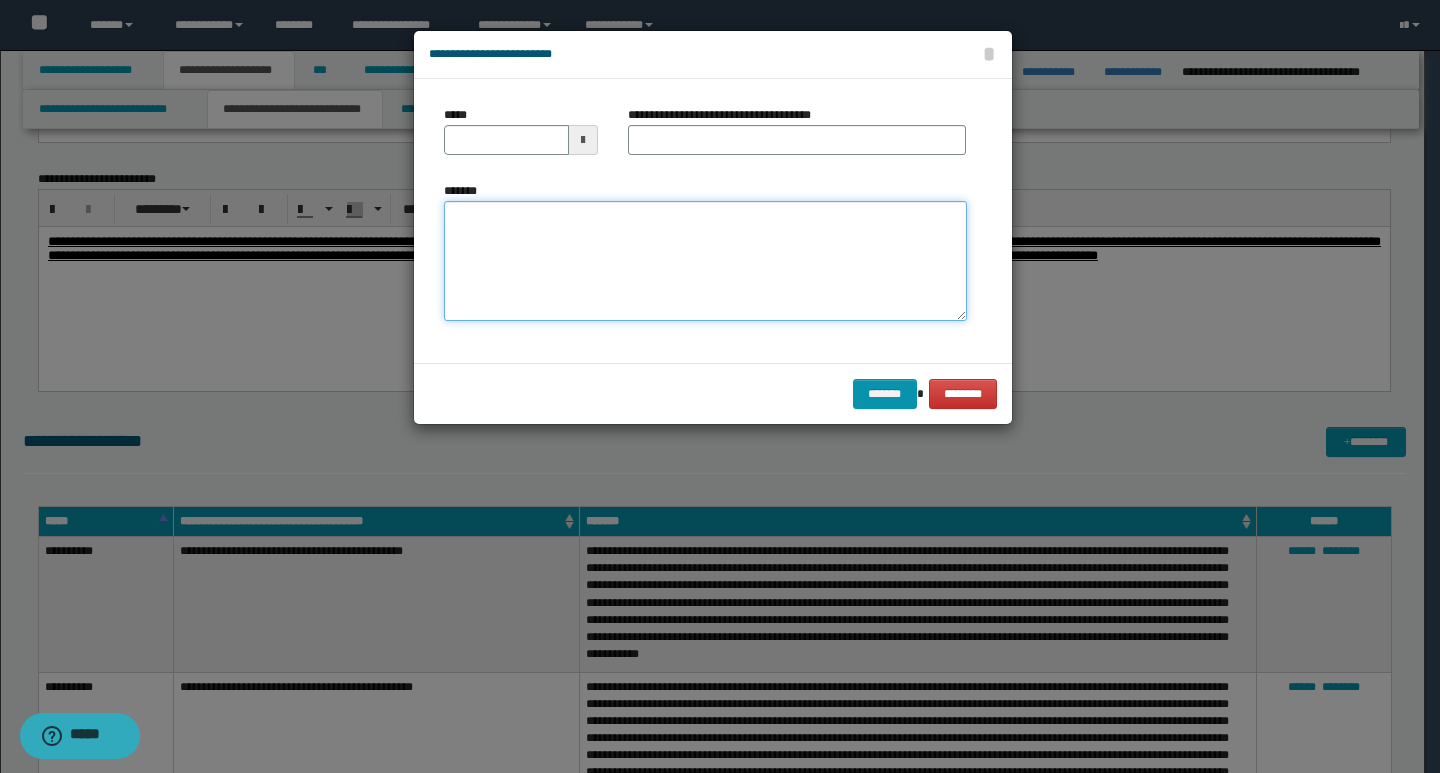 click on "*******" at bounding box center [705, 261] 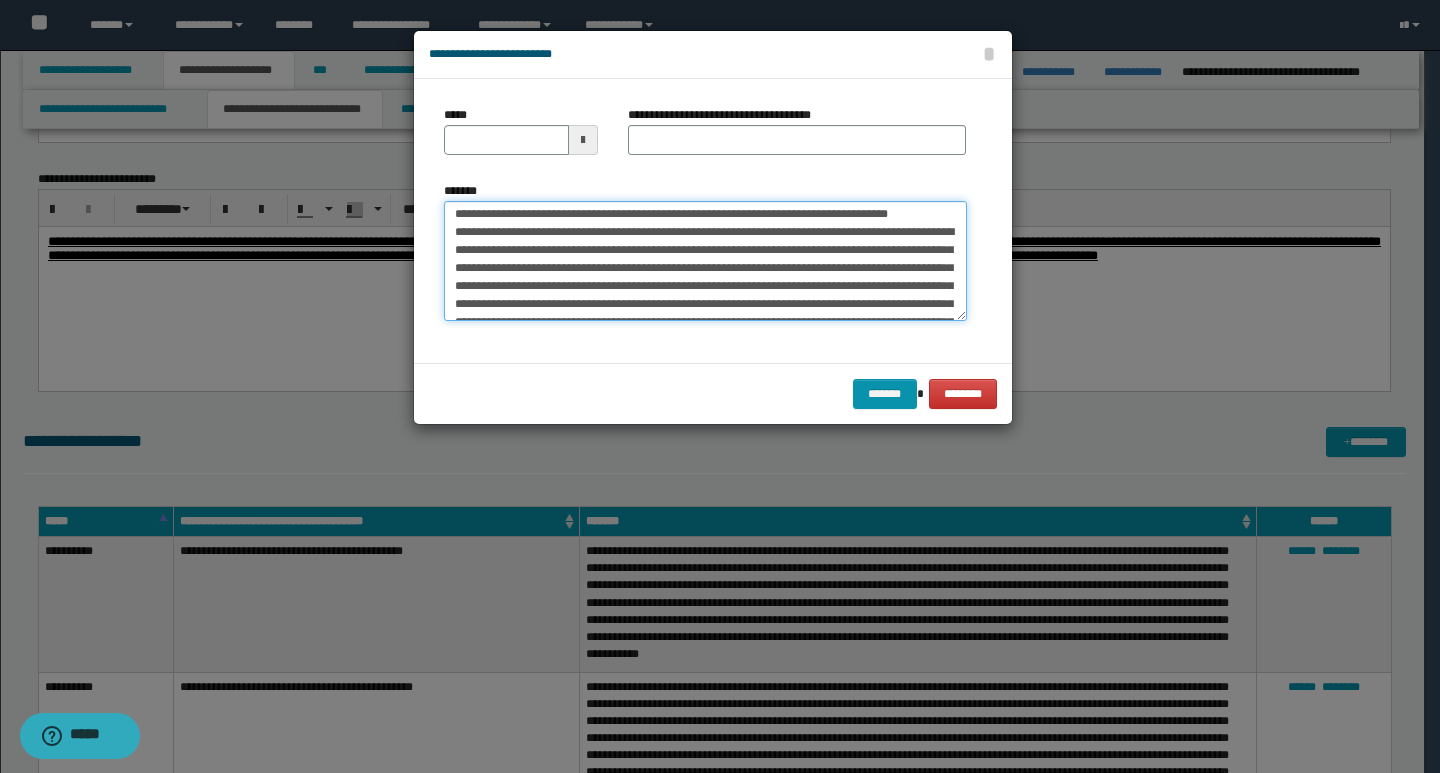scroll, scrollTop: 0, scrollLeft: 0, axis: both 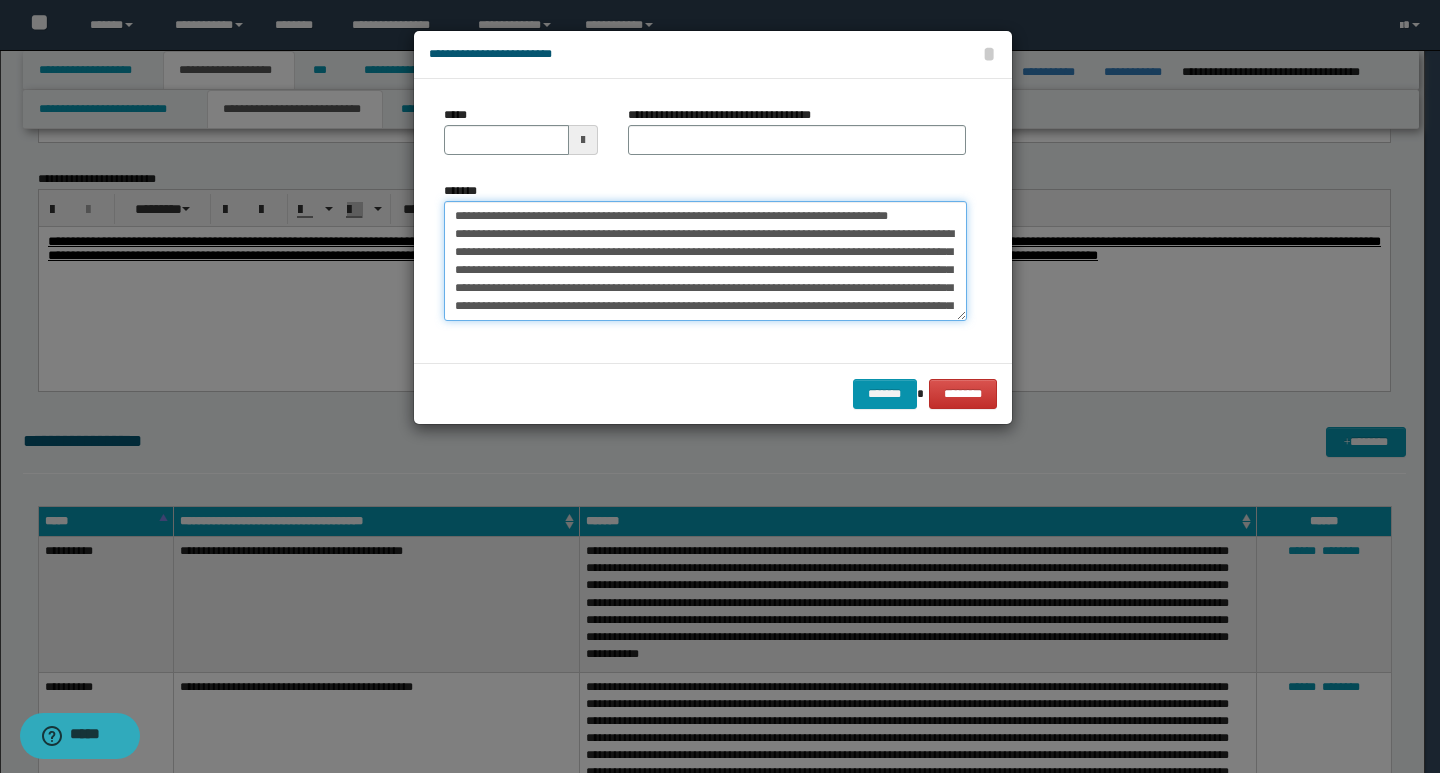 drag, startPoint x: 451, startPoint y: 215, endPoint x: 521, endPoint y: 219, distance: 70.11419 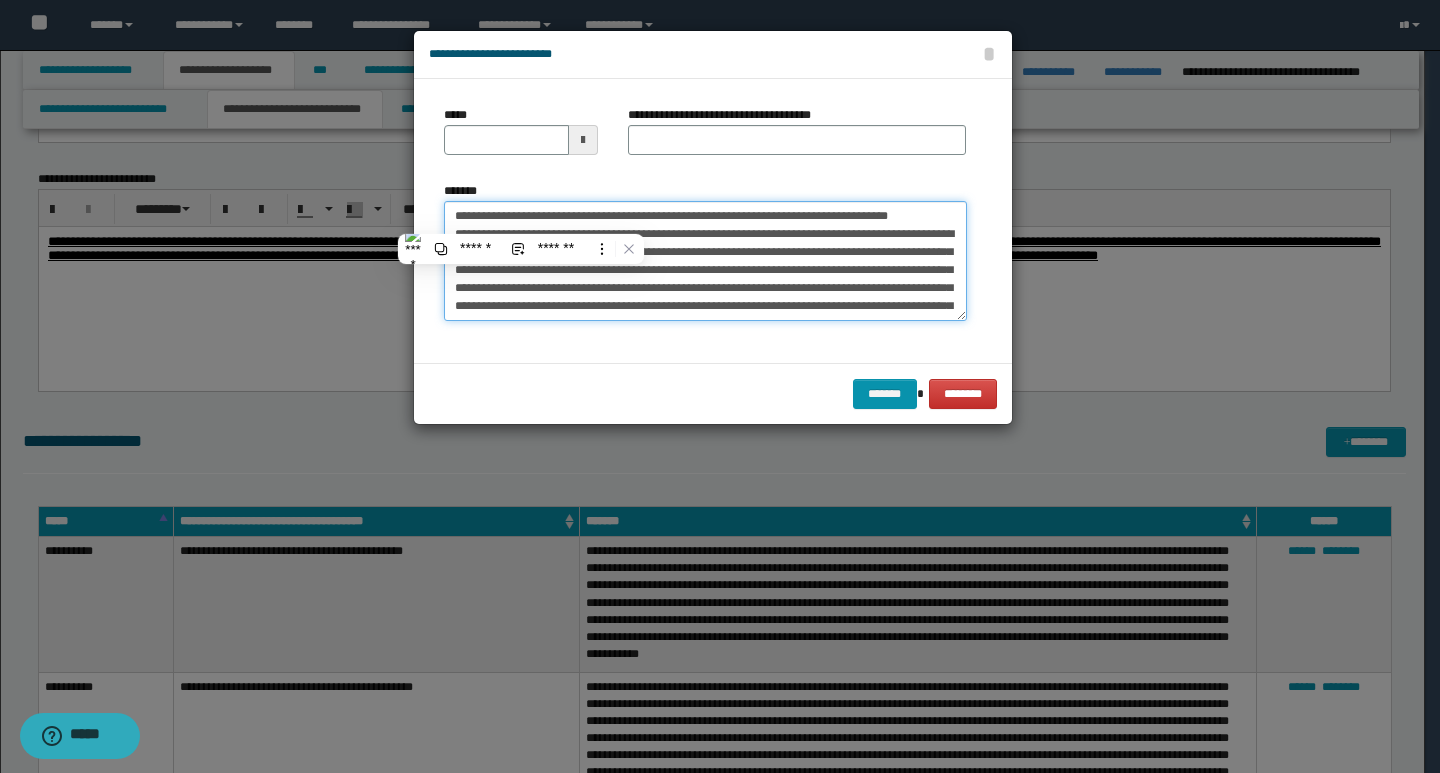 type on "**********" 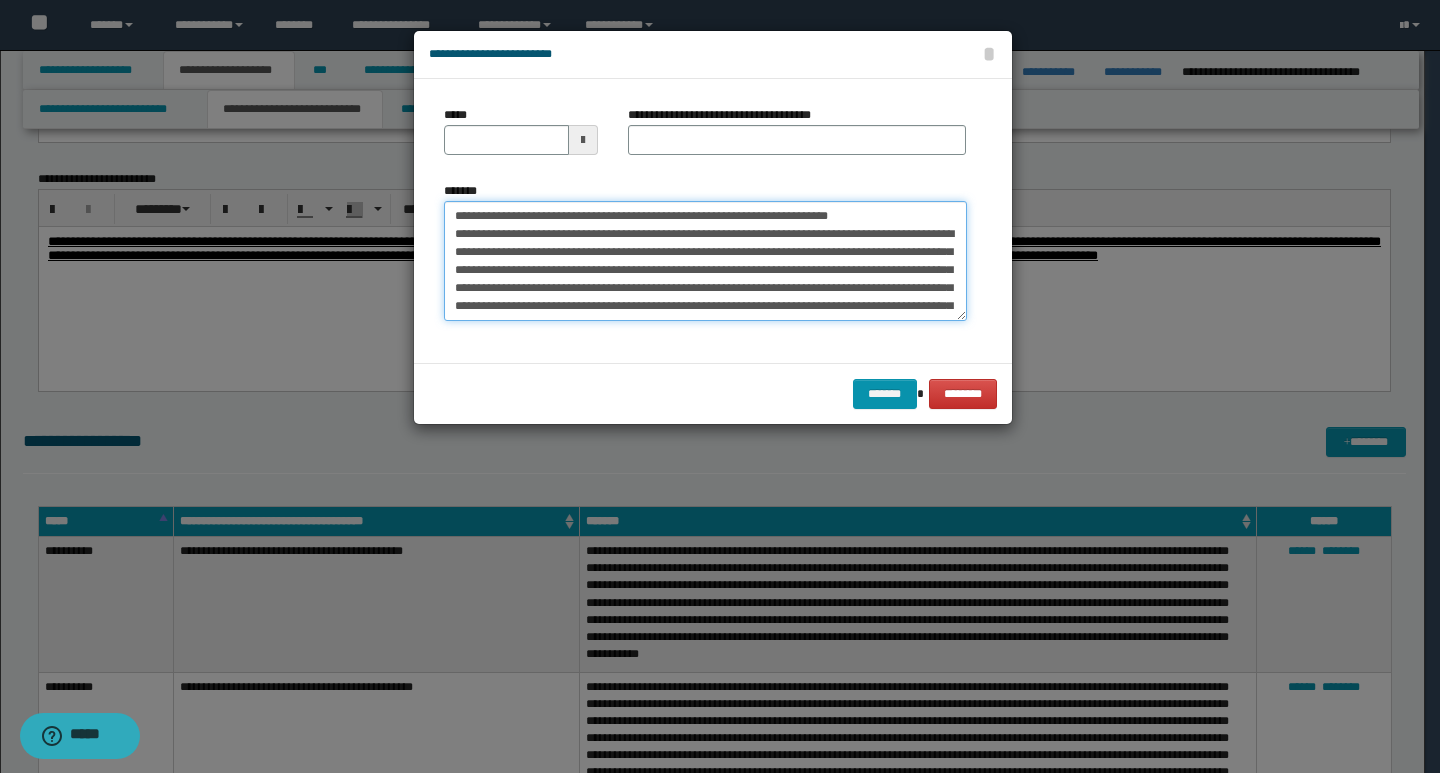 type 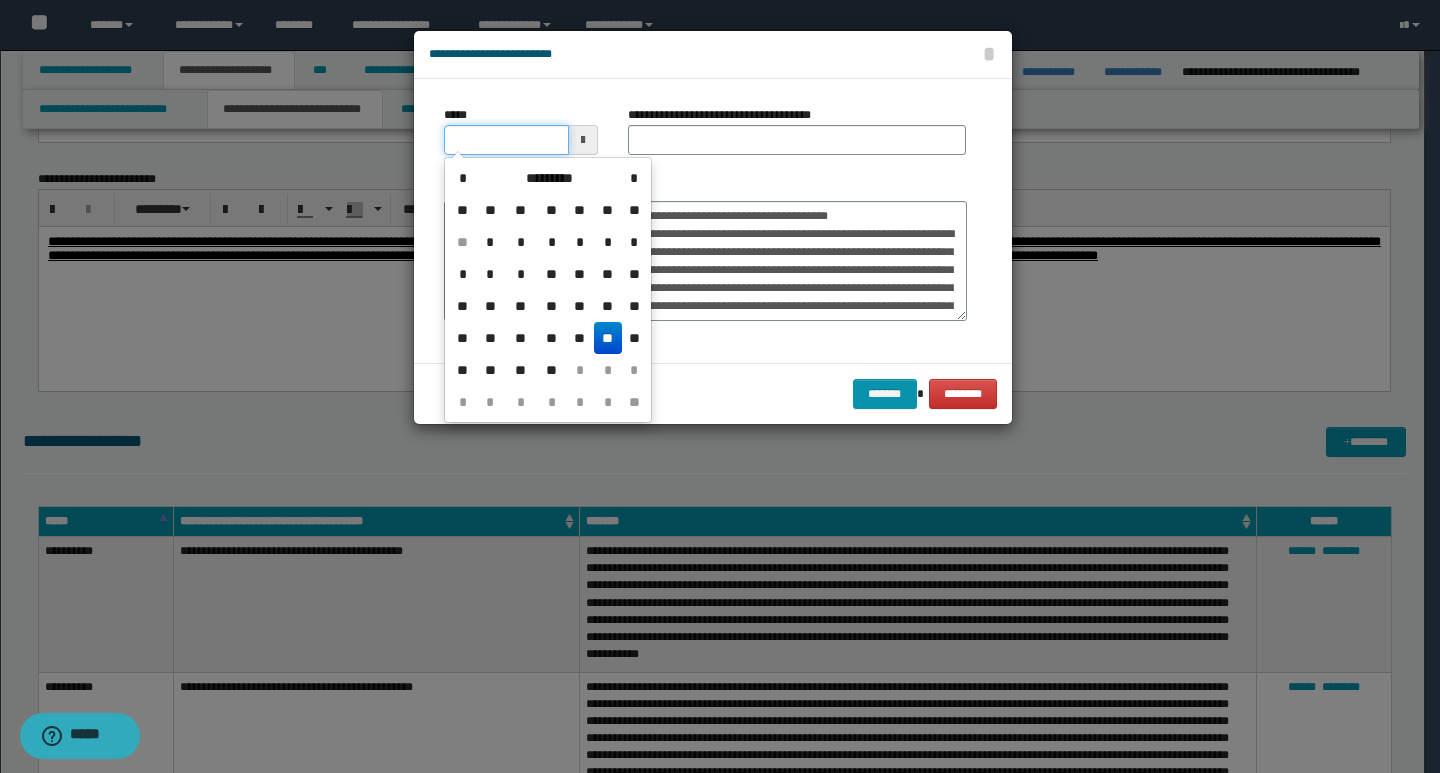 click on "*****" at bounding box center [506, 140] 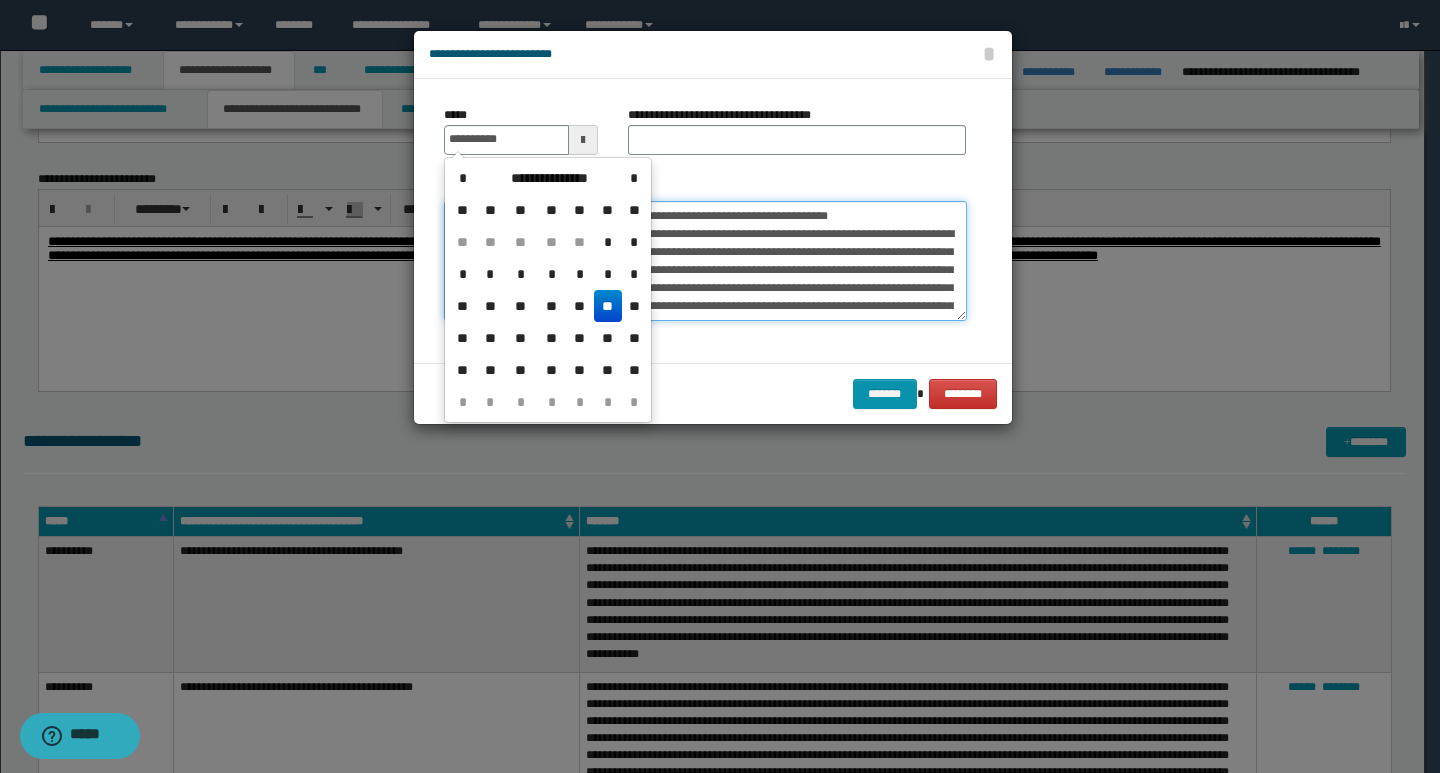 type on "**********" 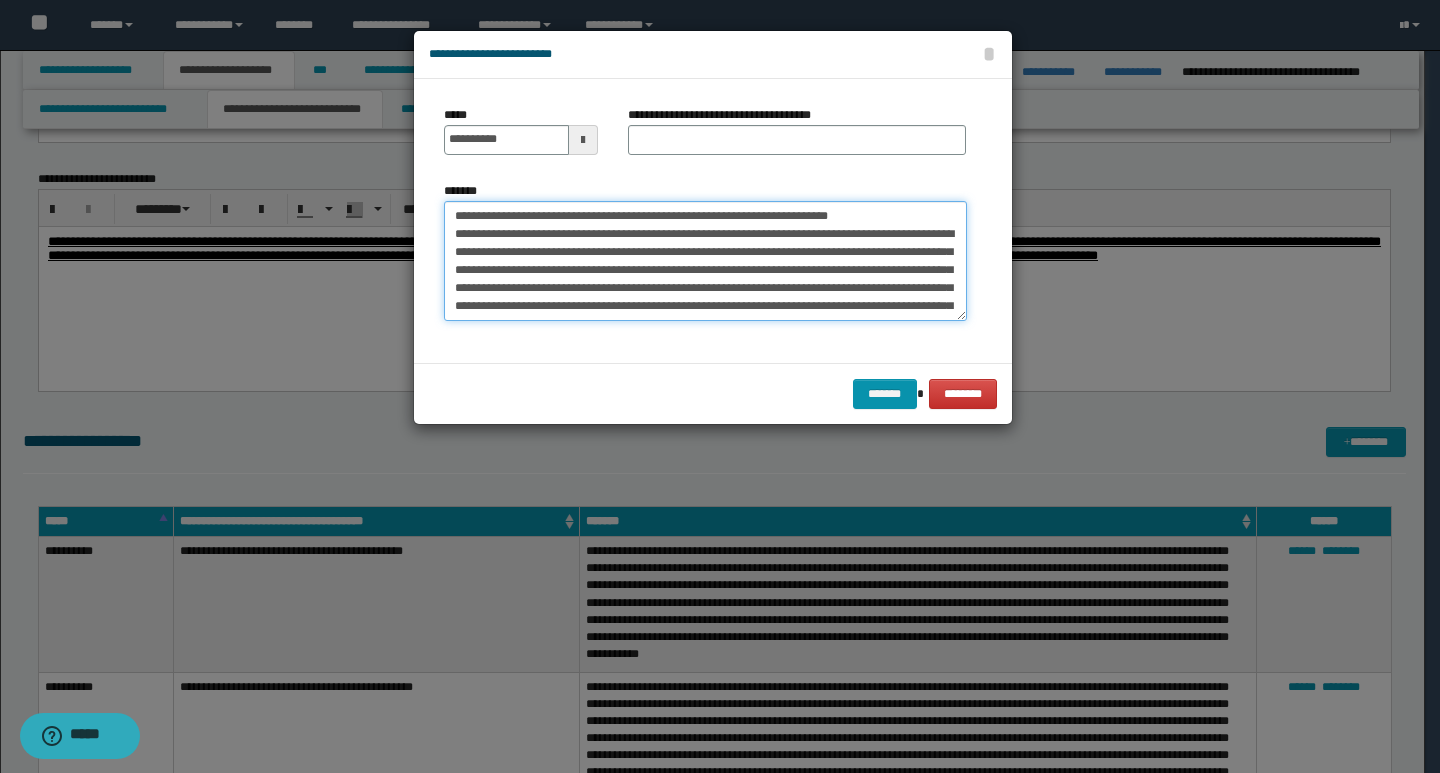 drag, startPoint x: 869, startPoint y: 214, endPoint x: 440, endPoint y: 220, distance: 429.04196 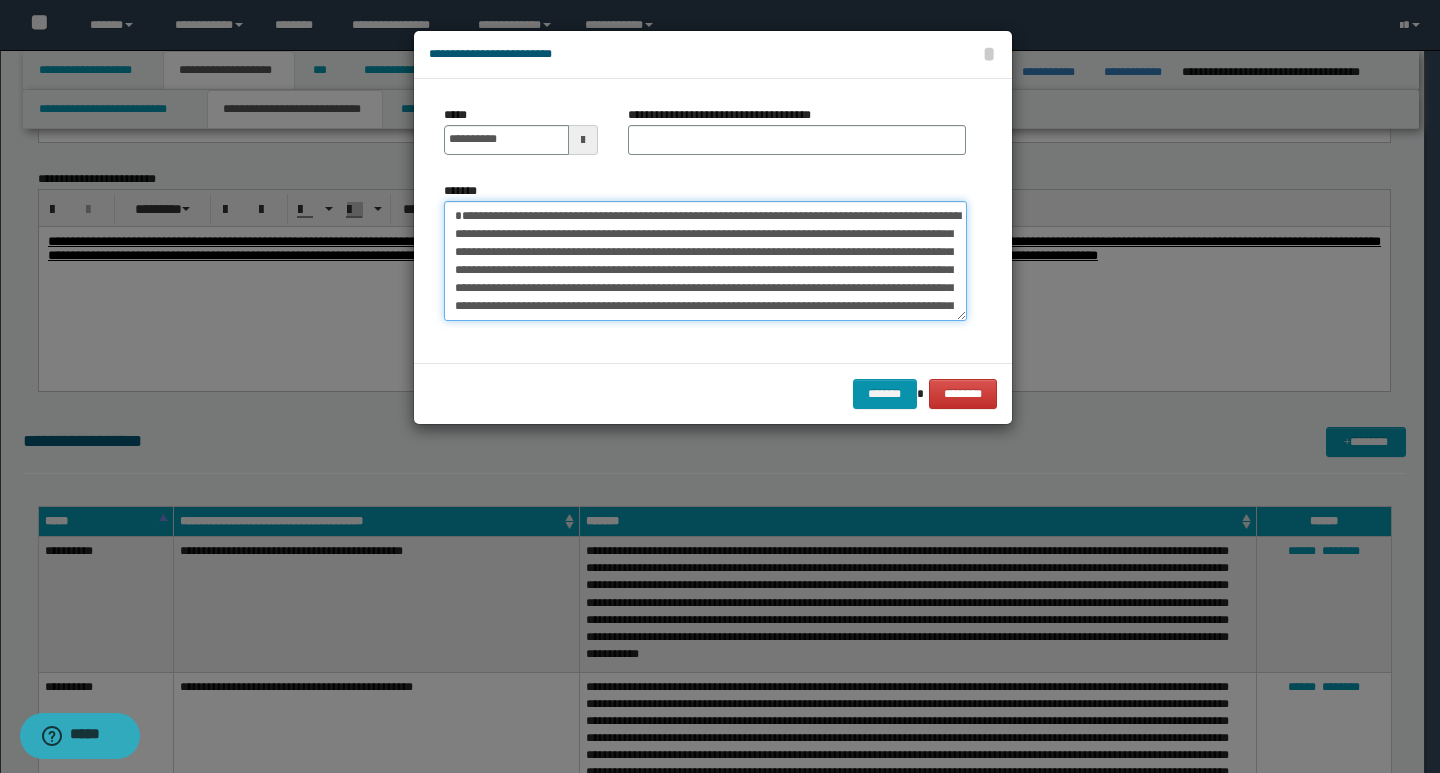 type on "**********" 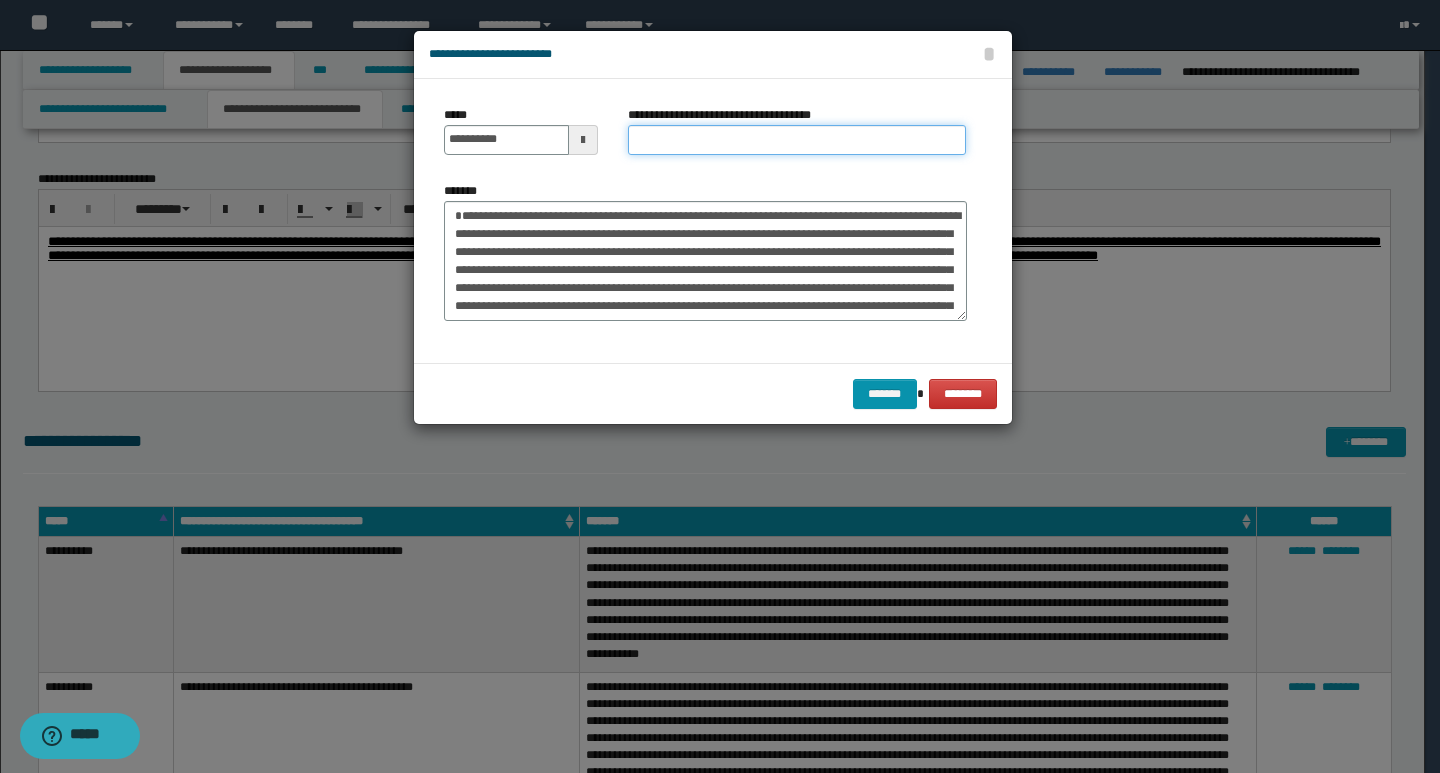 click on "**********" at bounding box center [797, 140] 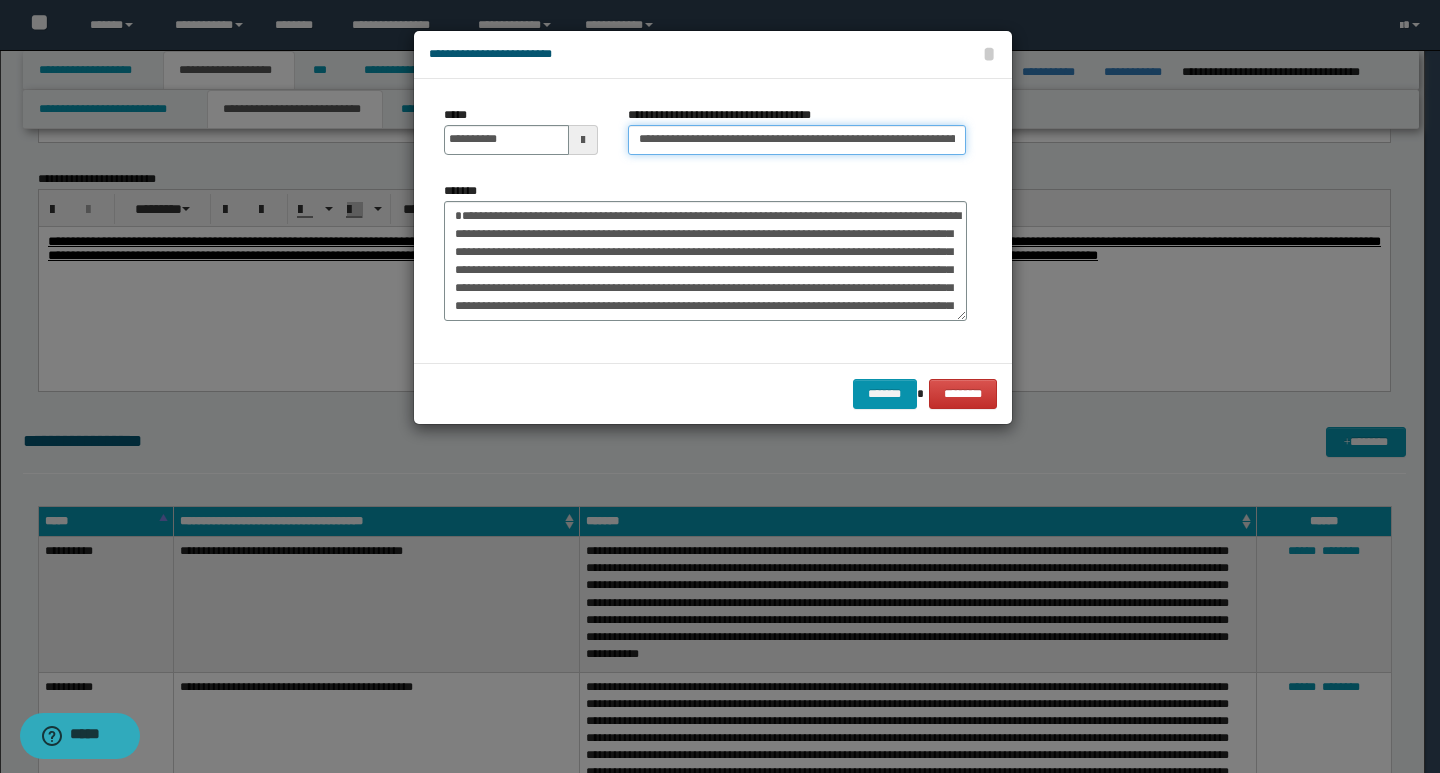 scroll, scrollTop: 0, scrollLeft: 85, axis: horizontal 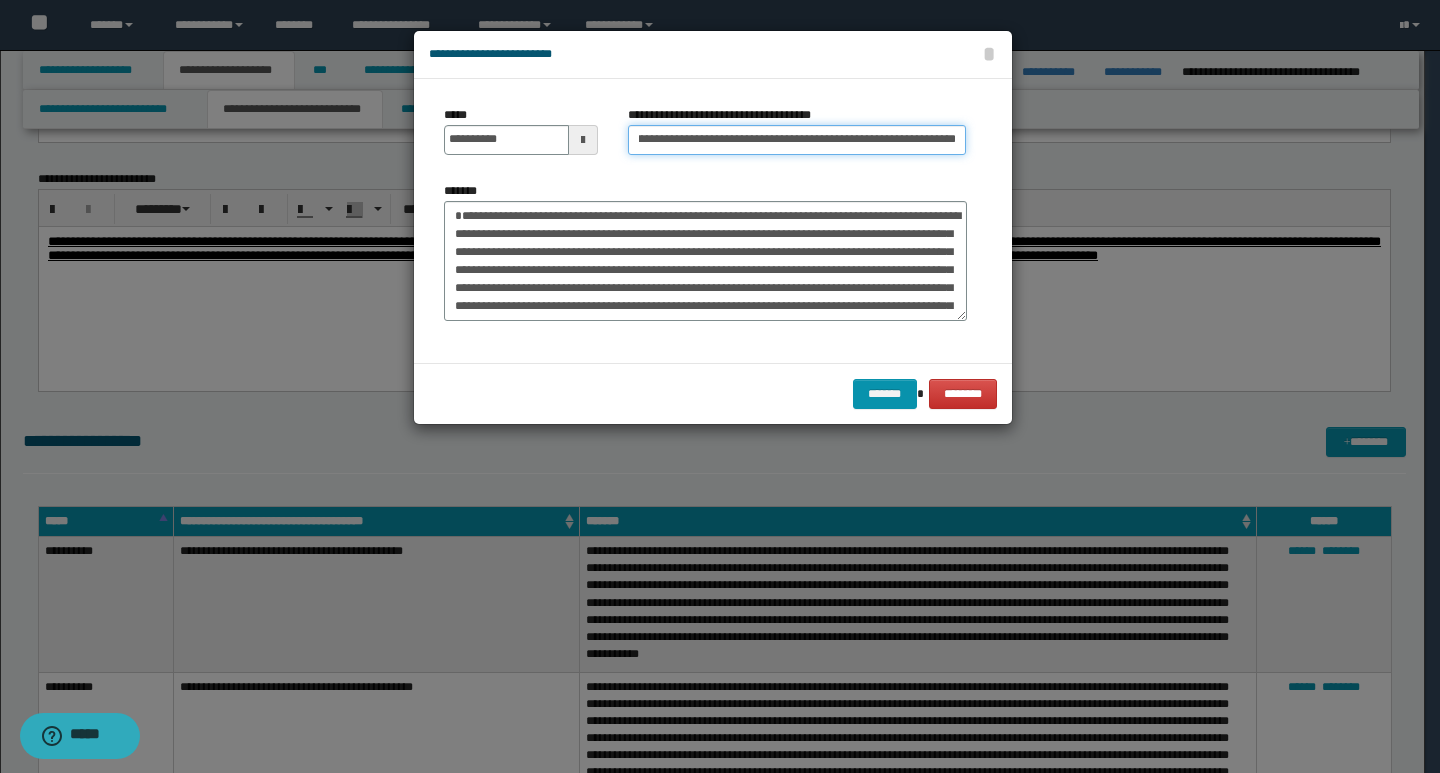 type on "**********" 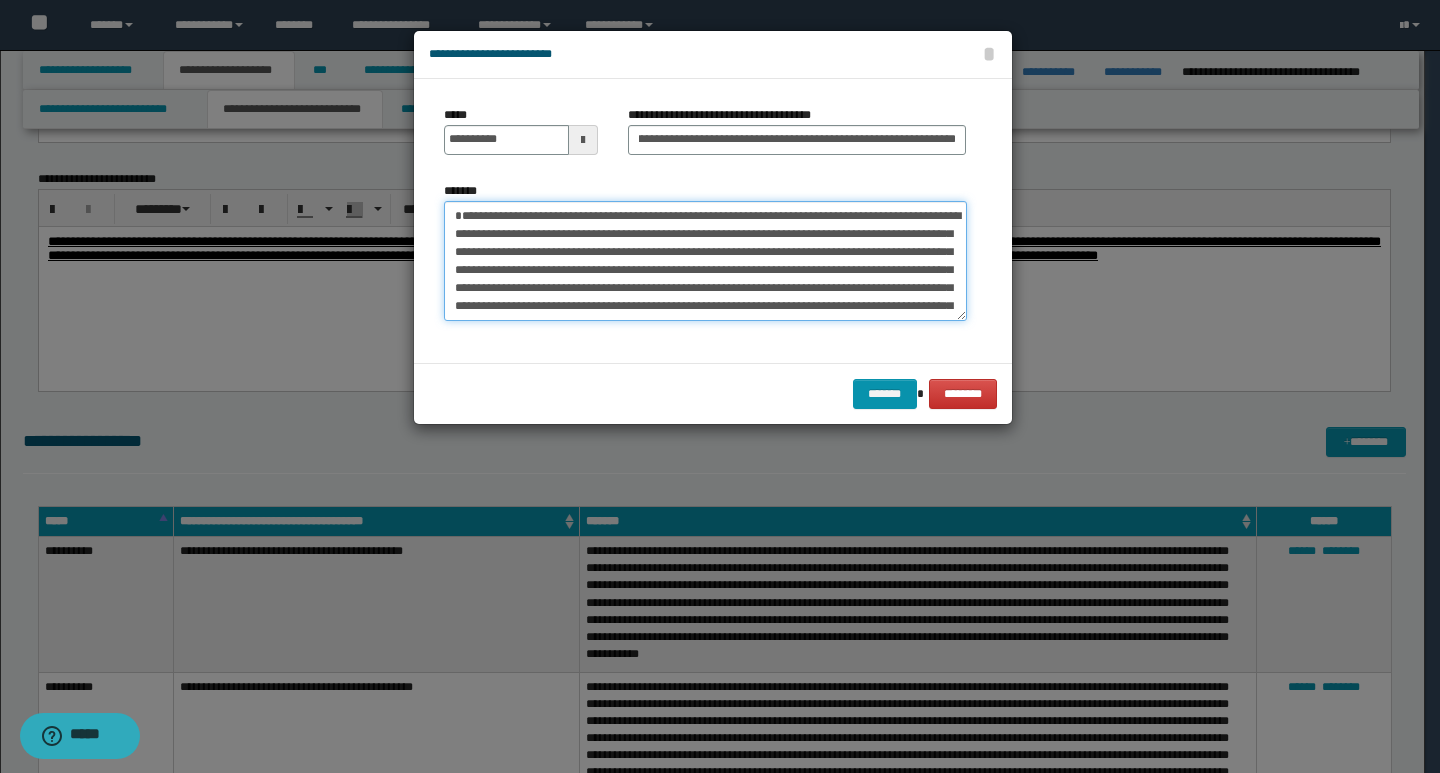 scroll, scrollTop: 0, scrollLeft: 0, axis: both 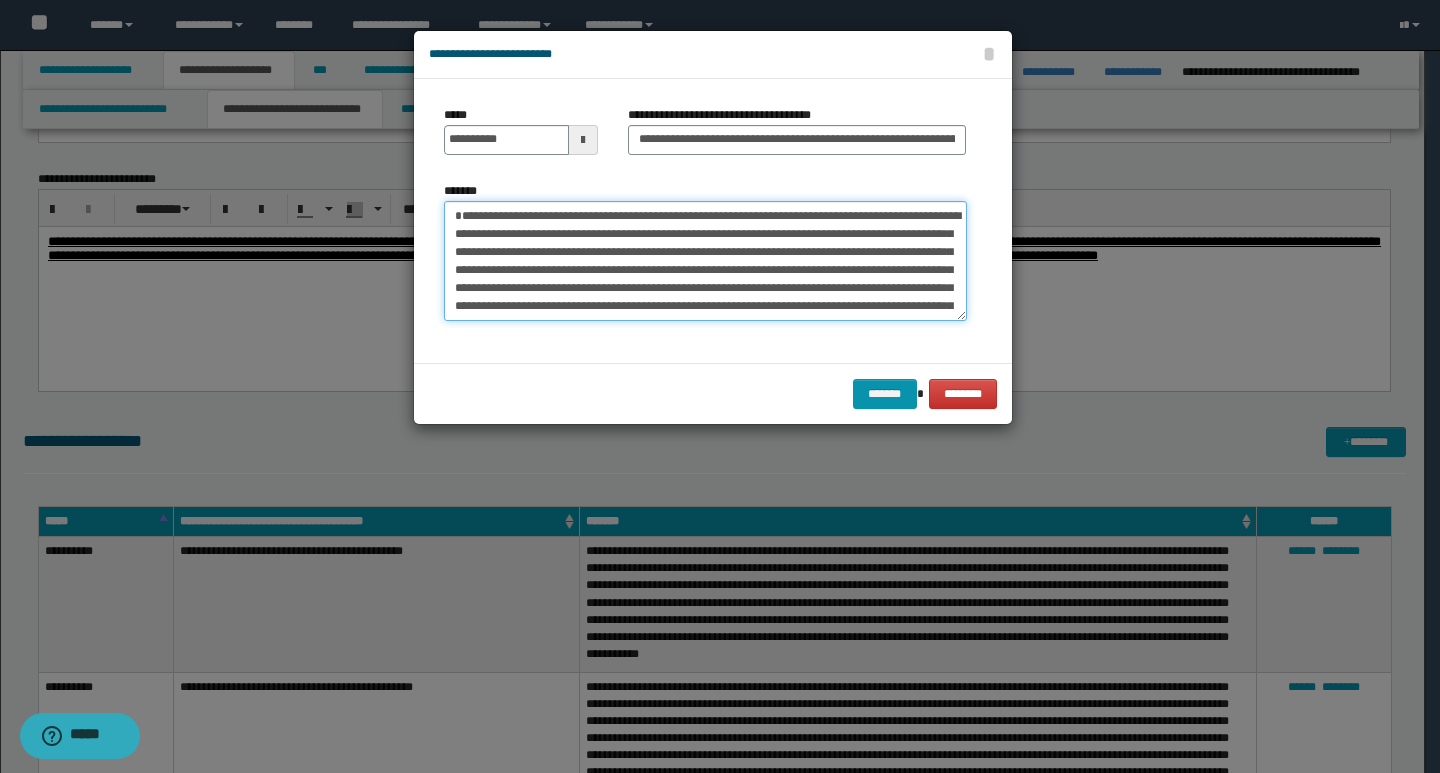click on "**********" at bounding box center (705, 261) 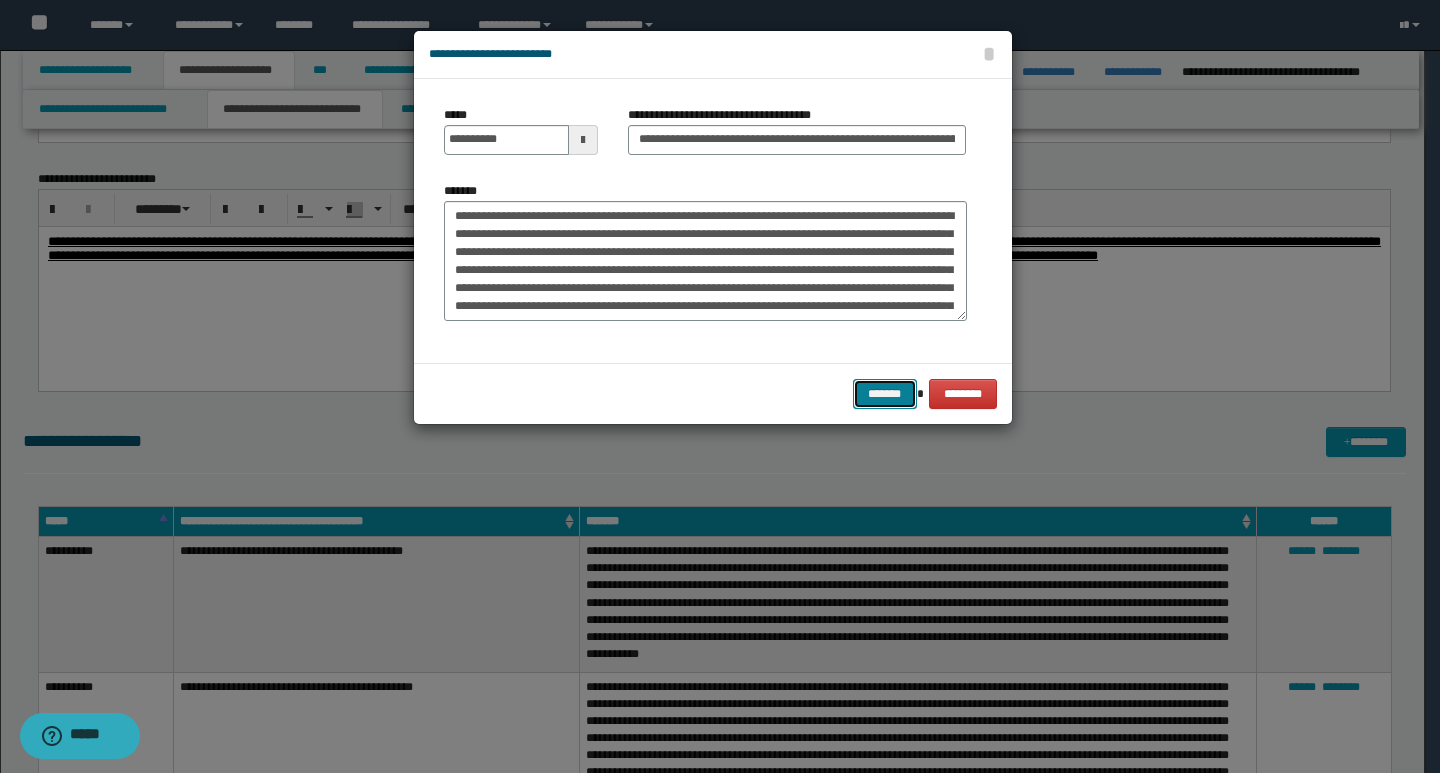 click on "*******" at bounding box center (885, 394) 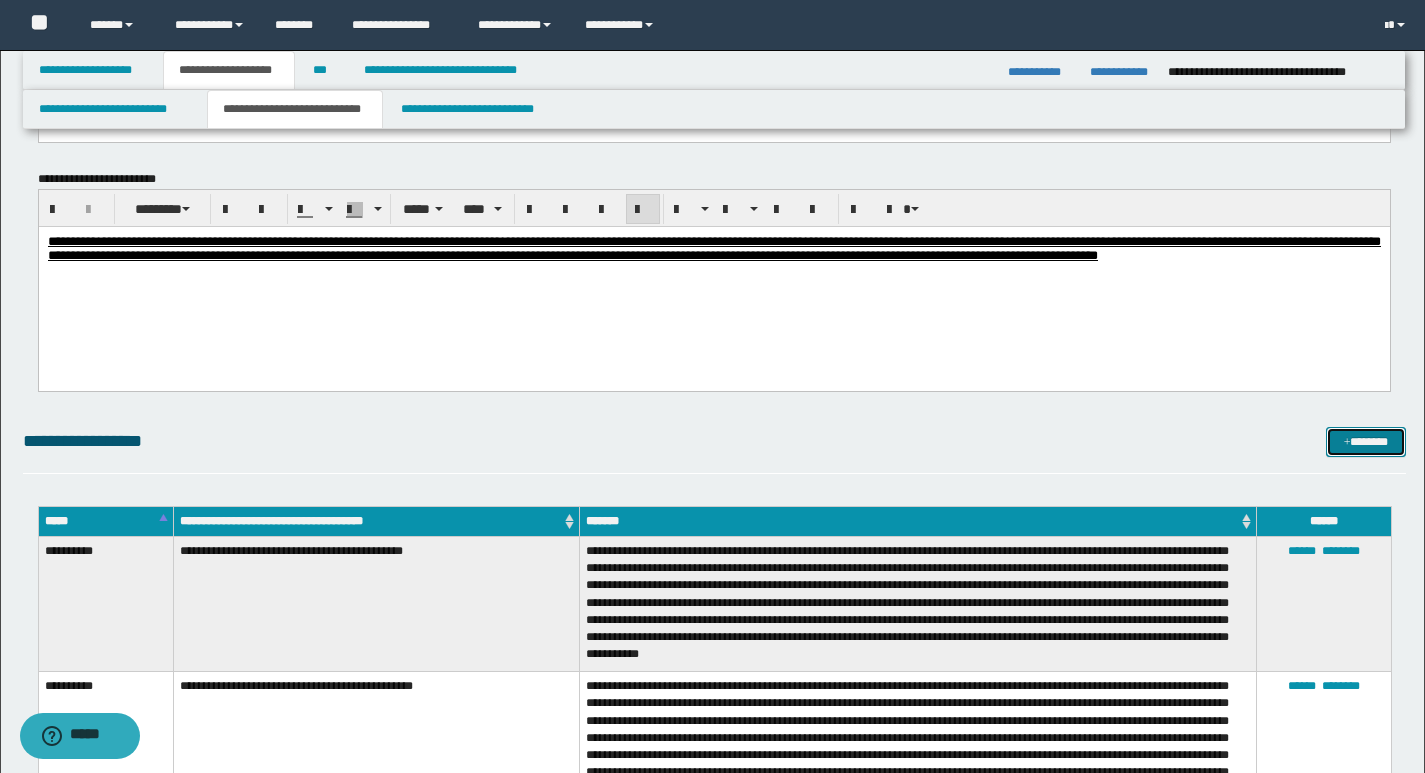 click on "*******" at bounding box center (1366, 442) 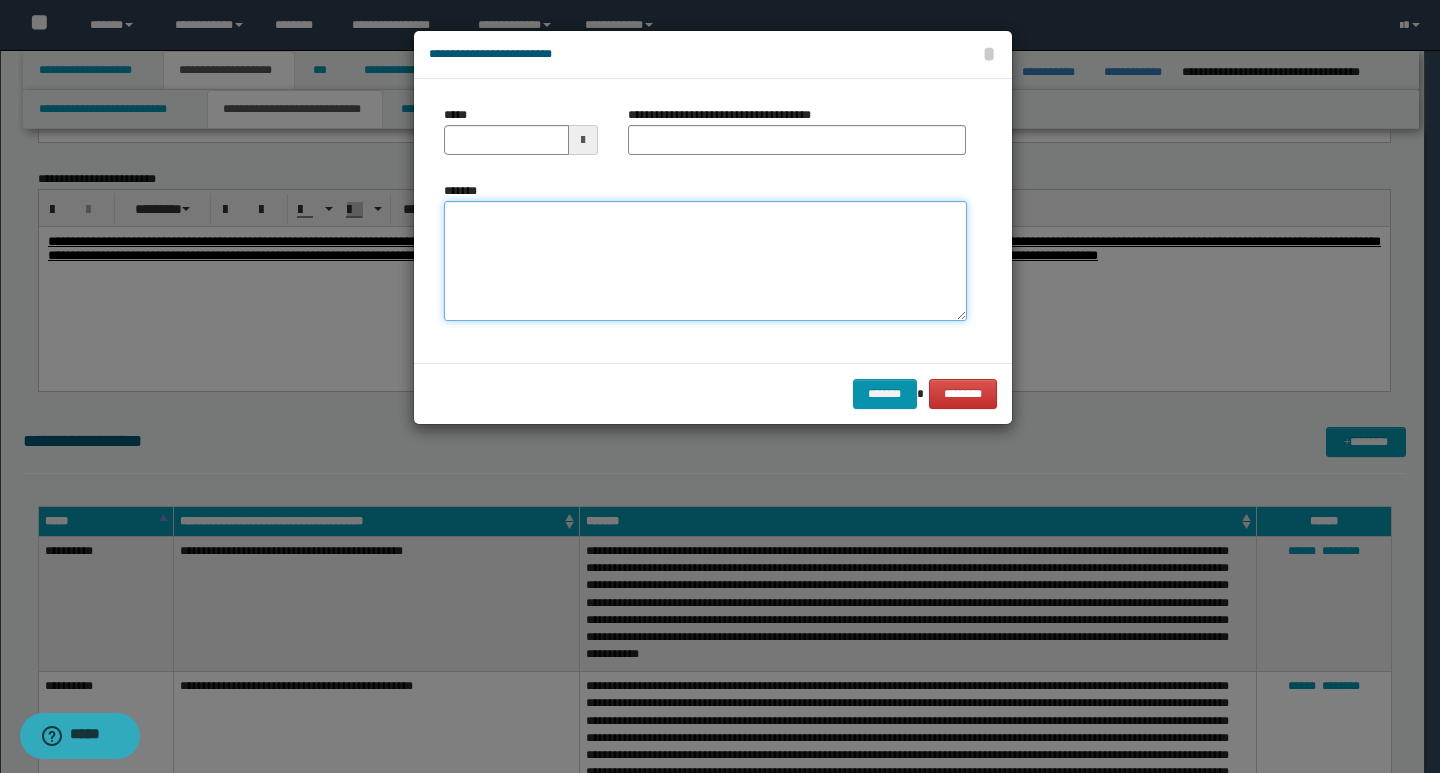 click on "*******" at bounding box center (705, 261) 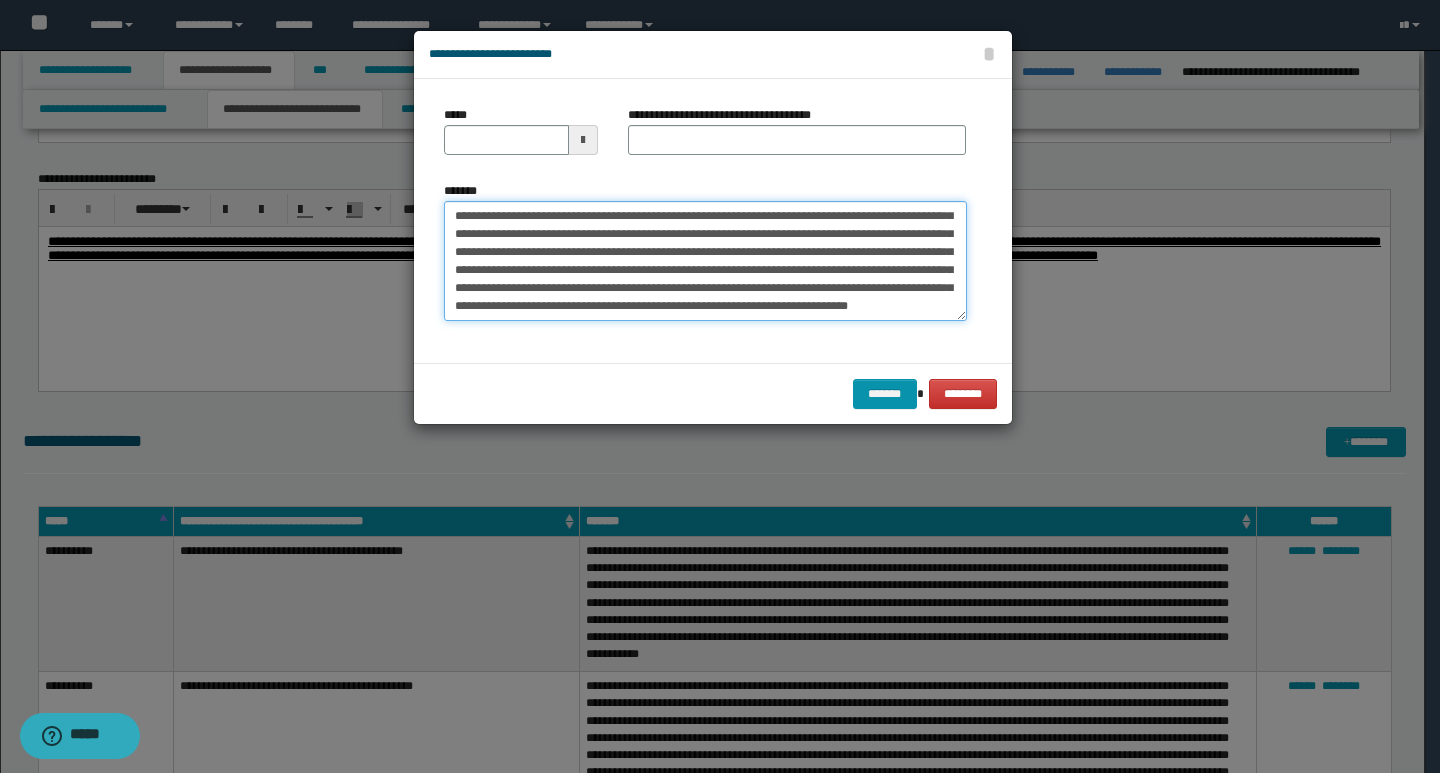 scroll, scrollTop: 0, scrollLeft: 0, axis: both 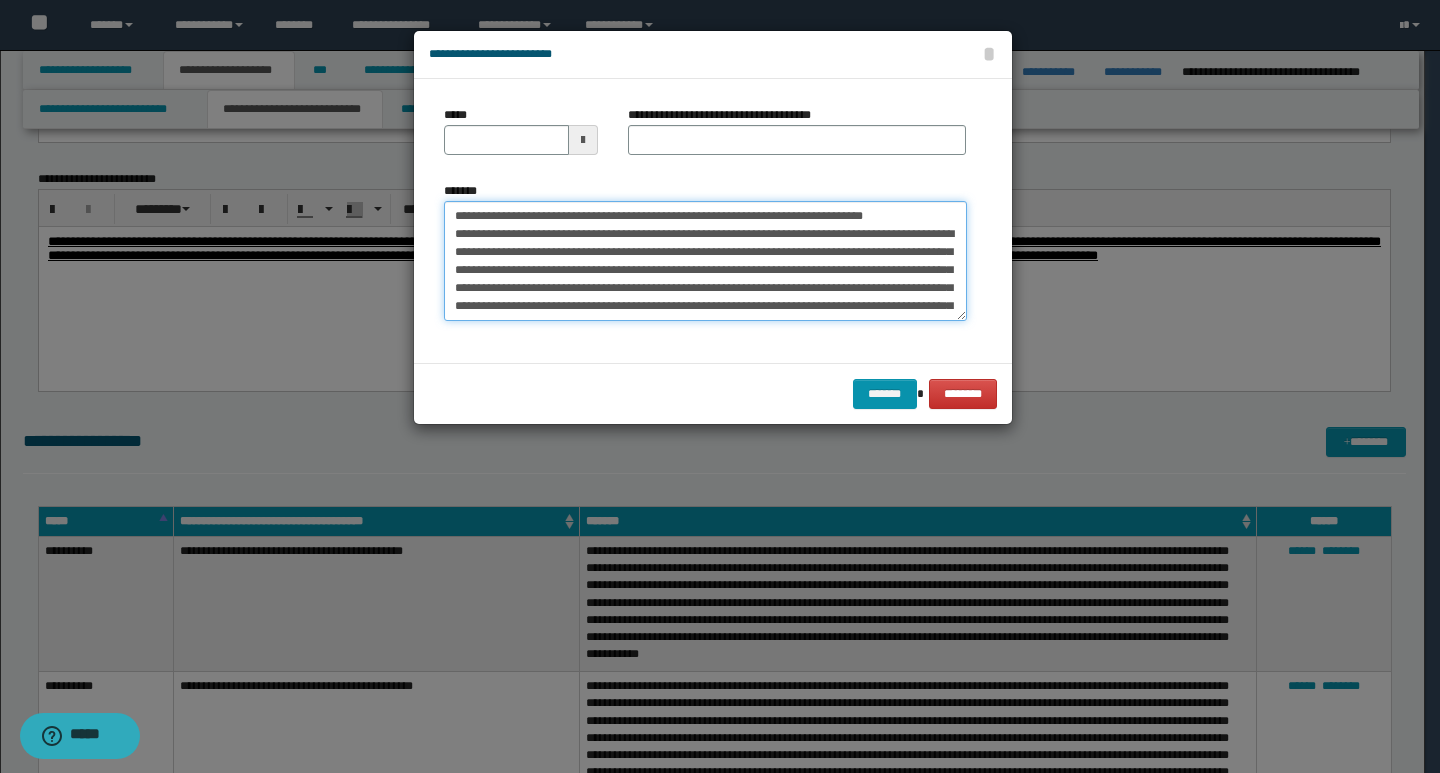 drag, startPoint x: 450, startPoint y: 220, endPoint x: 514, endPoint y: 216, distance: 64.12488 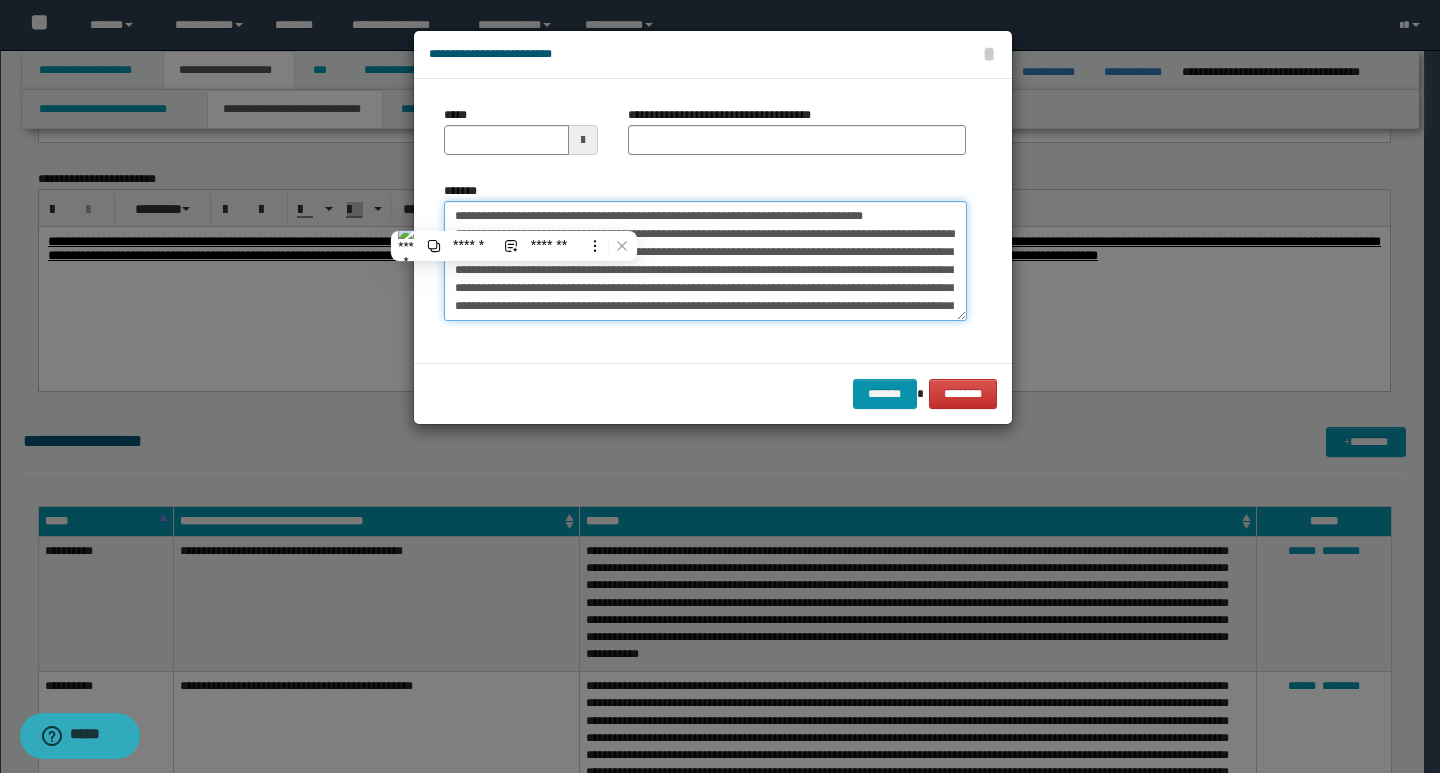 type on "**********" 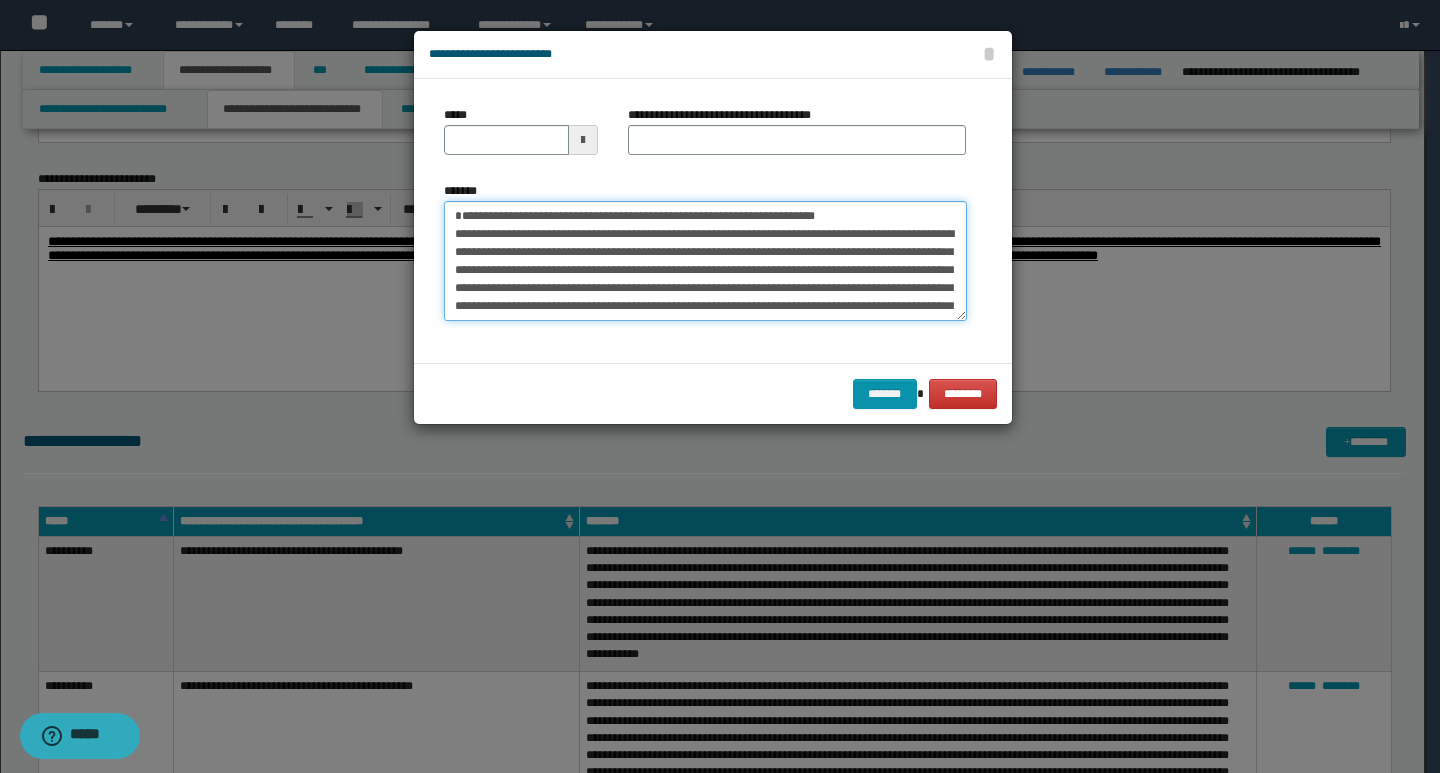 type 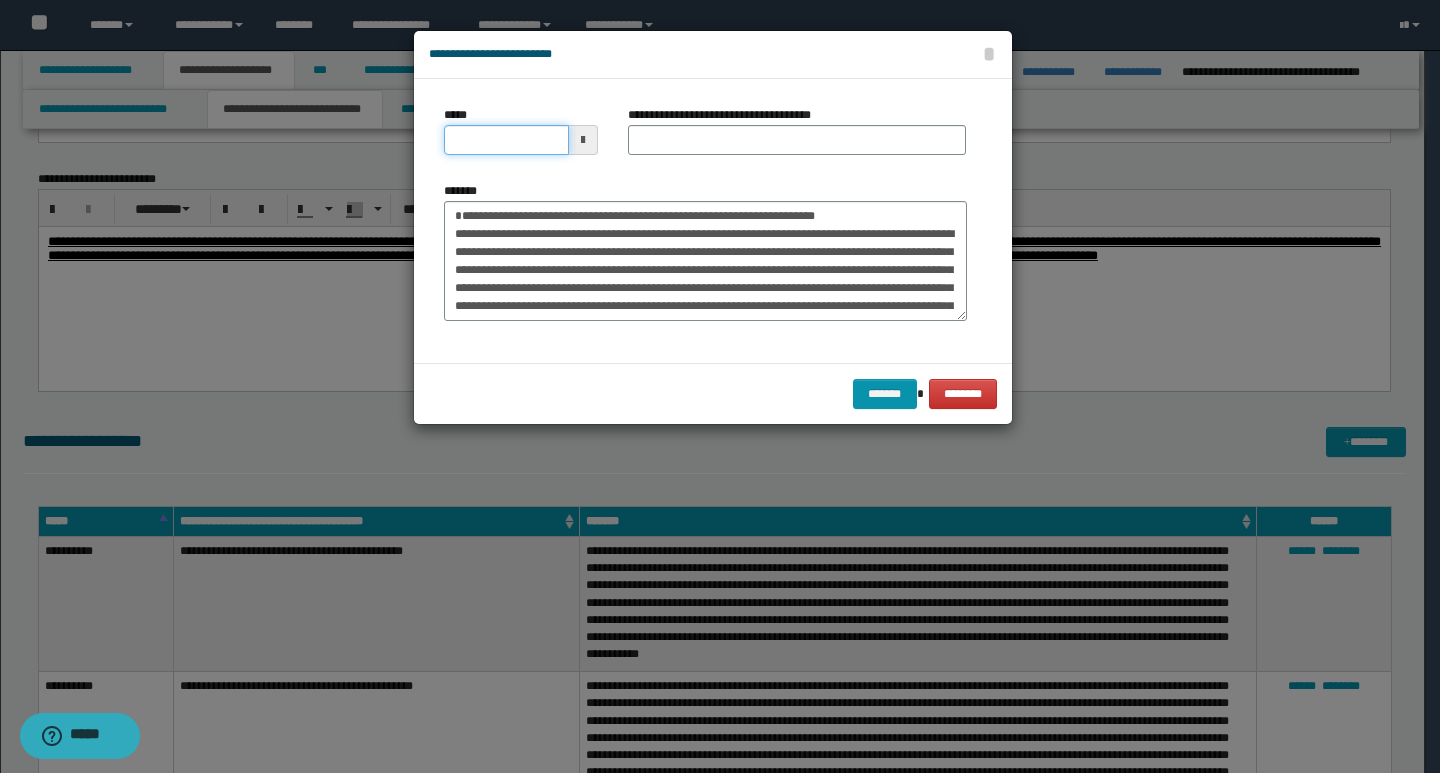 click on "*****" at bounding box center [506, 140] 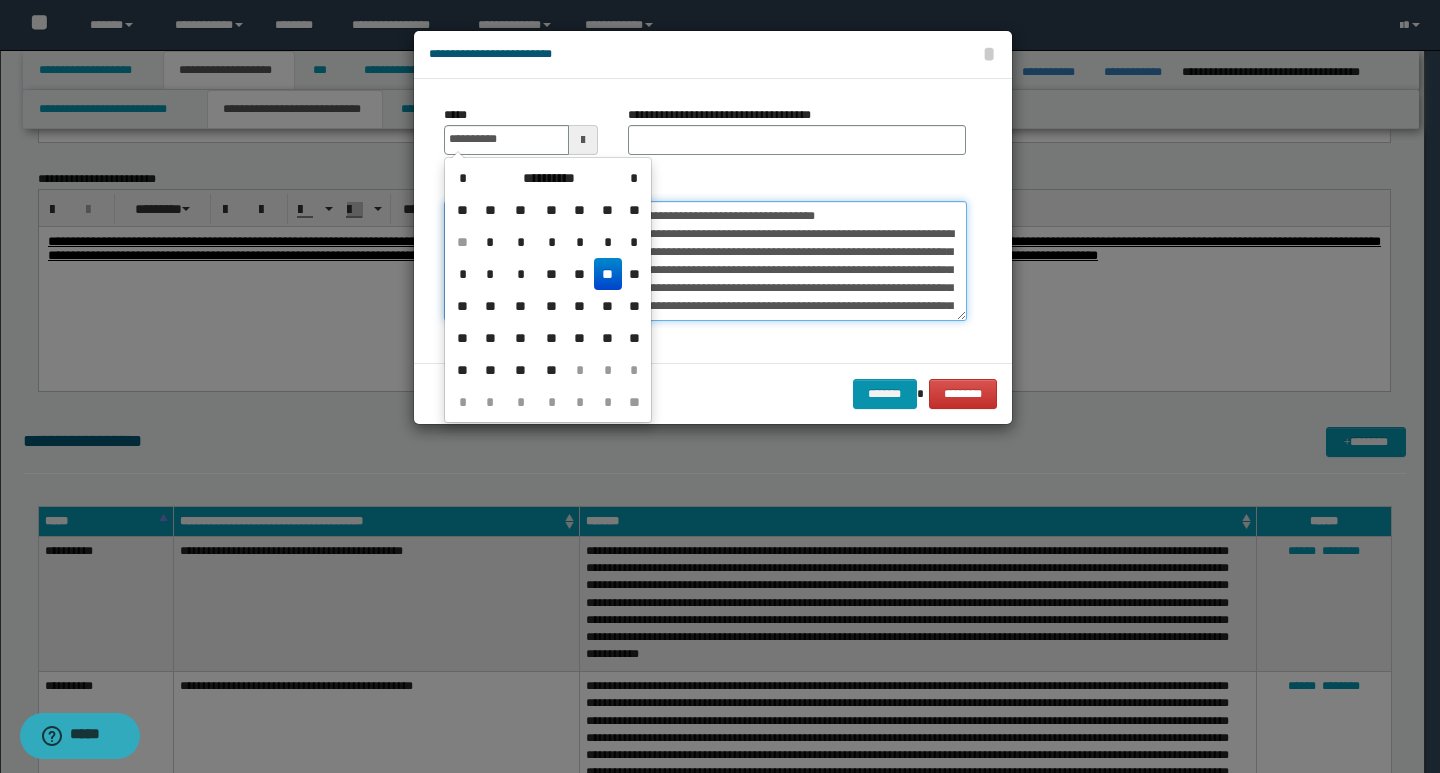 type on "**********" 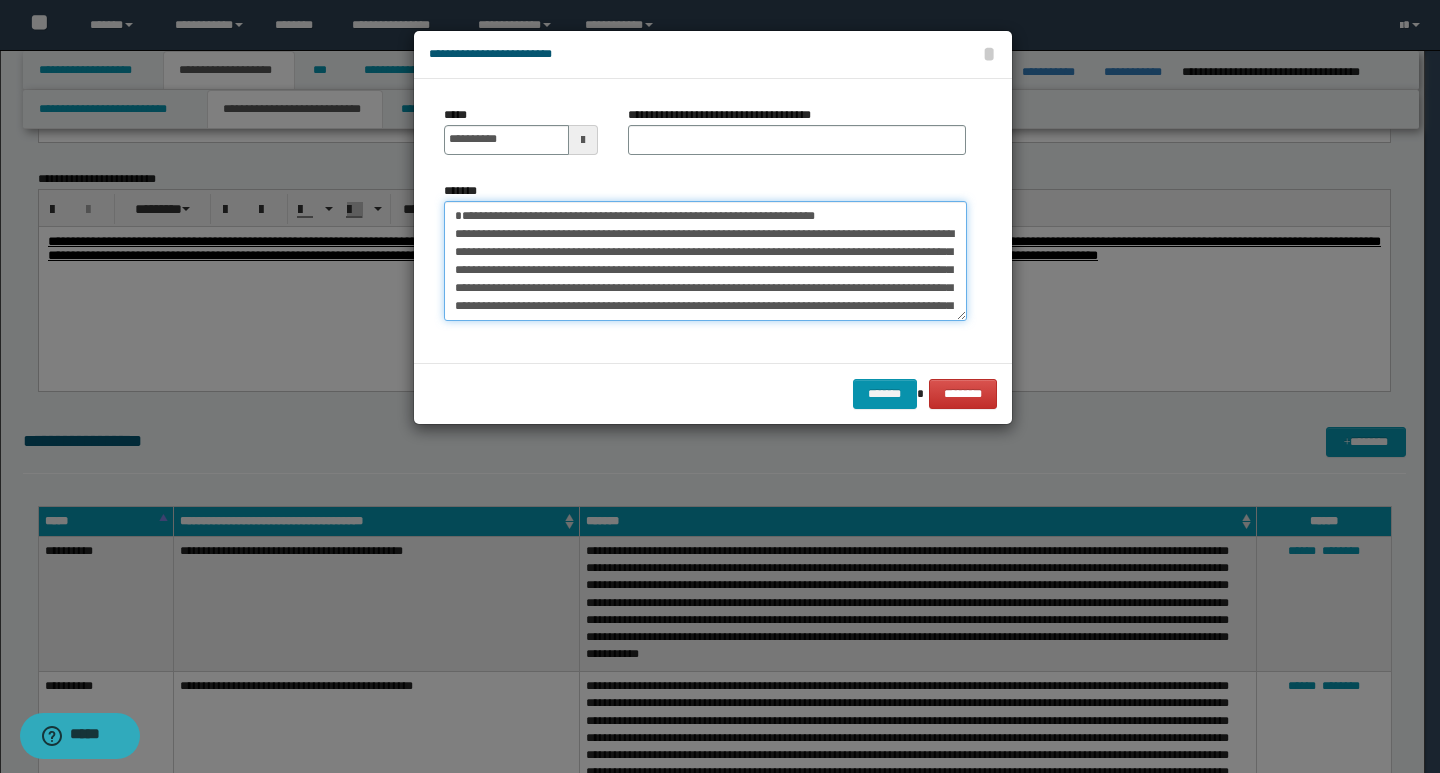 drag, startPoint x: 837, startPoint y: 219, endPoint x: 432, endPoint y: 215, distance: 405.01974 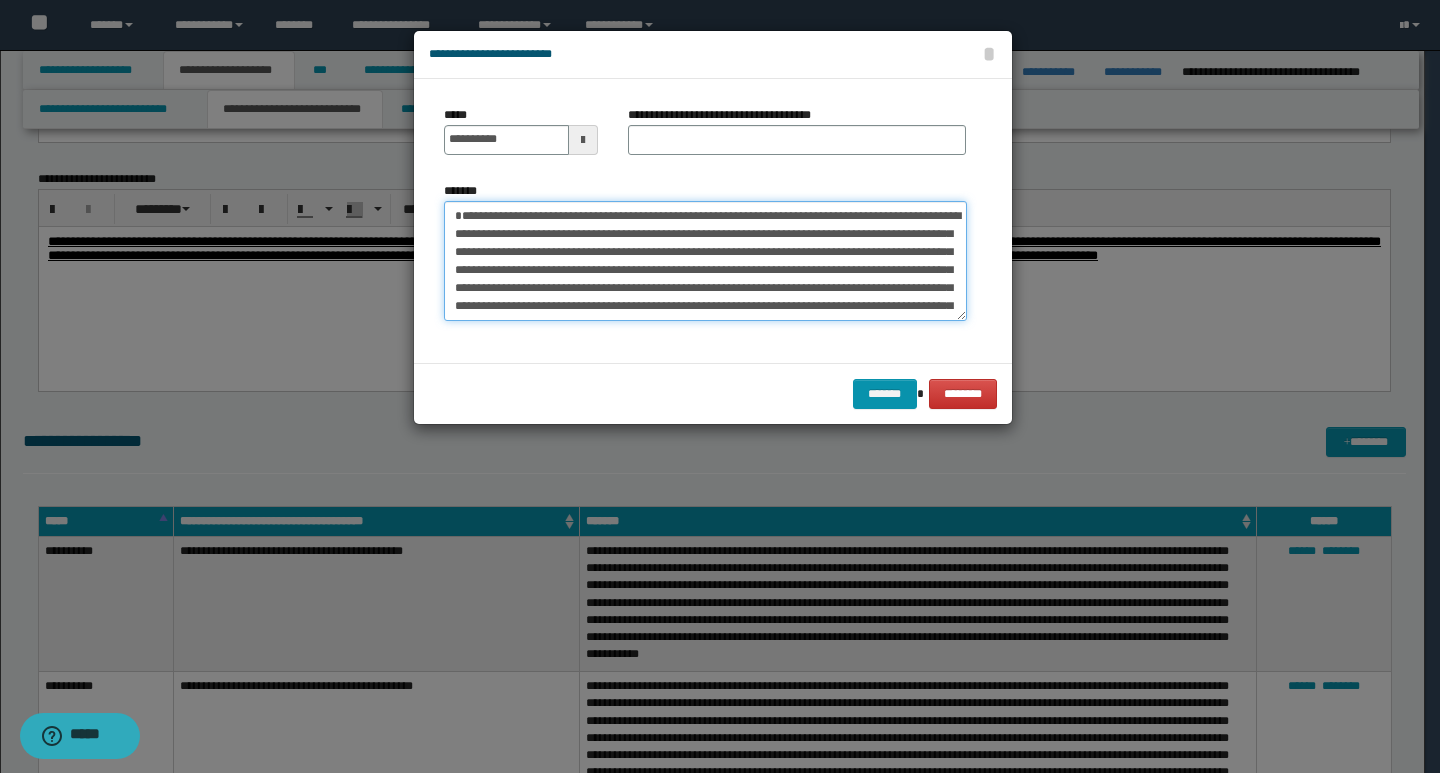 type on "**********" 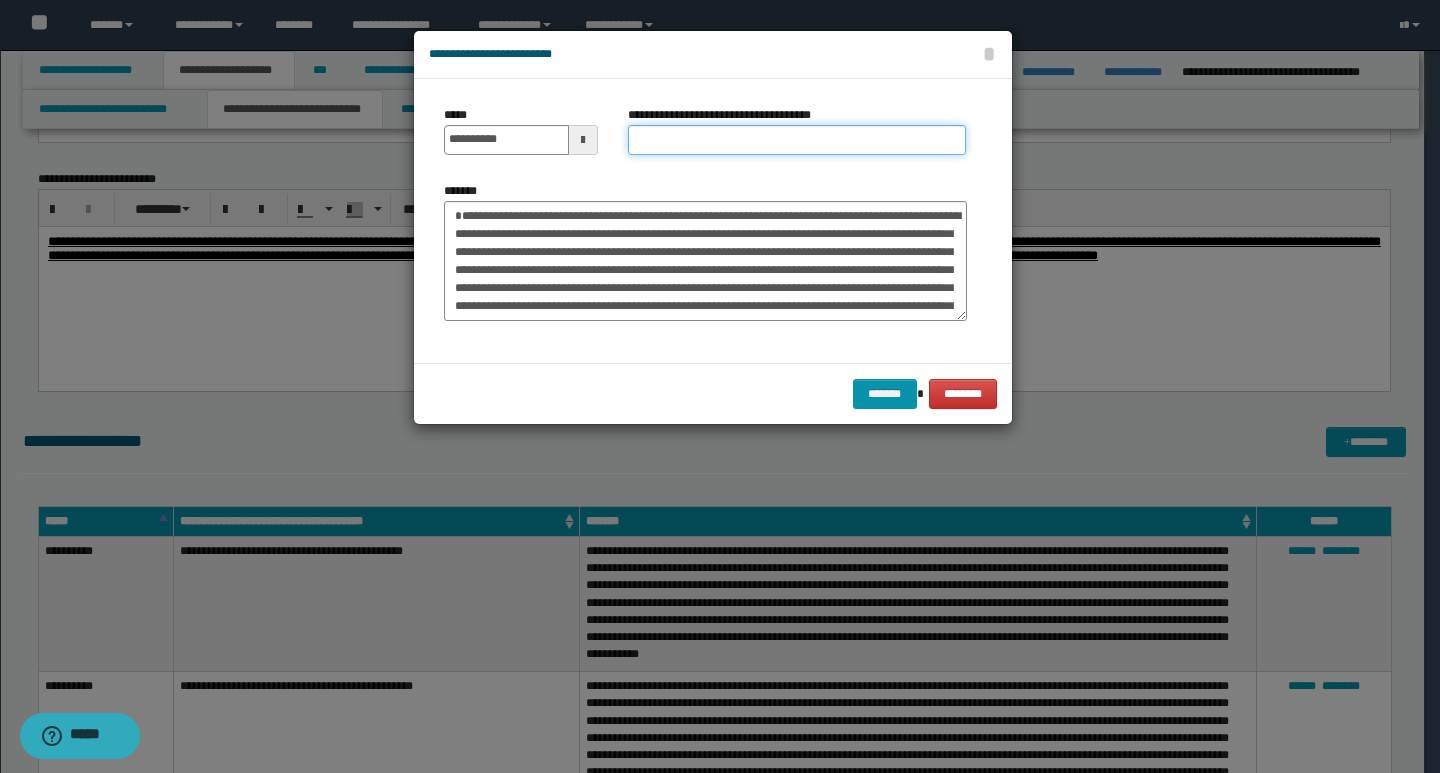 click on "**********" at bounding box center [797, 140] 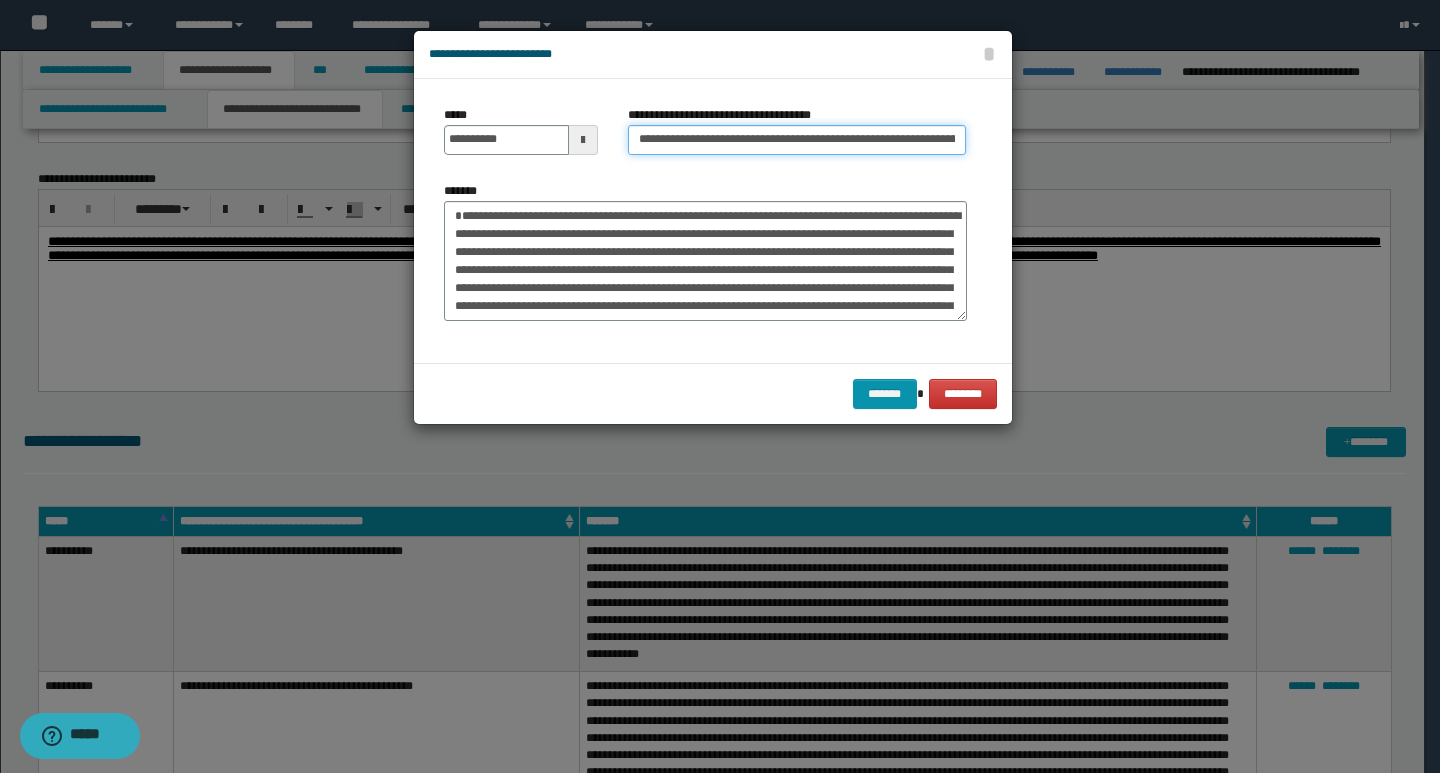 scroll, scrollTop: 0, scrollLeft: 60, axis: horizontal 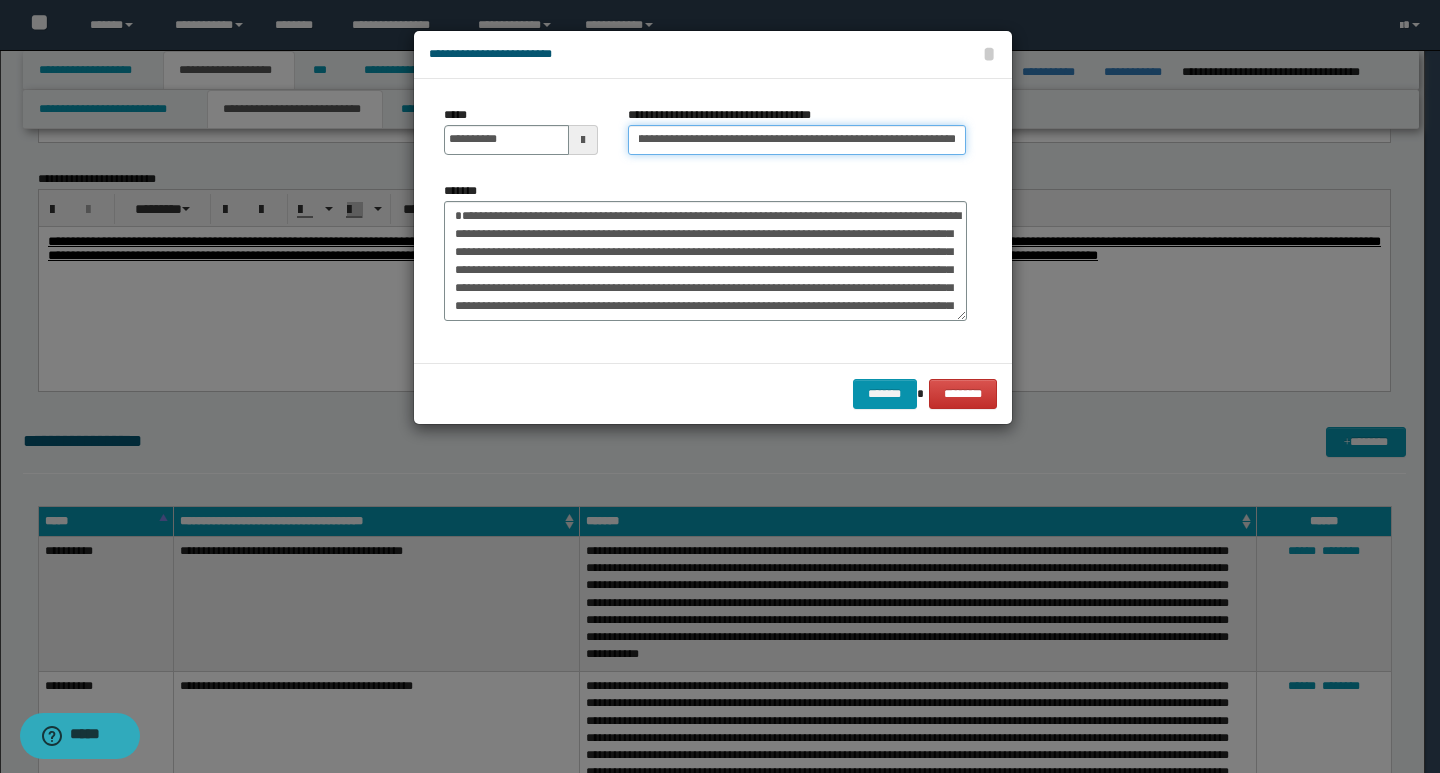 type on "**********" 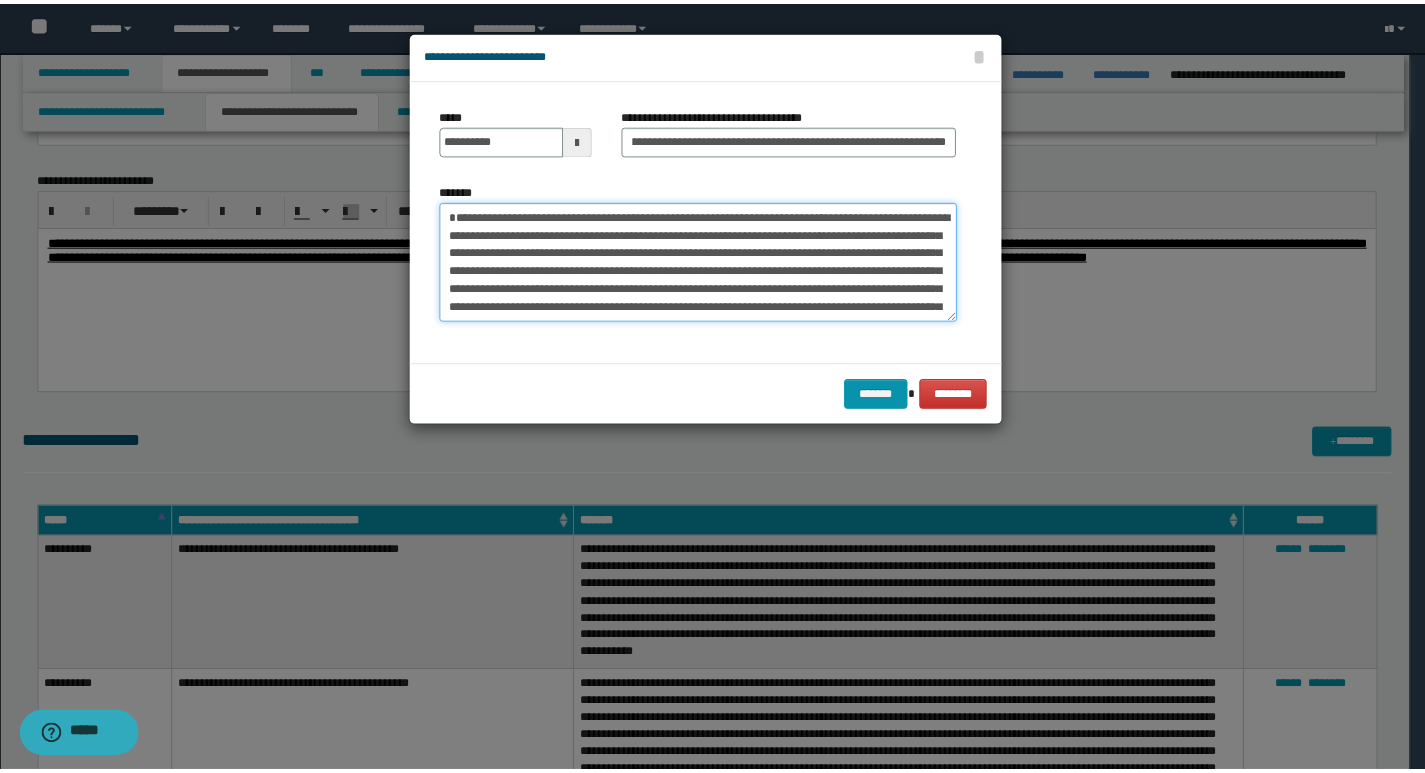 scroll, scrollTop: 0, scrollLeft: 0, axis: both 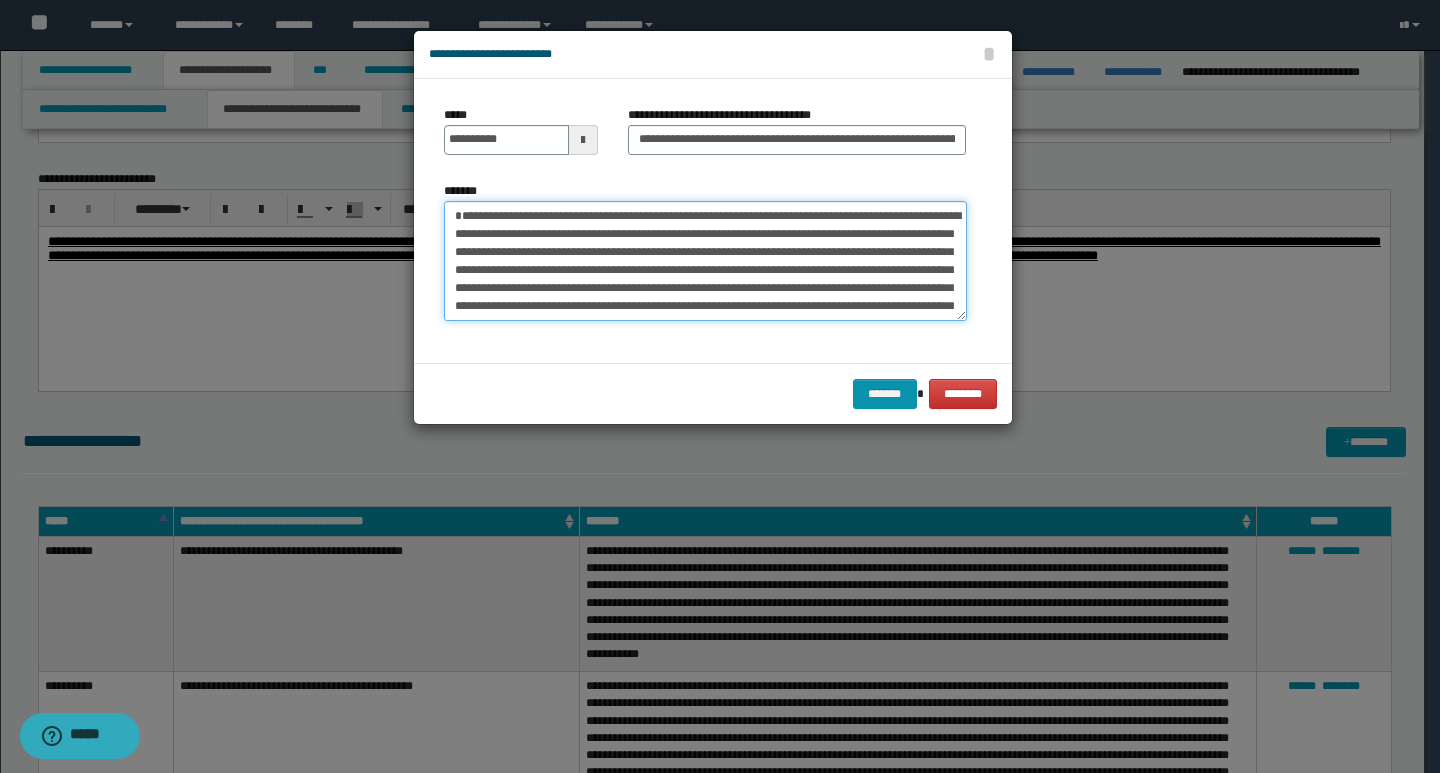 click on "**********" at bounding box center [705, 261] 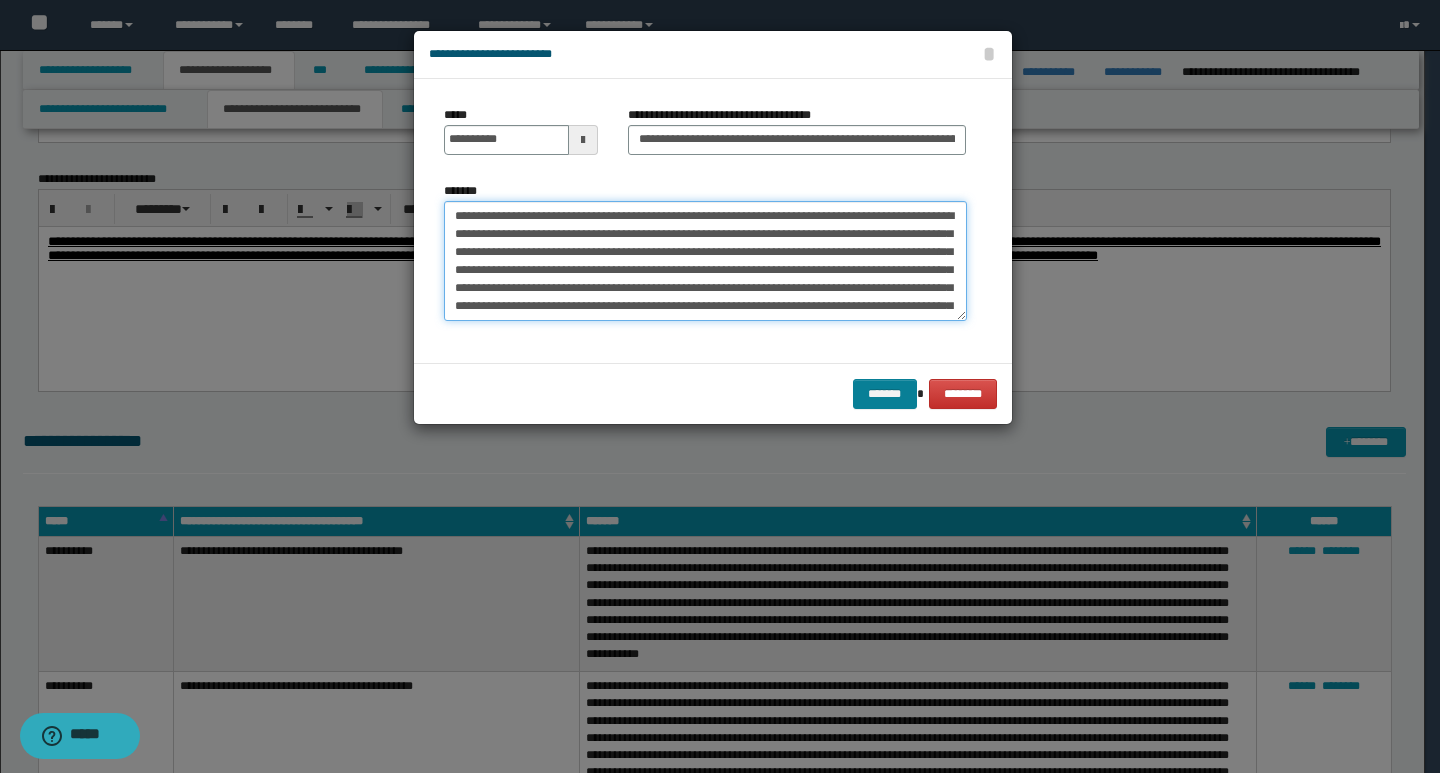 type on "**********" 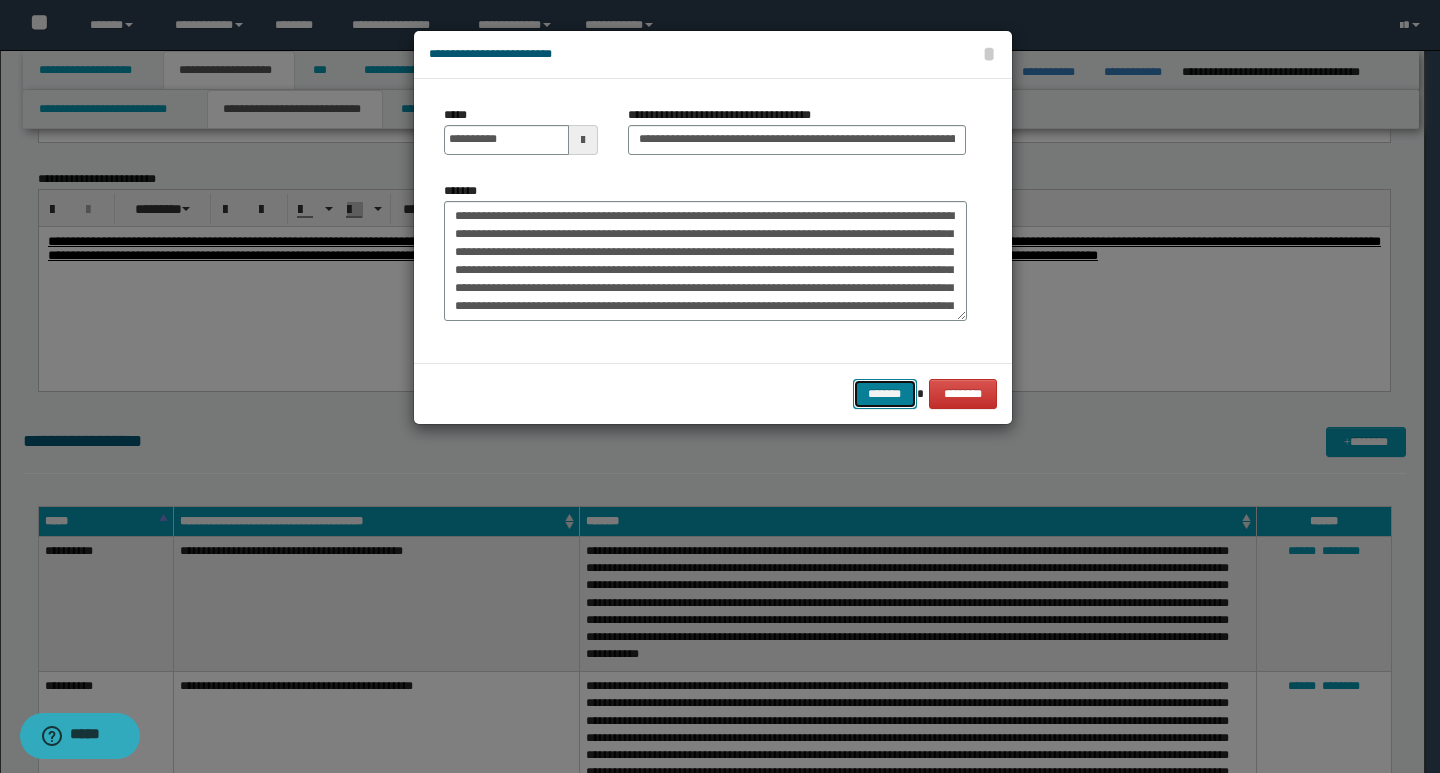 click on "*******" at bounding box center (885, 394) 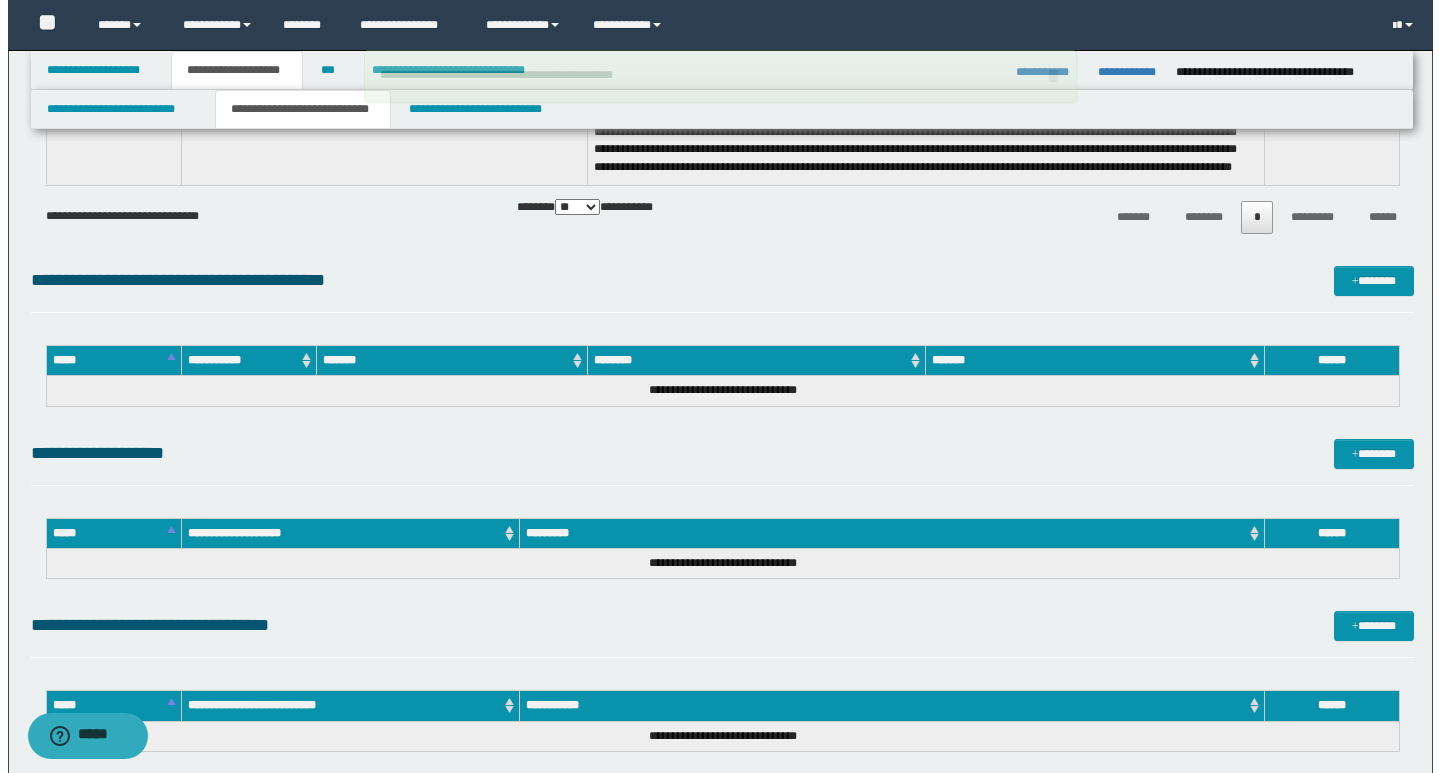 scroll, scrollTop: 3500, scrollLeft: 0, axis: vertical 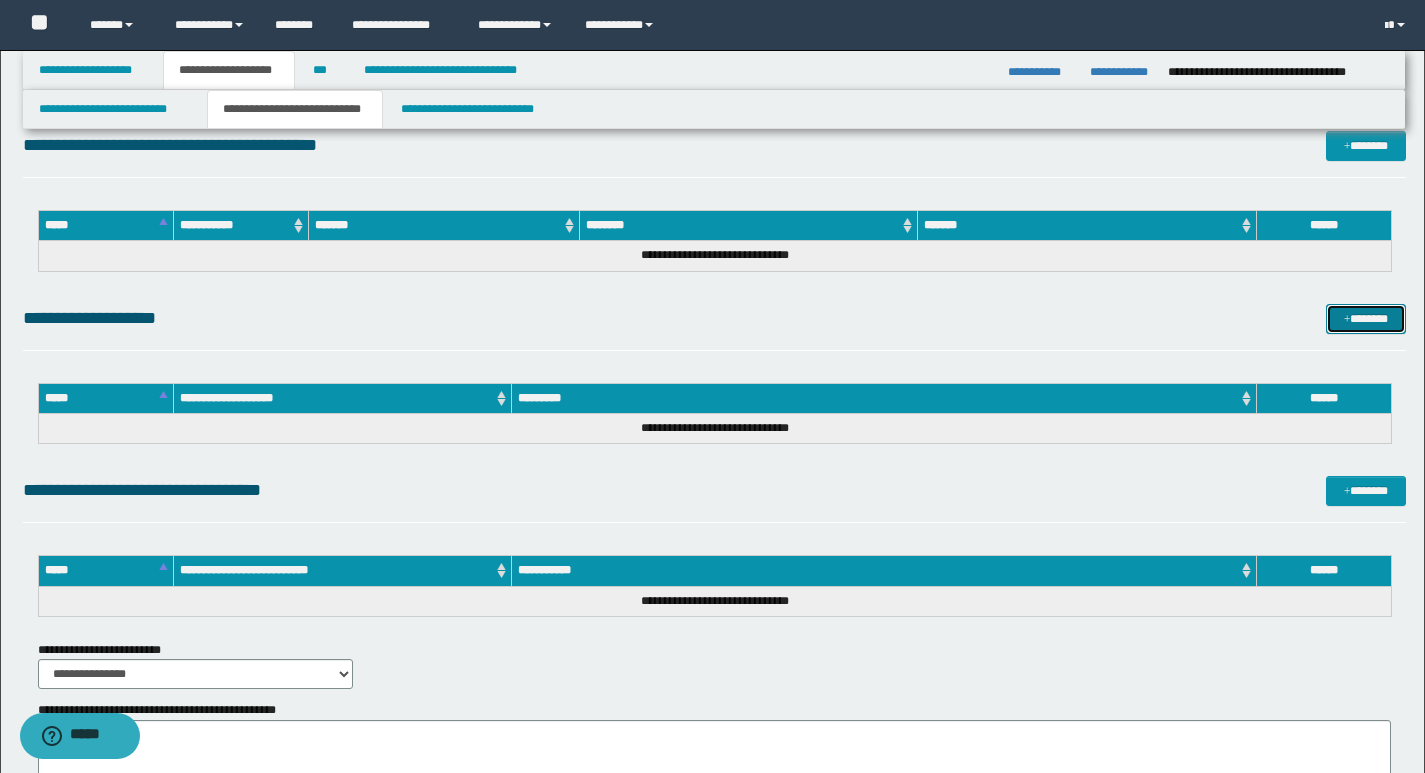 click on "*******" at bounding box center (1366, 319) 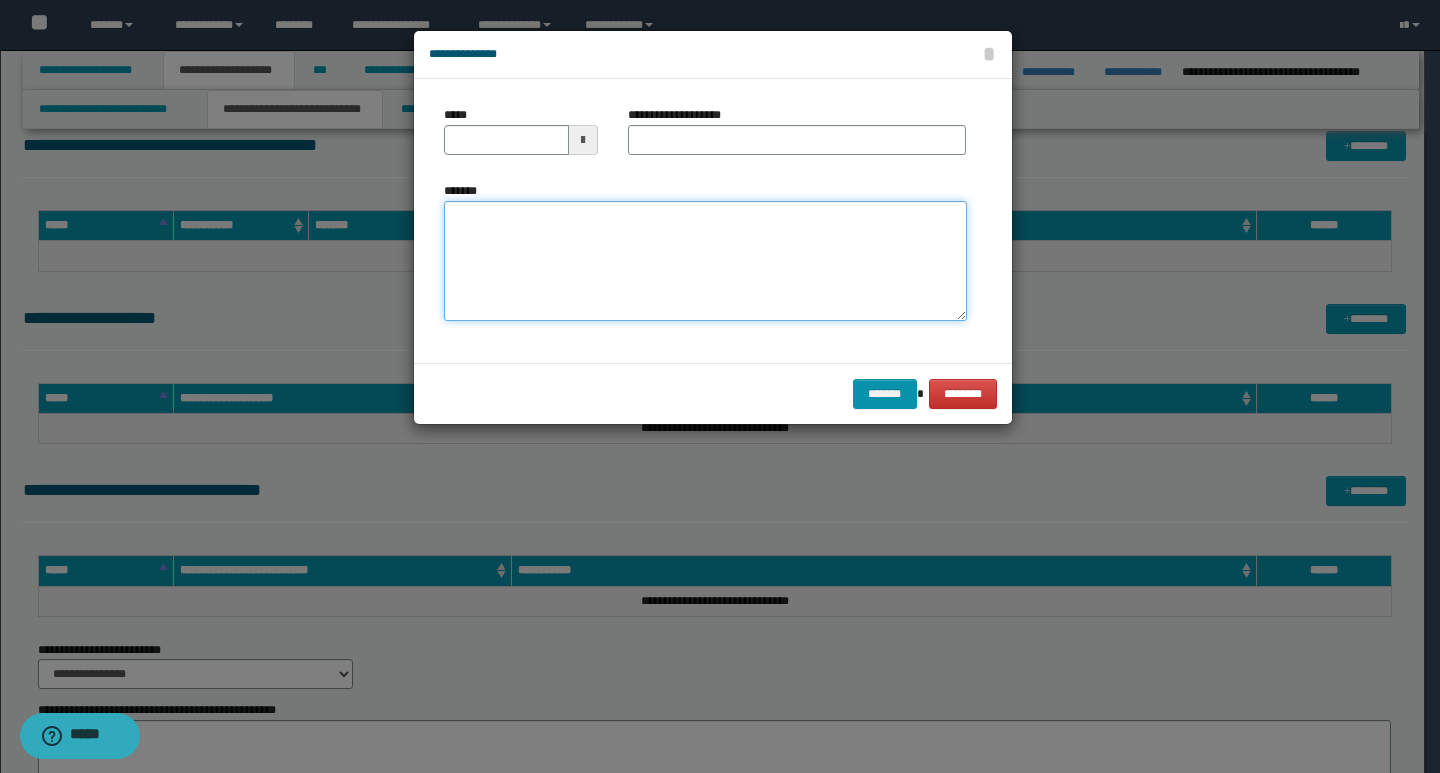 click on "*******" at bounding box center (705, 261) 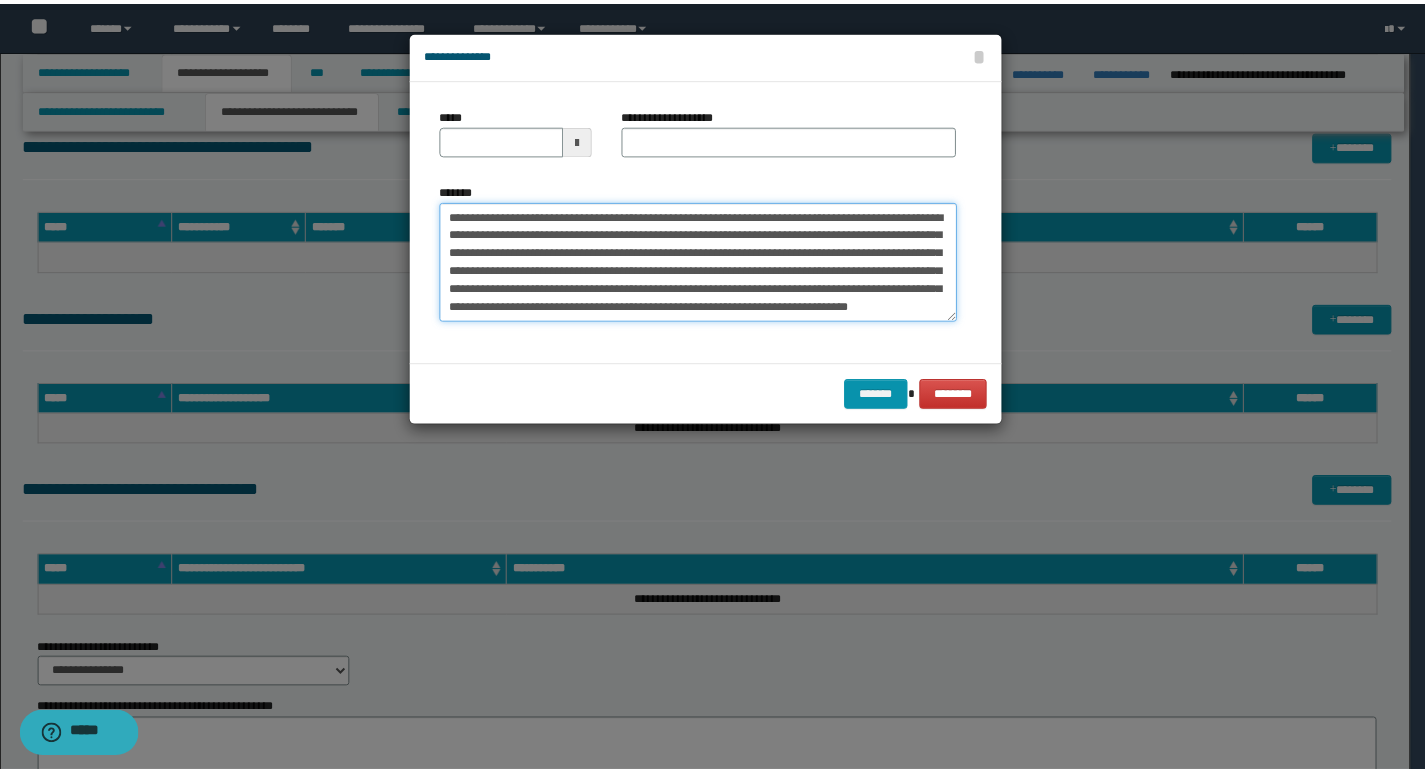scroll, scrollTop: 0, scrollLeft: 0, axis: both 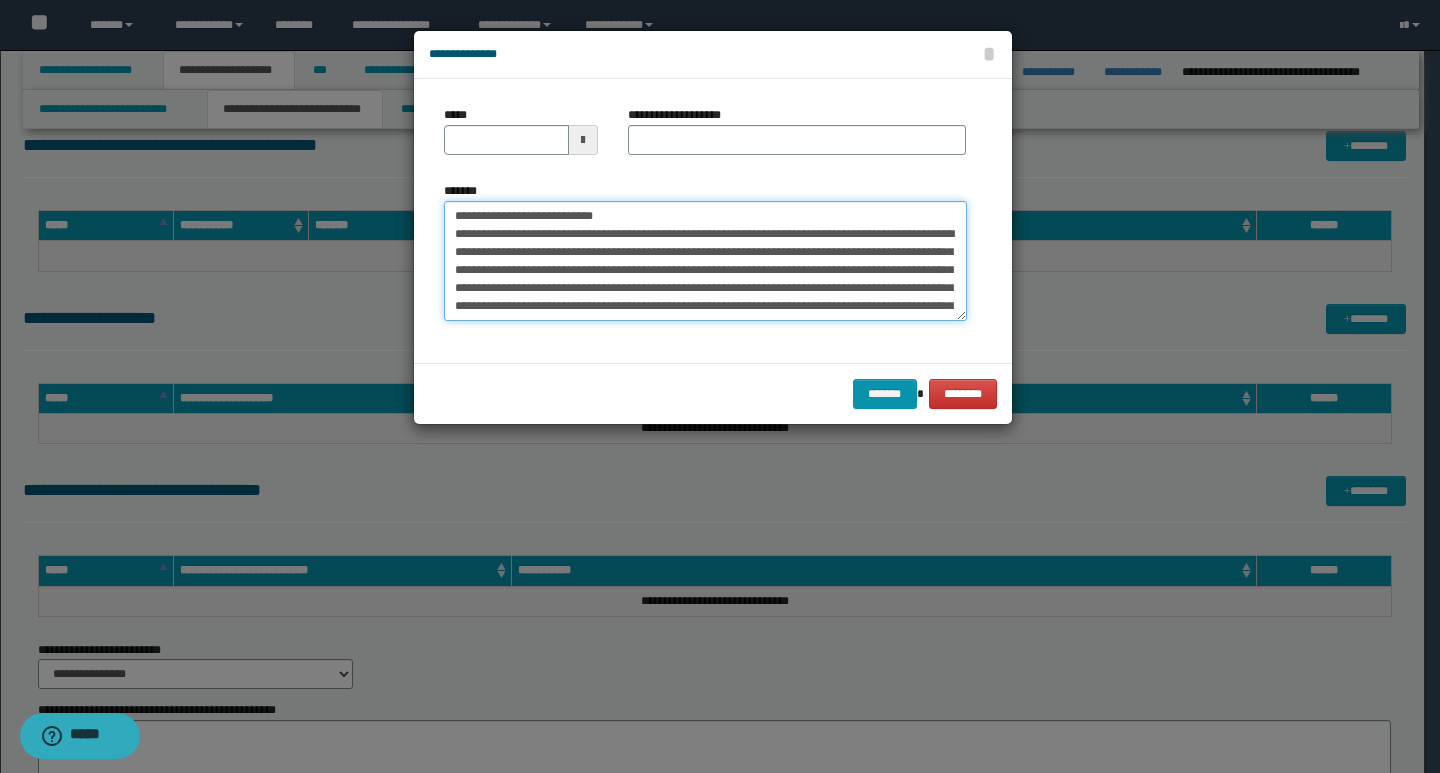 drag, startPoint x: 453, startPoint y: 218, endPoint x: 521, endPoint y: 223, distance: 68.18358 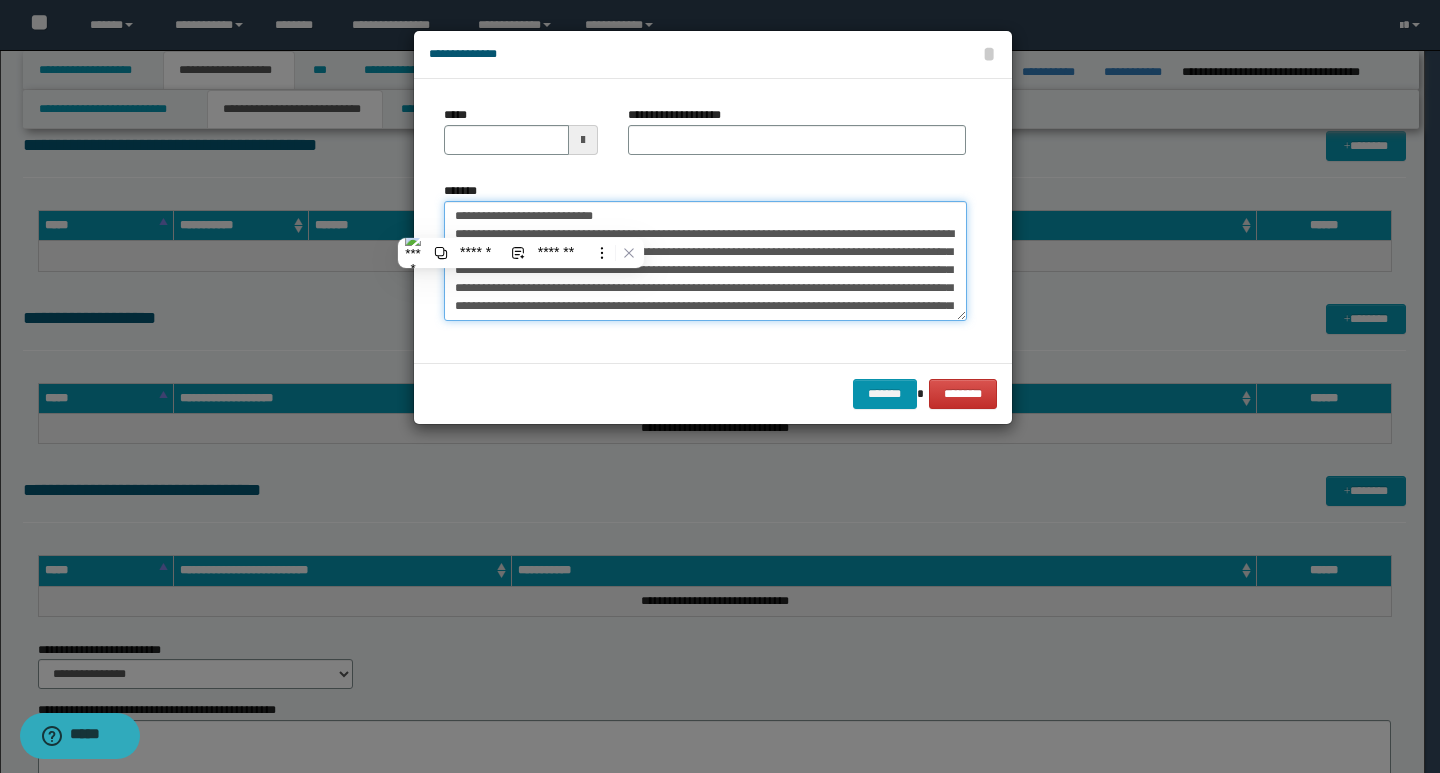 type on "**********" 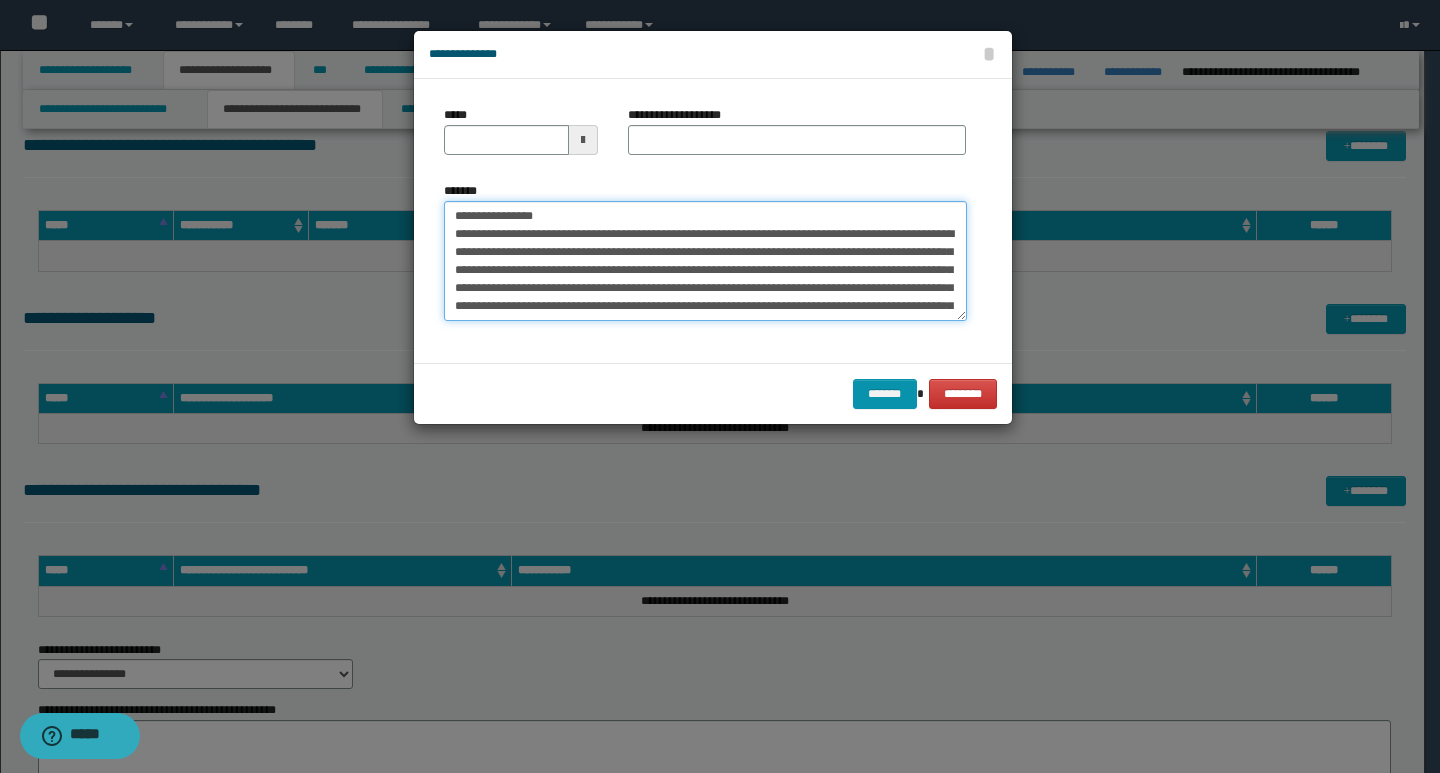 type 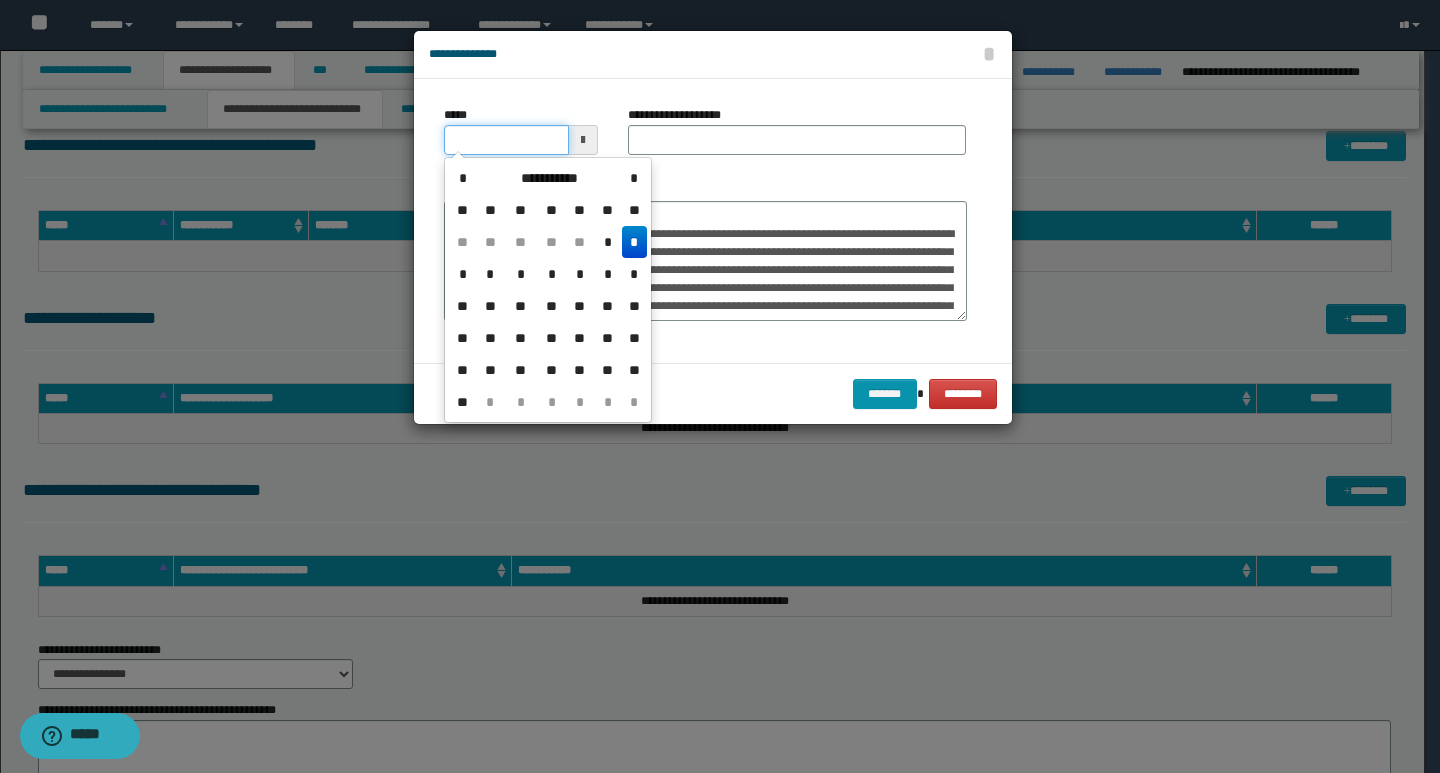 click on "*****" at bounding box center (506, 140) 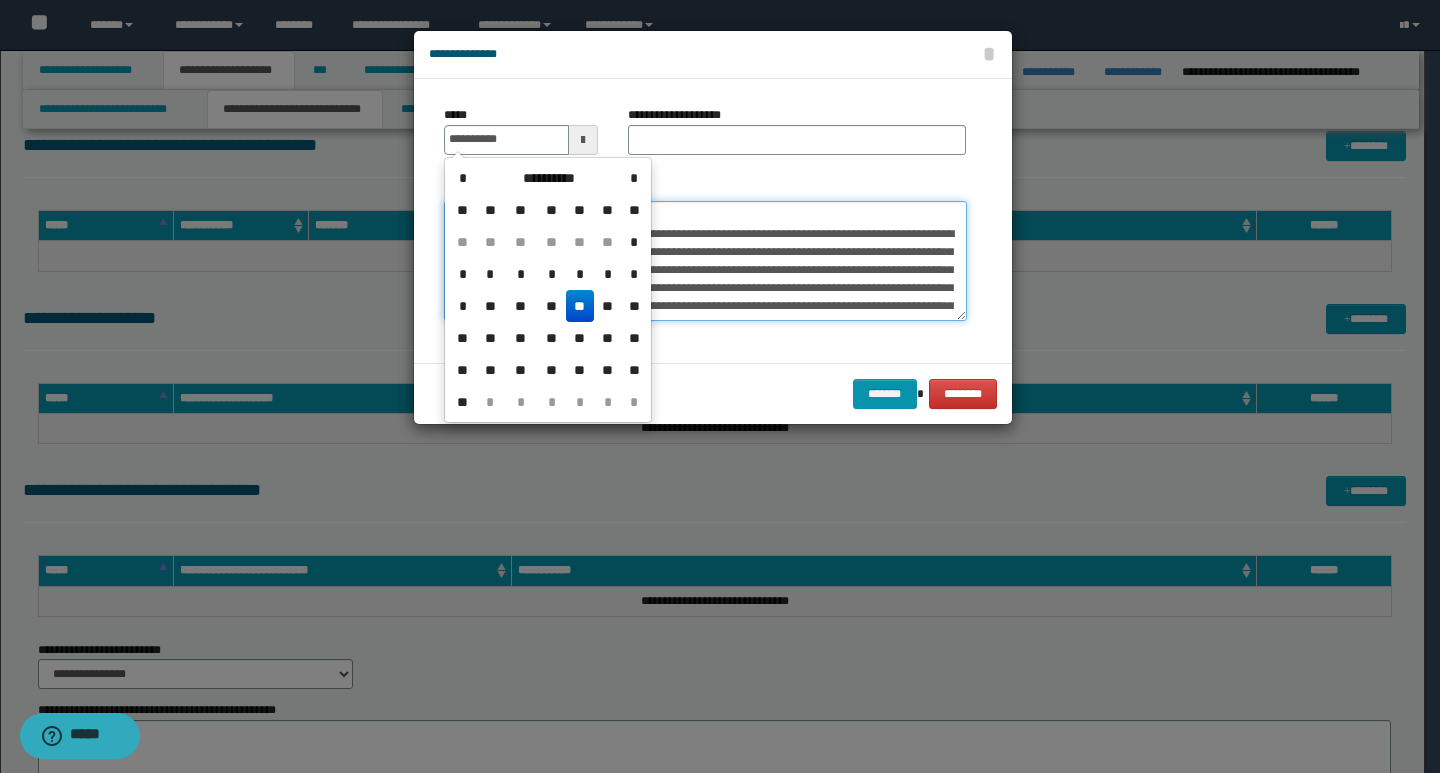 type on "**********" 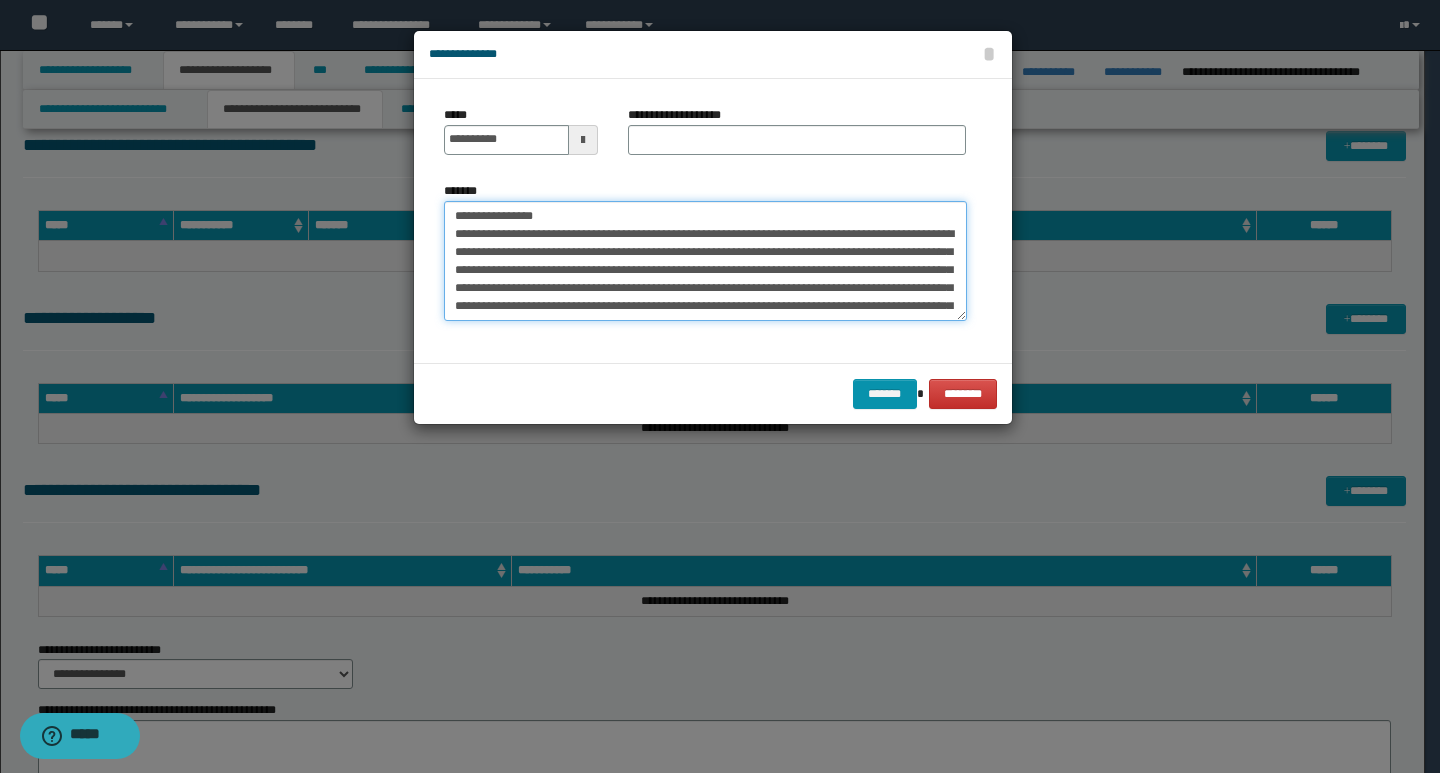drag, startPoint x: 684, startPoint y: 208, endPoint x: 446, endPoint y: 210, distance: 238.0084 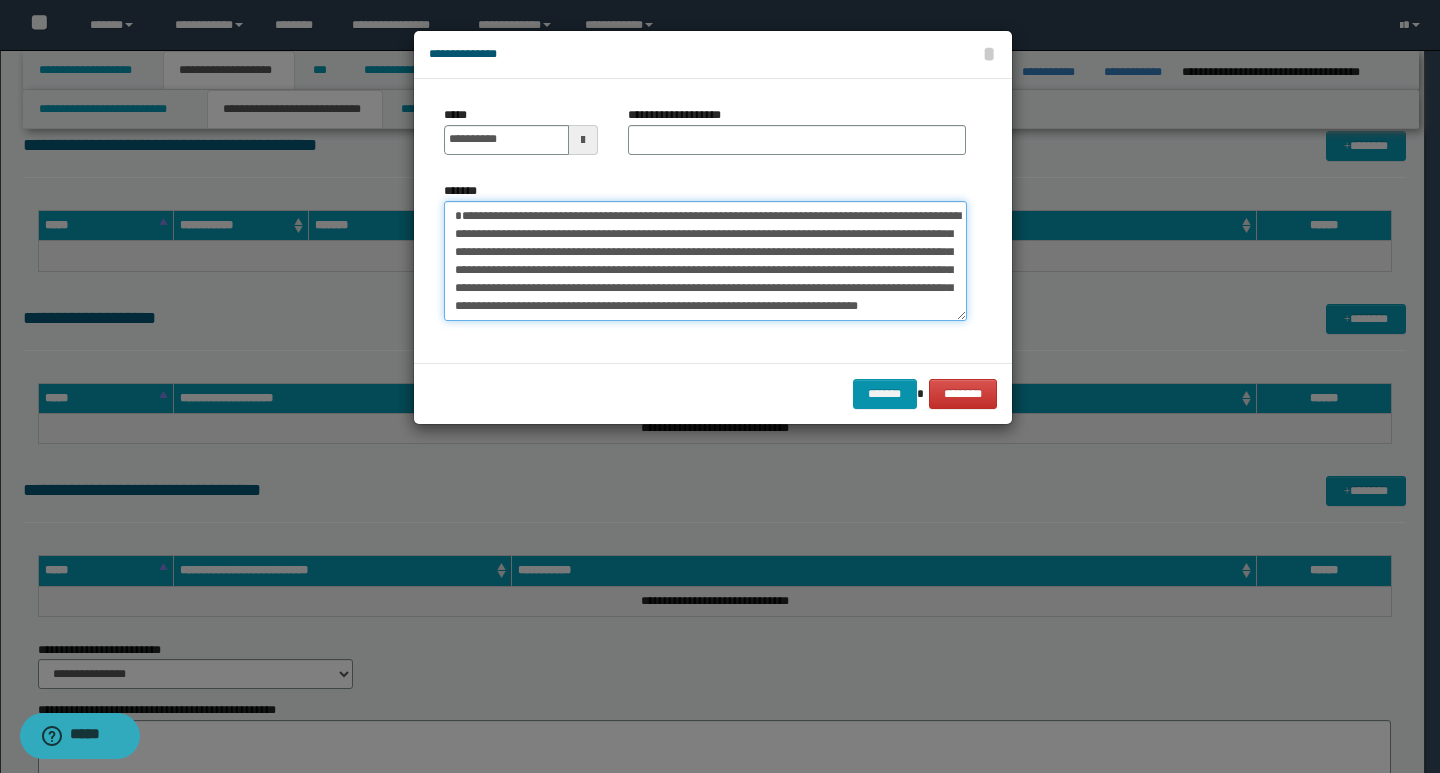 type on "**********" 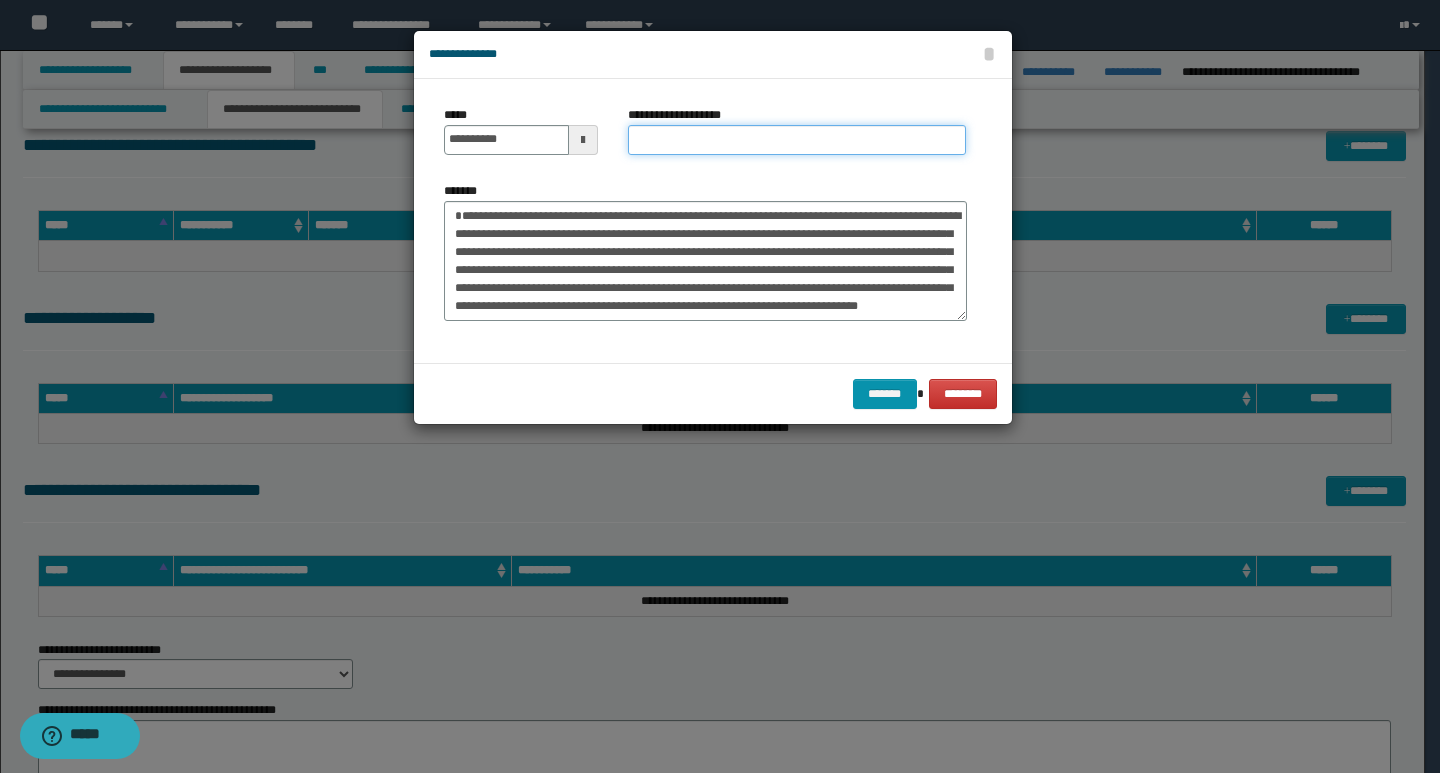 click on "**********" at bounding box center (797, 140) 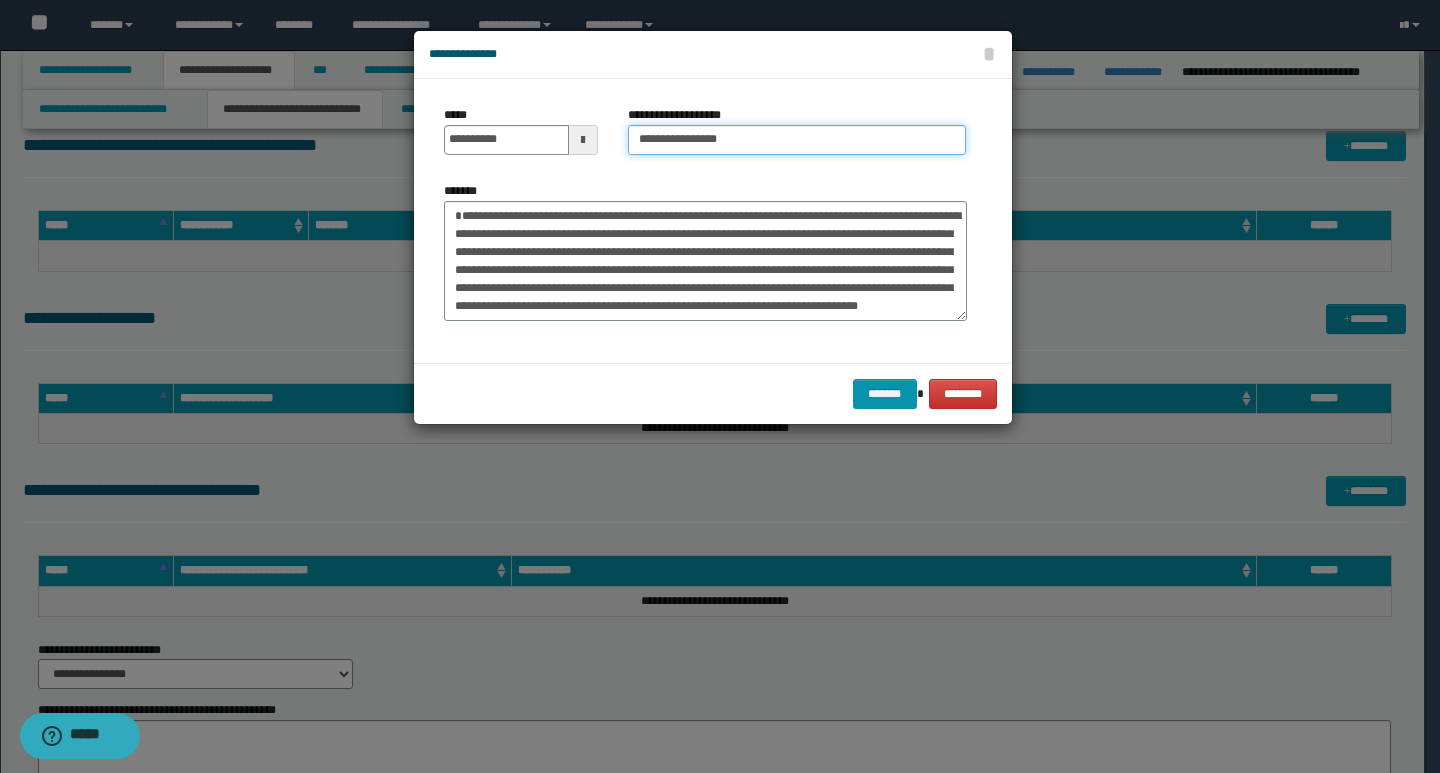 type on "**********" 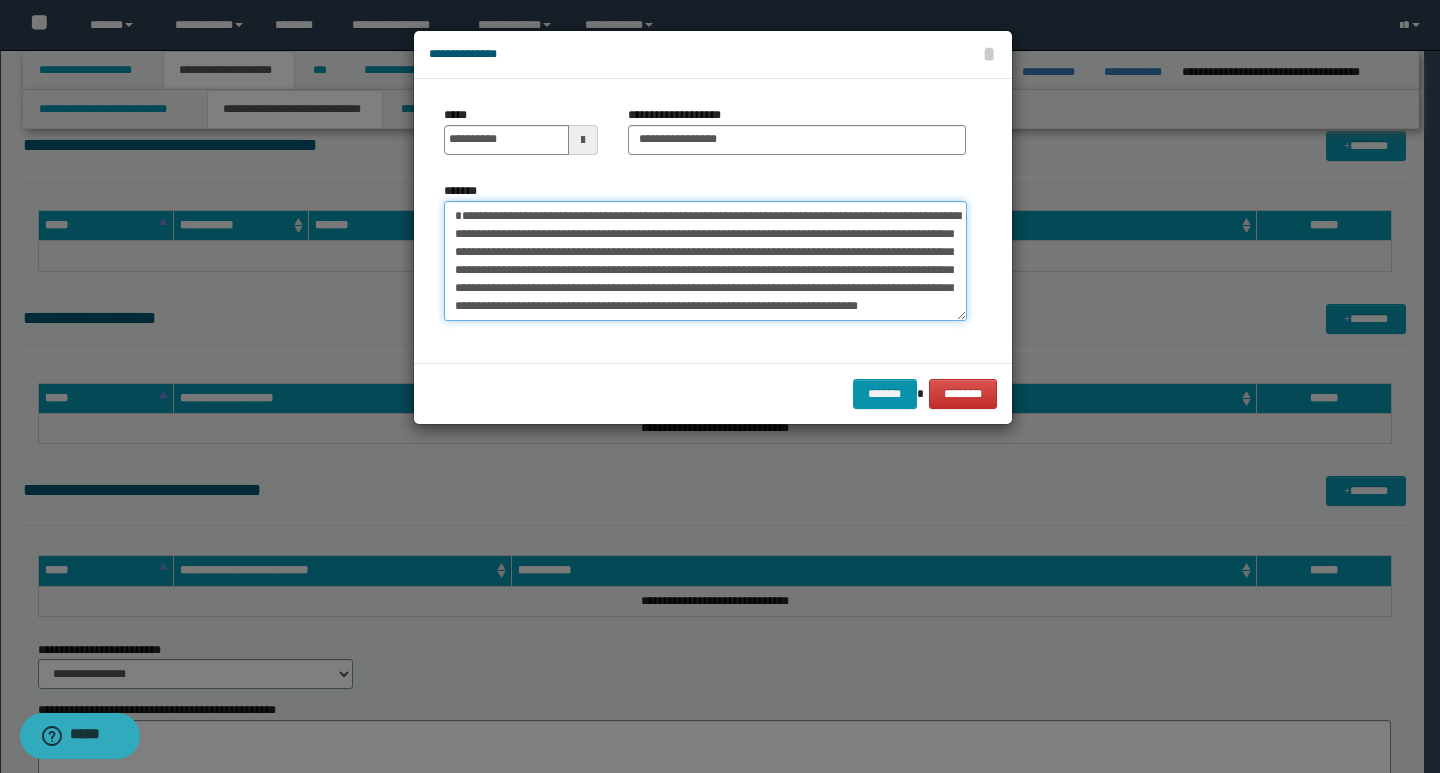 click on "**********" at bounding box center [705, 261] 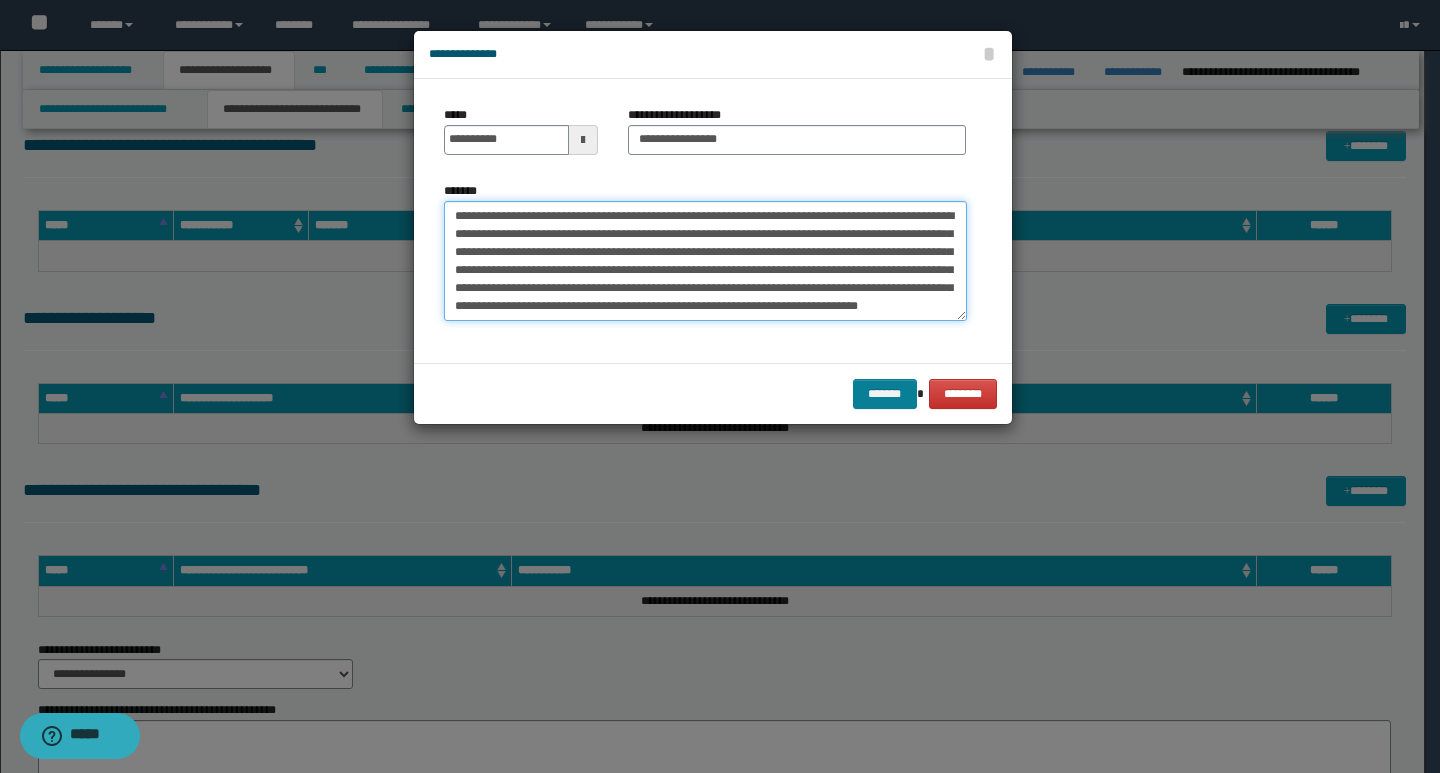type on "**********" 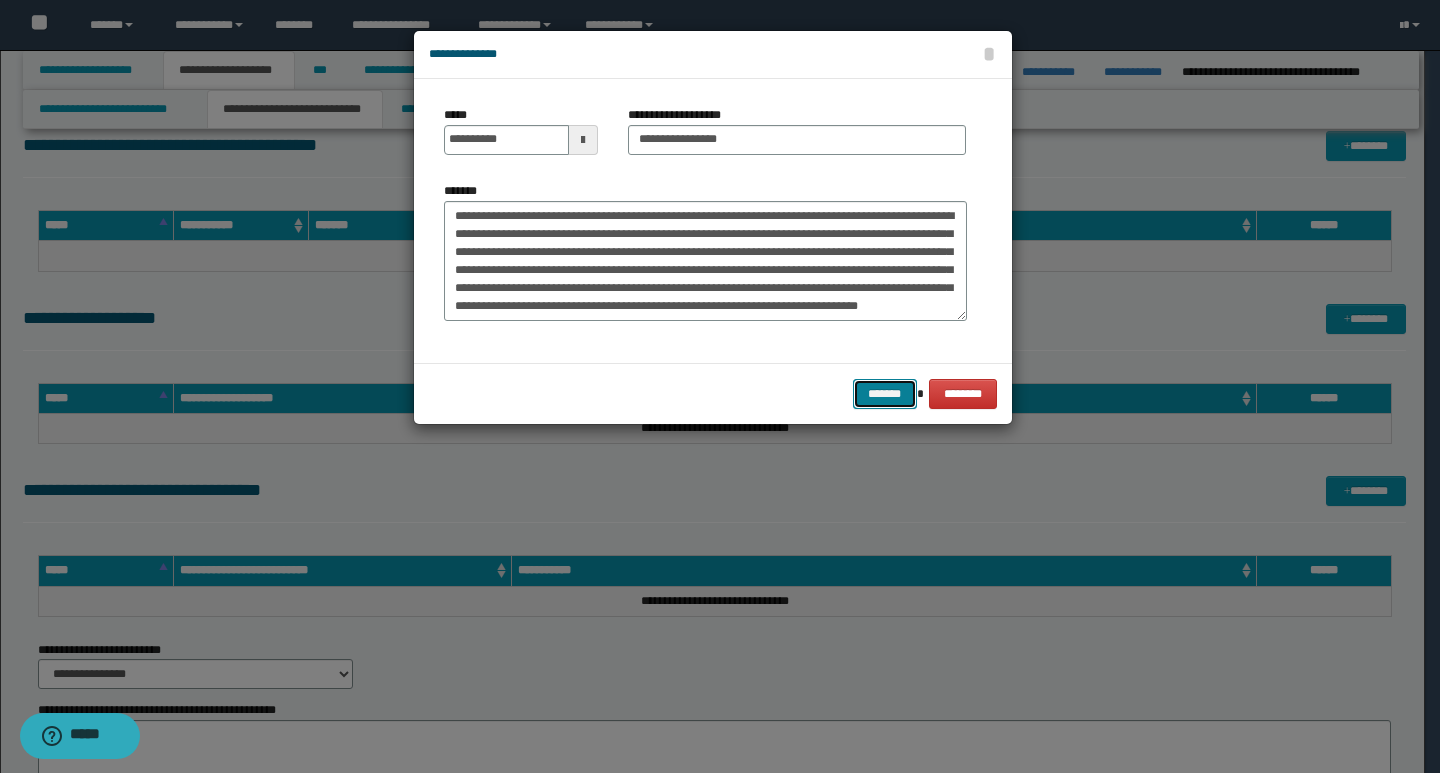 click on "*******" at bounding box center [885, 394] 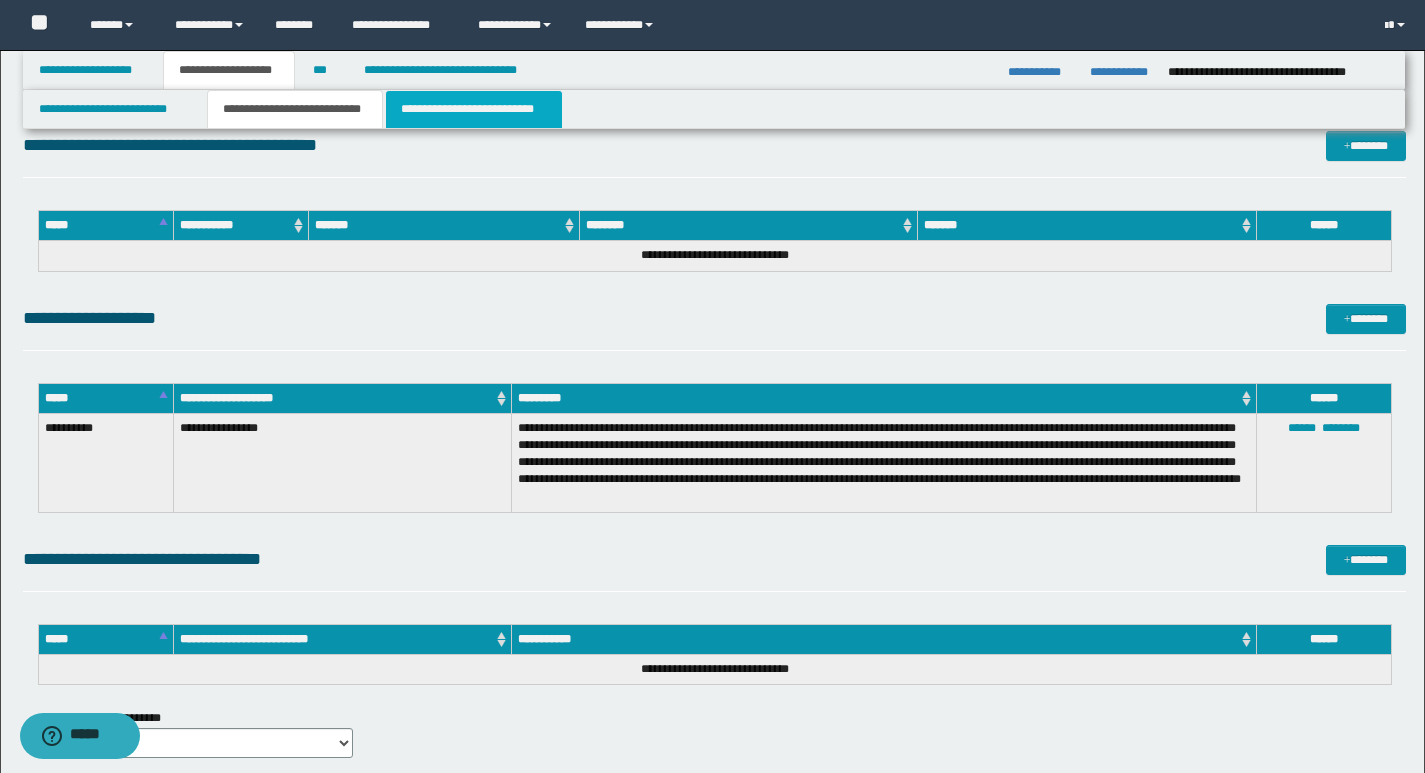 click on "**********" at bounding box center [474, 109] 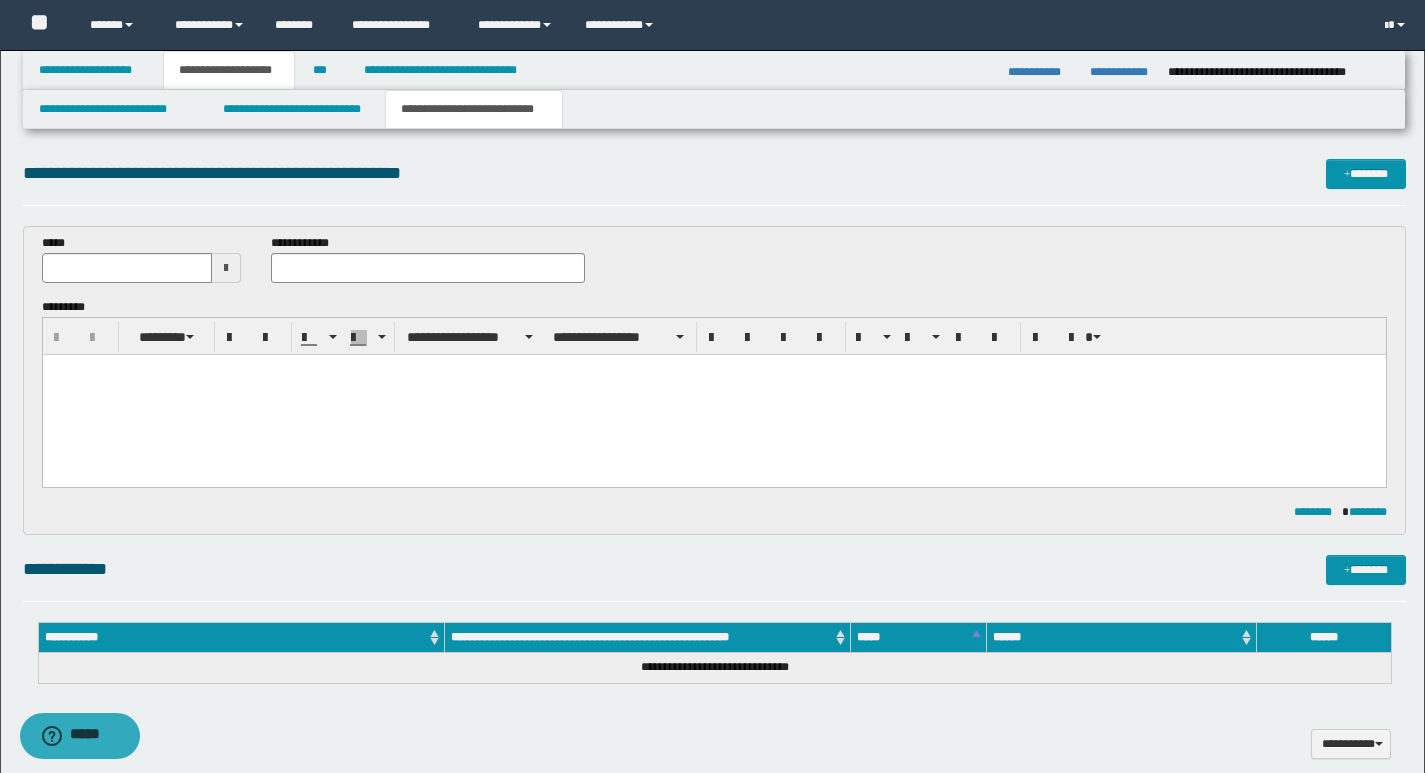 scroll, scrollTop: 0, scrollLeft: 0, axis: both 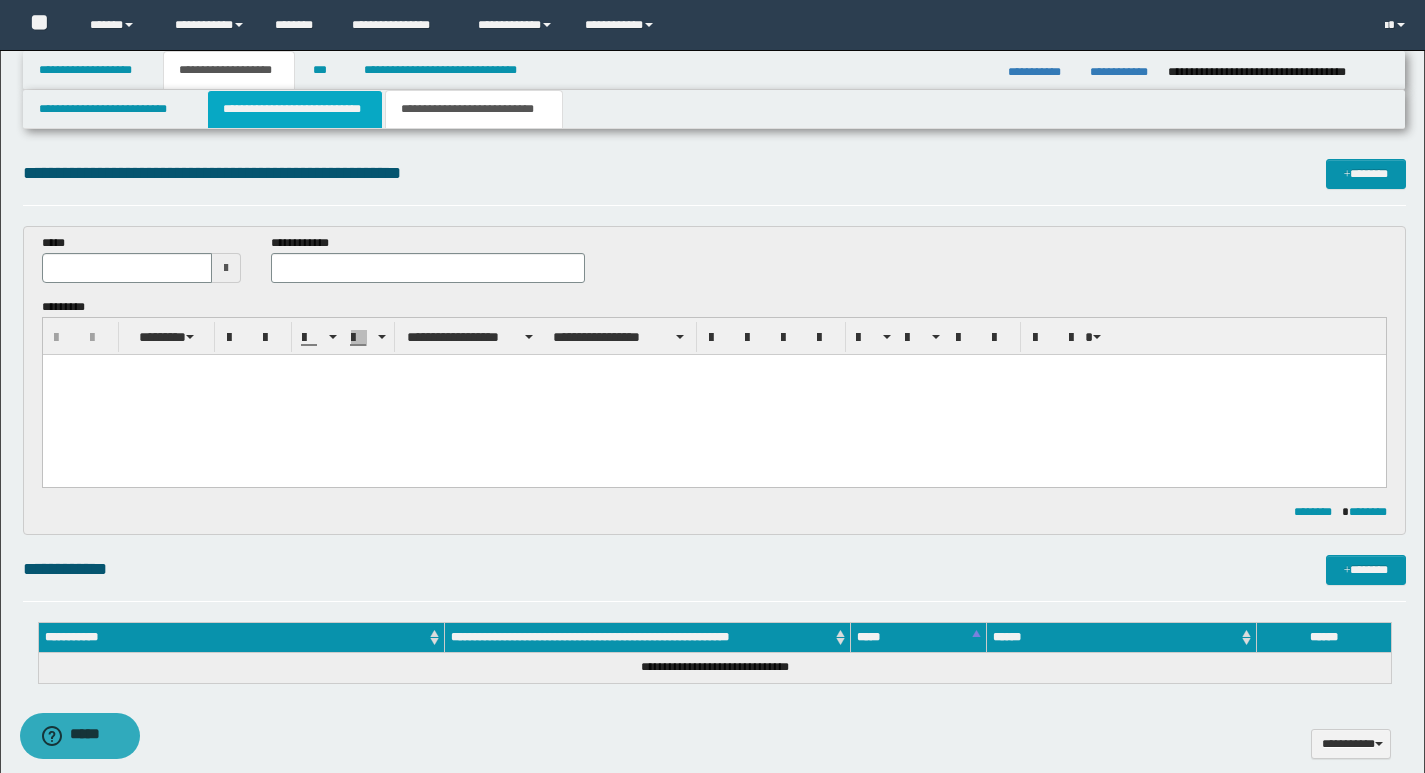 click on "**********" at bounding box center (295, 109) 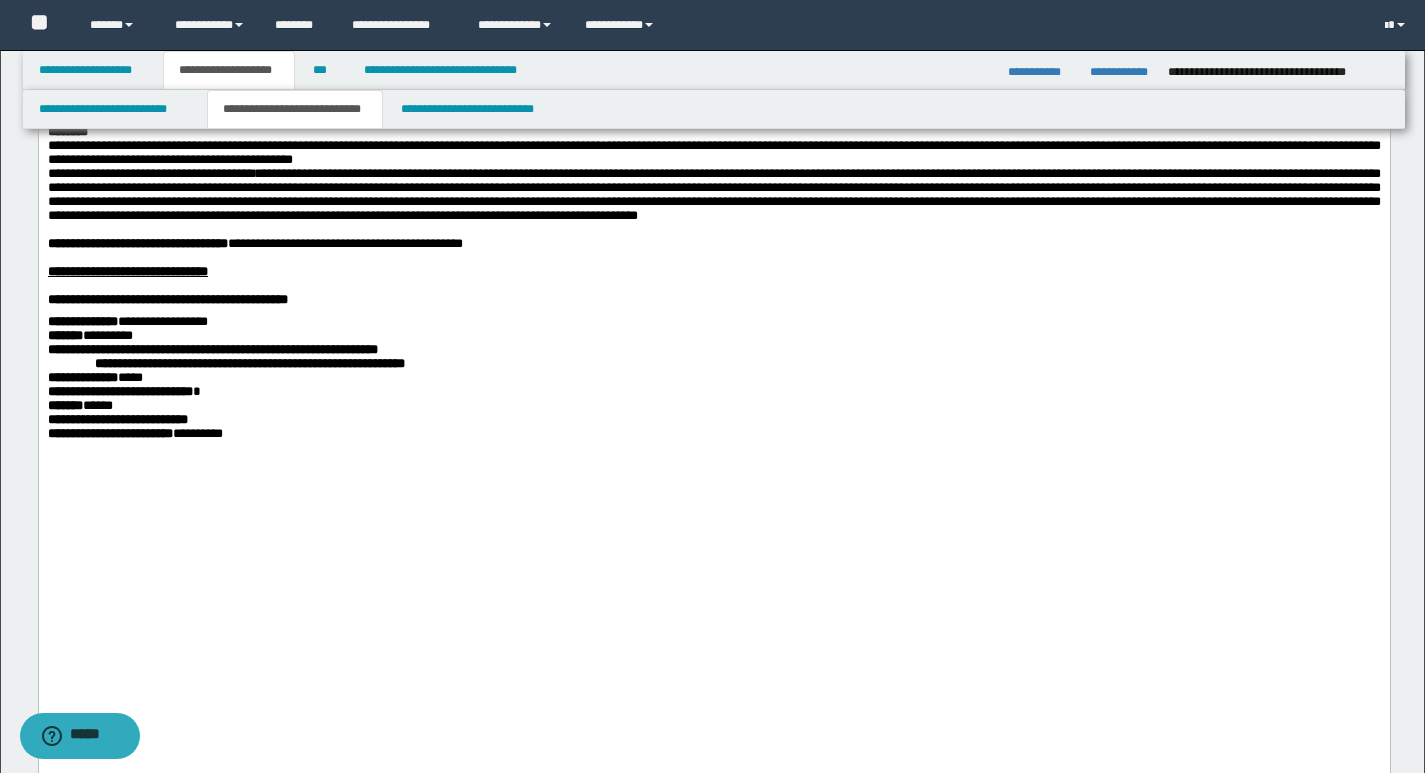 scroll, scrollTop: 1100, scrollLeft: 0, axis: vertical 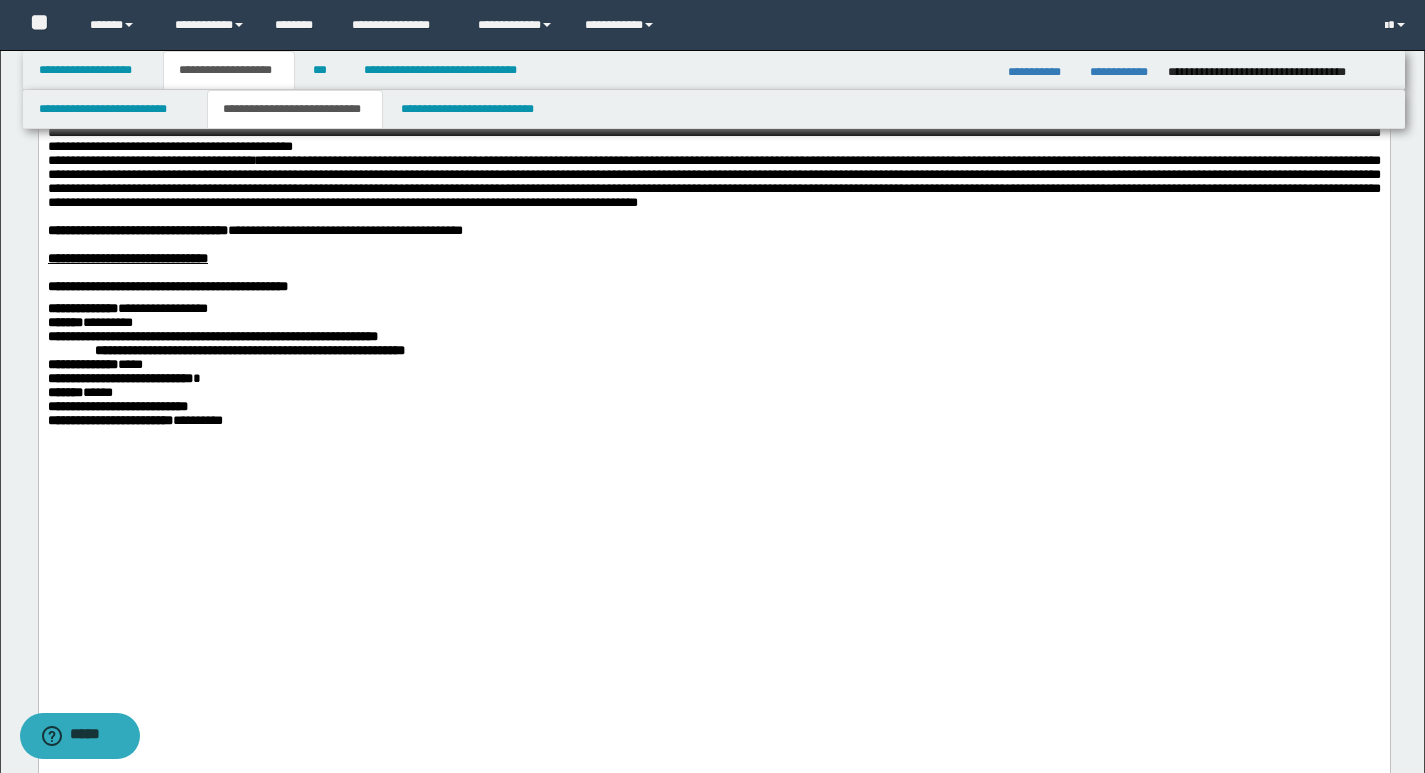 click on "**********" at bounding box center [713, 259] 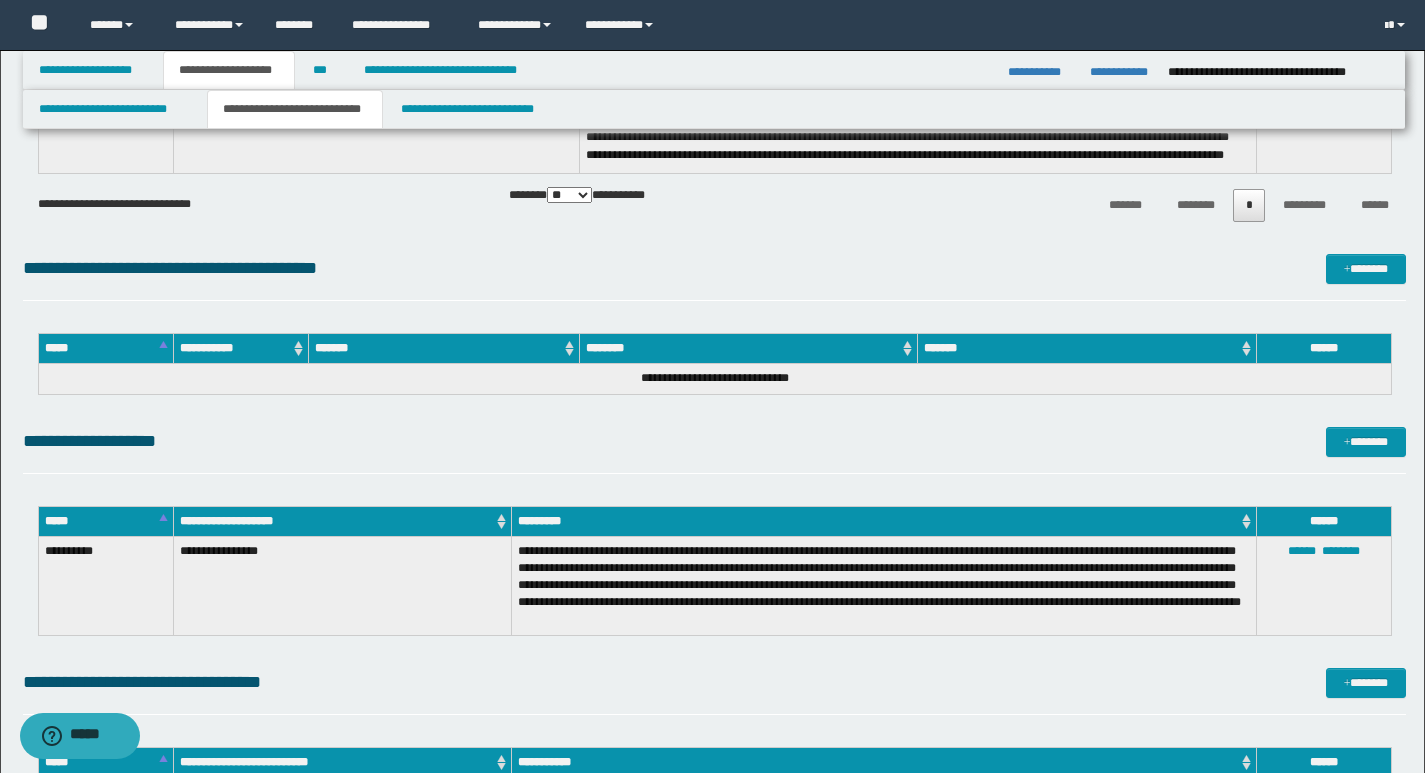 scroll, scrollTop: 3400, scrollLeft: 0, axis: vertical 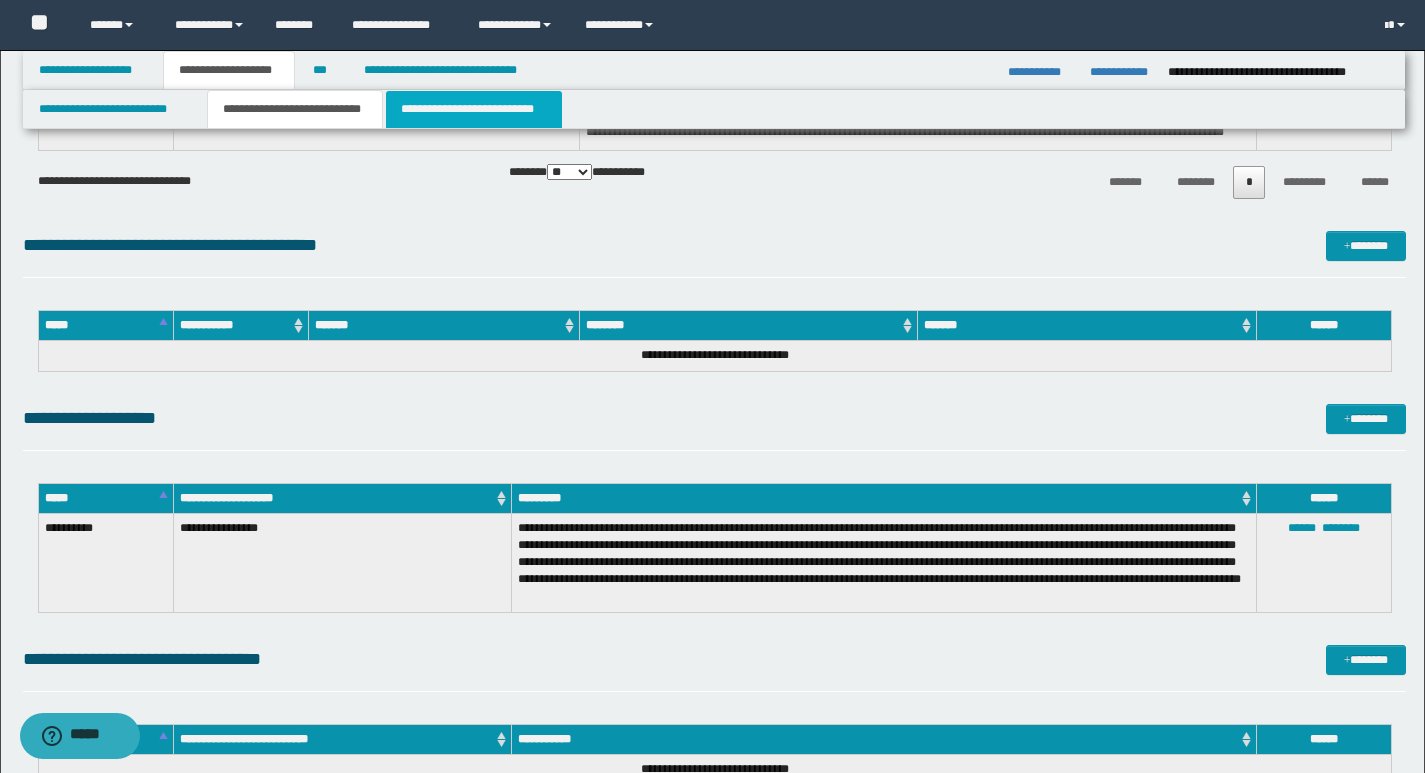click on "**********" at bounding box center [474, 109] 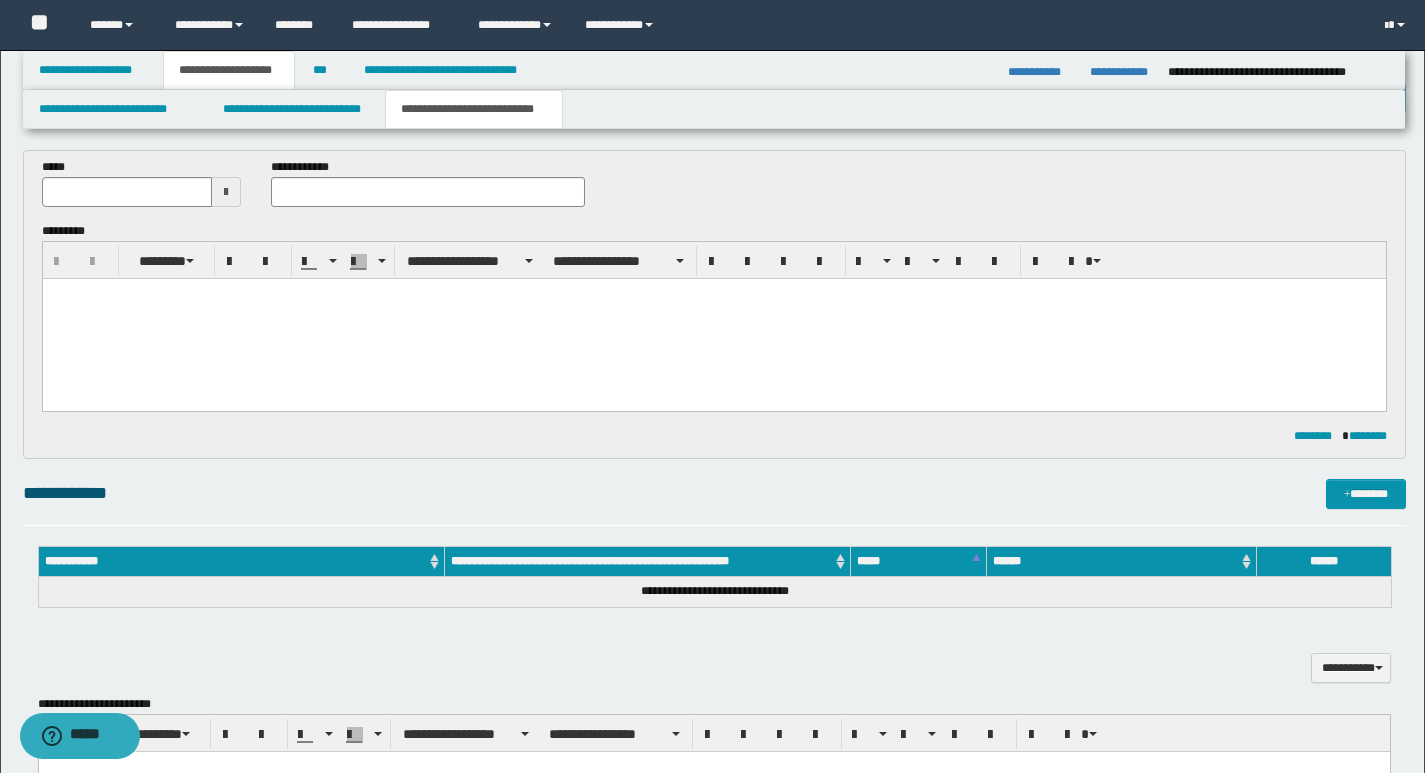 scroll, scrollTop: 0, scrollLeft: 0, axis: both 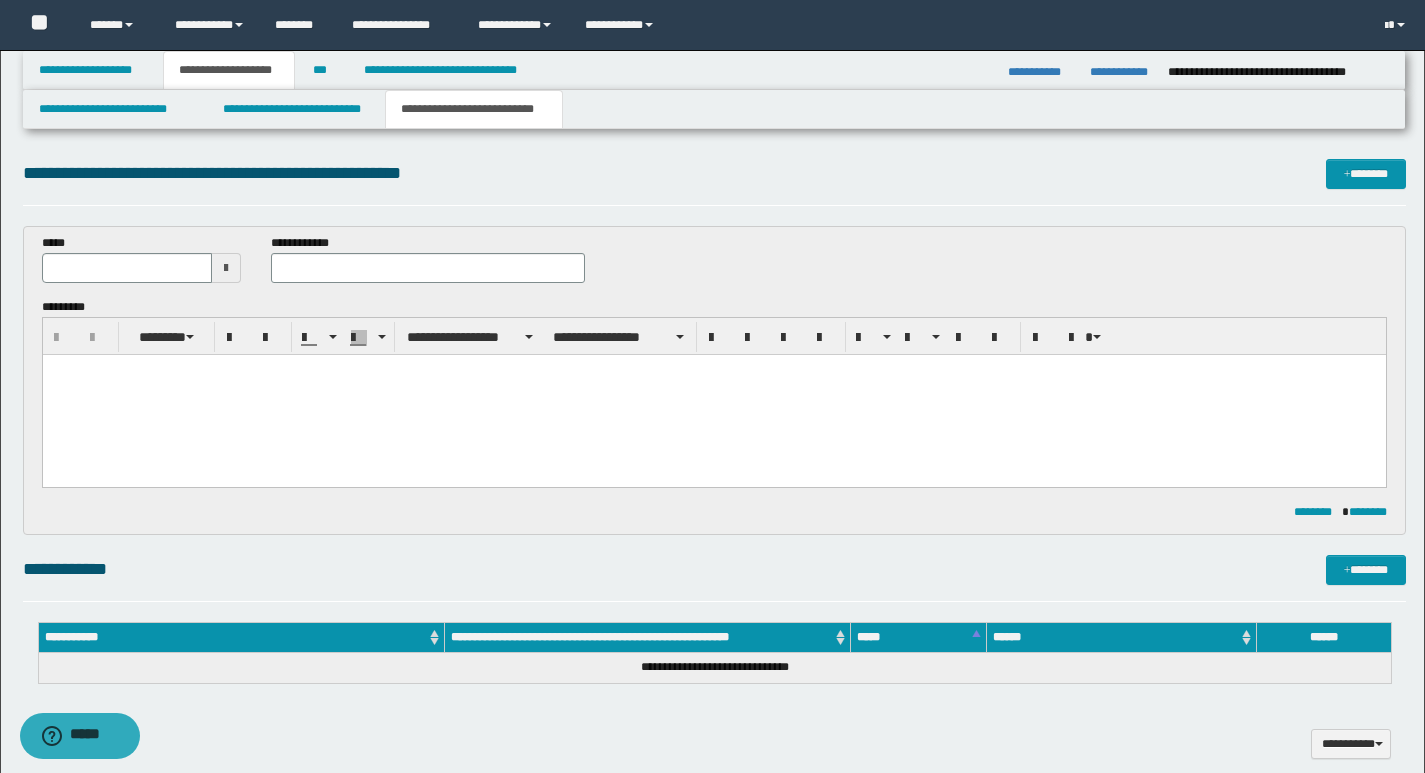 click at bounding box center (713, 395) 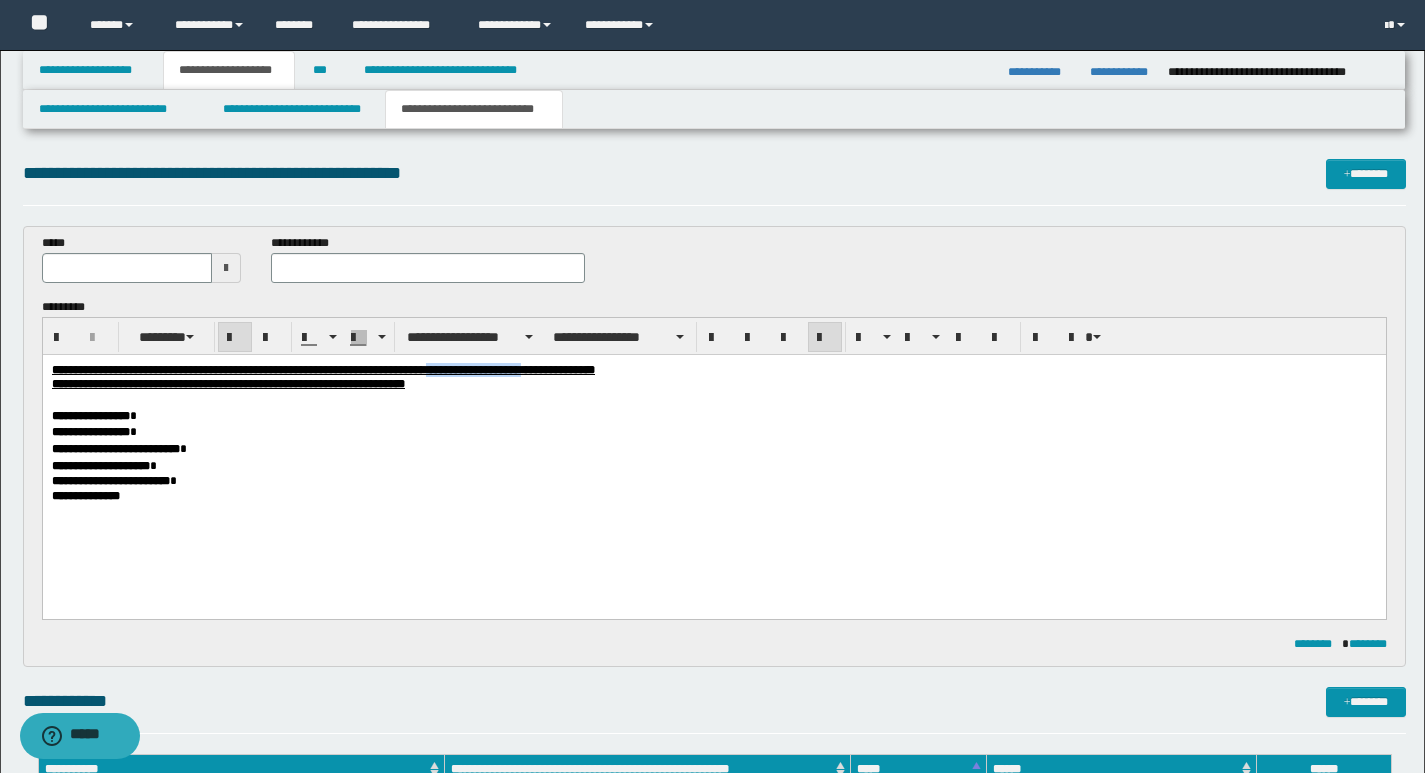 drag, startPoint x: 582, startPoint y: 367, endPoint x: 691, endPoint y: 369, distance: 109.01835 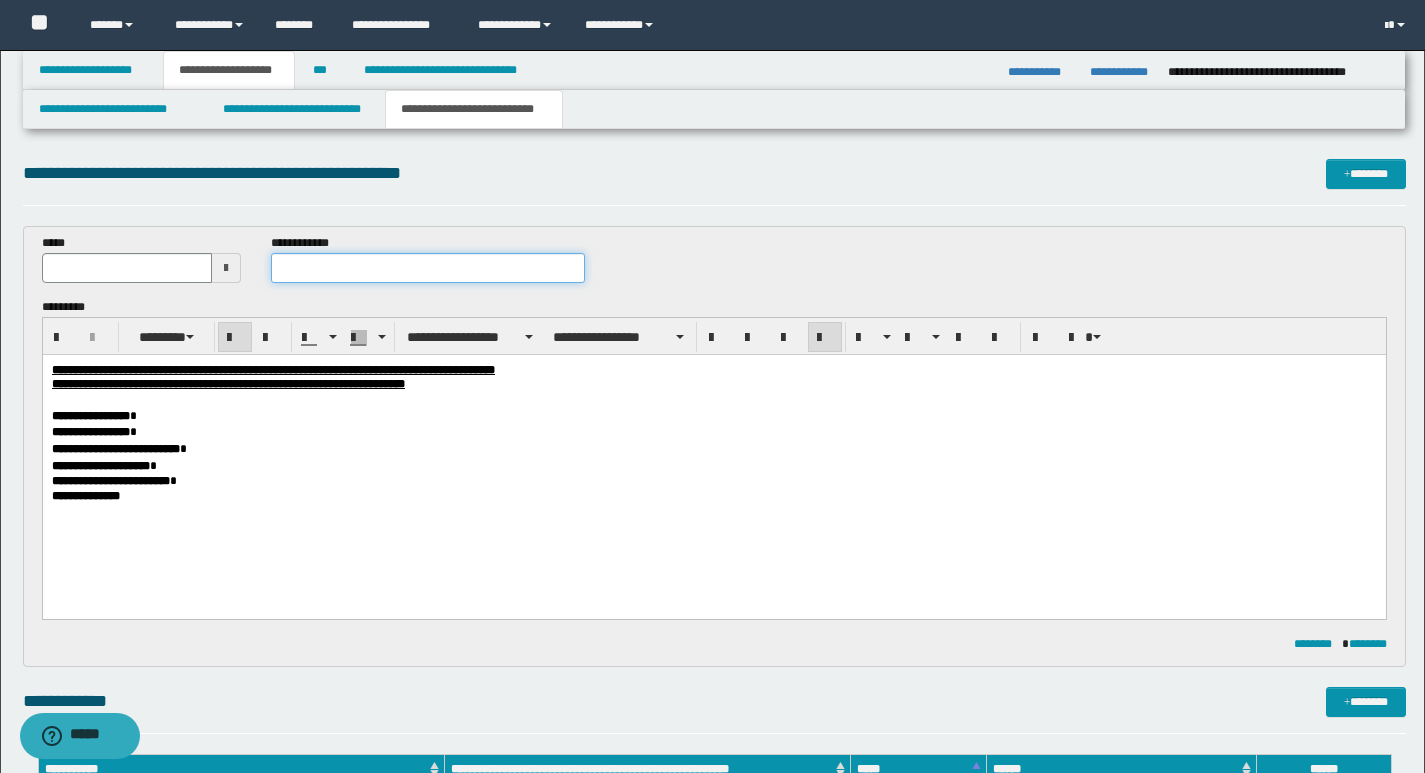 drag, startPoint x: 284, startPoint y: 270, endPoint x: 298, endPoint y: 275, distance: 14.866069 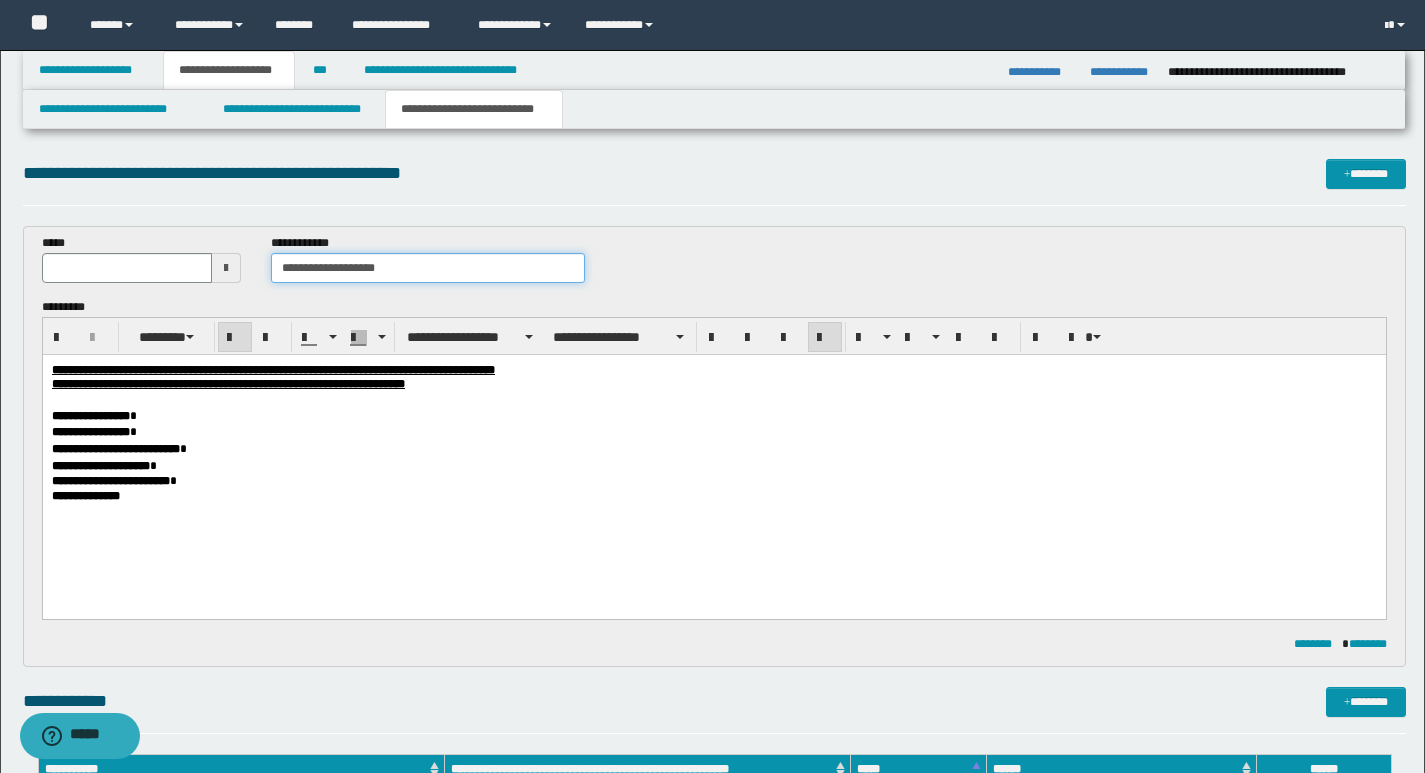 type on "**********" 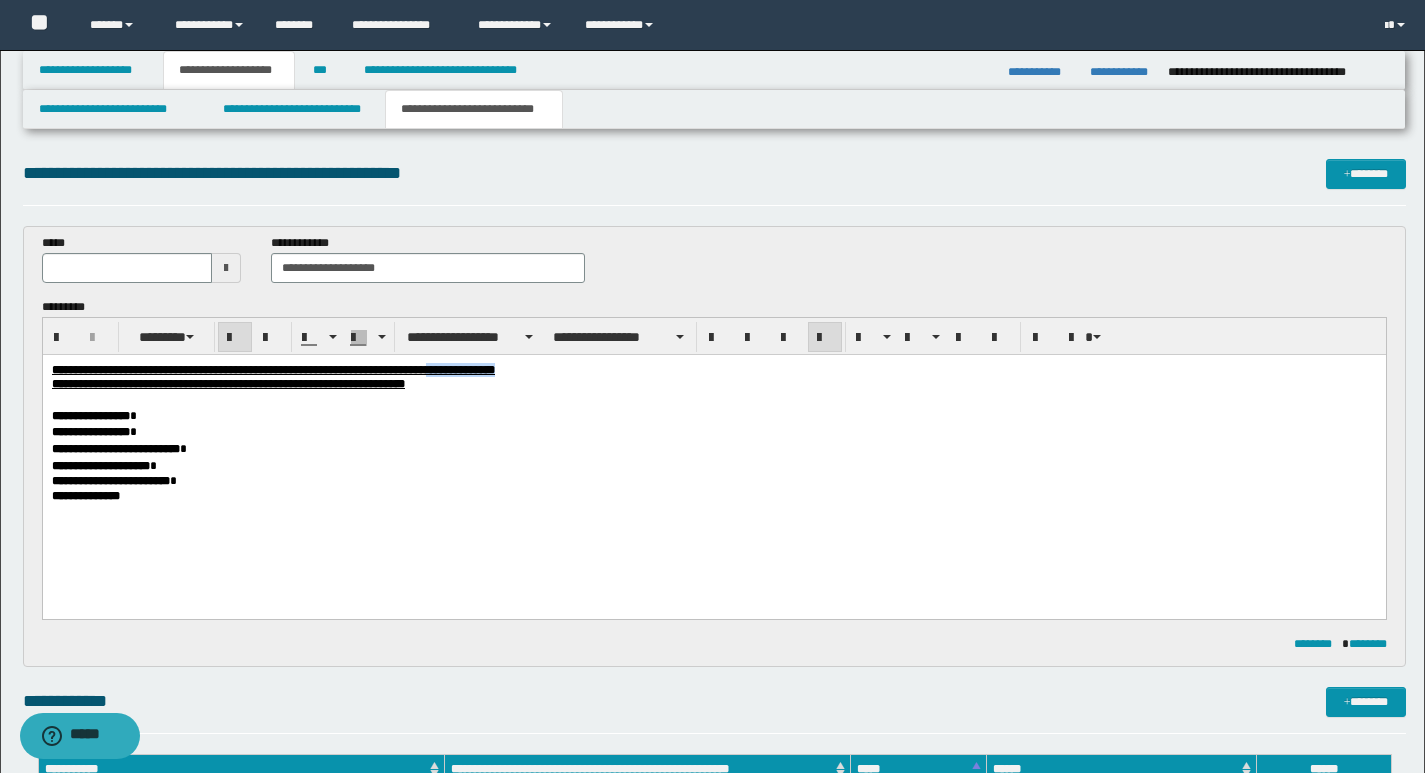 drag, startPoint x: 584, startPoint y: 369, endPoint x: 679, endPoint y: 369, distance: 95 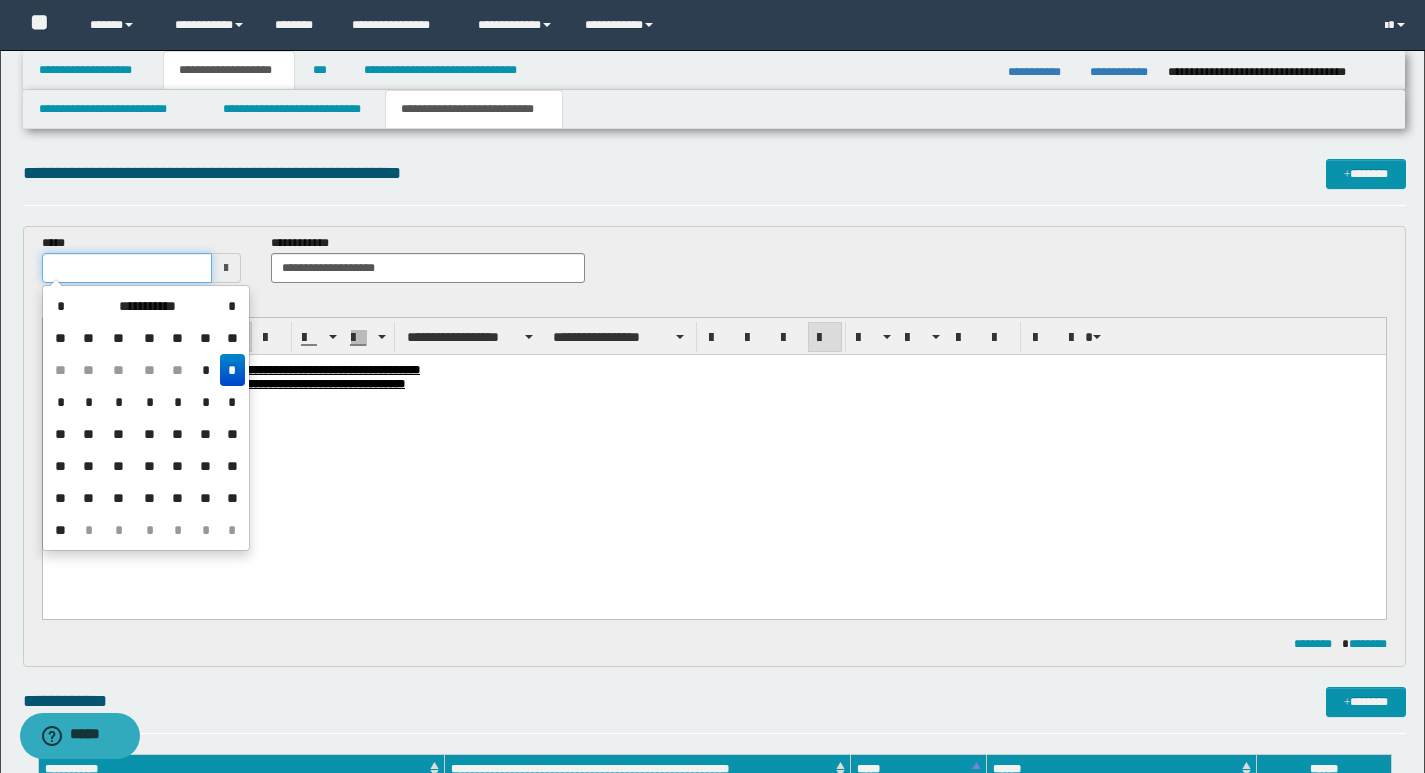 click at bounding box center [127, 268] 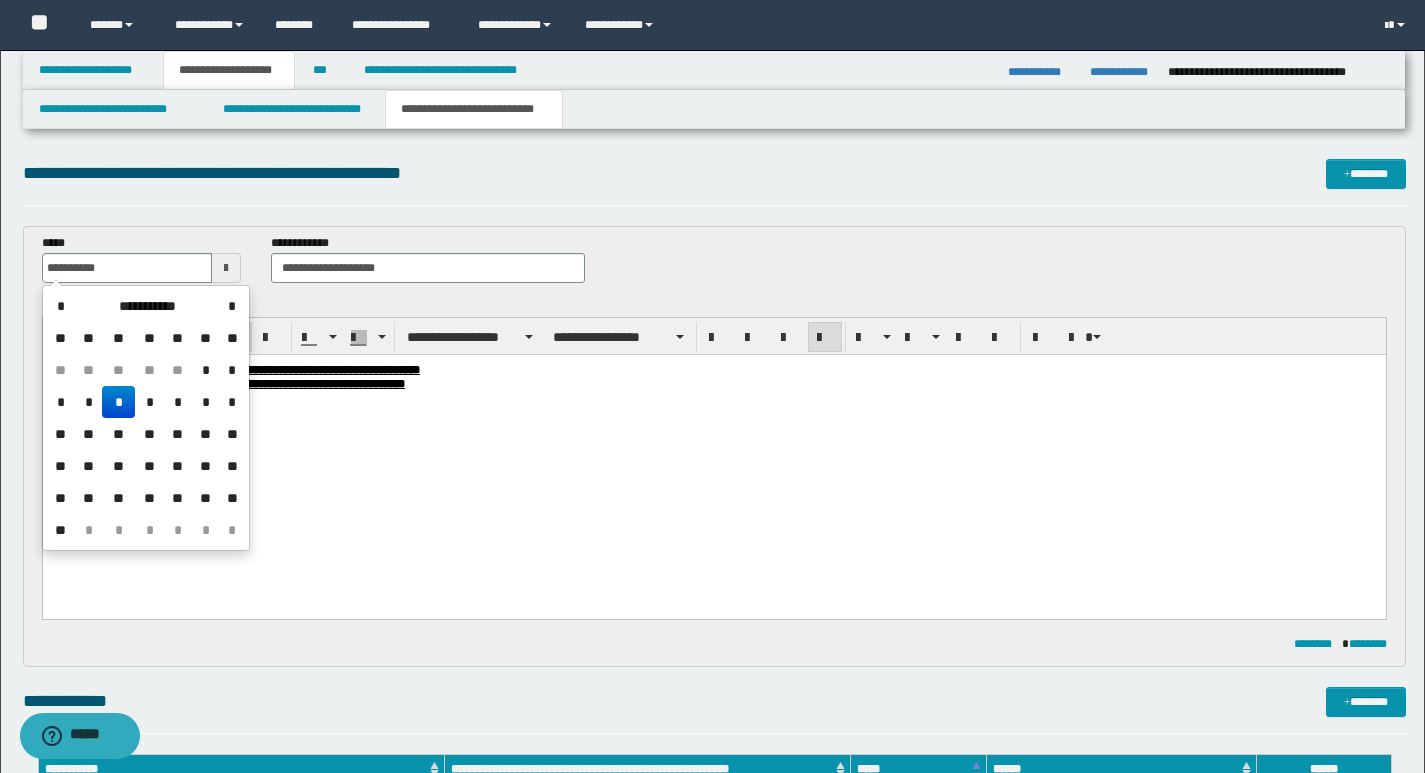 click on "*" at bounding box center [118, 402] 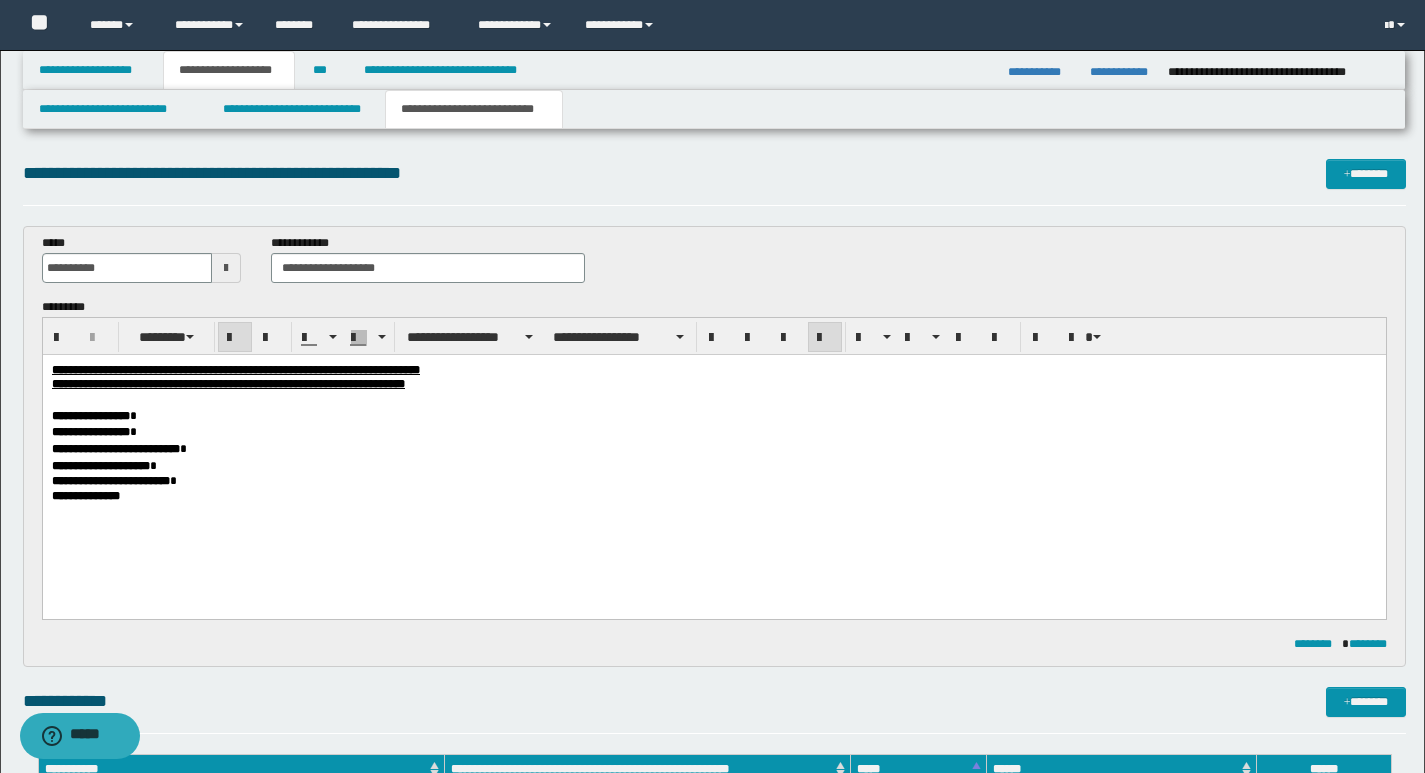 click on "**********" at bounding box center (713, 459) 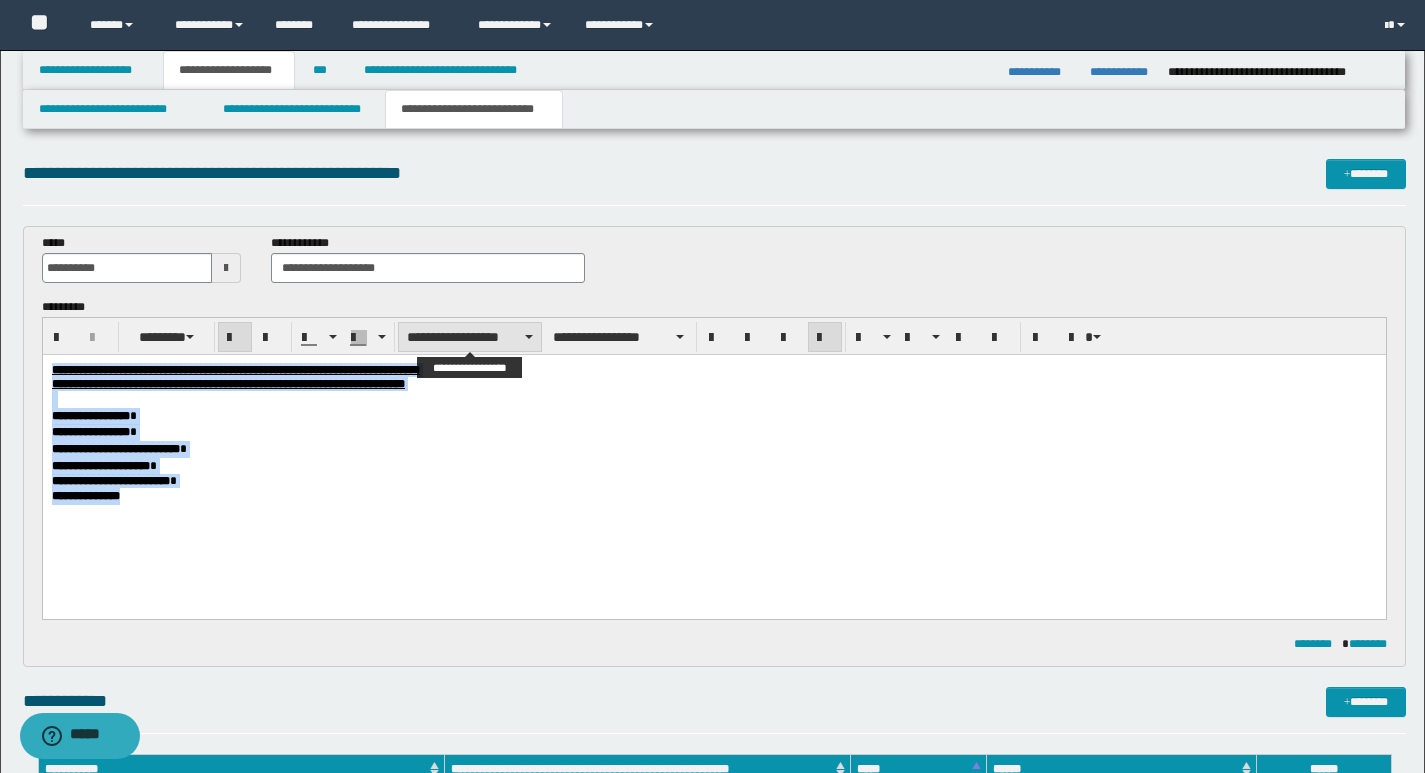 click on "**********" at bounding box center [470, 337] 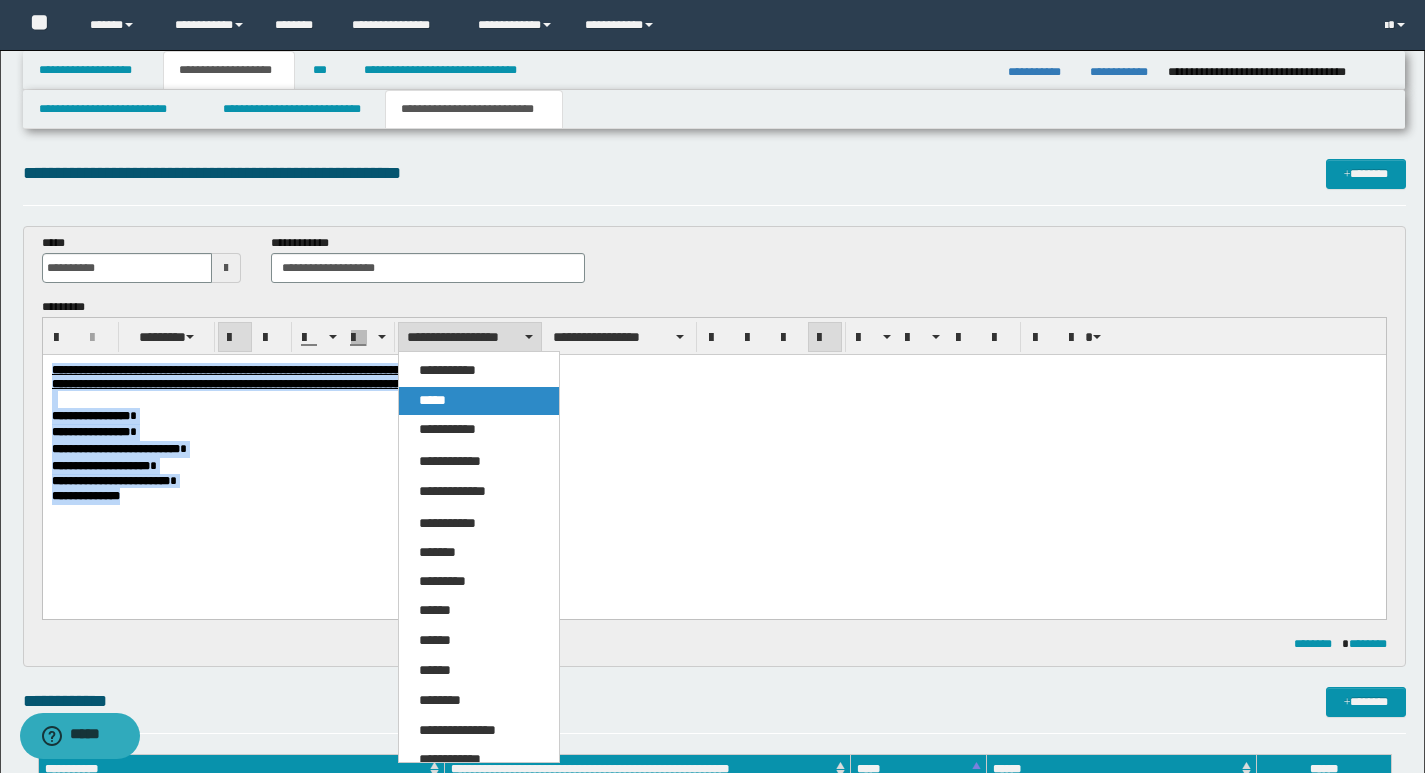 click on "*****" at bounding box center [432, 400] 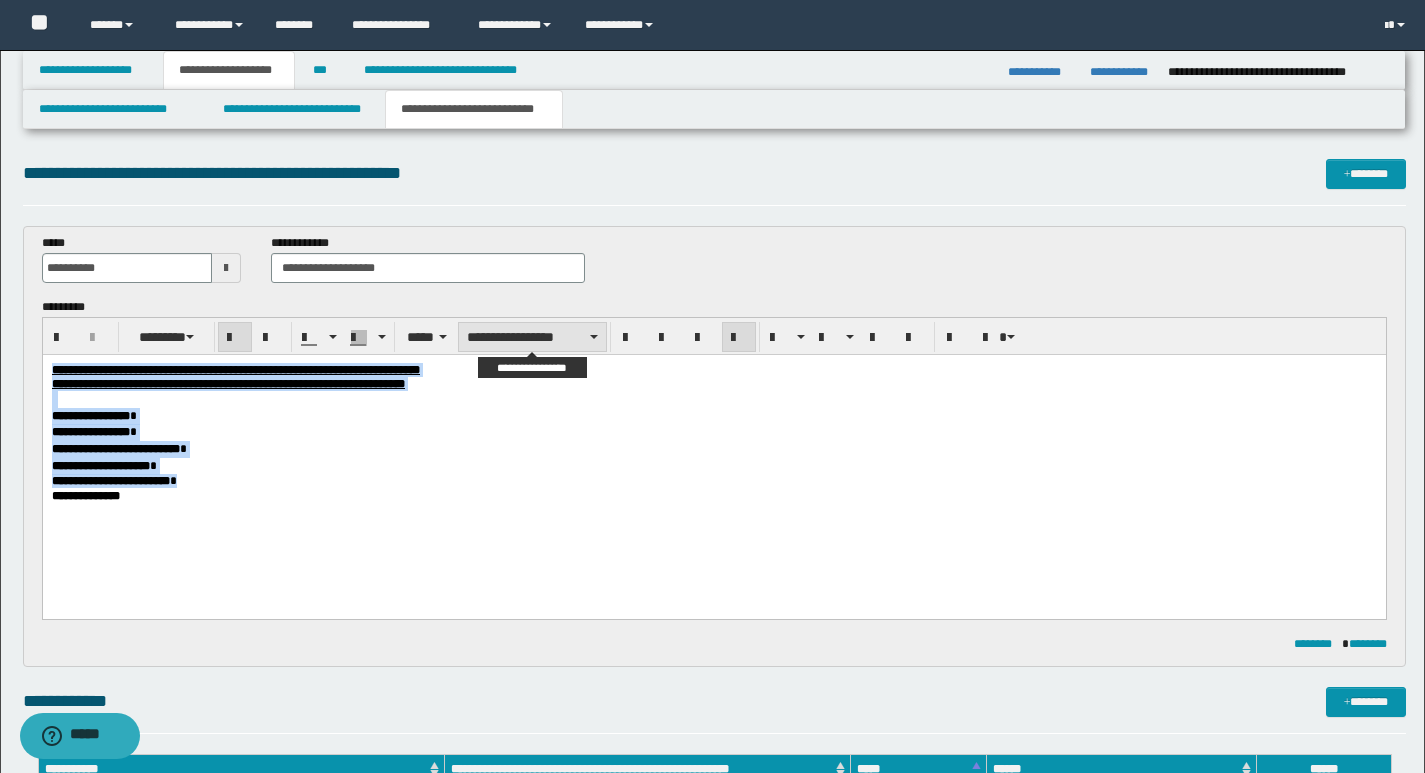 click on "**********" at bounding box center [532, 337] 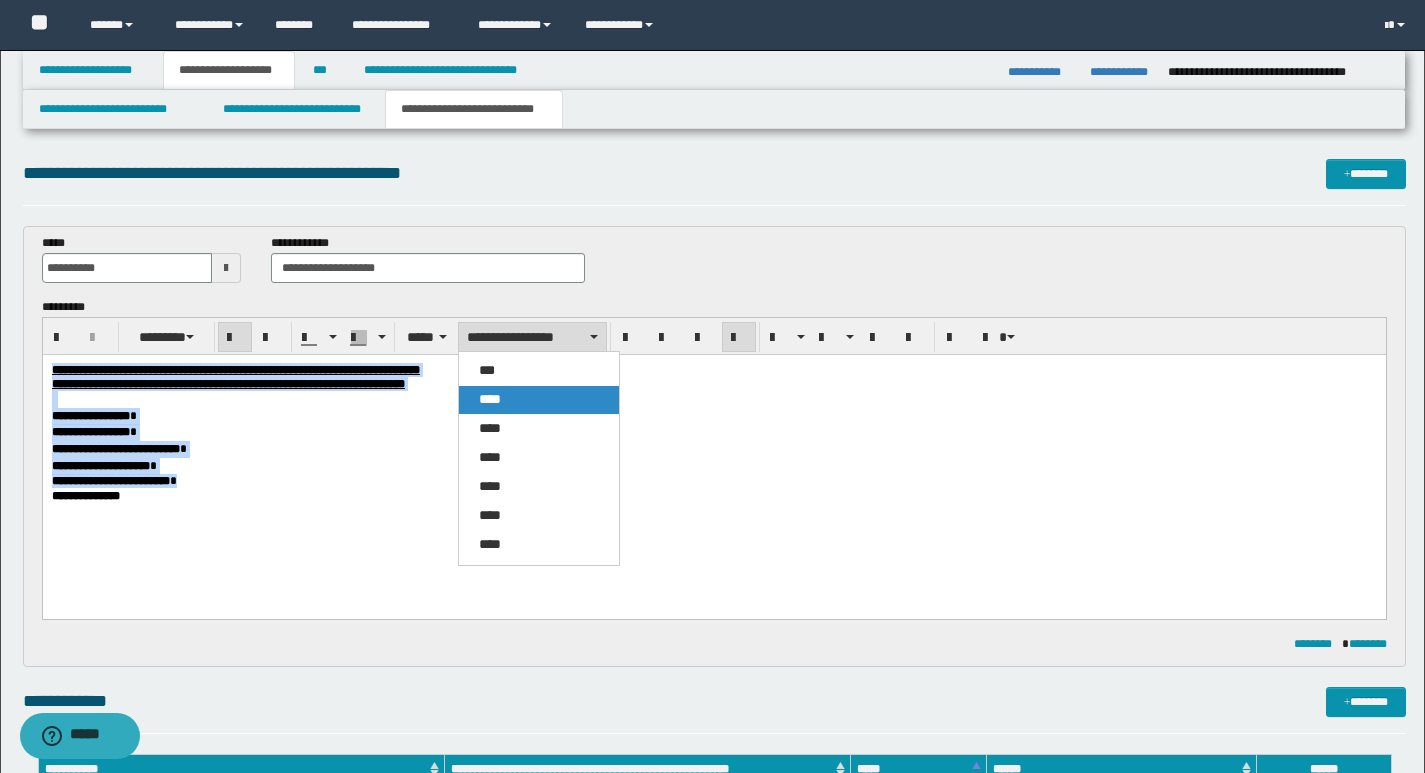click on "****" at bounding box center [490, 399] 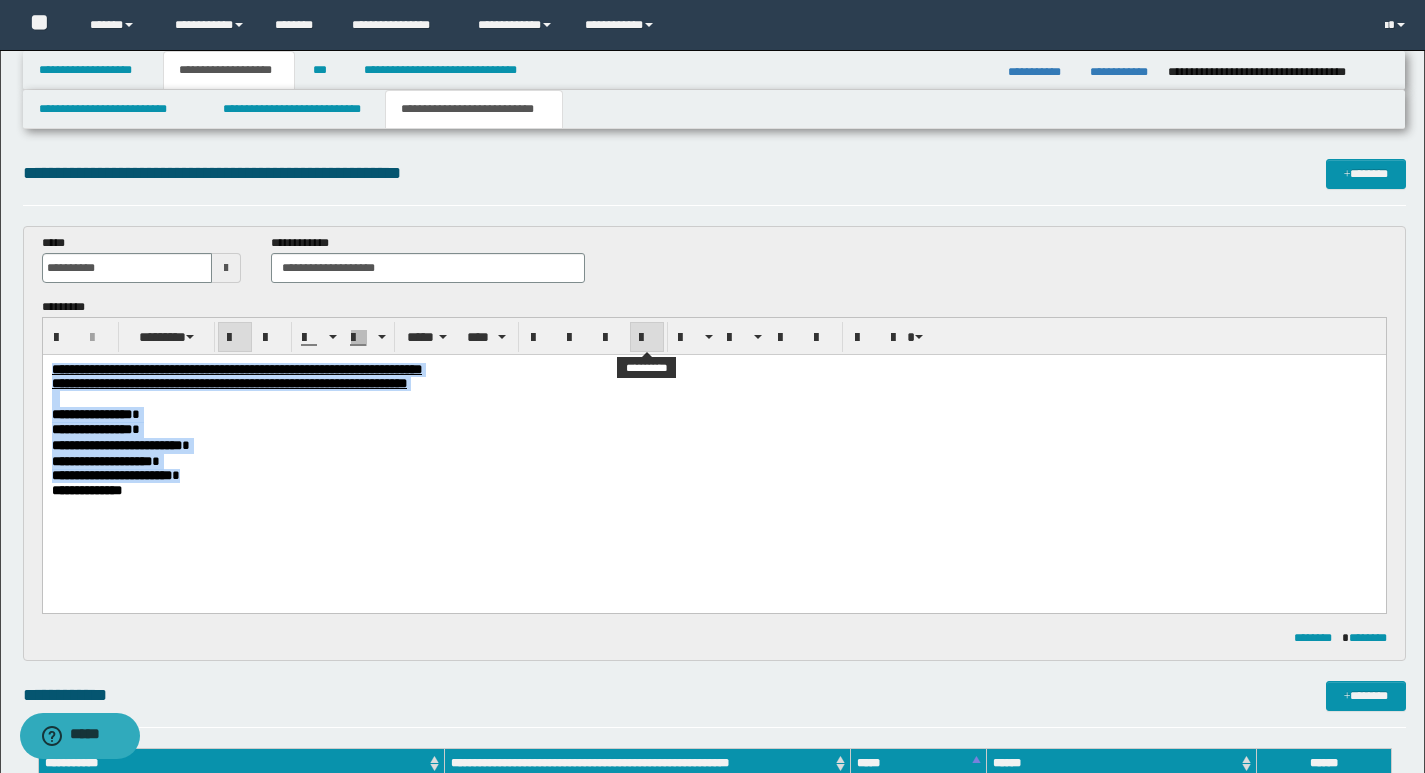 click at bounding box center (647, 338) 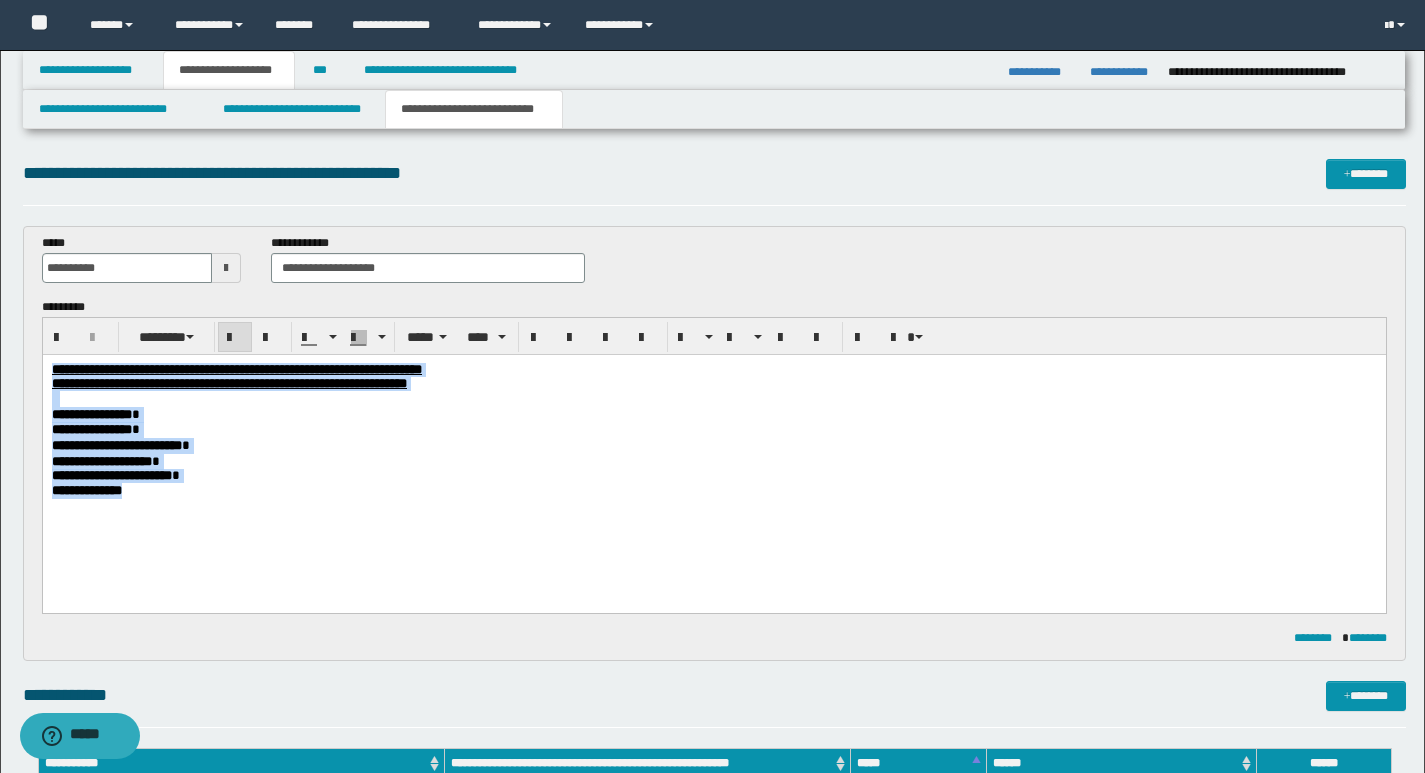 click on "**********" at bounding box center [713, 446] 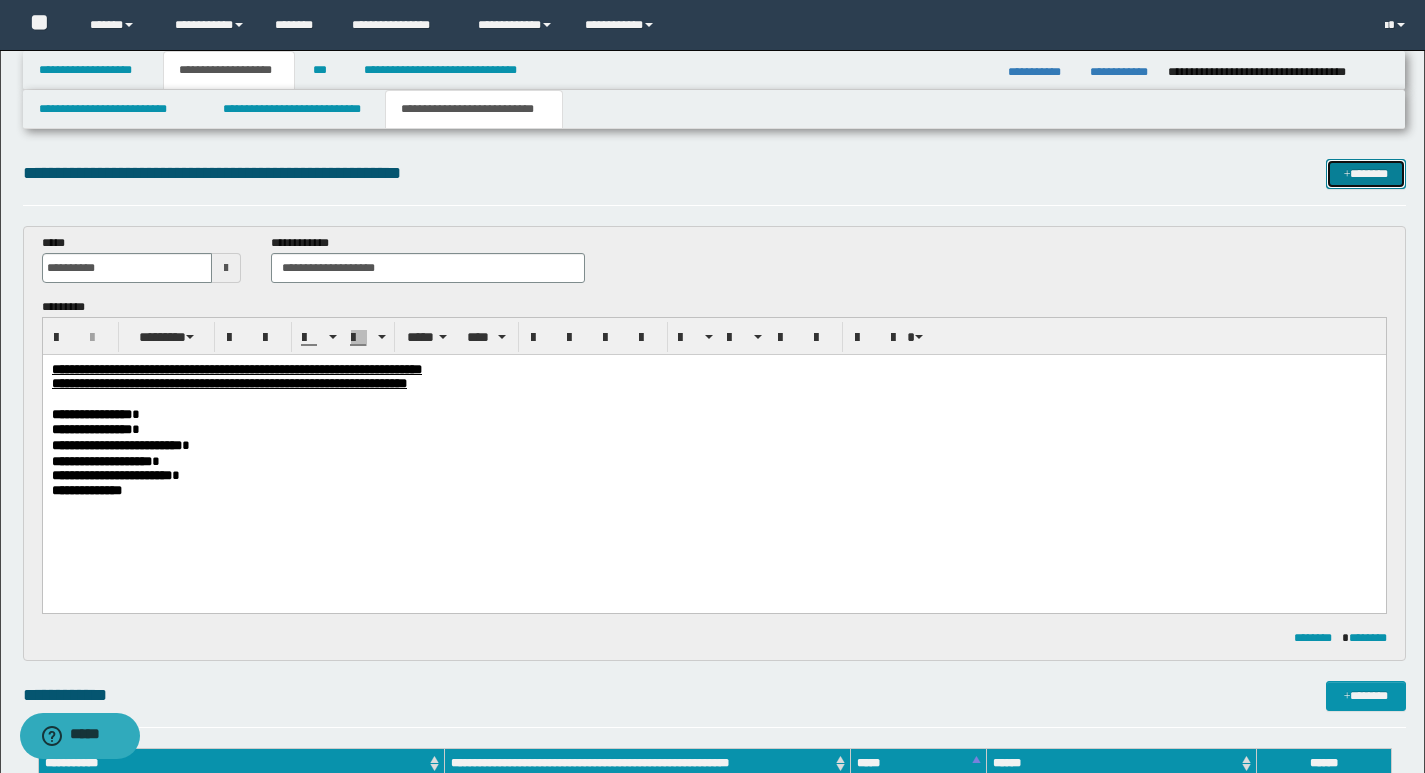 click on "*******" at bounding box center (1366, 174) 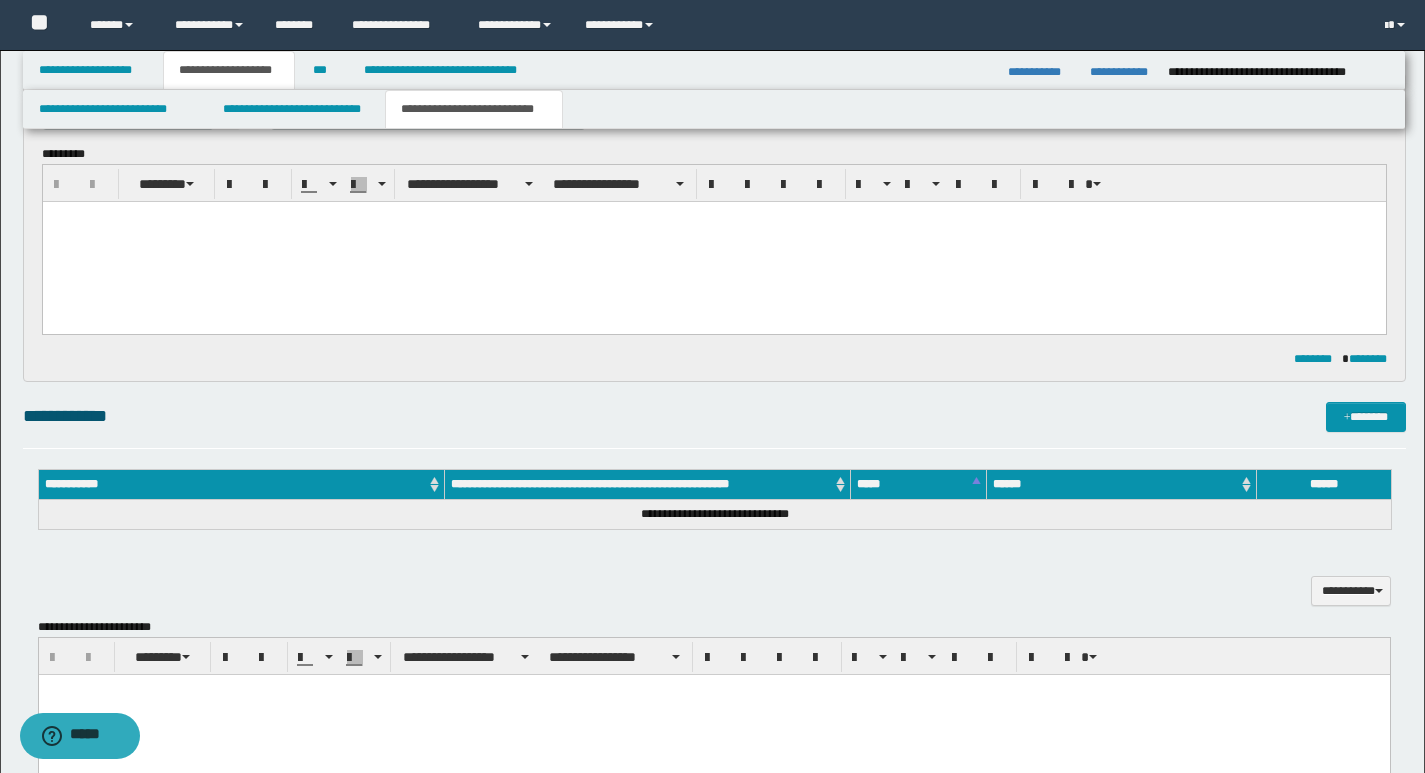 scroll, scrollTop: 0, scrollLeft: 0, axis: both 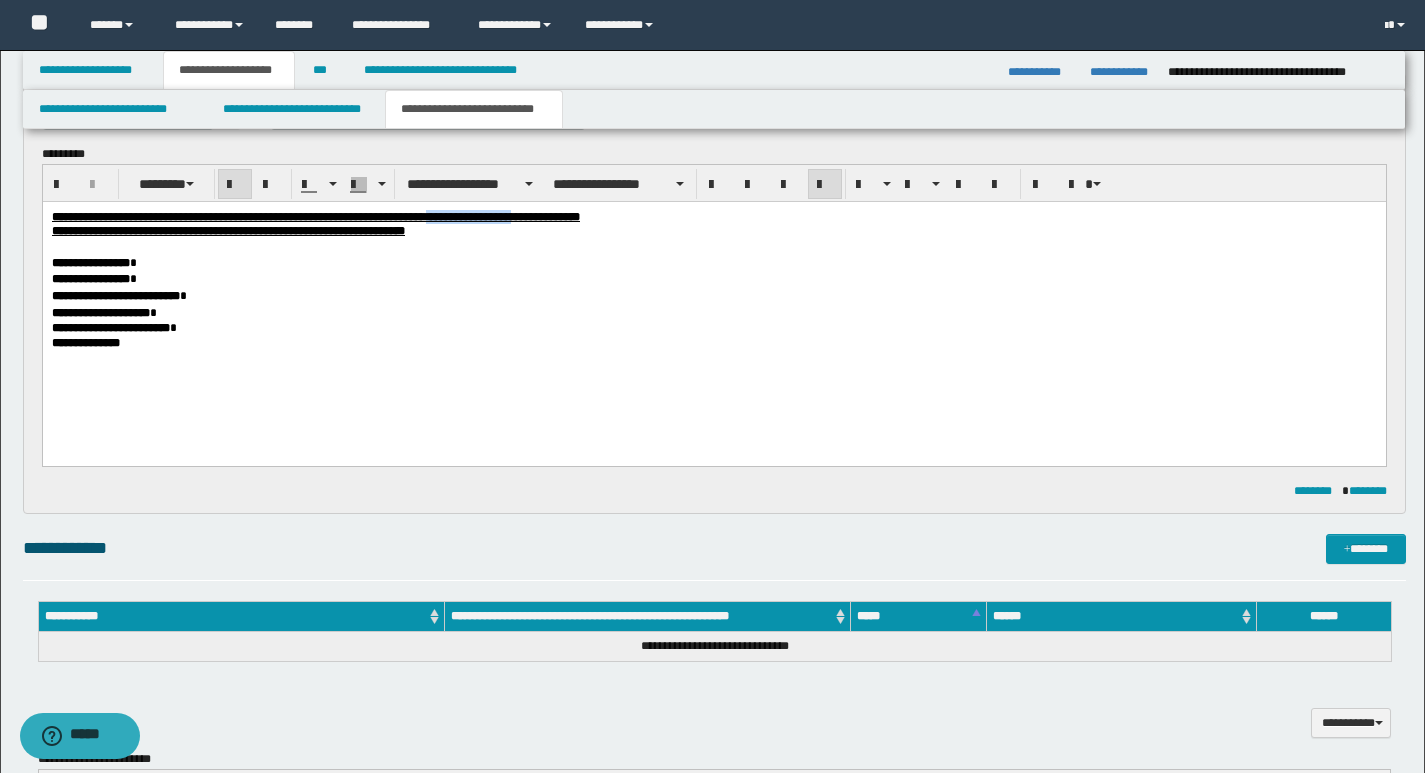 drag, startPoint x: 585, startPoint y: 214, endPoint x: 677, endPoint y: 211, distance: 92.0489 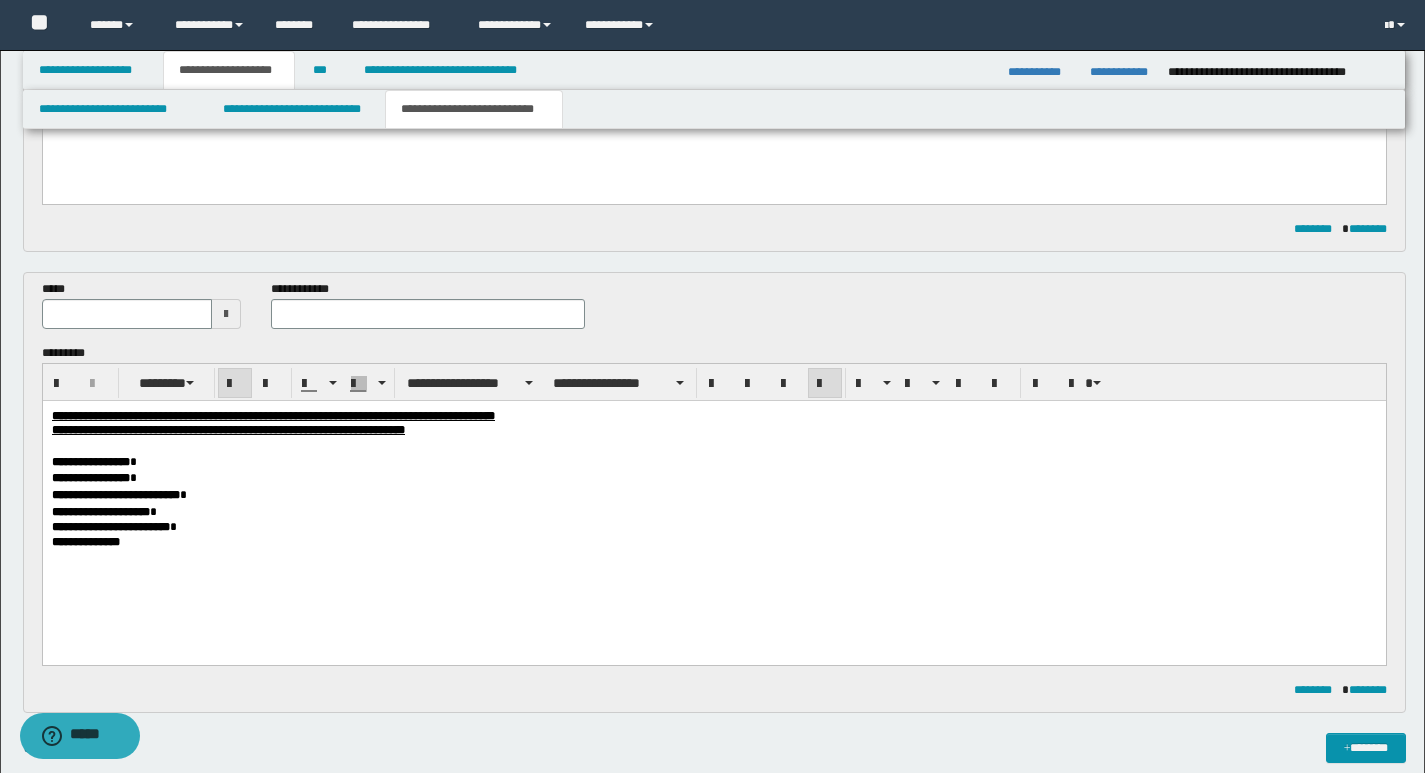 scroll, scrollTop: 408, scrollLeft: 0, axis: vertical 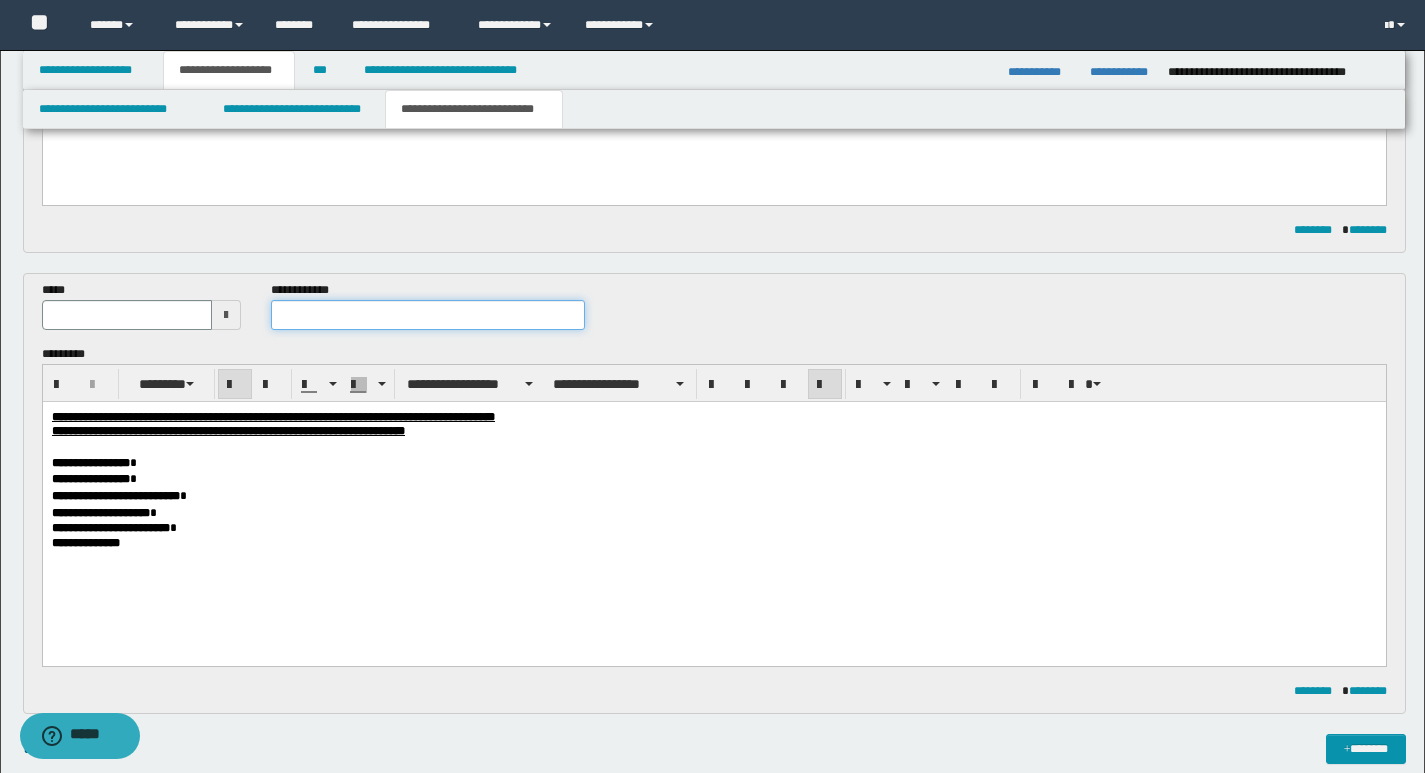 drag, startPoint x: 293, startPoint y: 312, endPoint x: 315, endPoint y: 311, distance: 22.022715 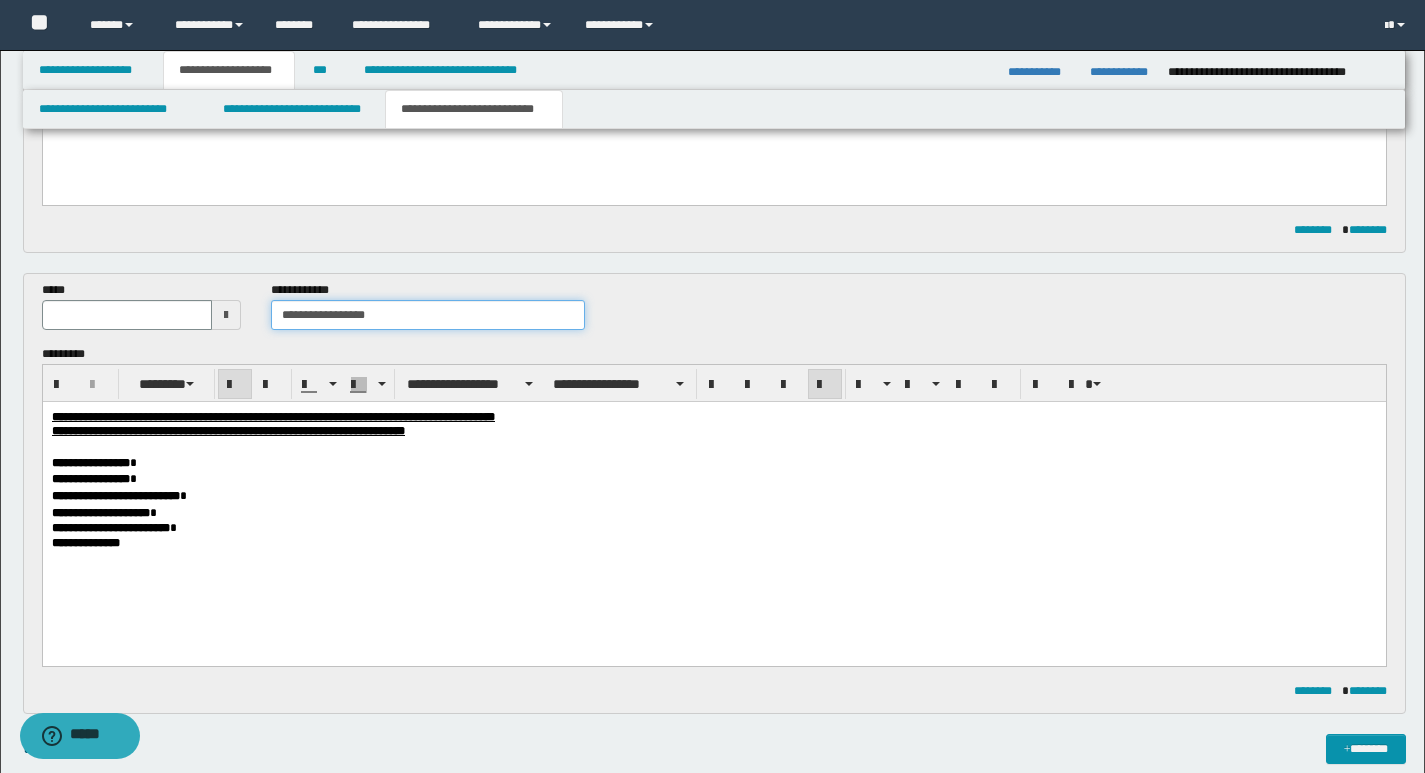 type on "**********" 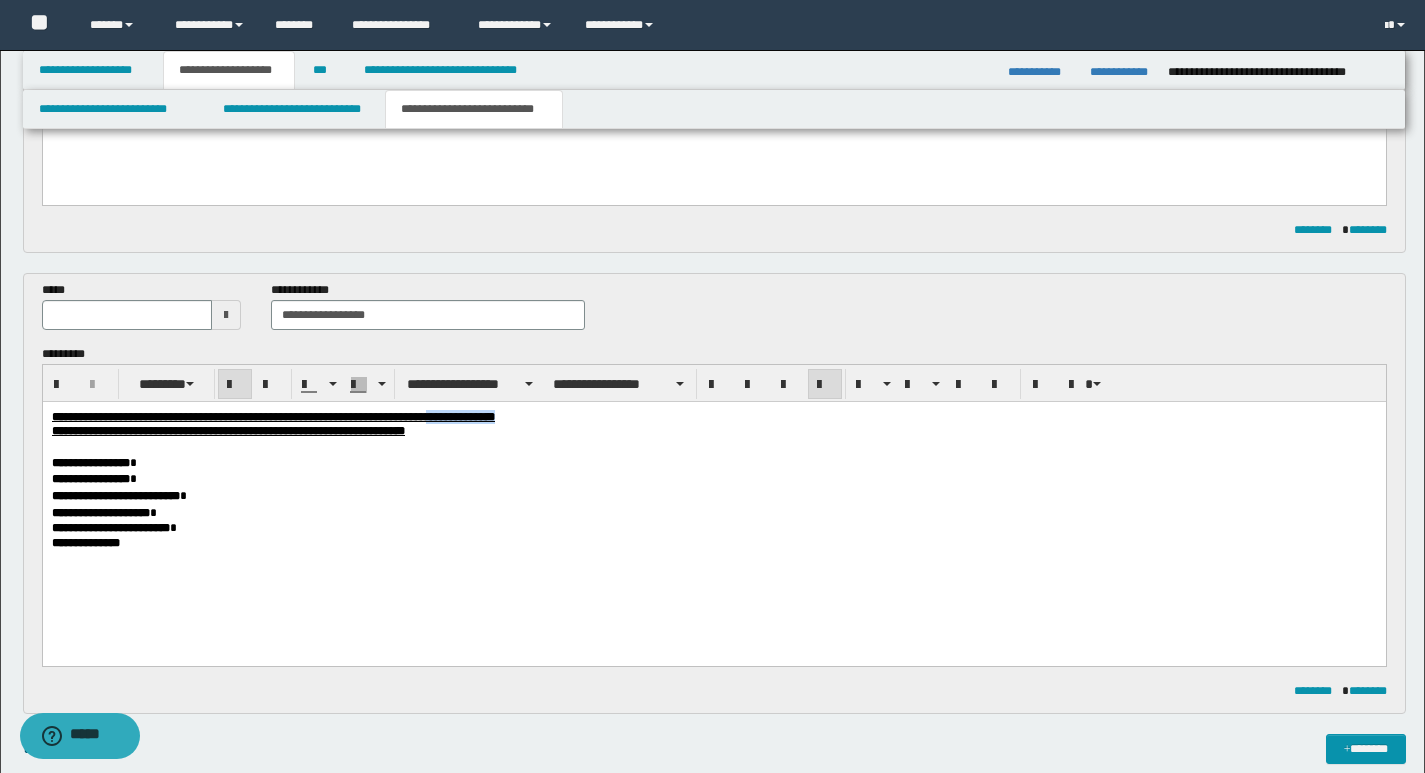 drag, startPoint x: 583, startPoint y: 422, endPoint x: 655, endPoint y: 417, distance: 72.1734 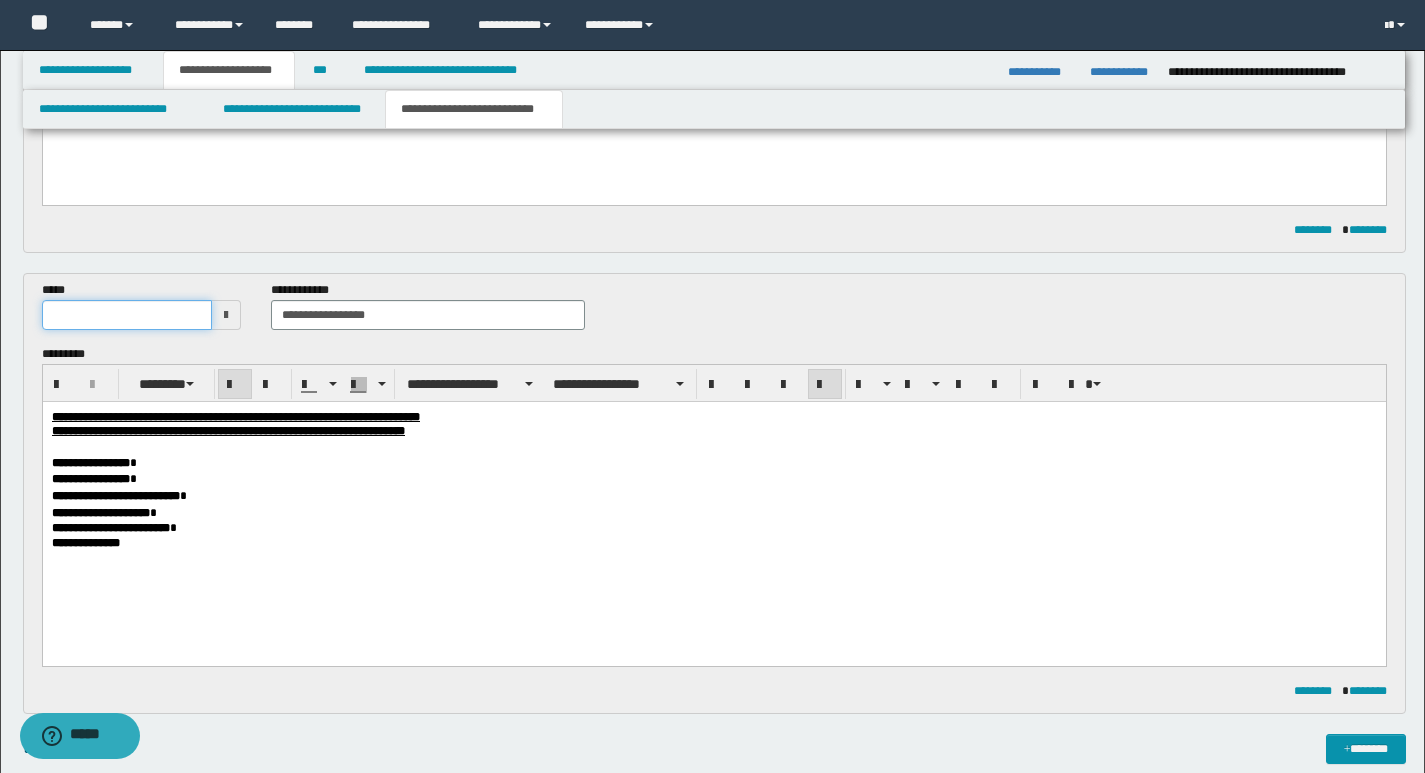 click at bounding box center (127, 315) 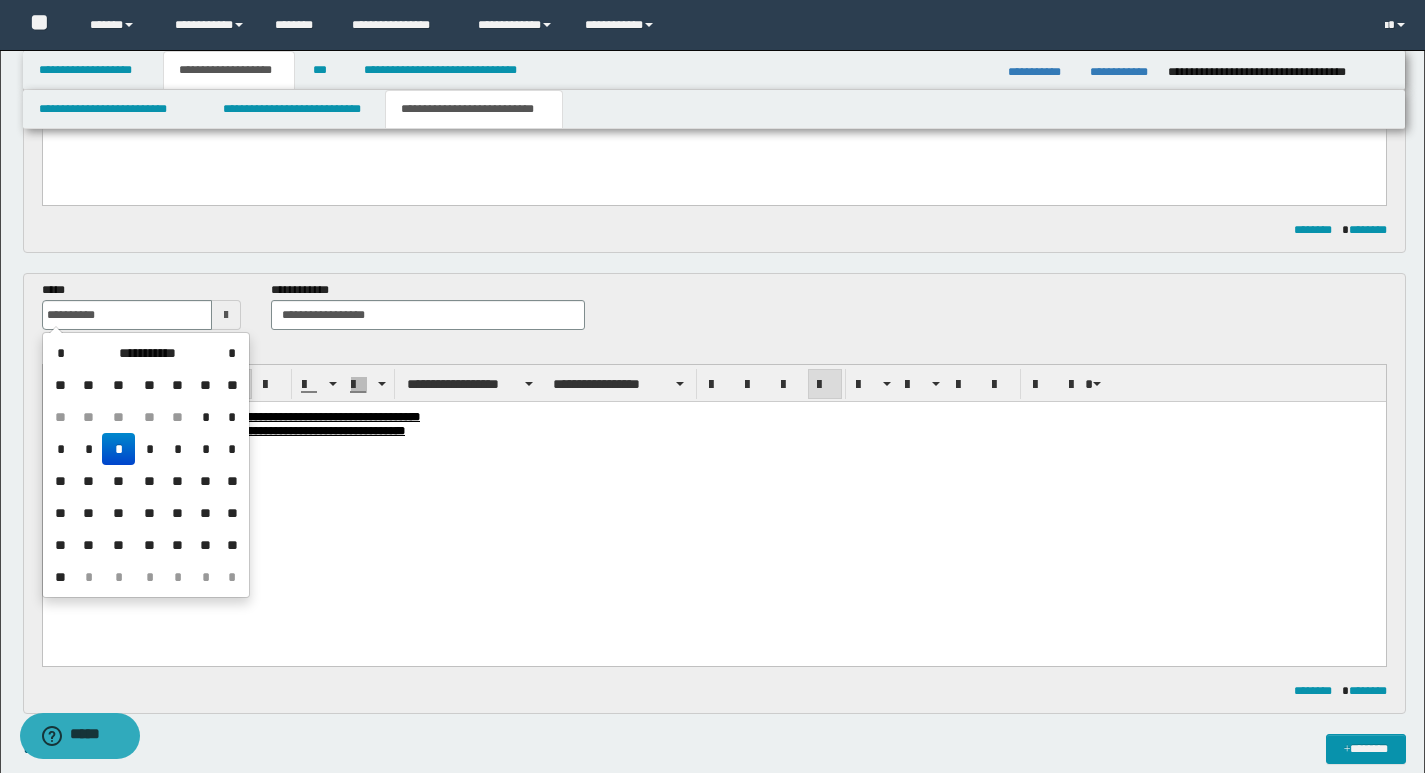 drag, startPoint x: 120, startPoint y: 450, endPoint x: 255, endPoint y: 82, distance: 391.98087 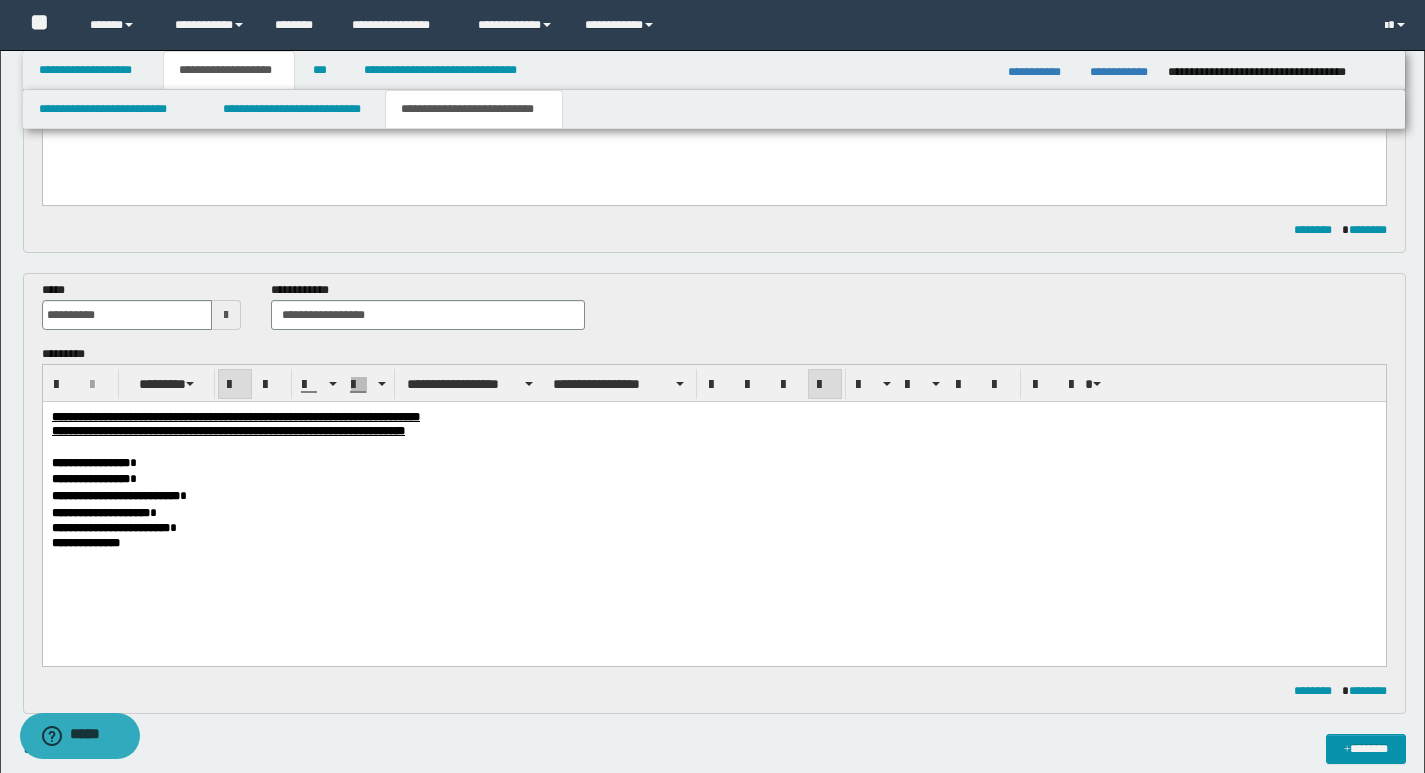 click on "**********" at bounding box center [713, 495] 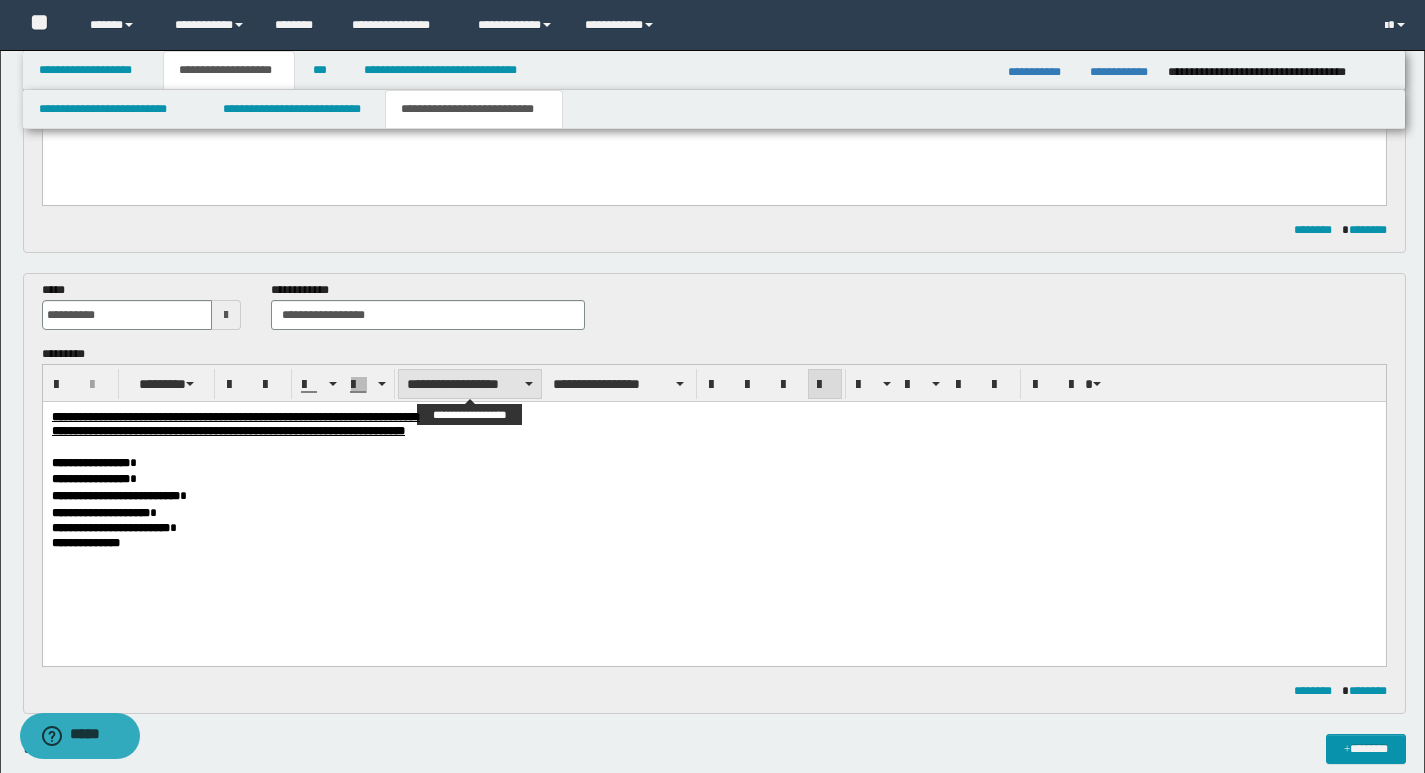 click on "**********" at bounding box center (470, 384) 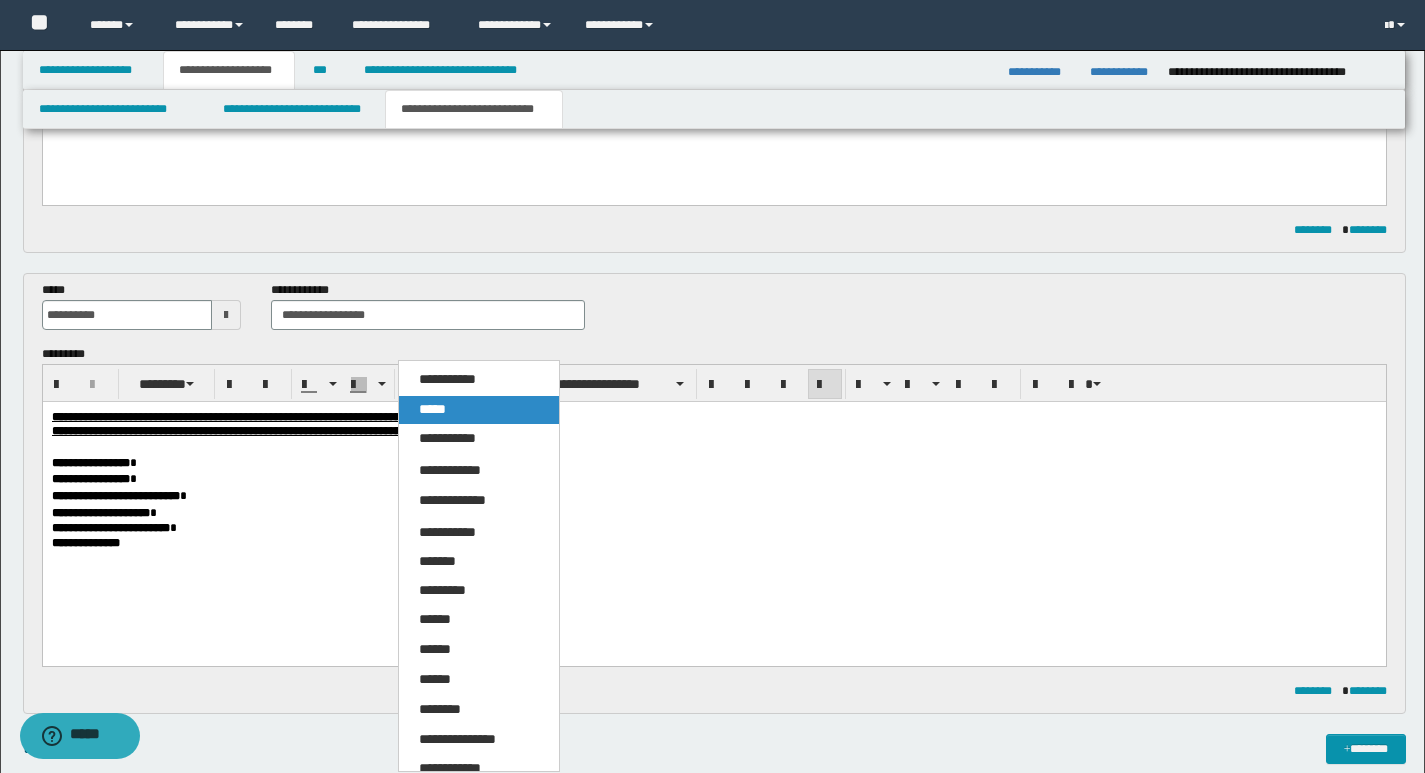 drag, startPoint x: 435, startPoint y: 415, endPoint x: 495, endPoint y: 6, distance: 413.37756 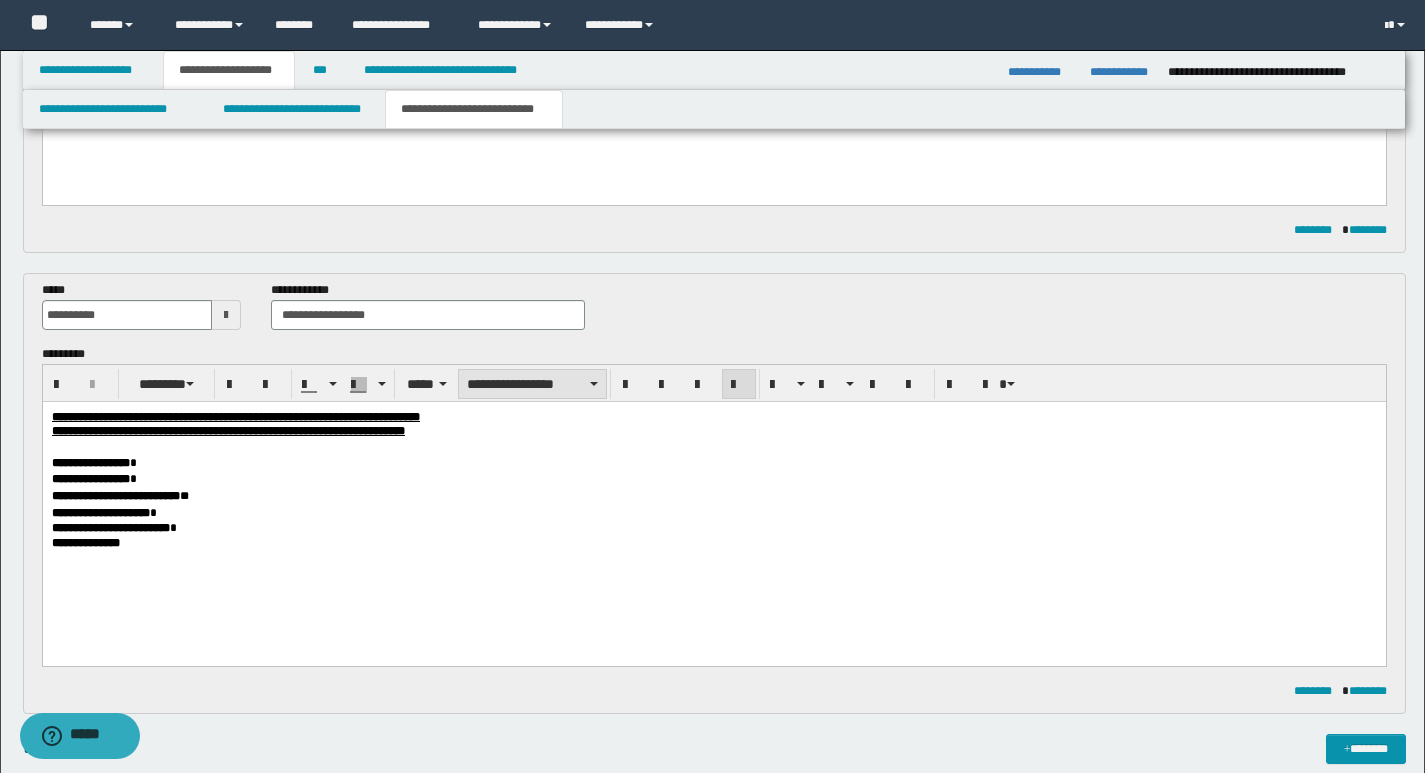 click on "**********" at bounding box center [532, 384] 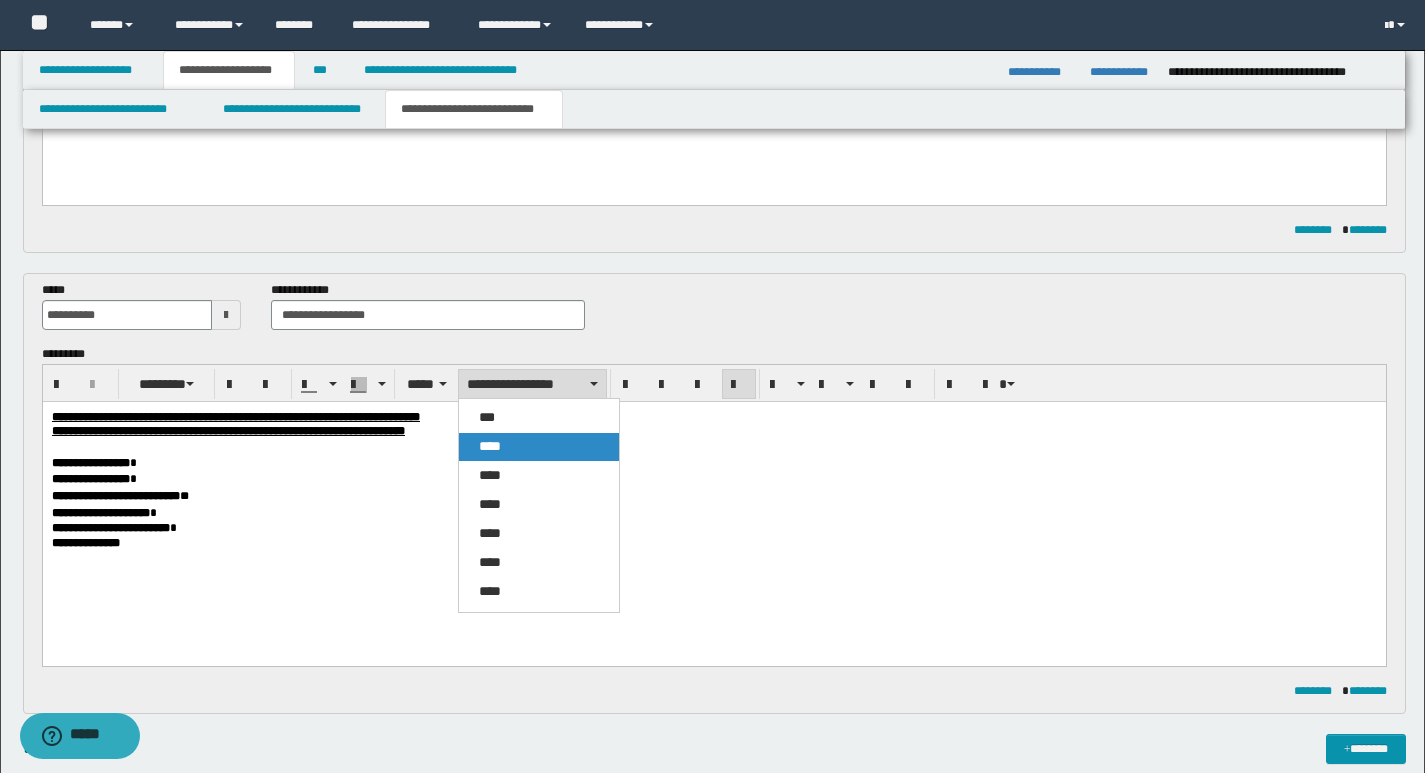 click on "****" at bounding box center (490, 446) 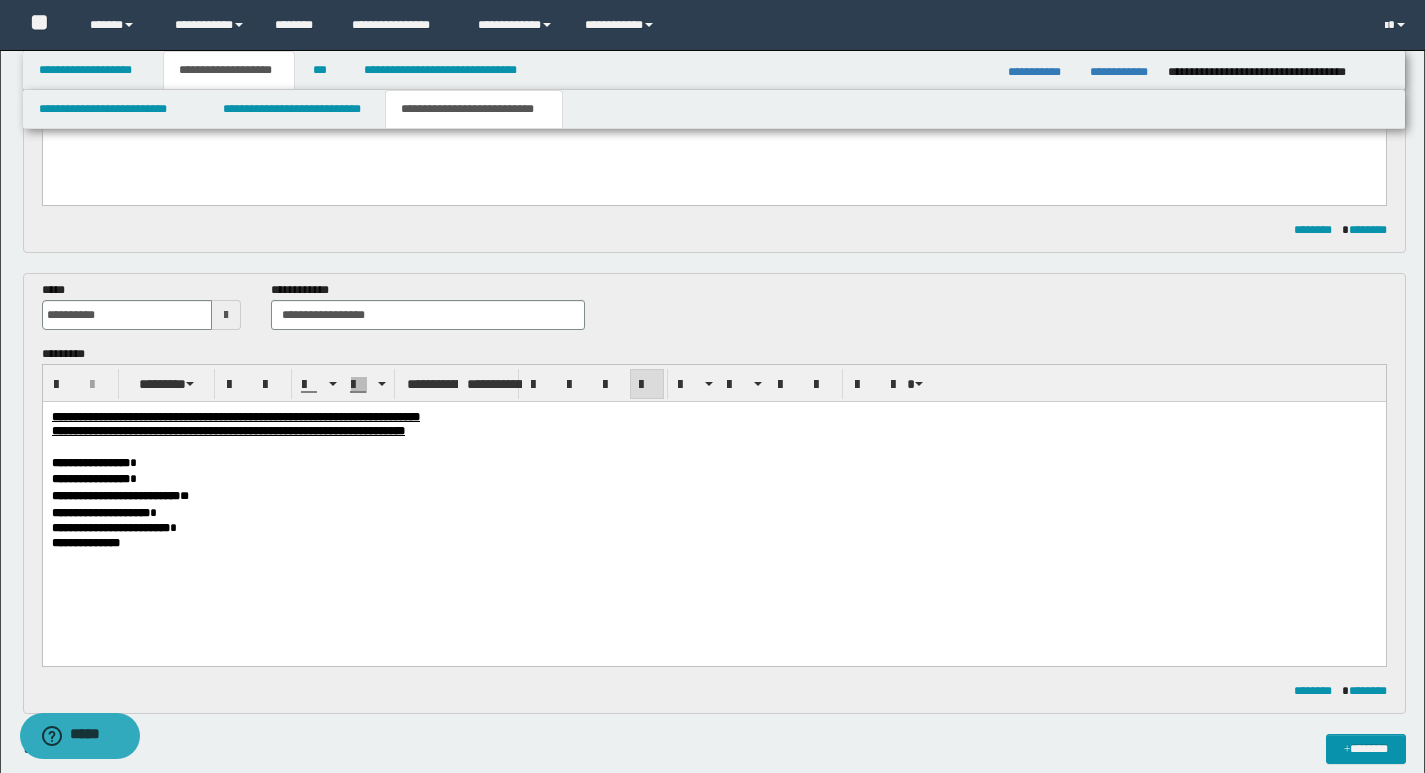 click on "**********" at bounding box center (713, 512) 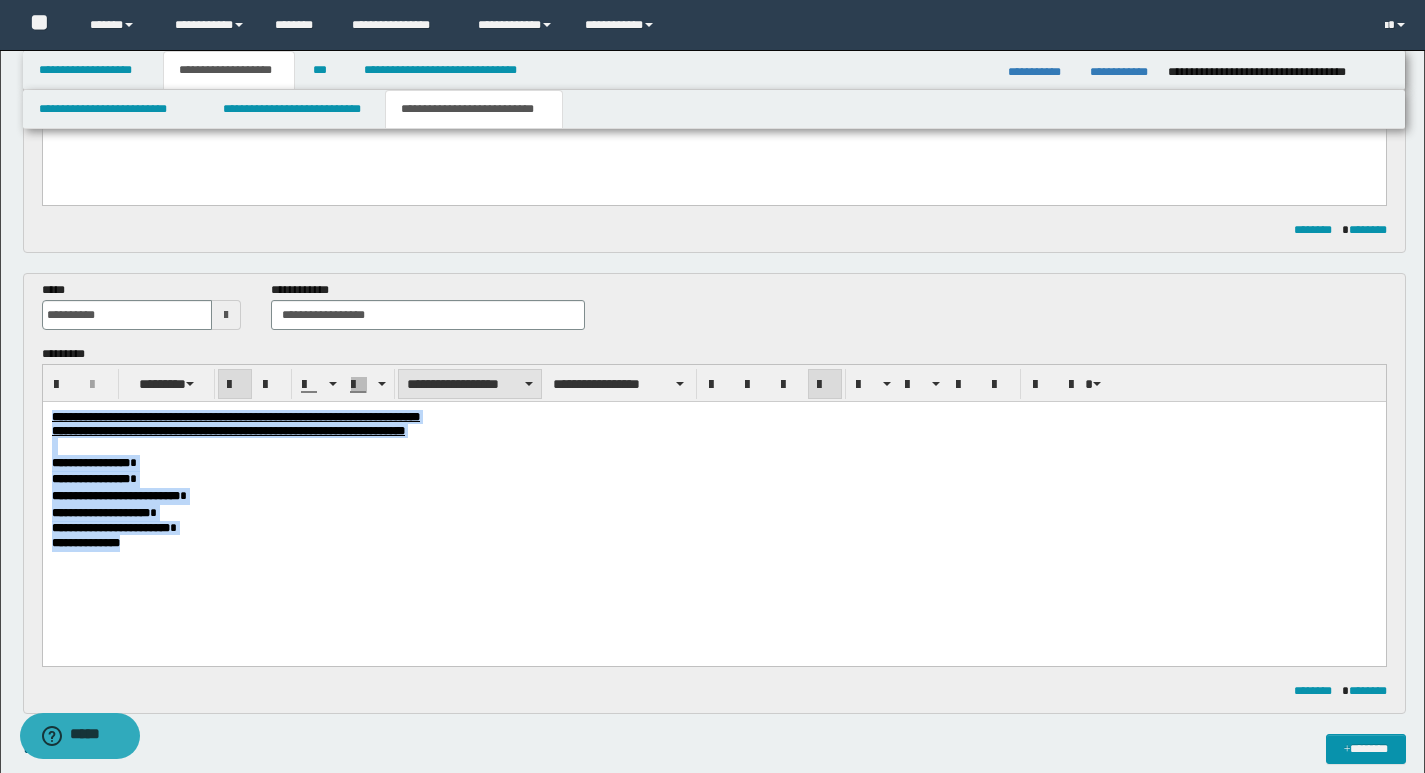 click on "**********" at bounding box center [470, 384] 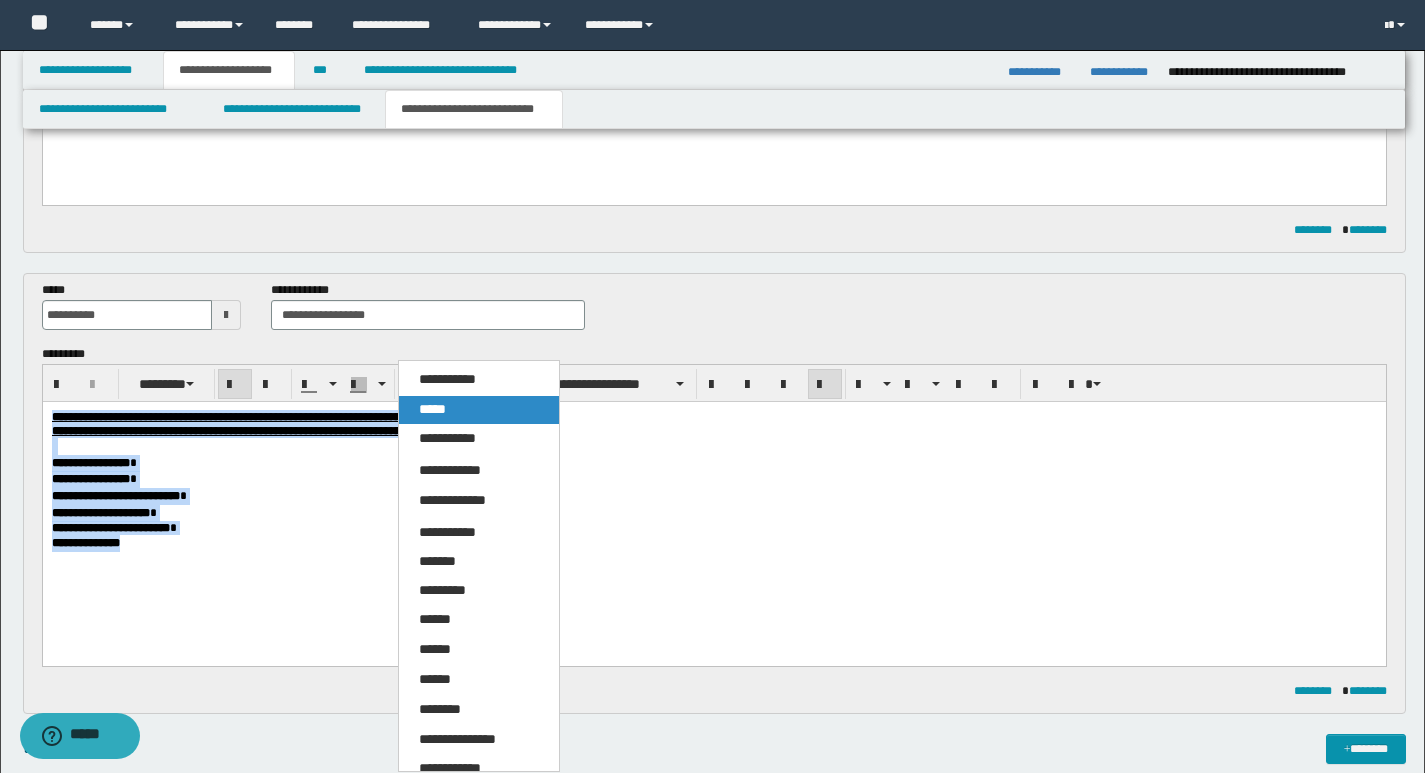 click on "*****" at bounding box center (432, 409) 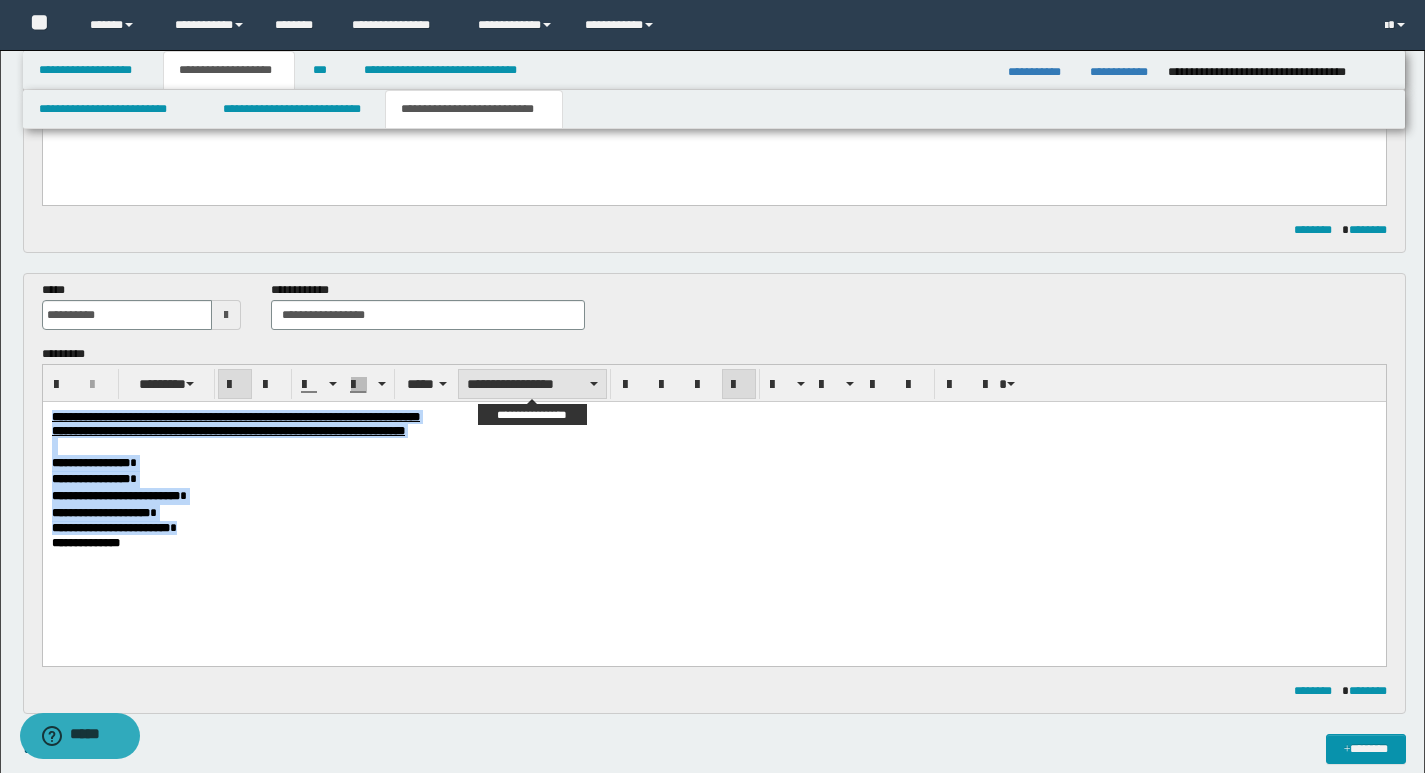 click on "**********" at bounding box center (532, 384) 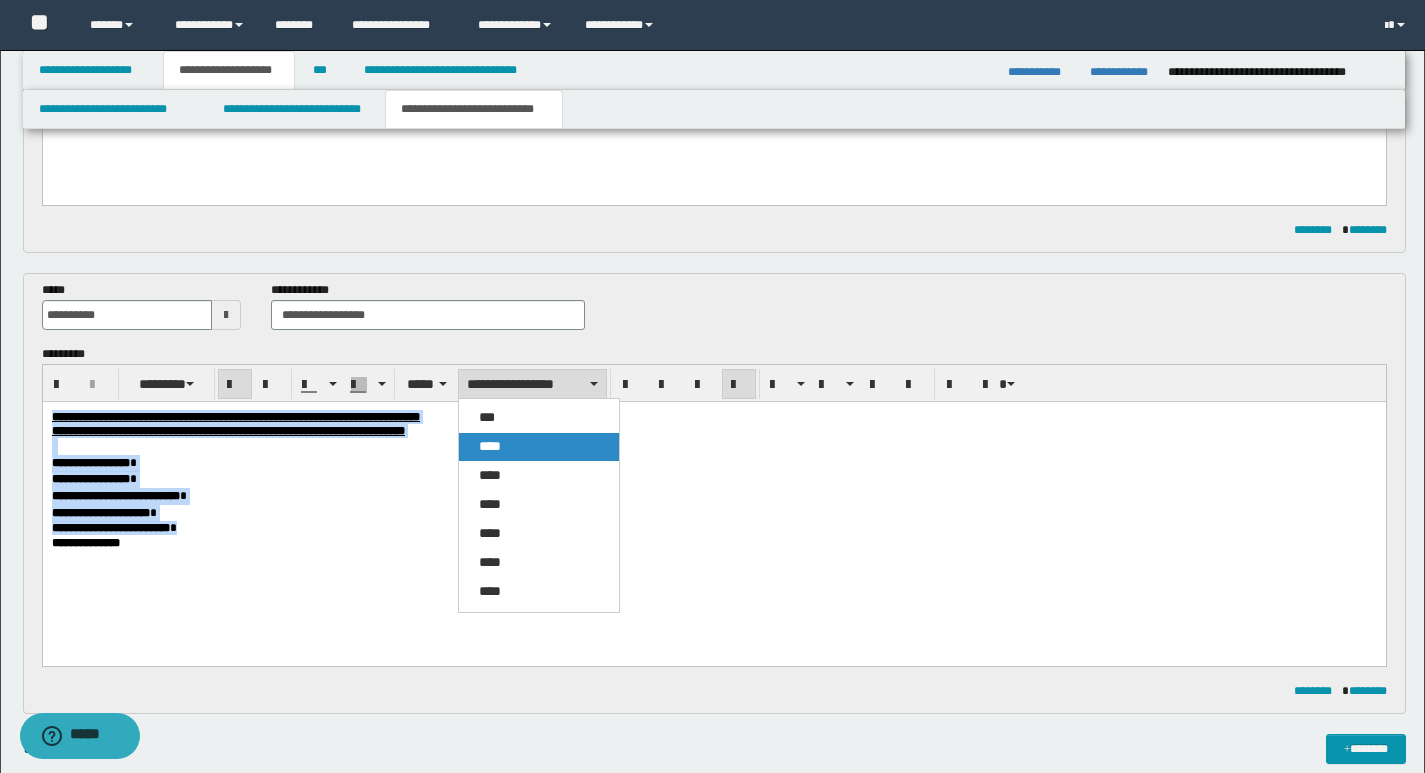 drag, startPoint x: 494, startPoint y: 446, endPoint x: 497, endPoint y: 40, distance: 406.01108 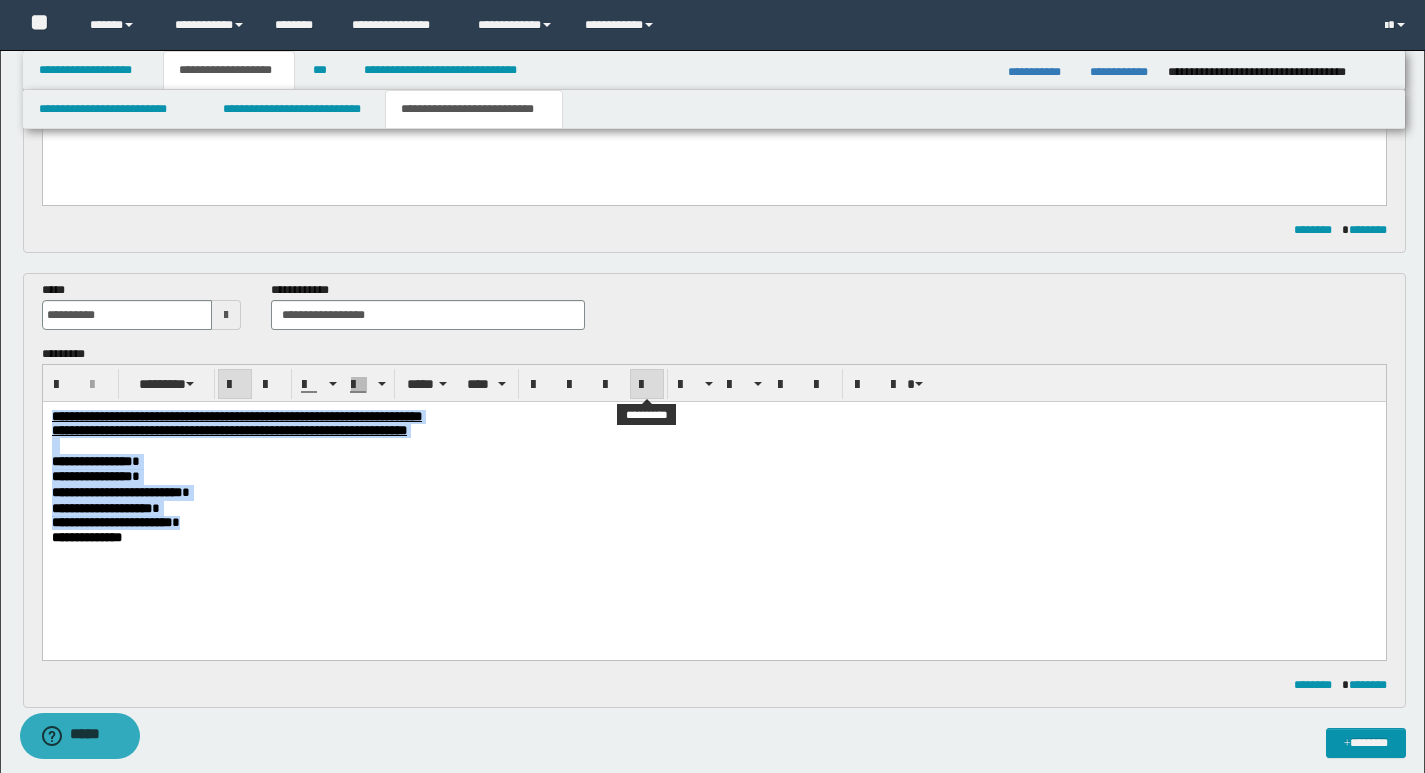 click at bounding box center [647, 385] 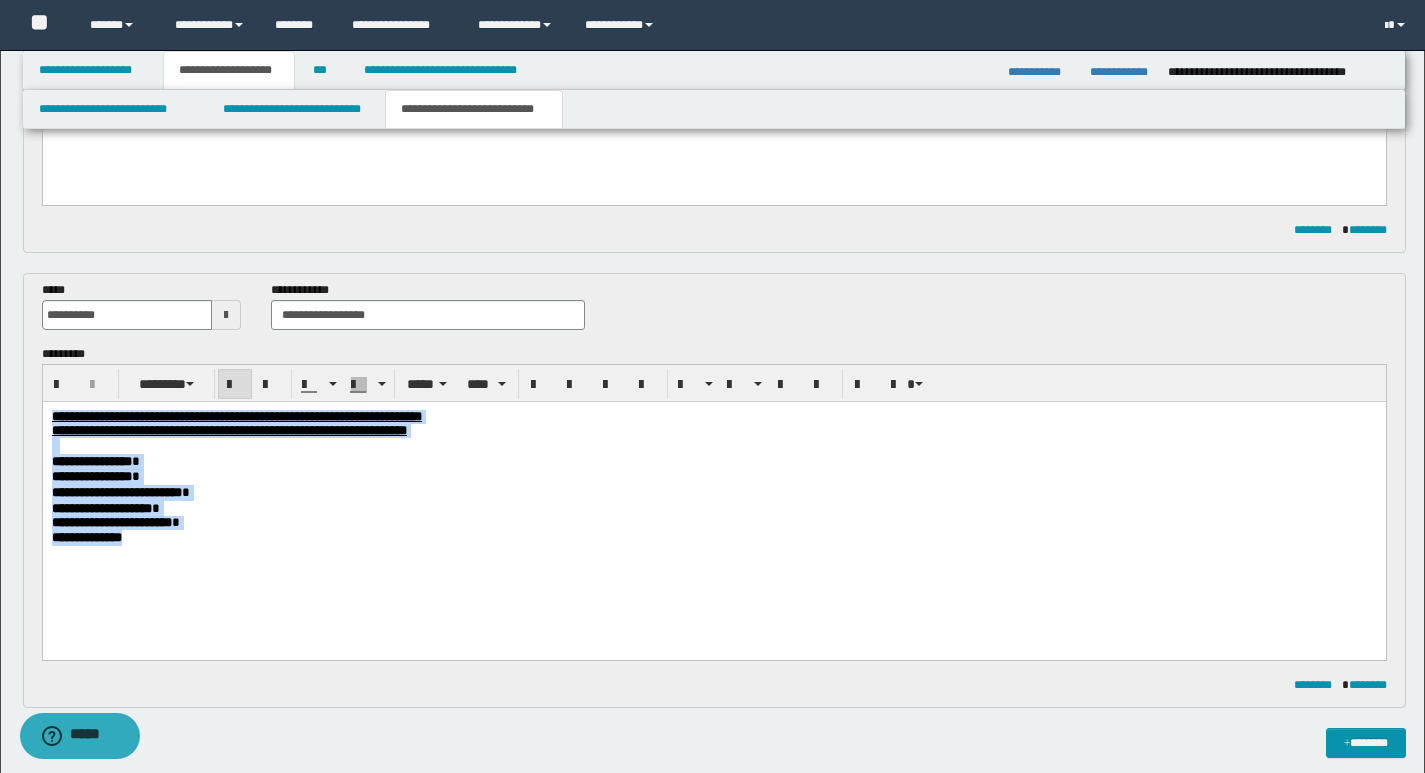 click on "**********" at bounding box center (713, 492) 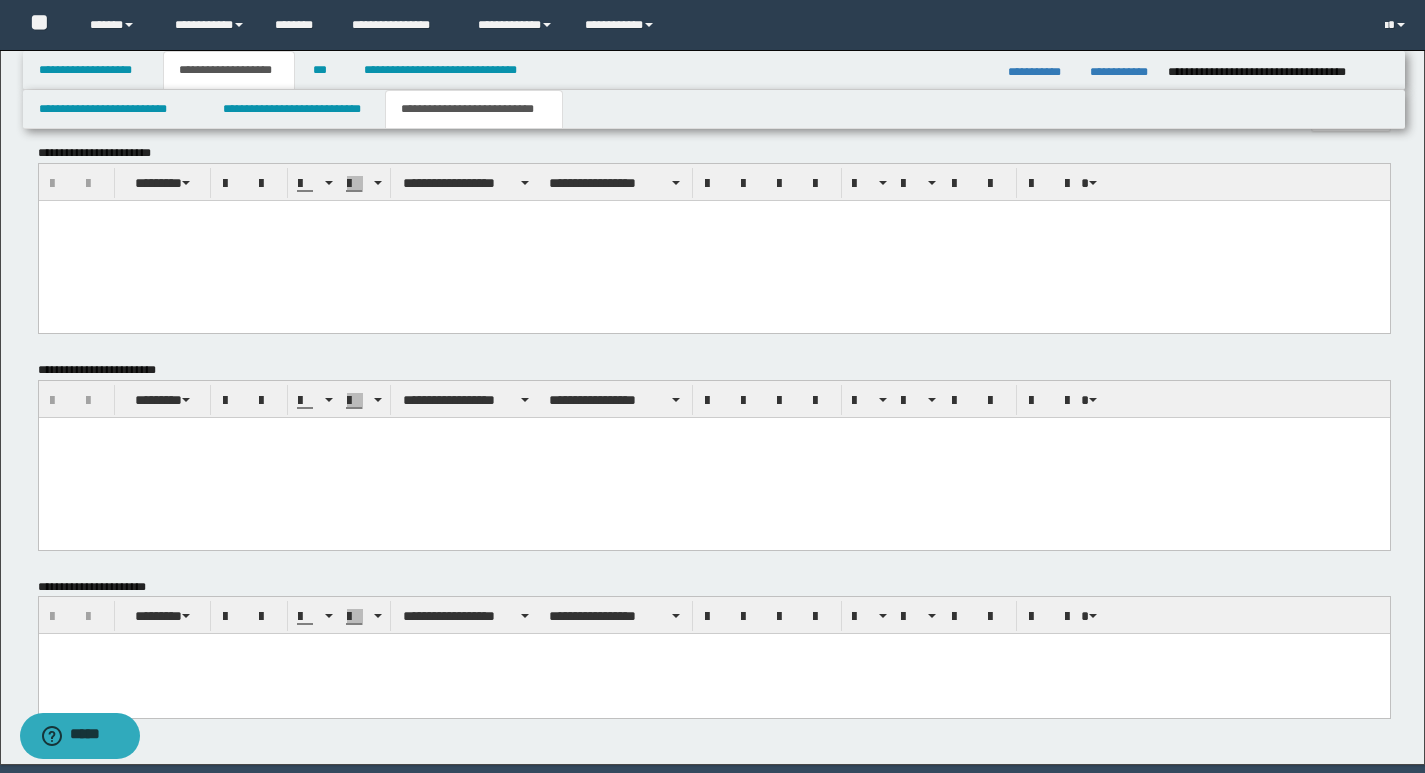 scroll, scrollTop: 1278, scrollLeft: 0, axis: vertical 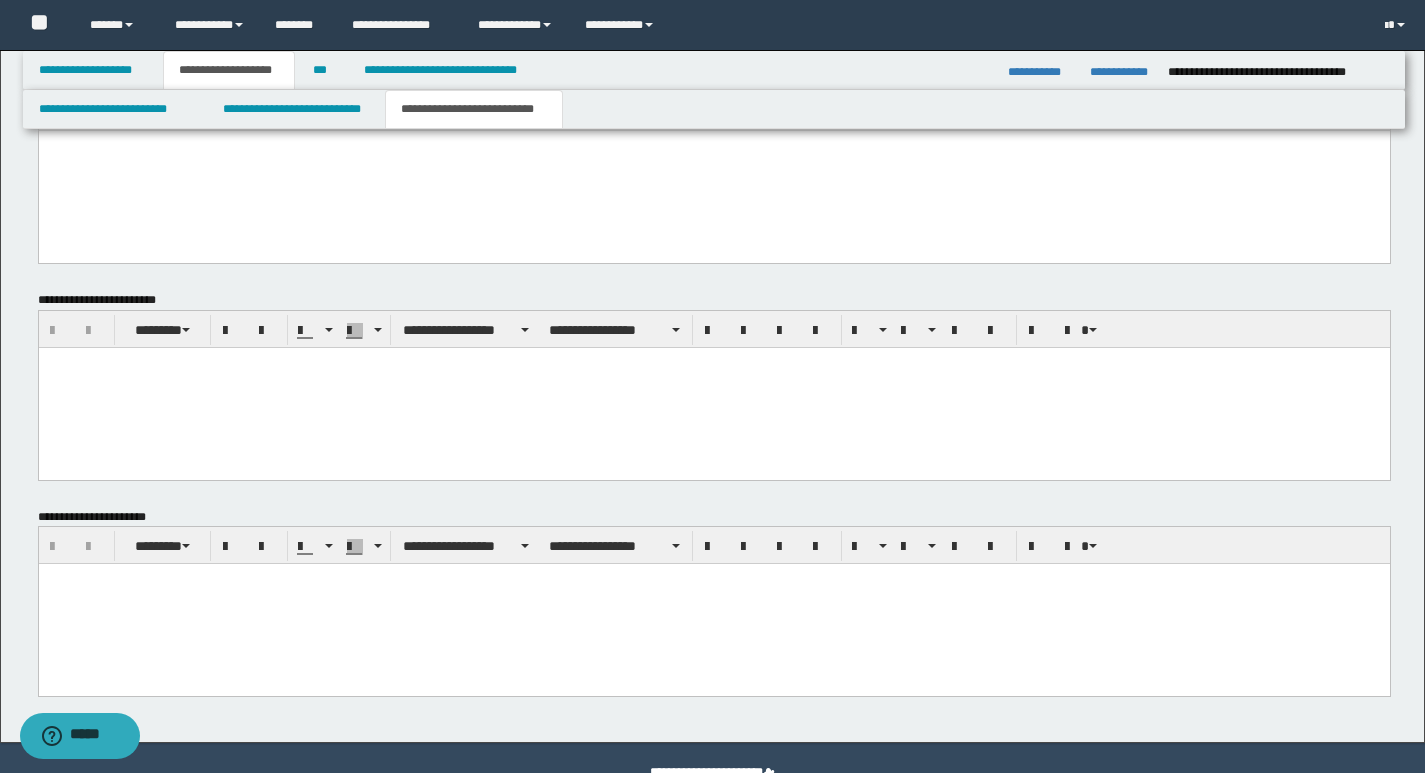 drag, startPoint x: 95, startPoint y: 589, endPoint x: 183, endPoint y: 596, distance: 88.27797 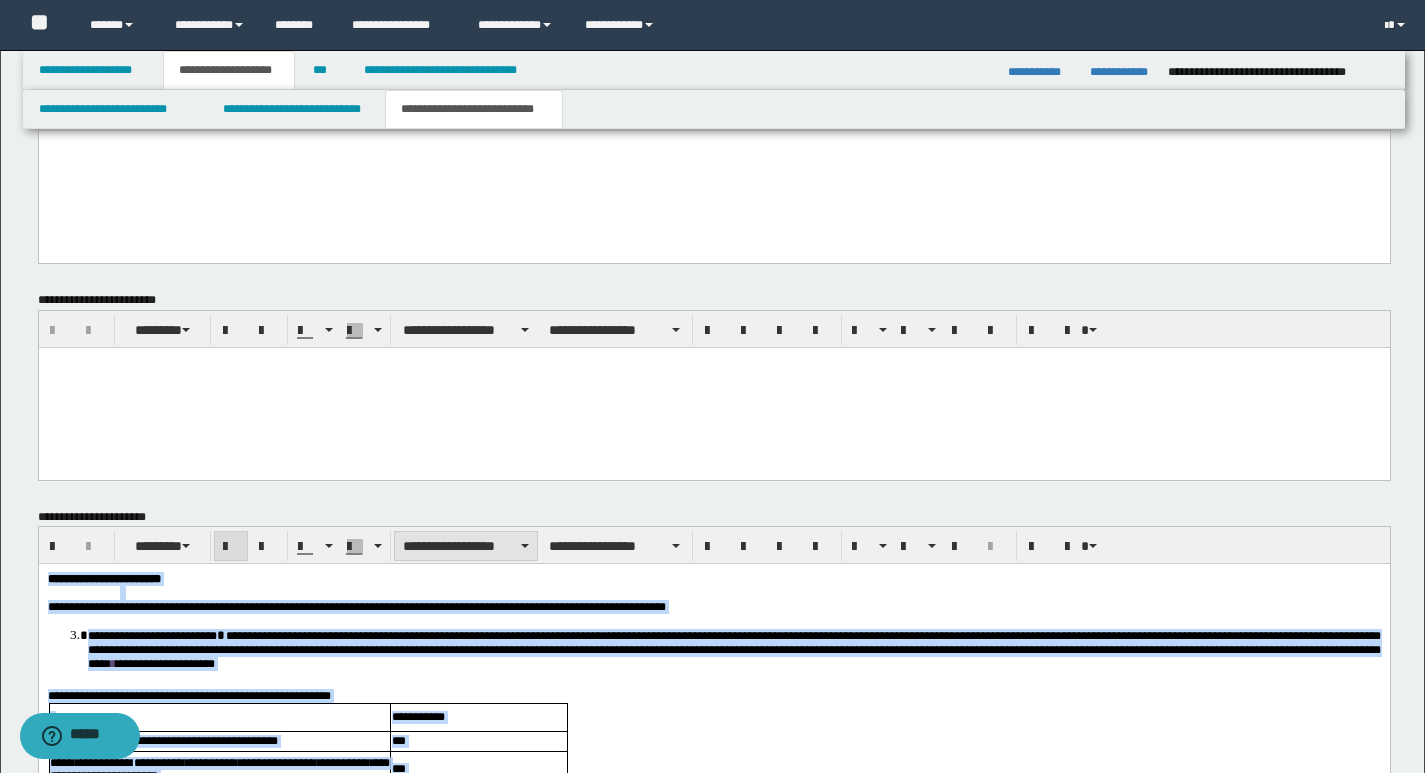 click at bounding box center (525, 546) 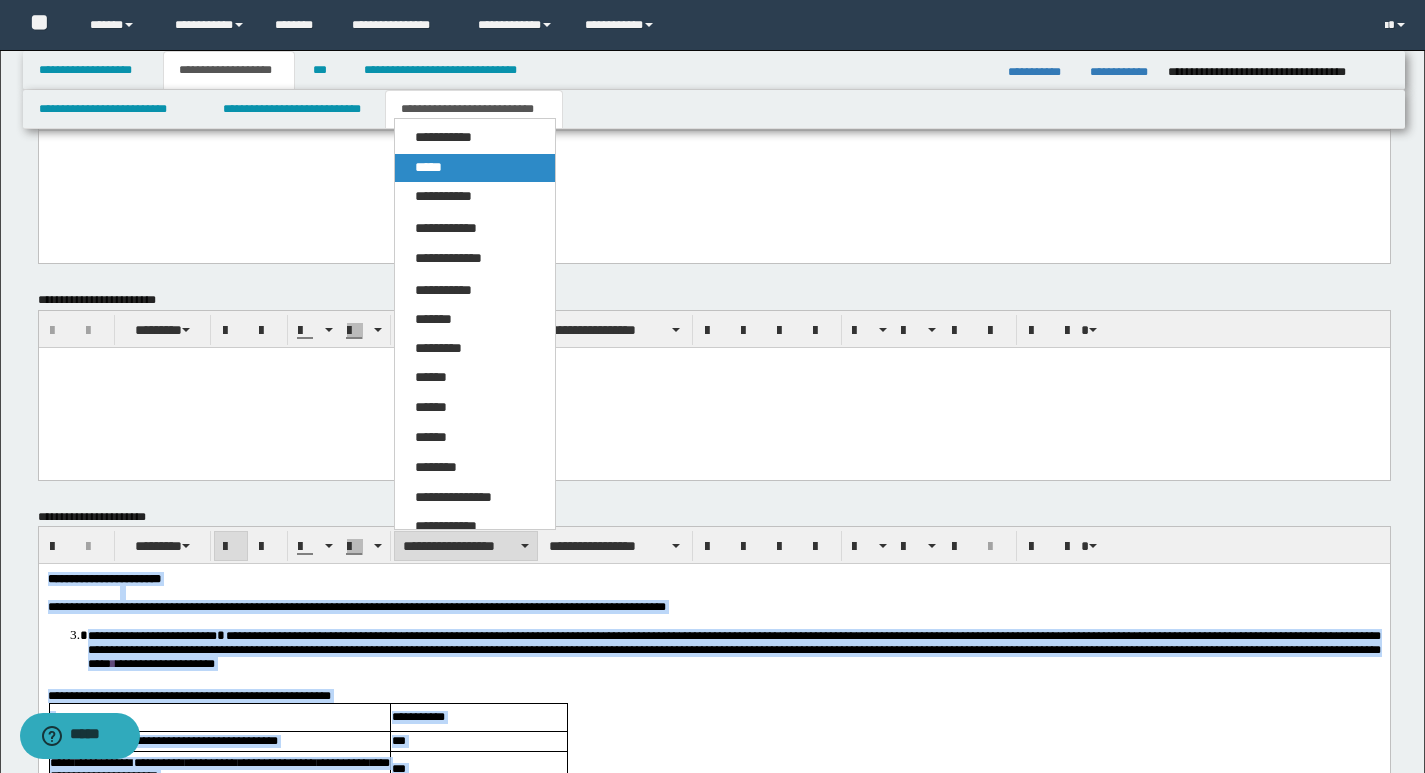 drag, startPoint x: 432, startPoint y: 169, endPoint x: 569, endPoint y: 62, distance: 173.83325 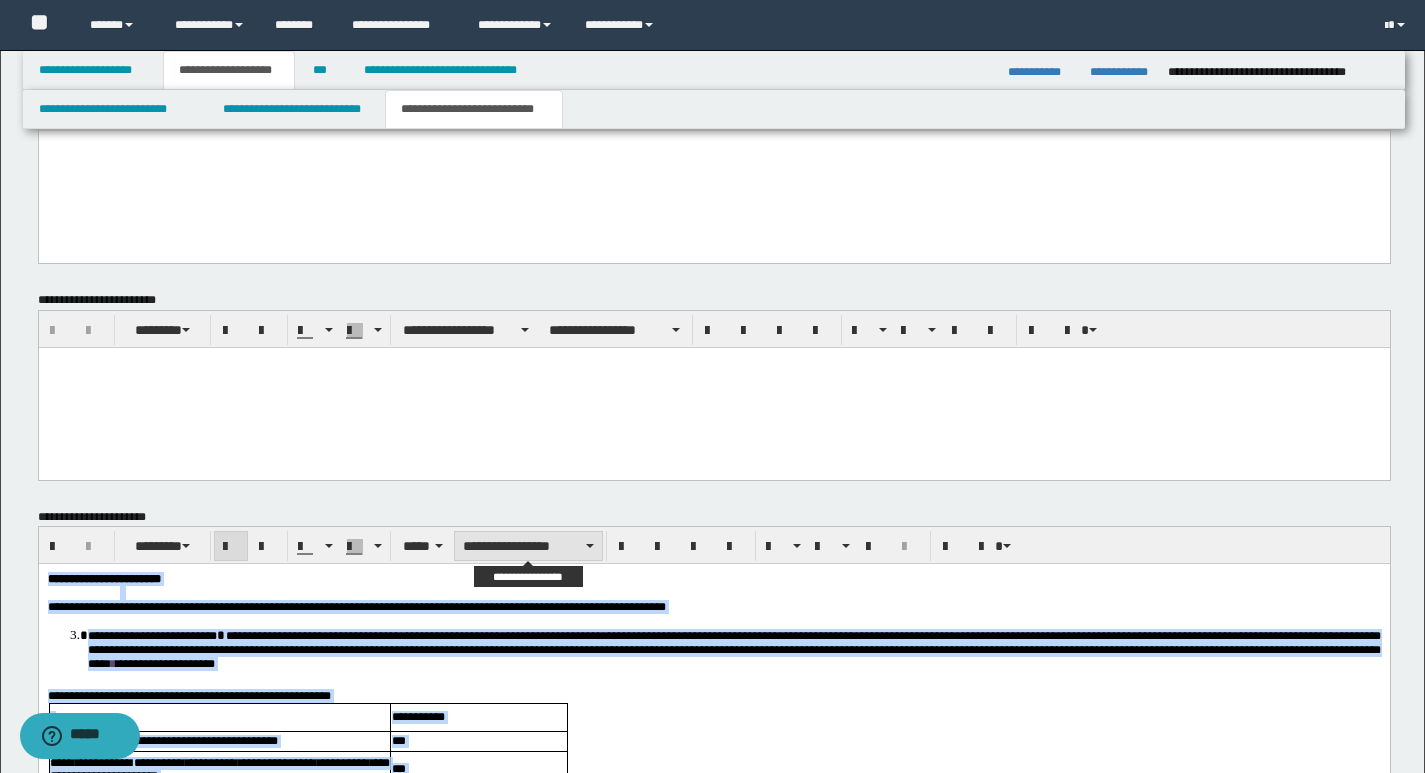 click on "**********" at bounding box center [528, 546] 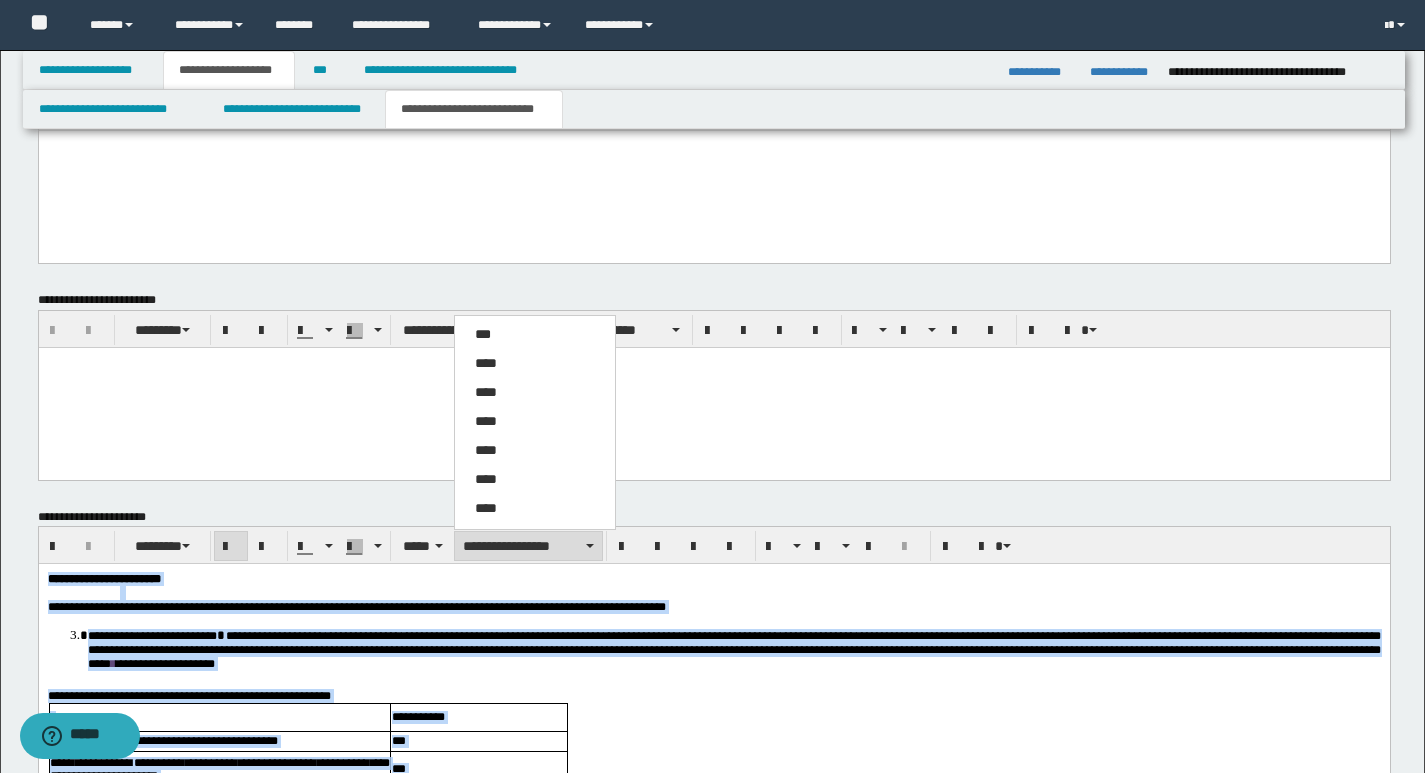 drag, startPoint x: 449, startPoint y: 46, endPoint x: 557, endPoint y: 485, distance: 452.0896 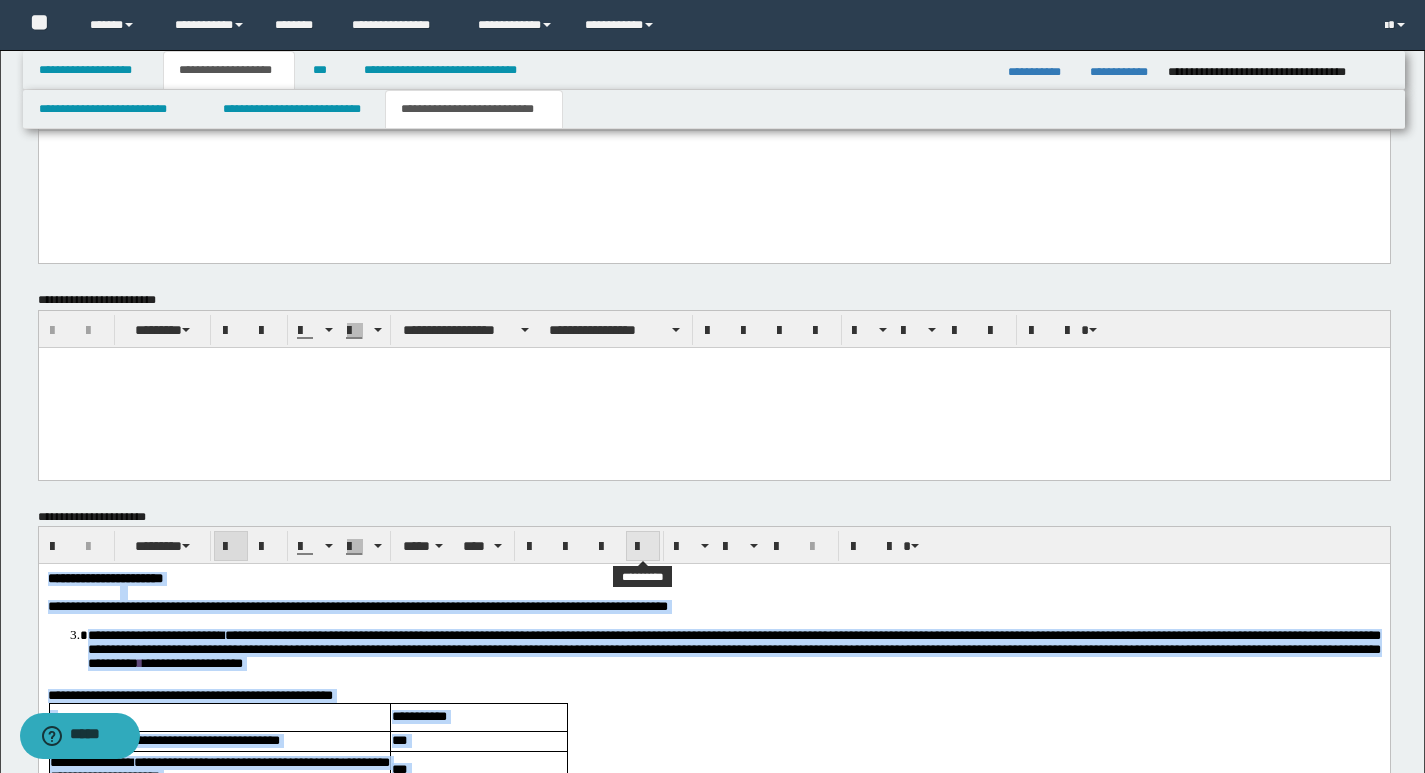 click at bounding box center [643, 547] 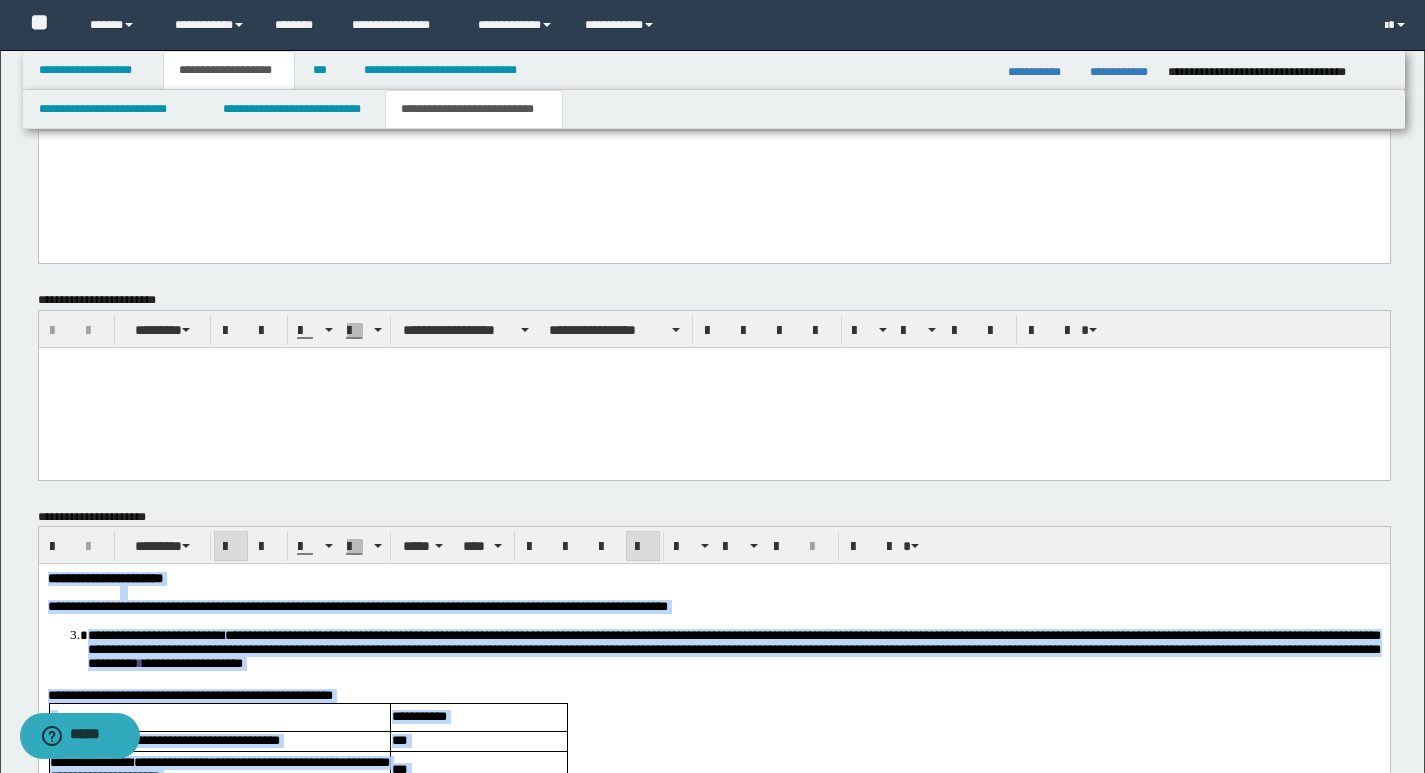 click at bounding box center (643, 547) 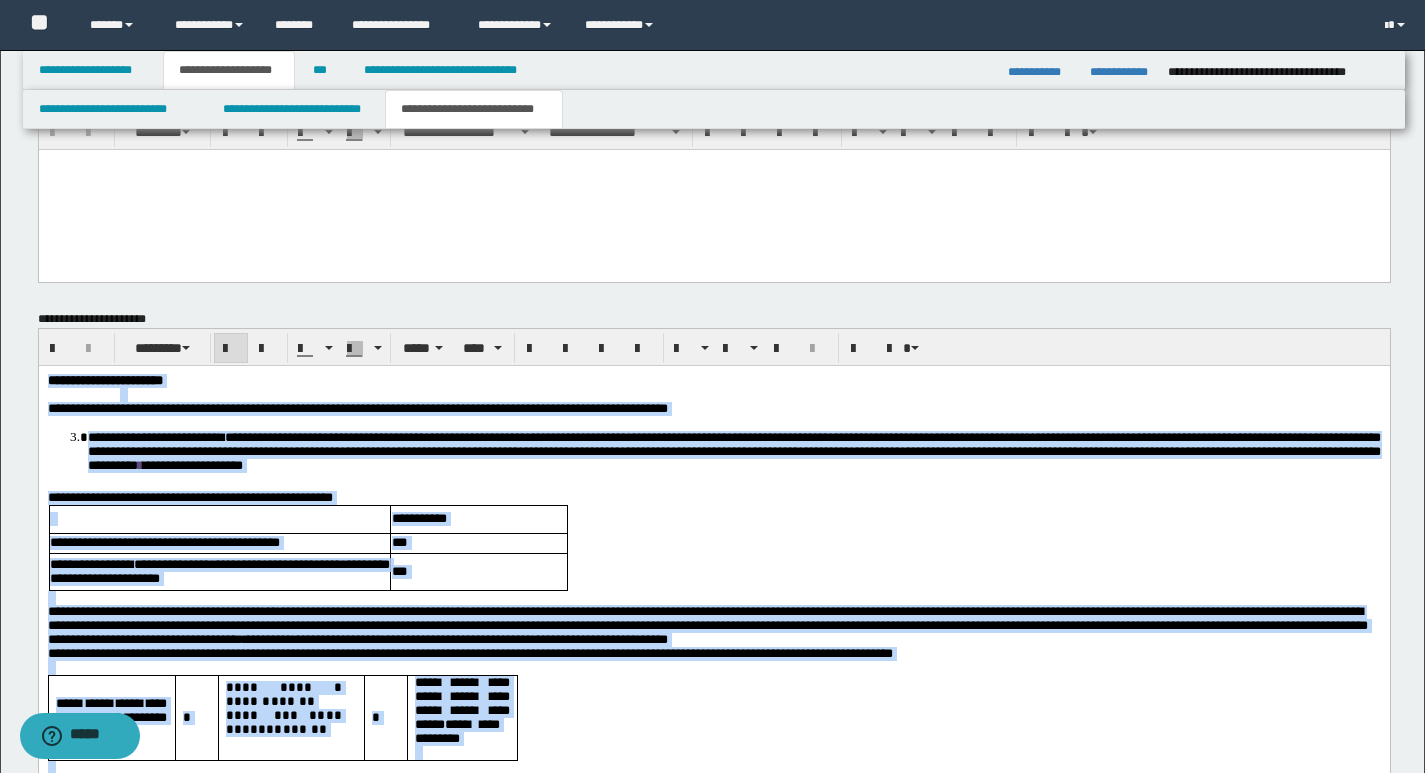 scroll, scrollTop: 1478, scrollLeft: 0, axis: vertical 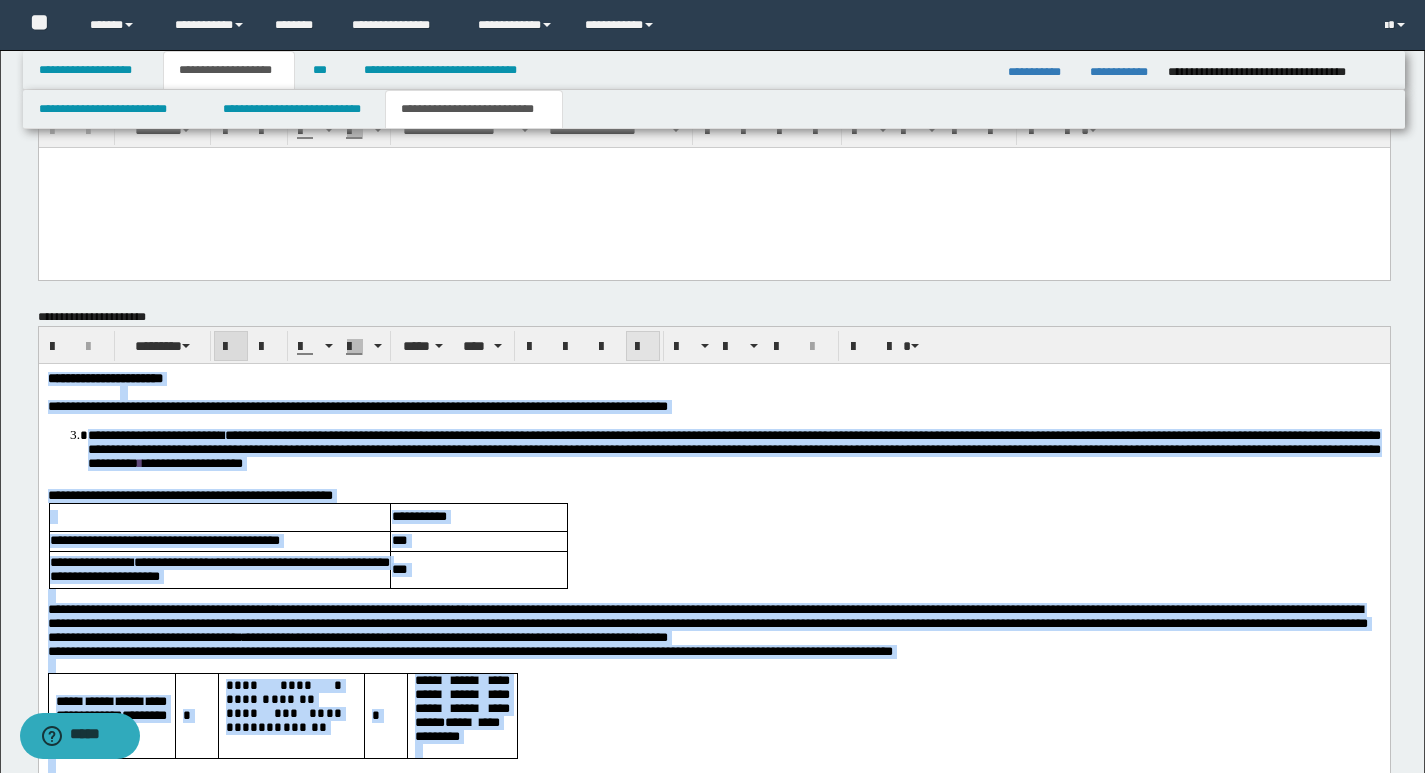 click at bounding box center (643, 347) 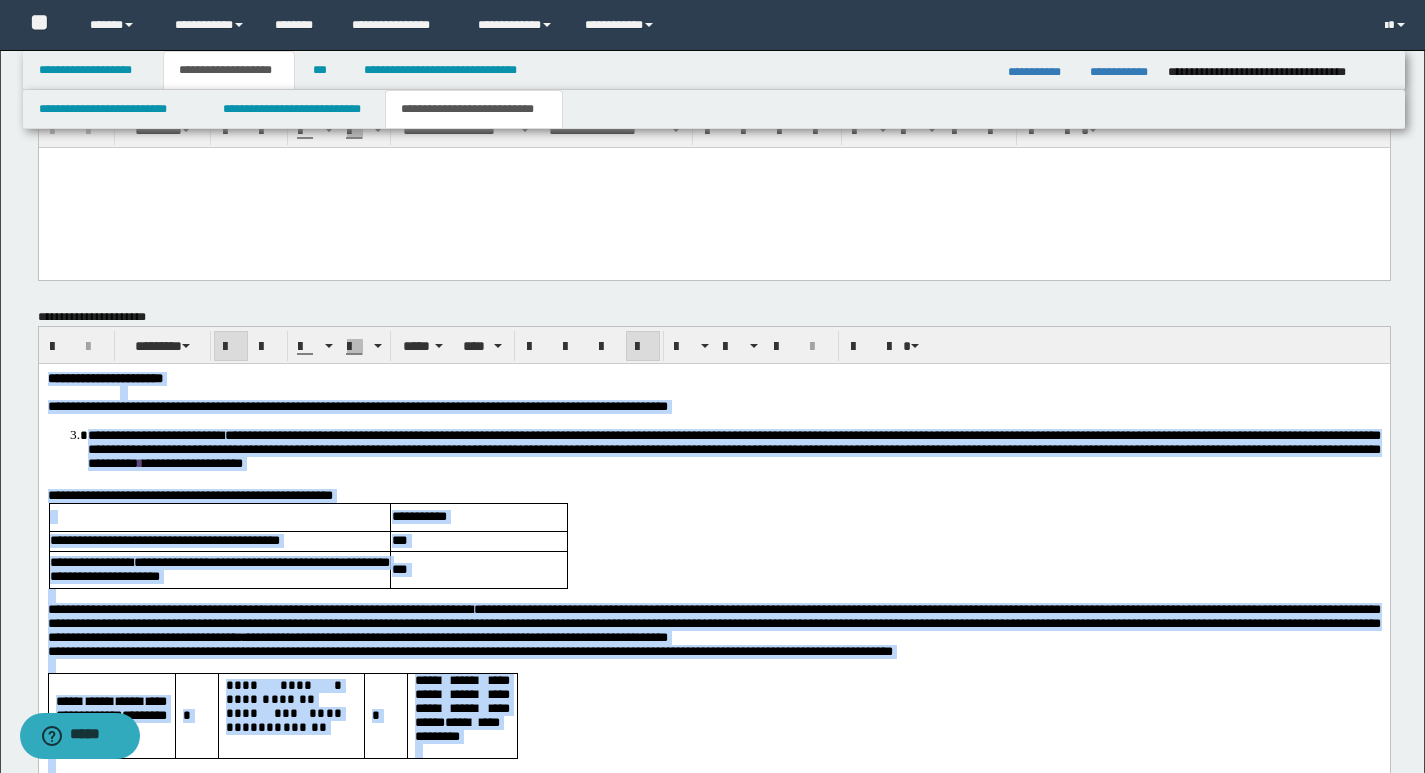 click on "**********" at bounding box center [713, 676] 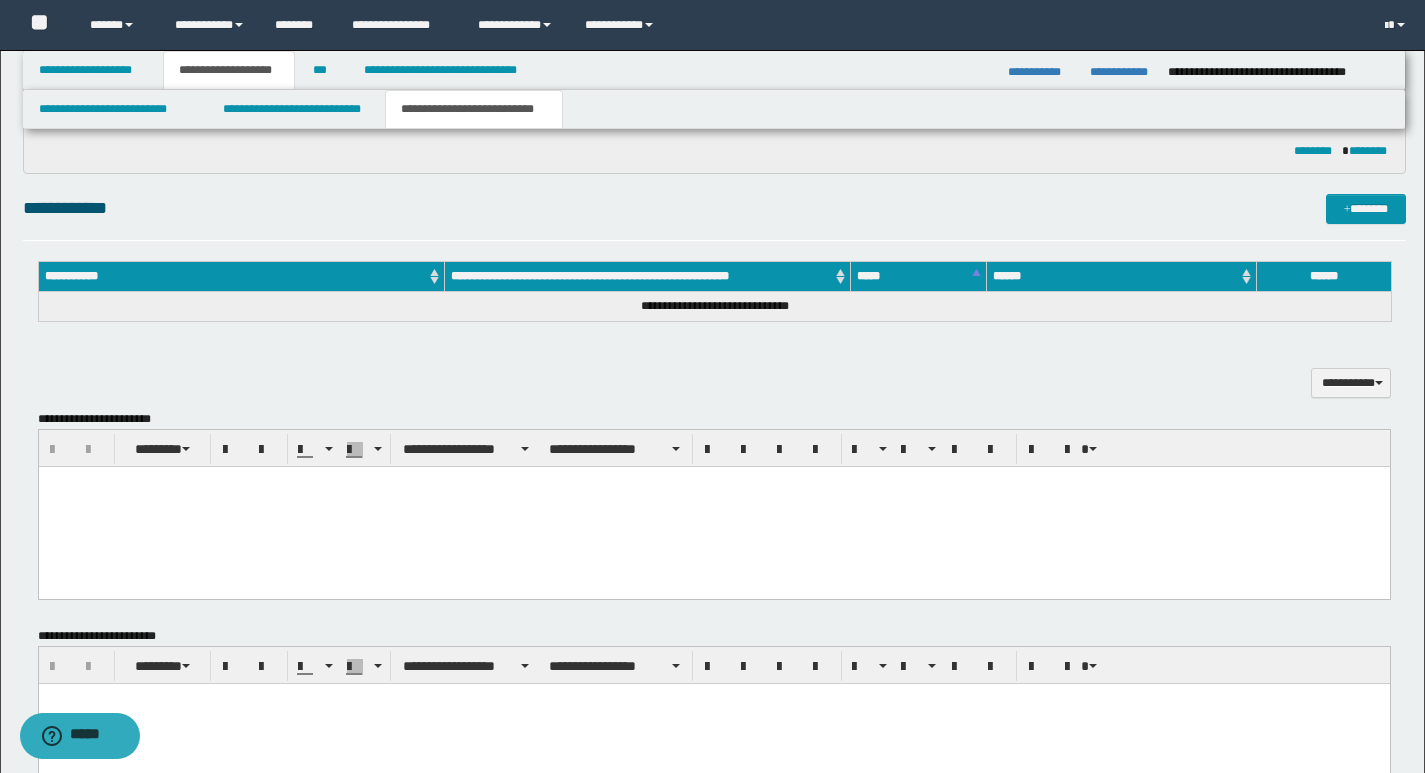 scroll, scrollTop: 878, scrollLeft: 0, axis: vertical 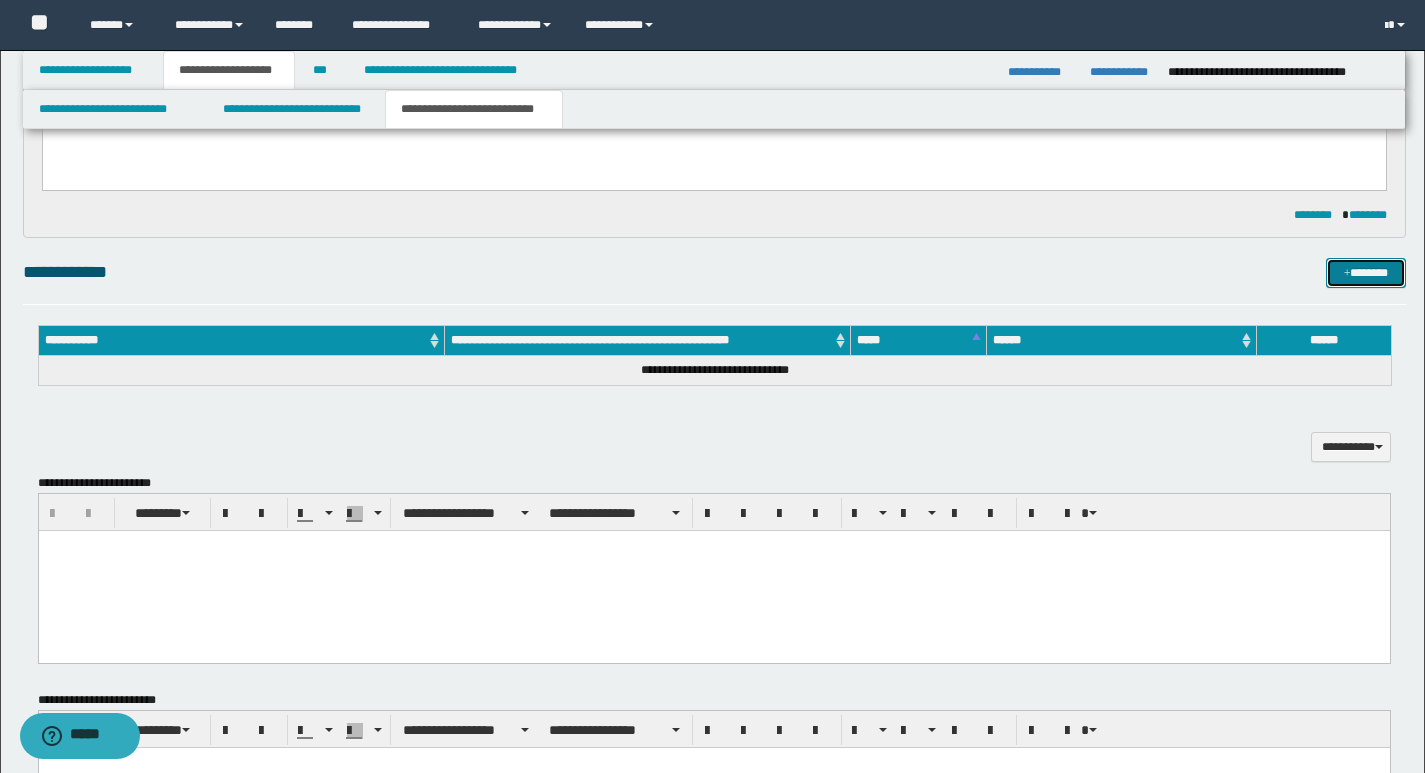 click on "*******" at bounding box center (1366, 273) 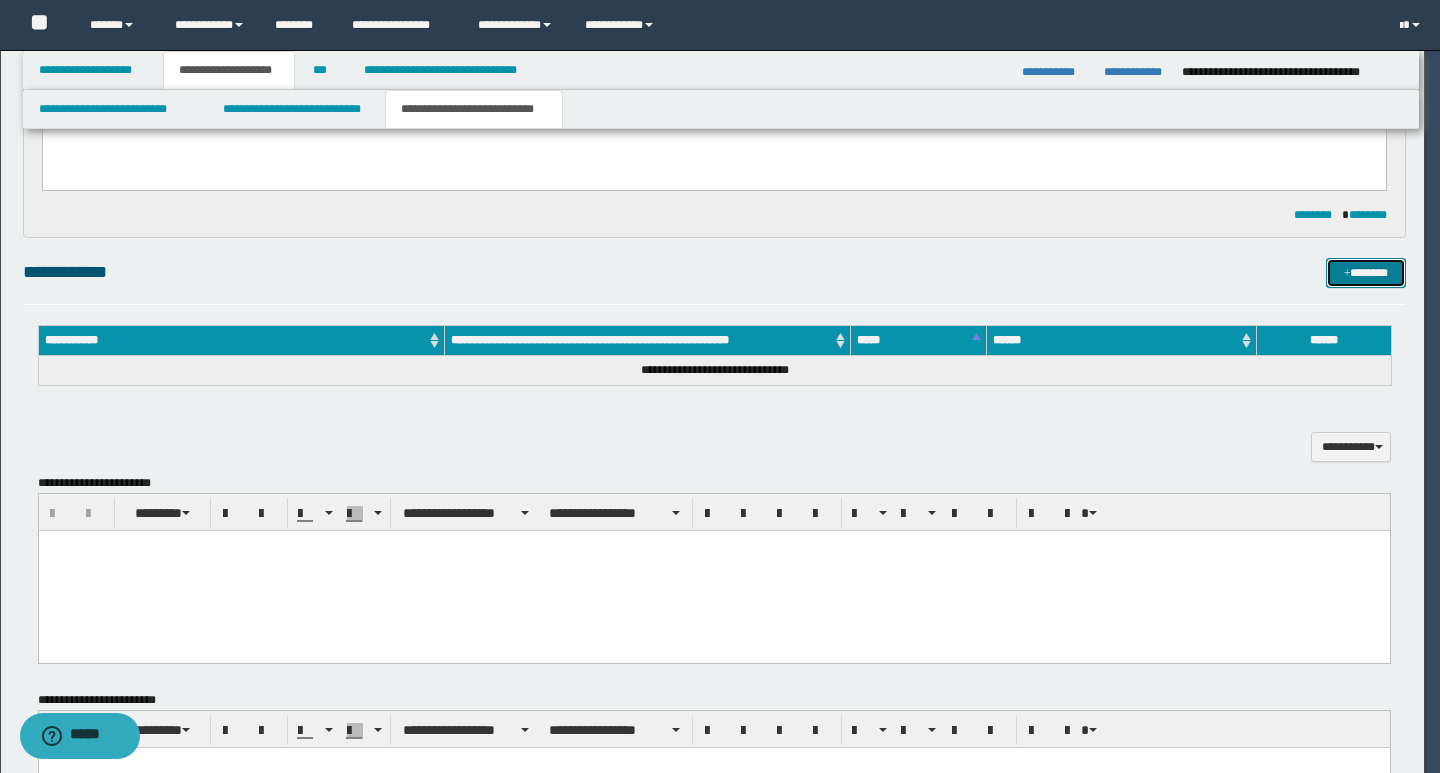 type 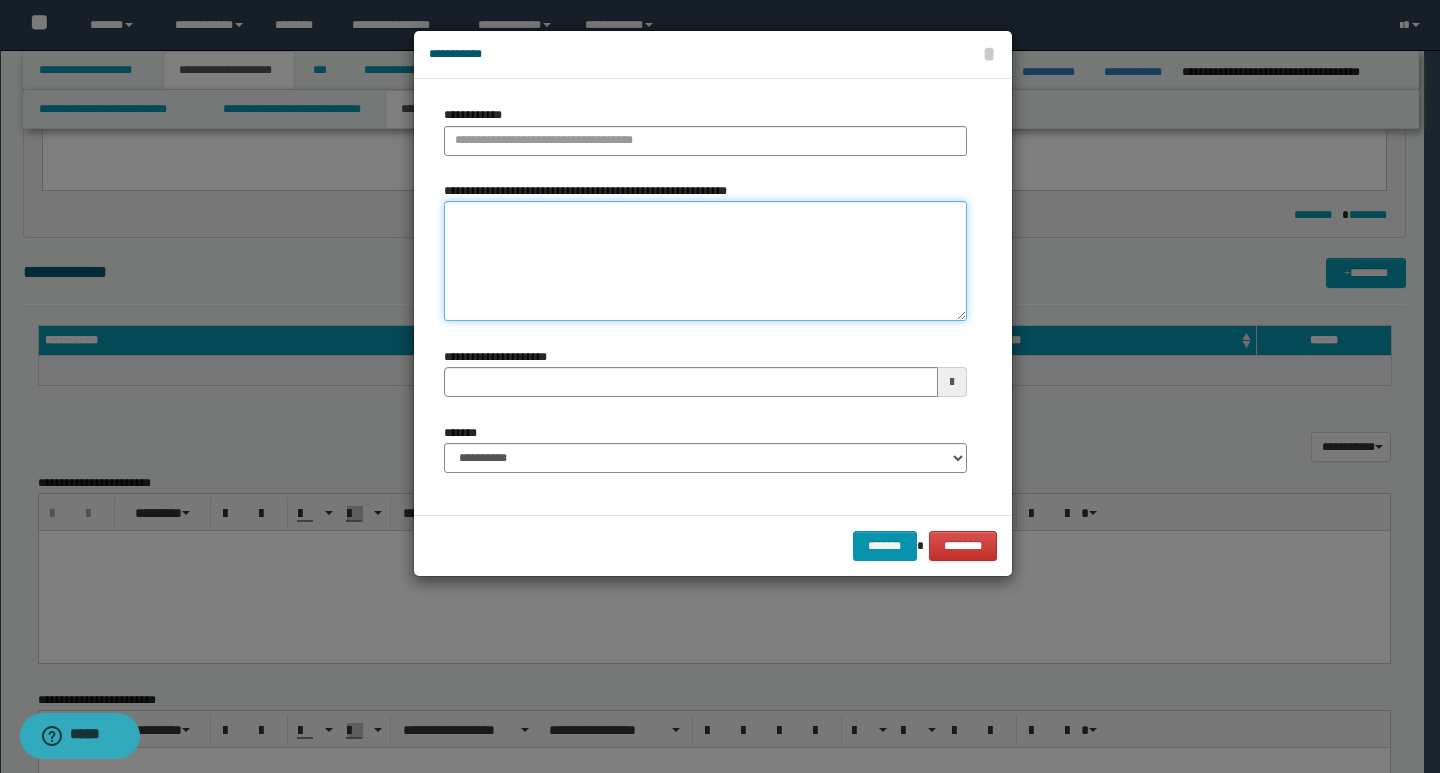 click on "**********" at bounding box center (705, 261) 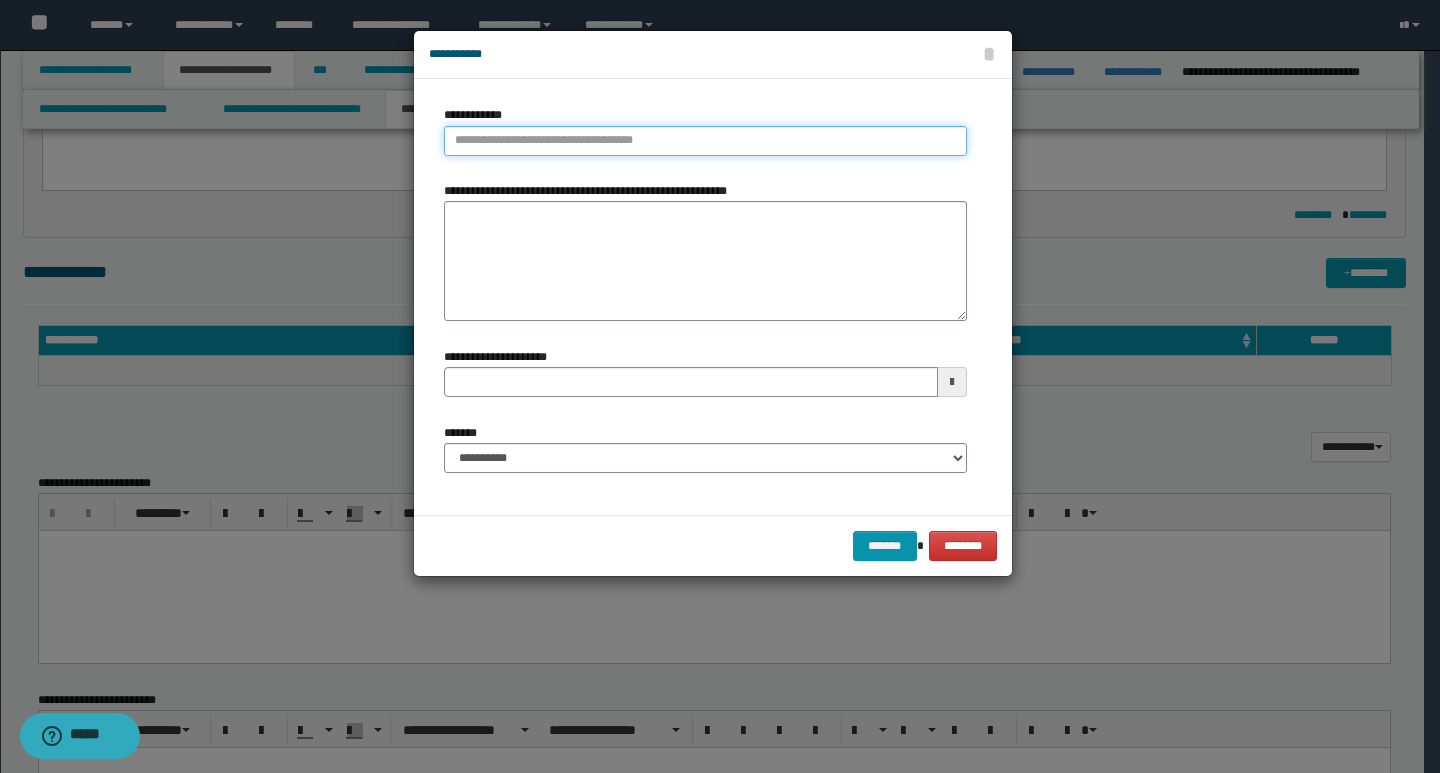 click on "**********" at bounding box center [705, 141] 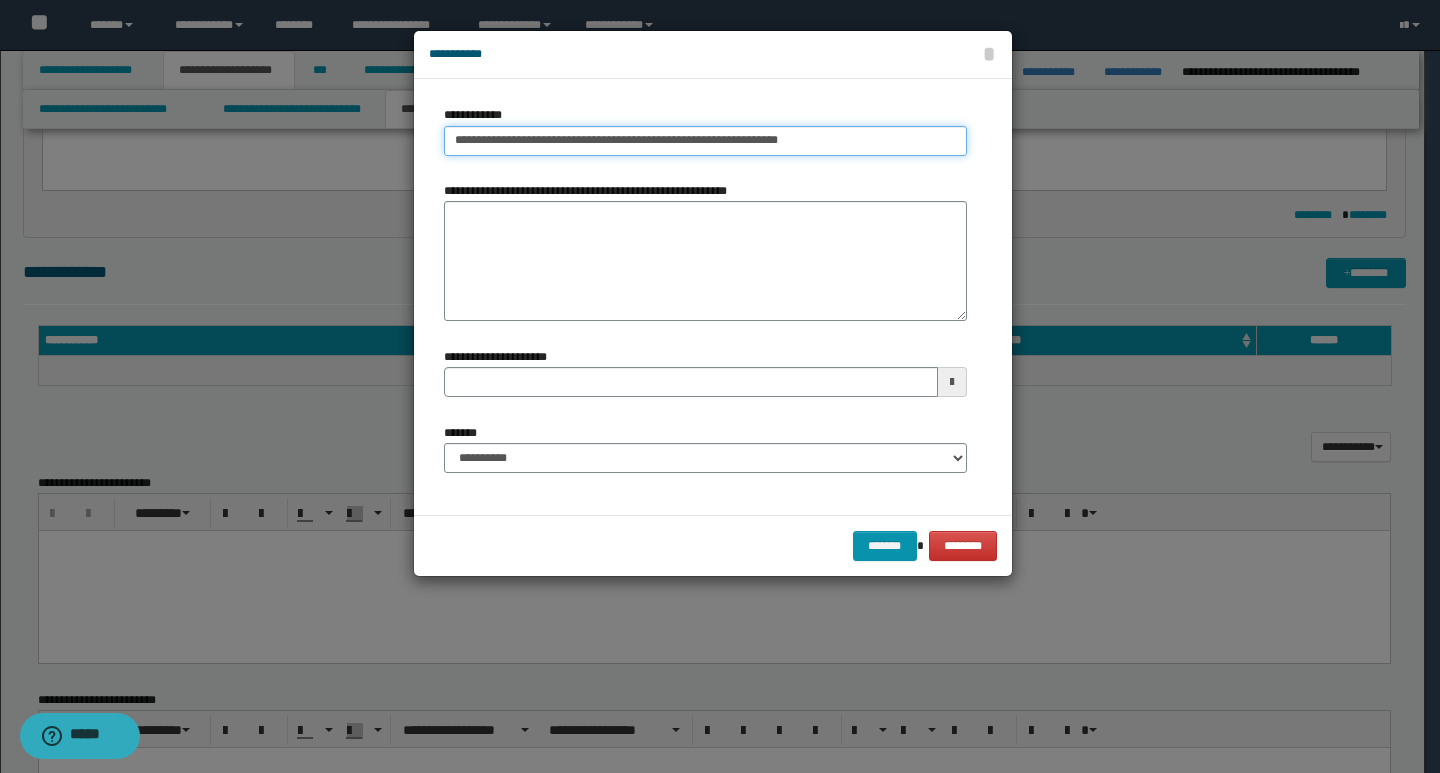 drag, startPoint x: 758, startPoint y: 146, endPoint x: 825, endPoint y: 147, distance: 67.00746 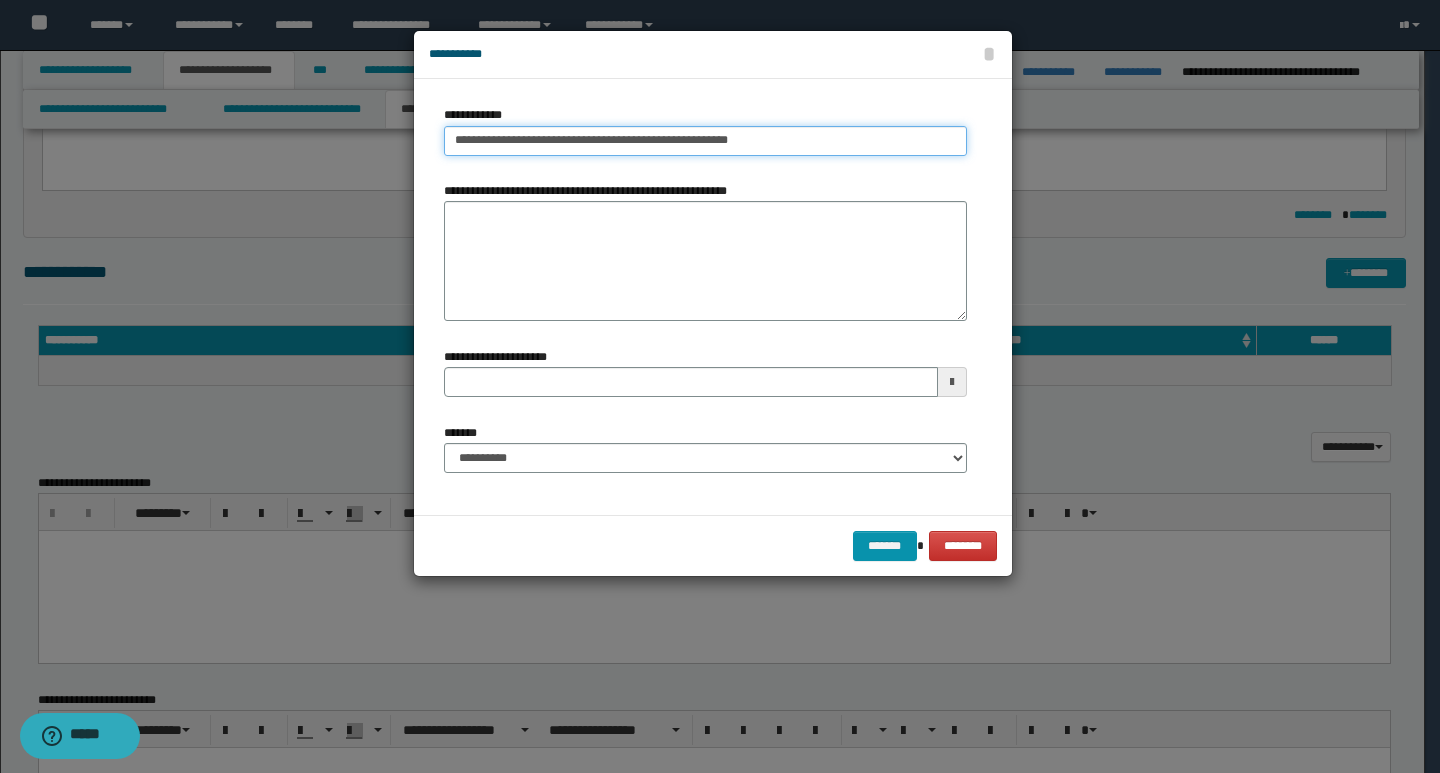 type on "**********" 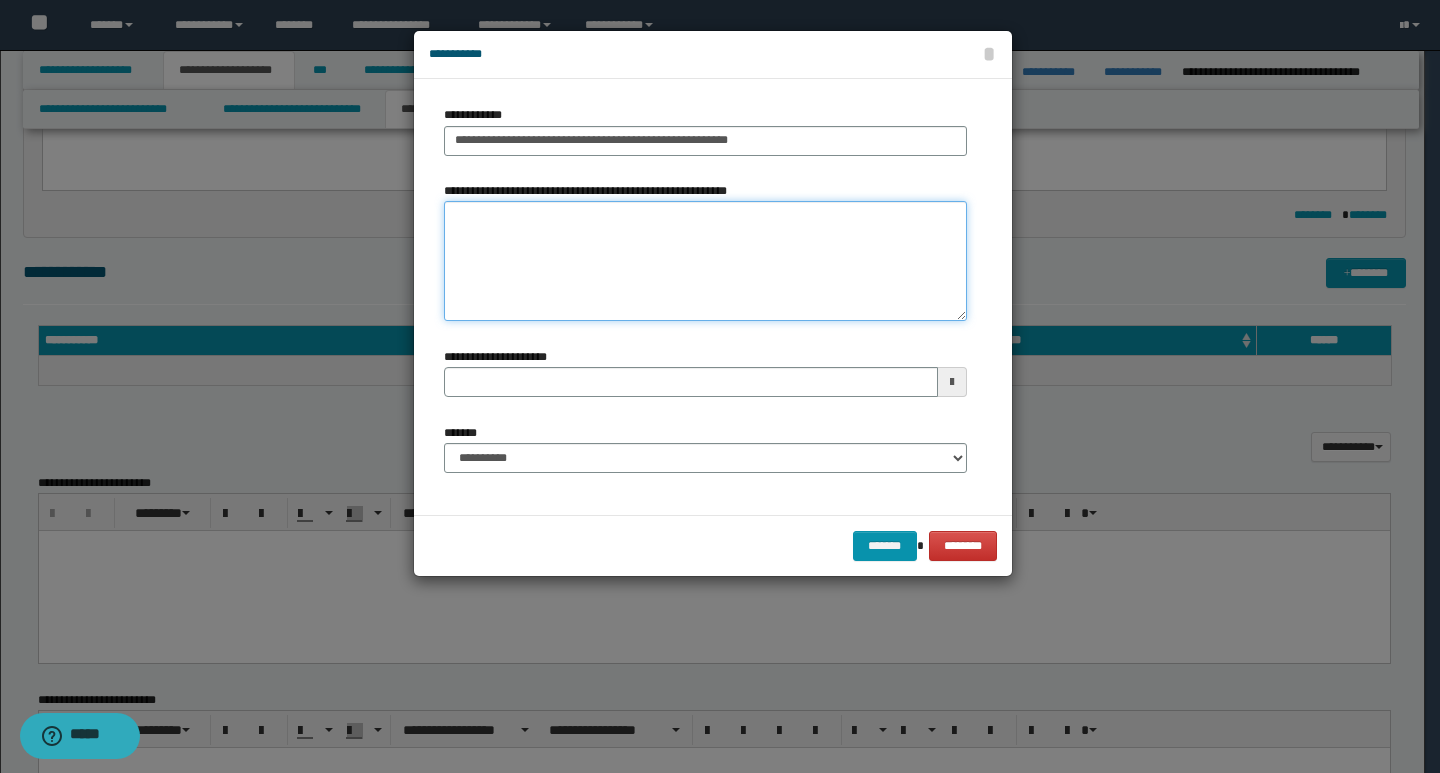 click on "**********" at bounding box center (705, 261) 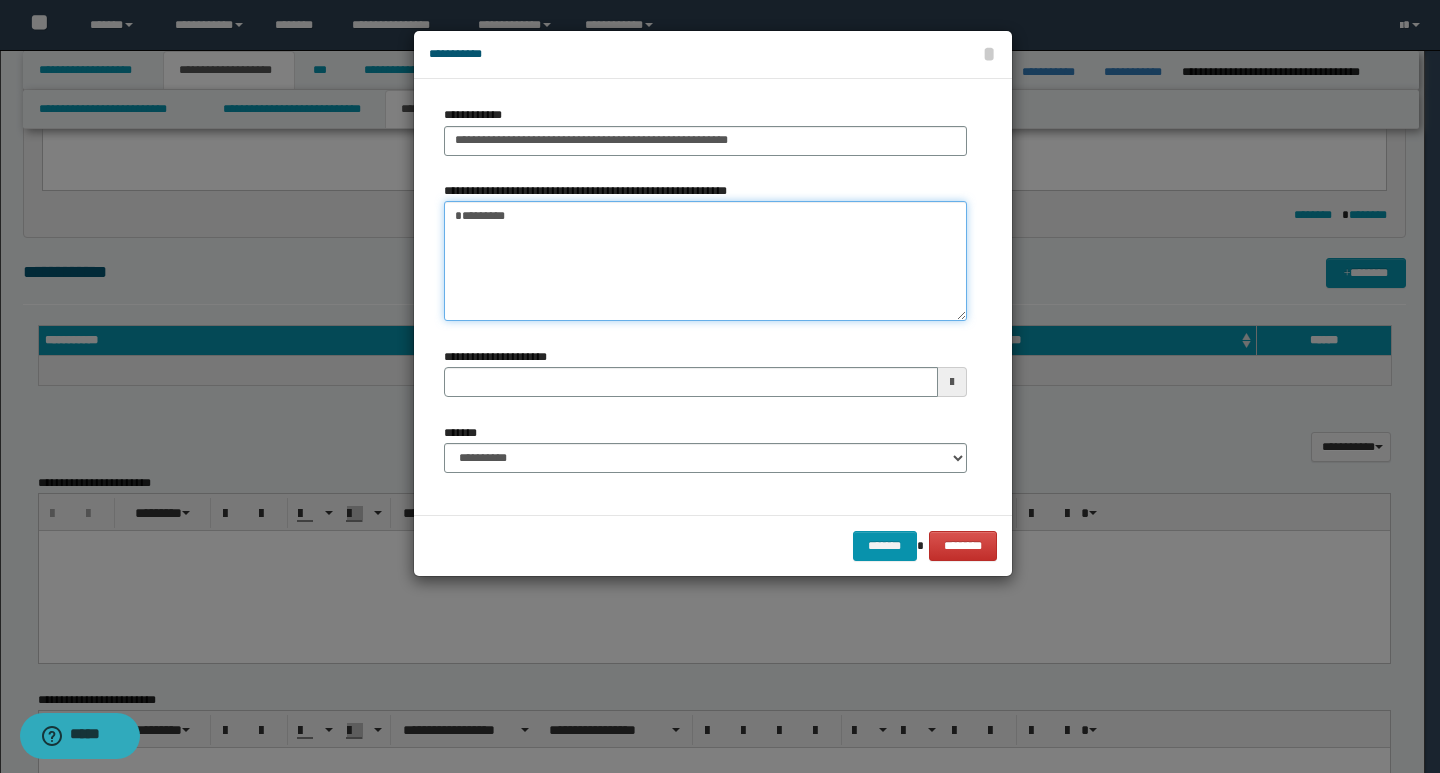 type on "*********" 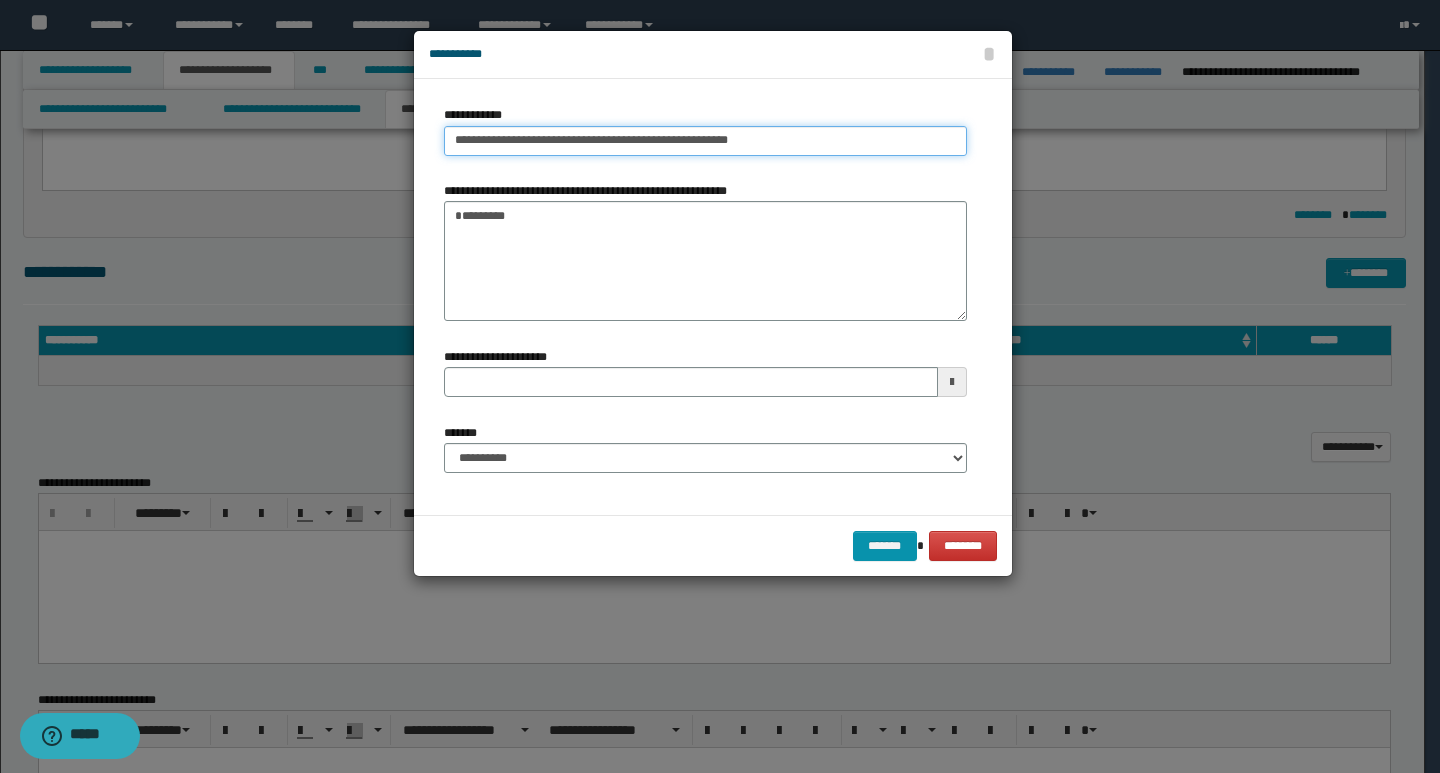 drag, startPoint x: 448, startPoint y: 142, endPoint x: 477, endPoint y: 146, distance: 29.274563 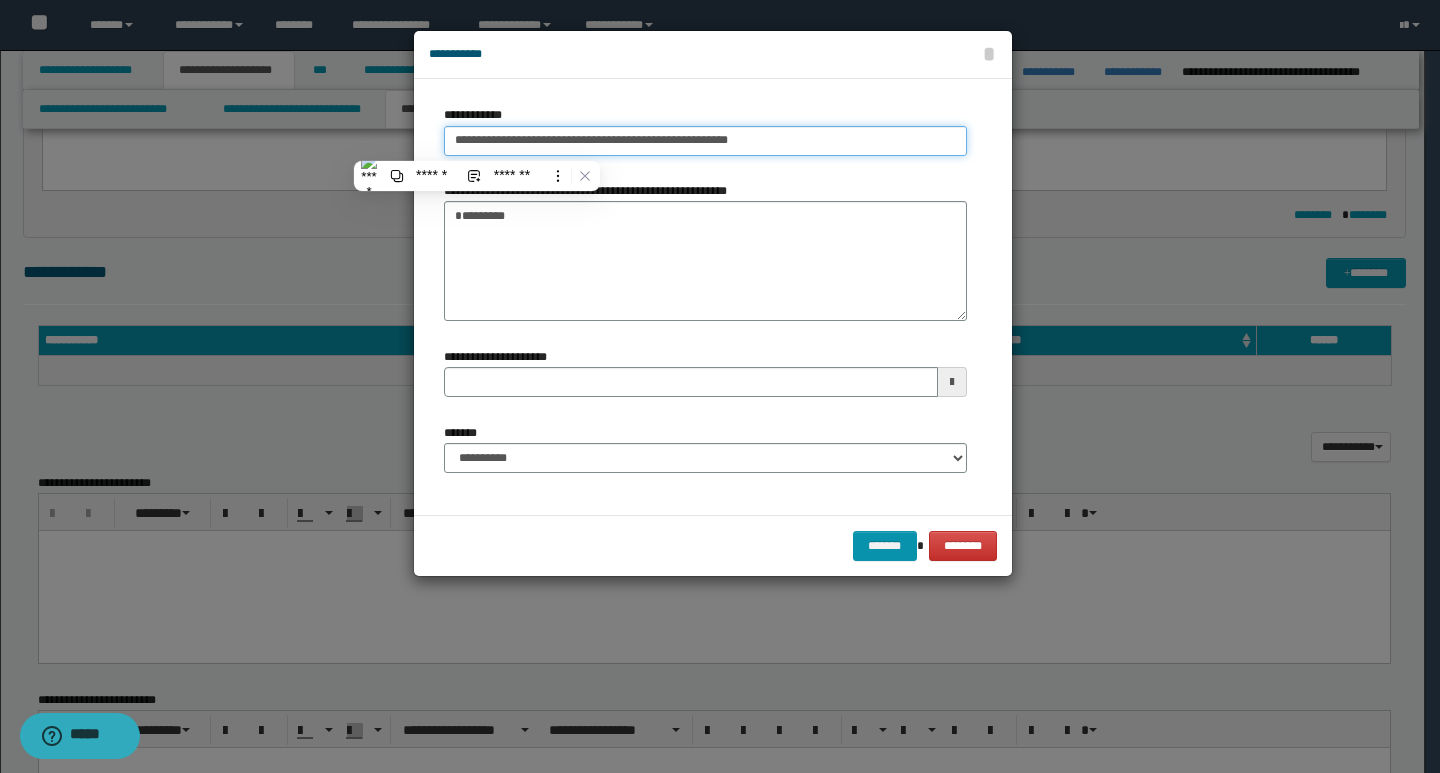 type on "**********" 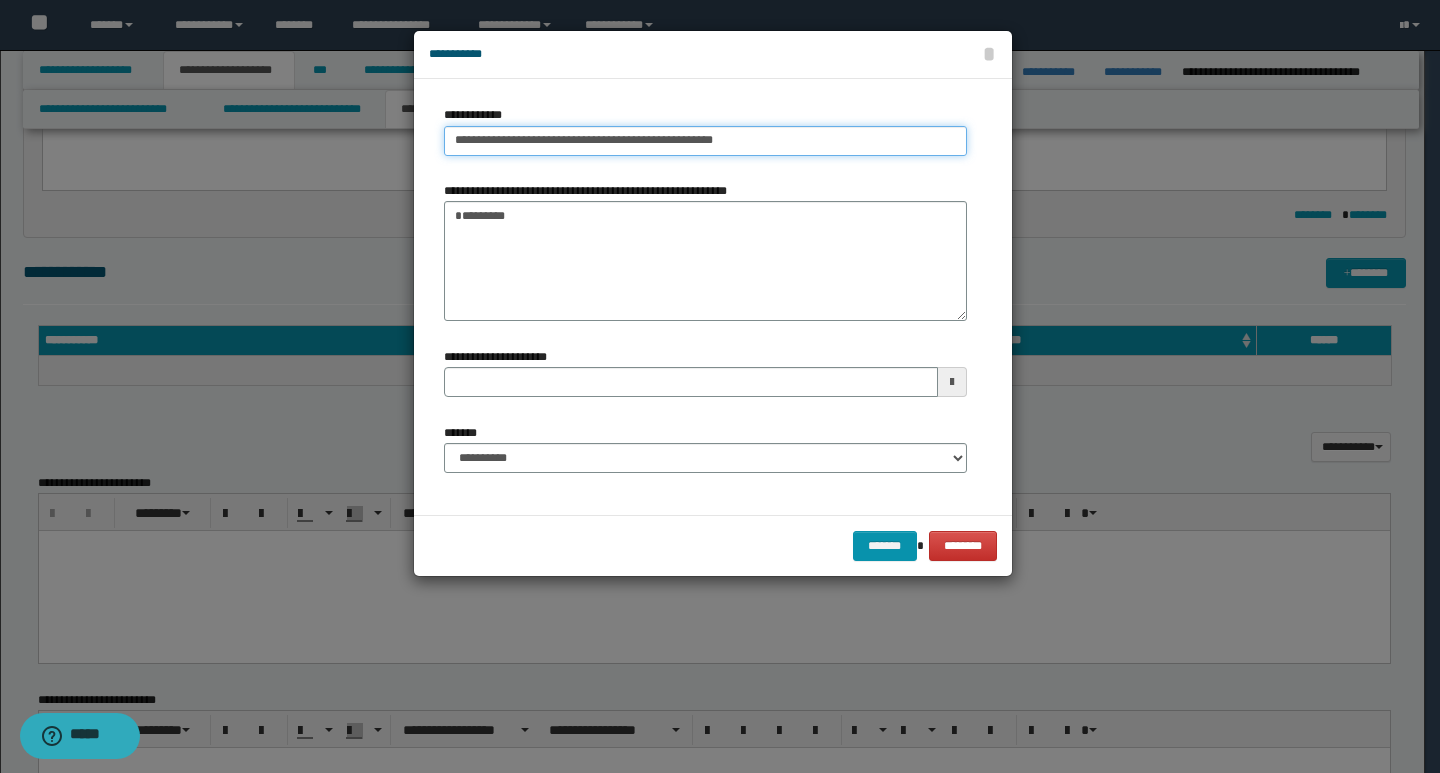 type on "**********" 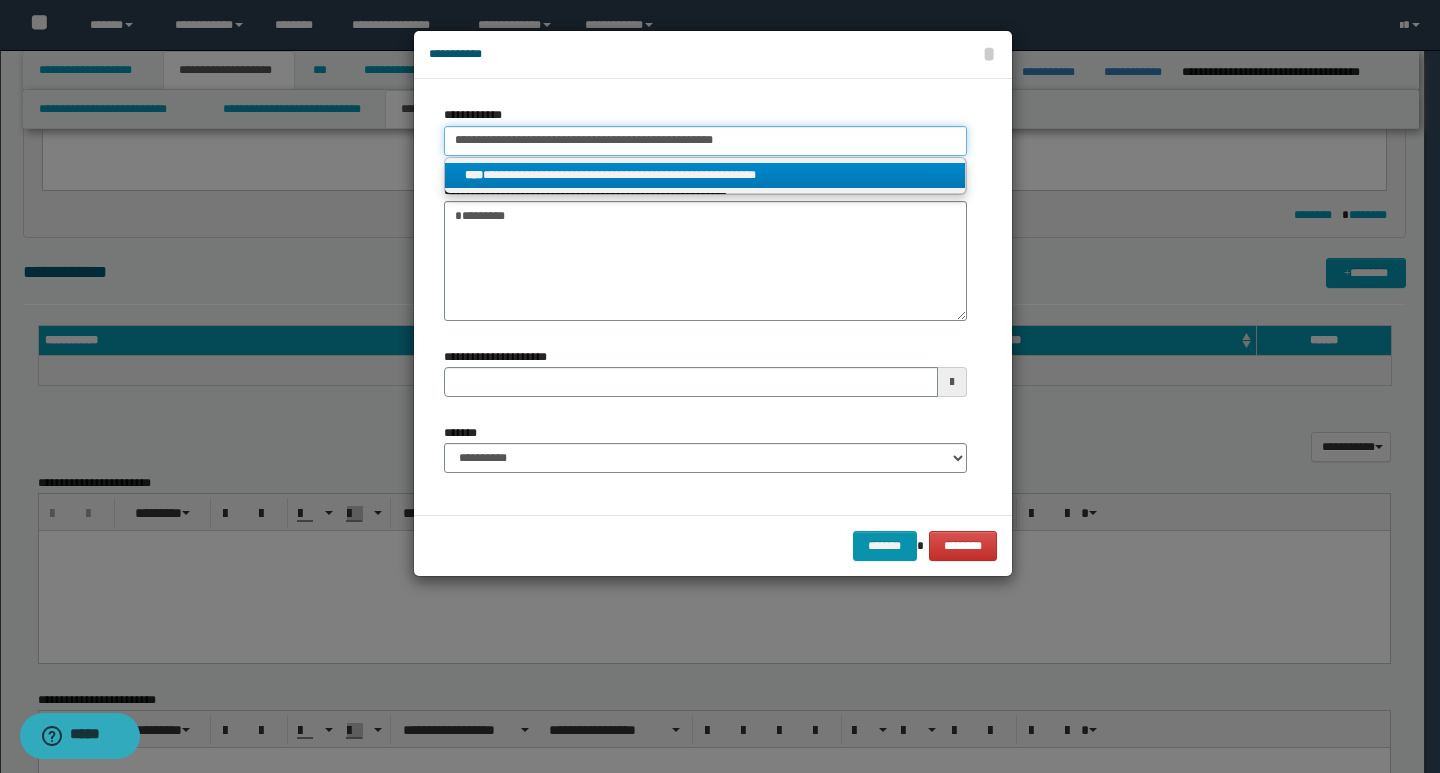 type on "**********" 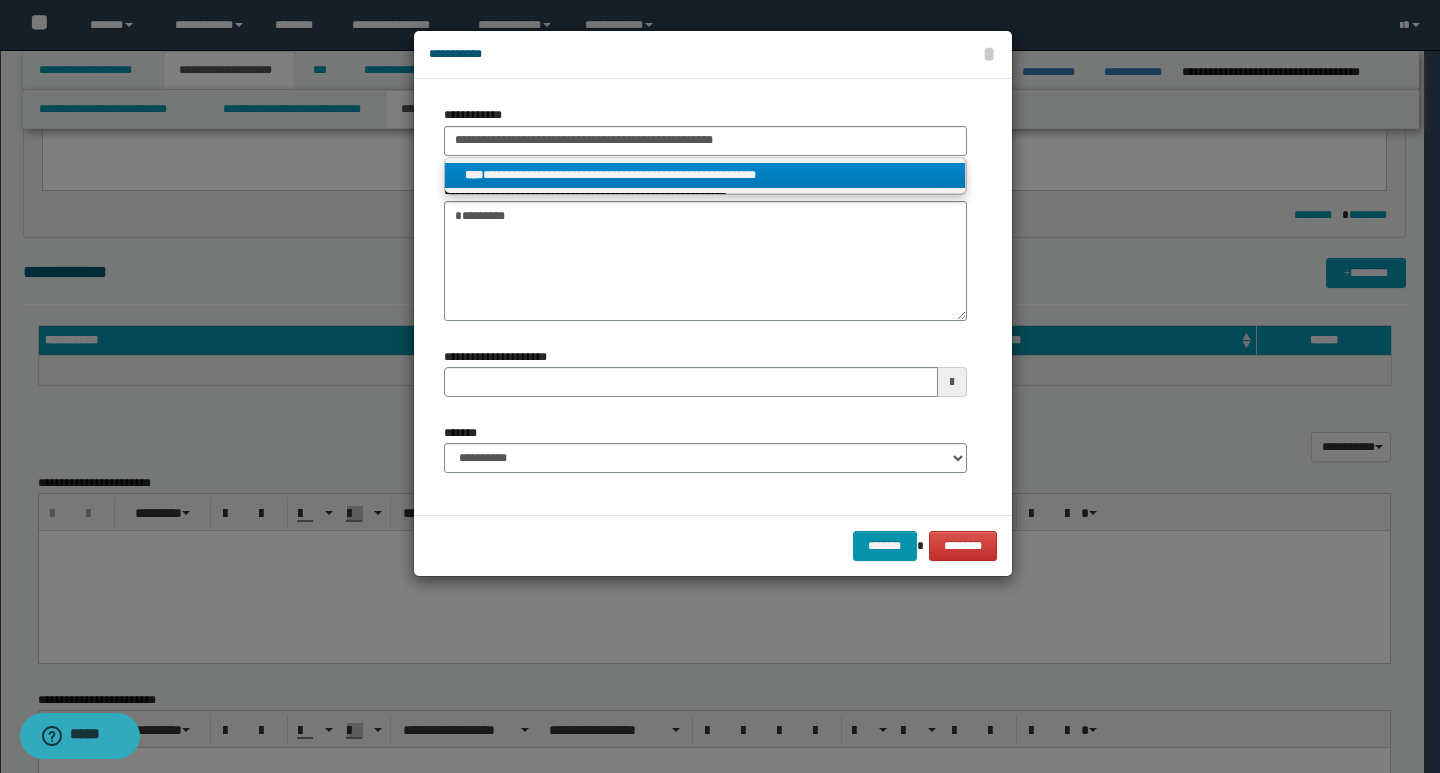 click on "**********" at bounding box center [705, 175] 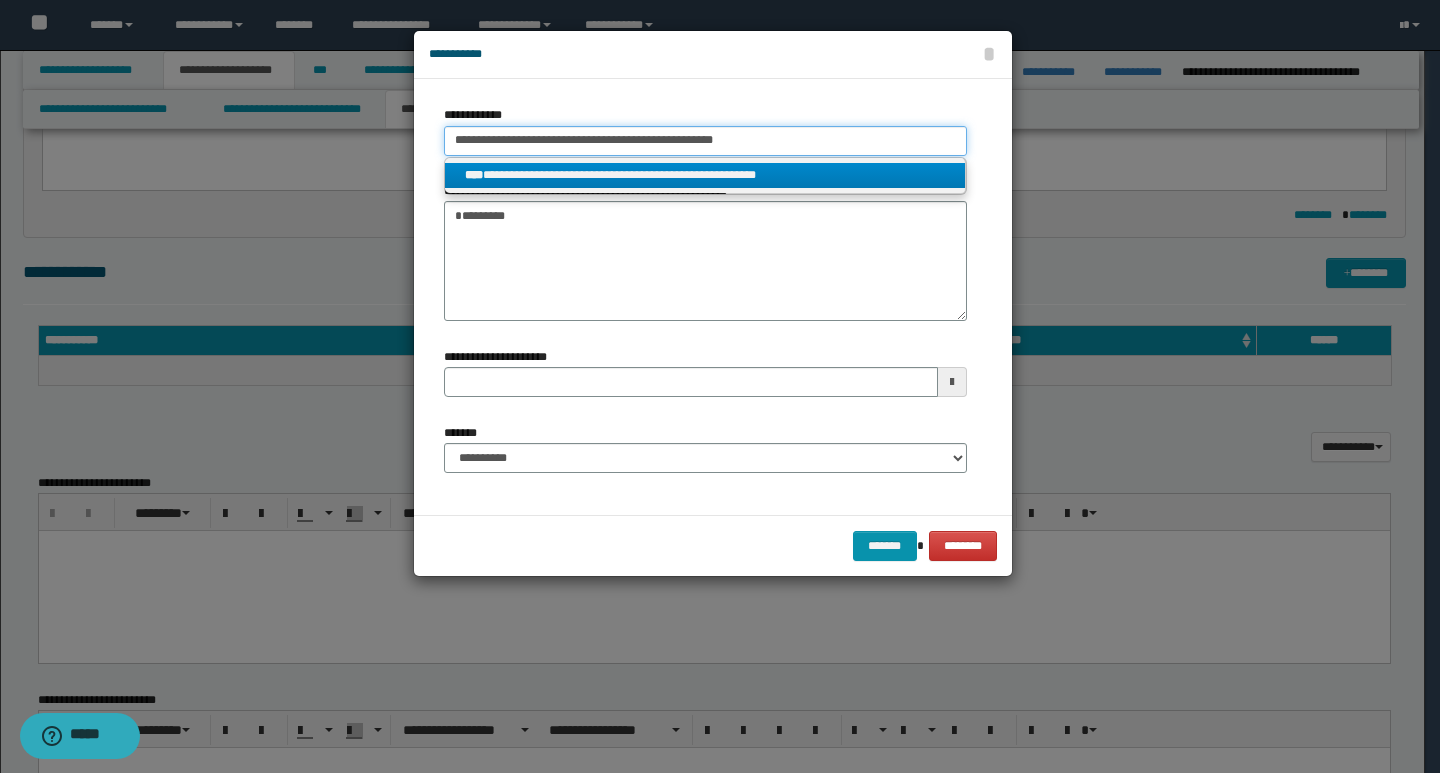 type 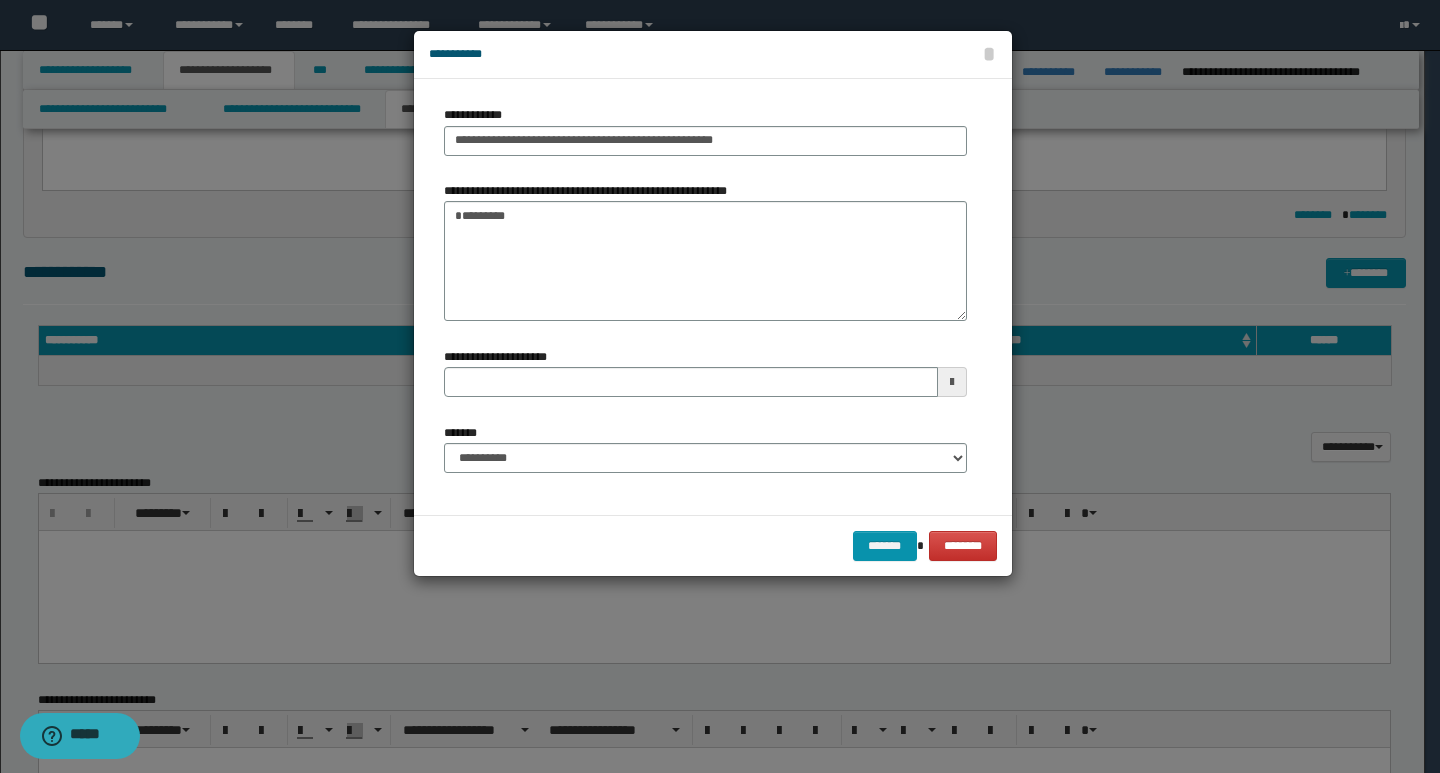 type 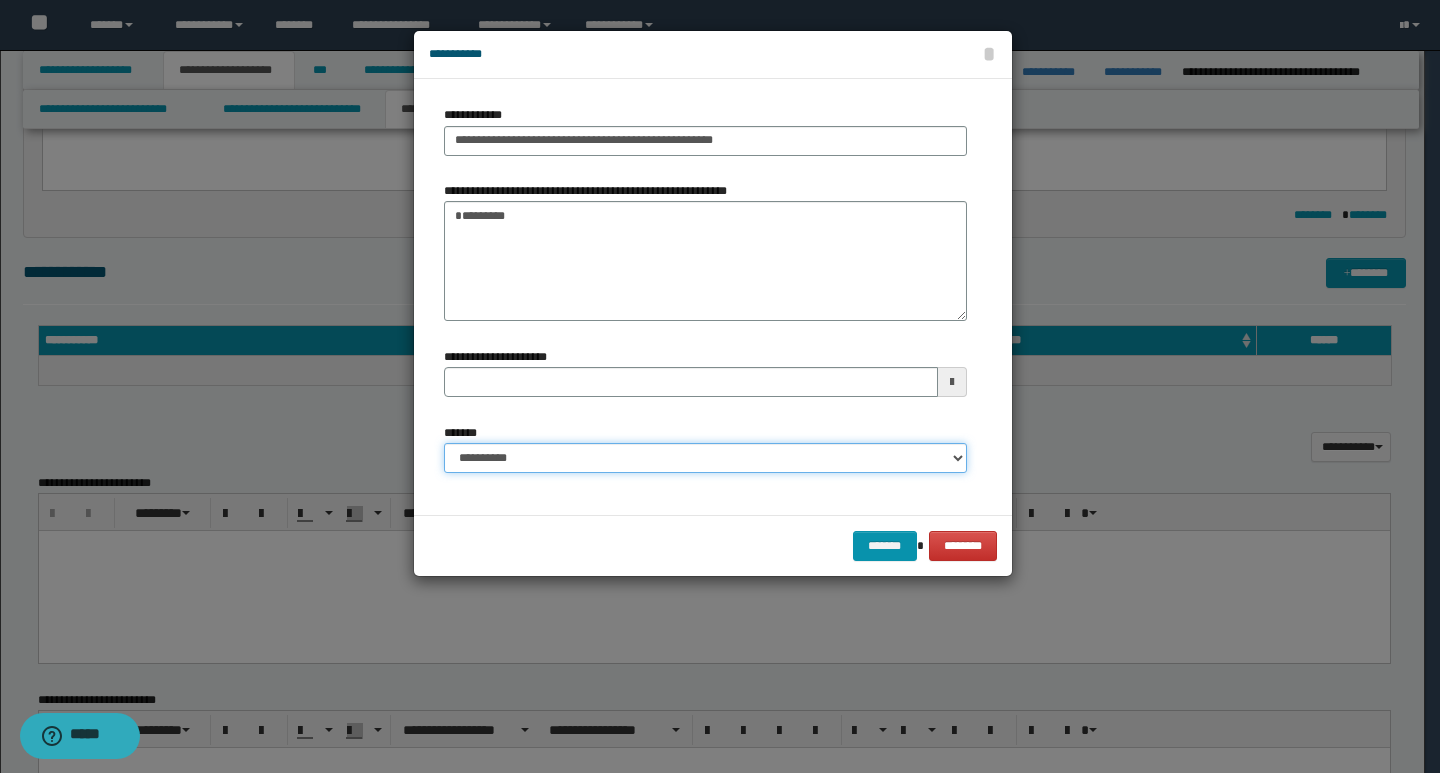 type 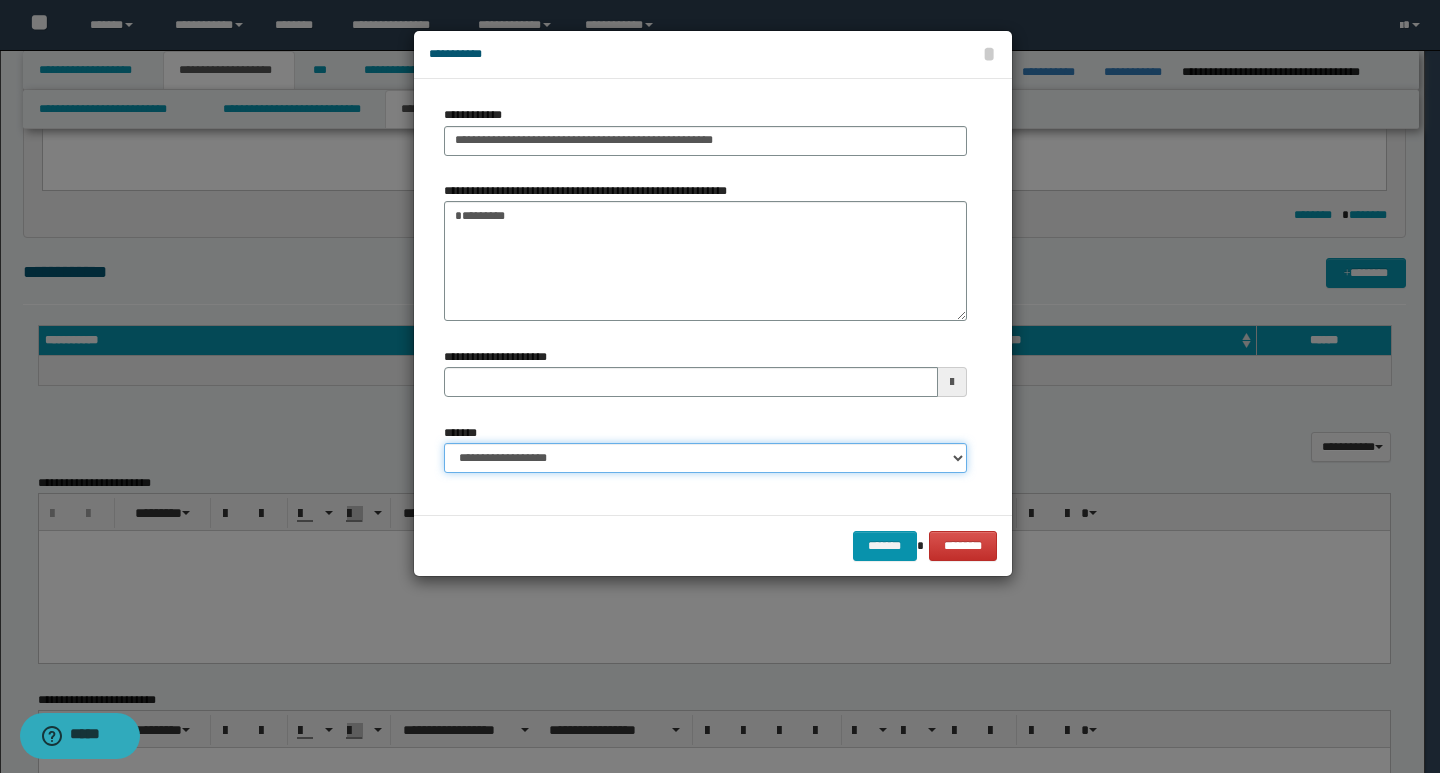 click on "**********" at bounding box center [705, 458] 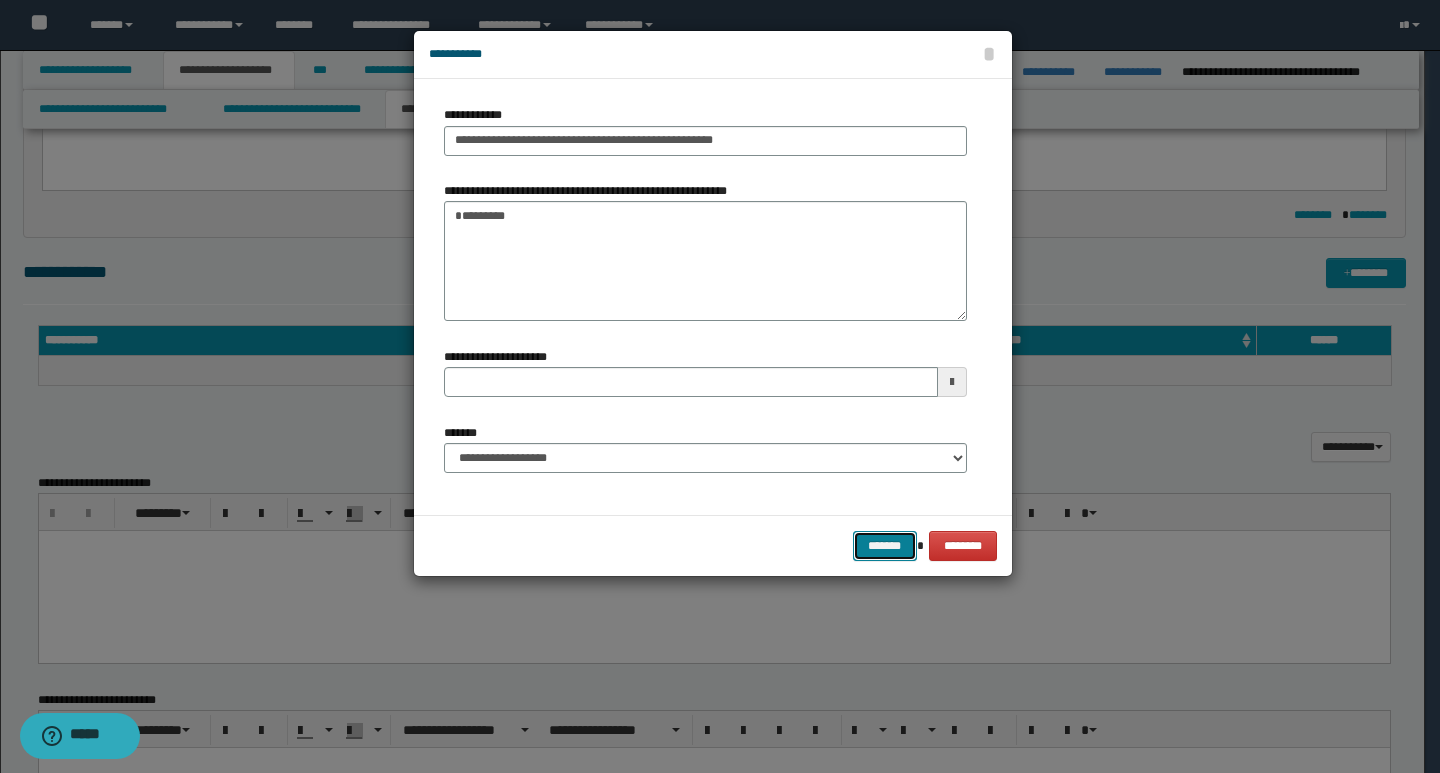 click on "*******" at bounding box center (885, 546) 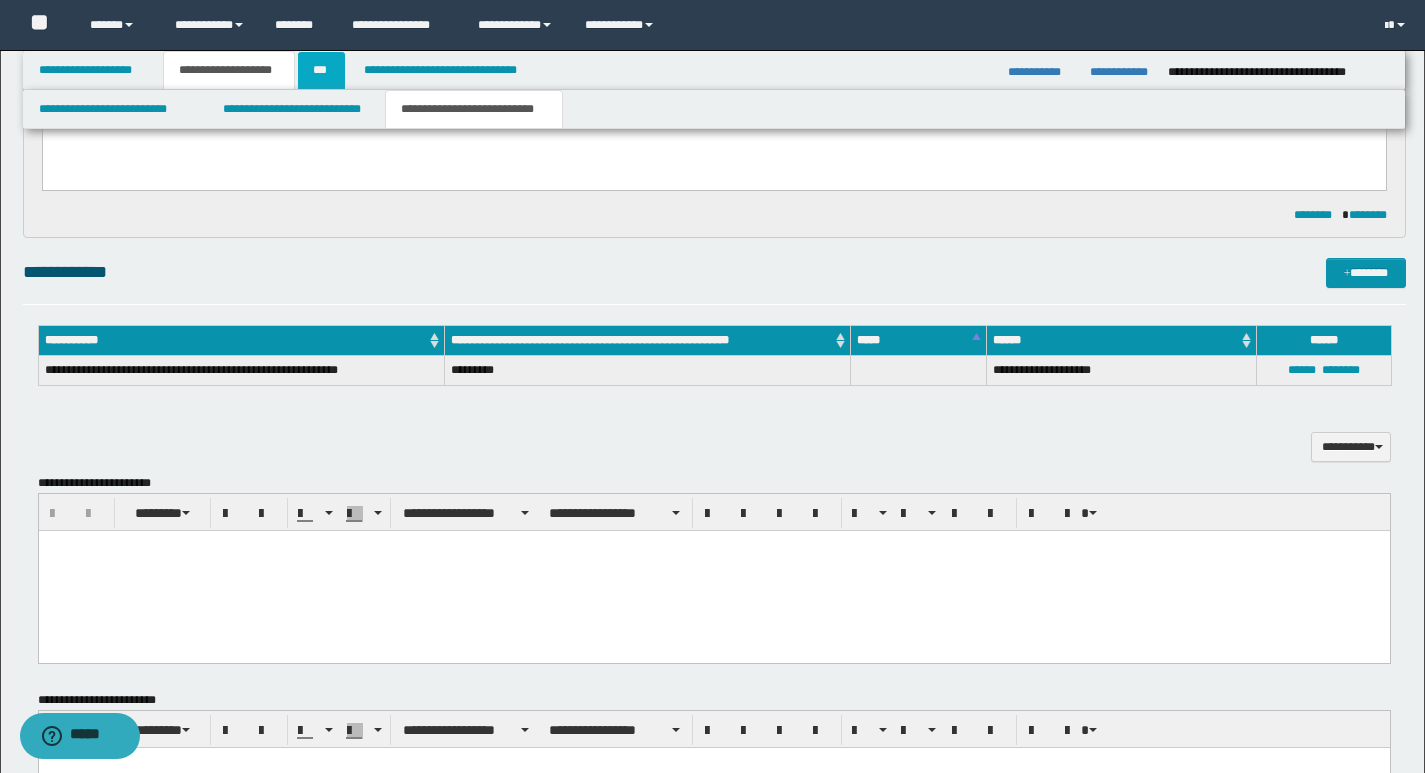 click on "***" at bounding box center (321, 70) 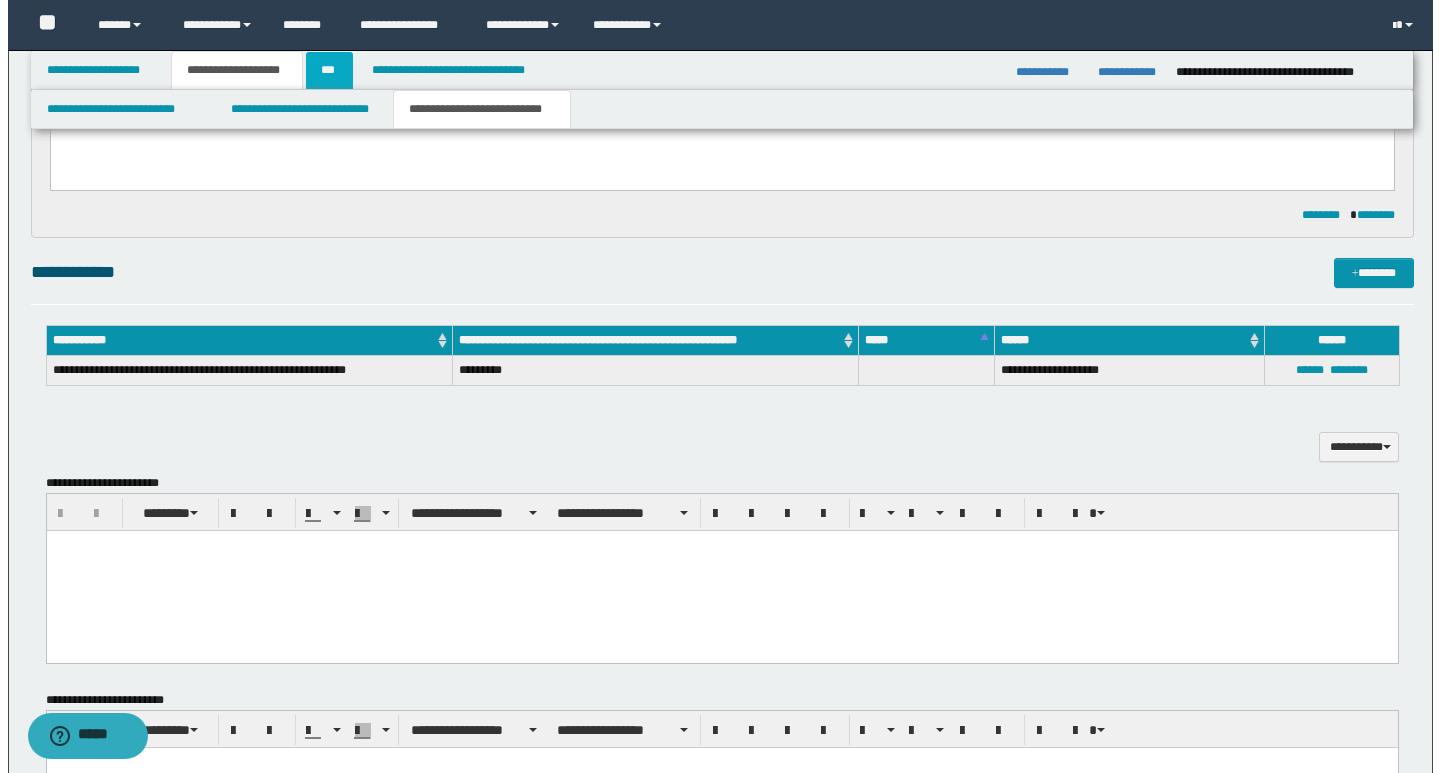 scroll, scrollTop: 0, scrollLeft: 0, axis: both 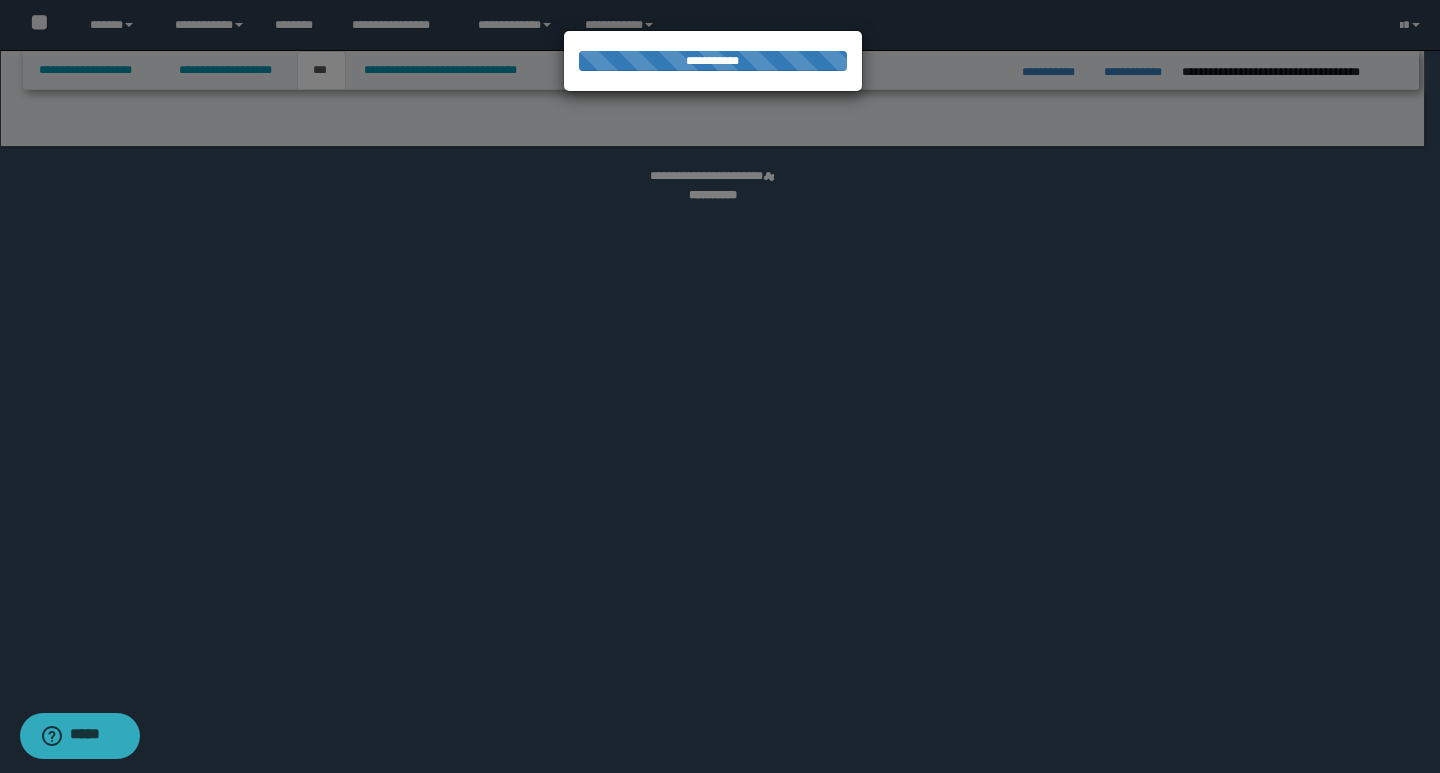 select on "*" 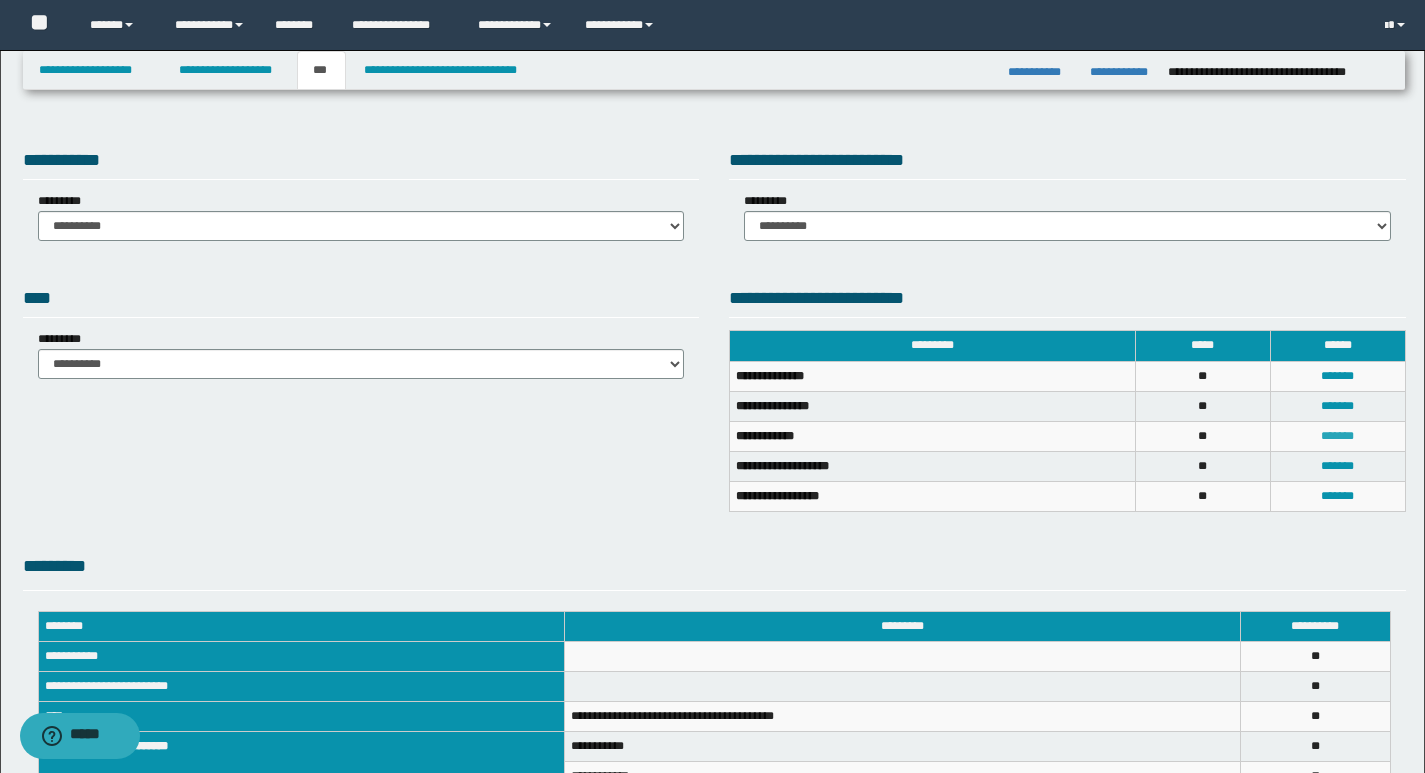 click on "*******" at bounding box center (1337, 436) 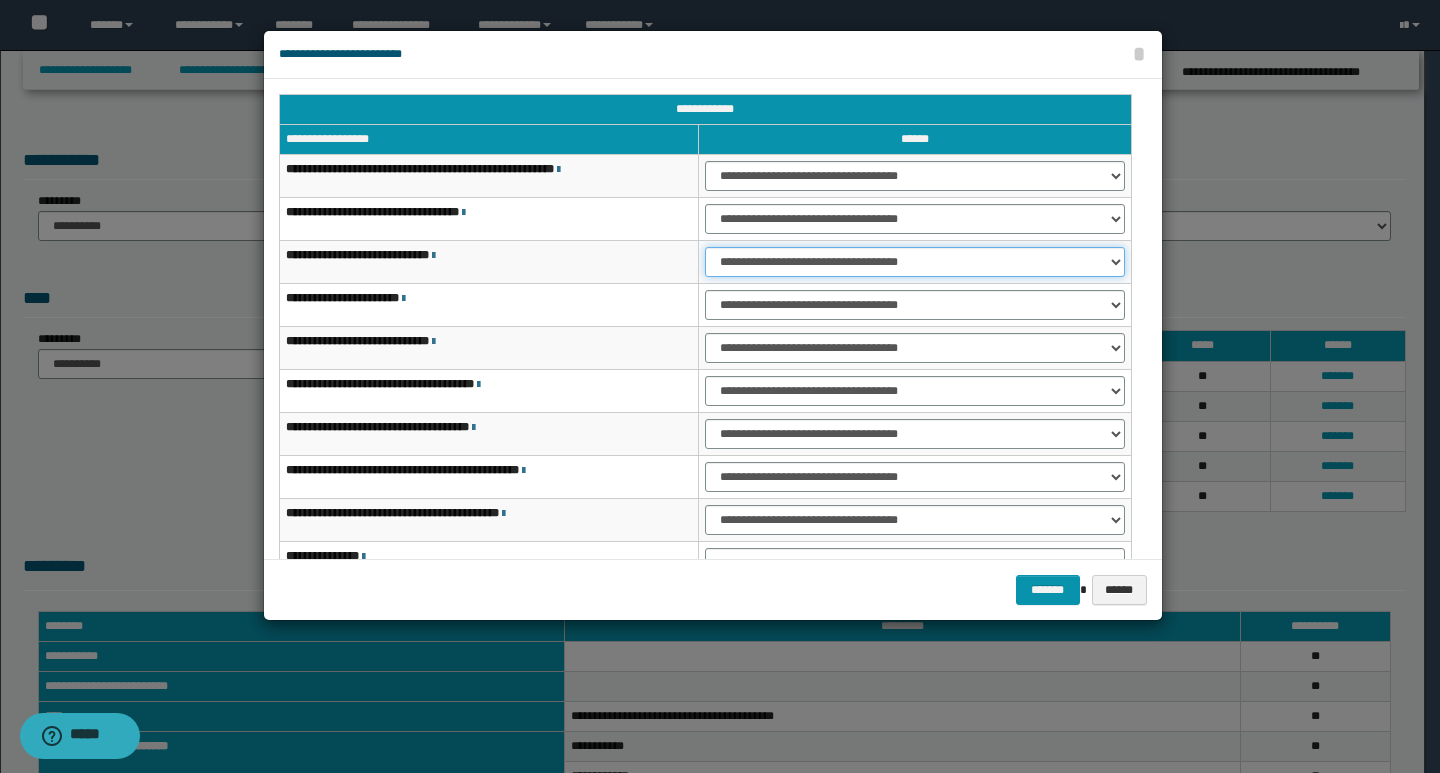 click on "**********" at bounding box center (915, 262) 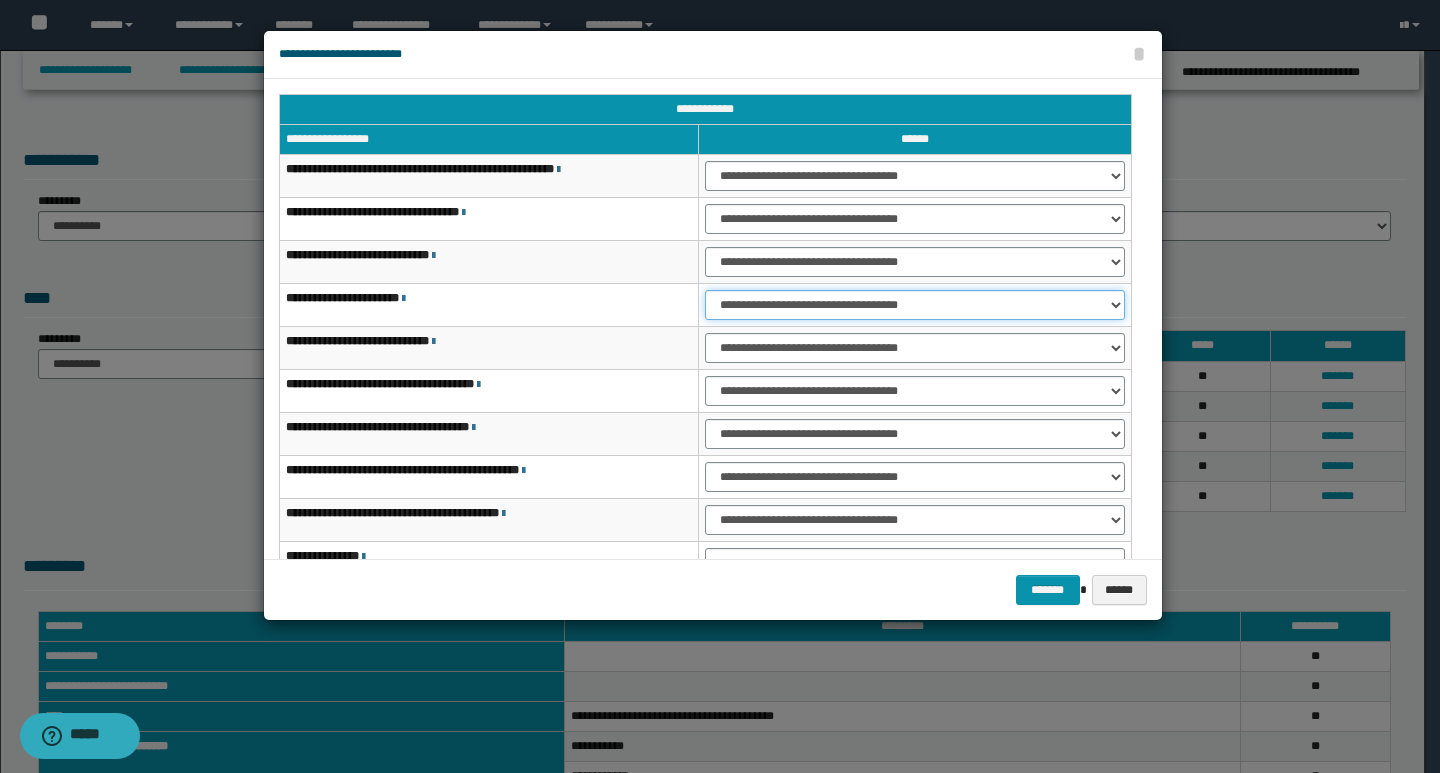 click on "**********" at bounding box center (915, 305) 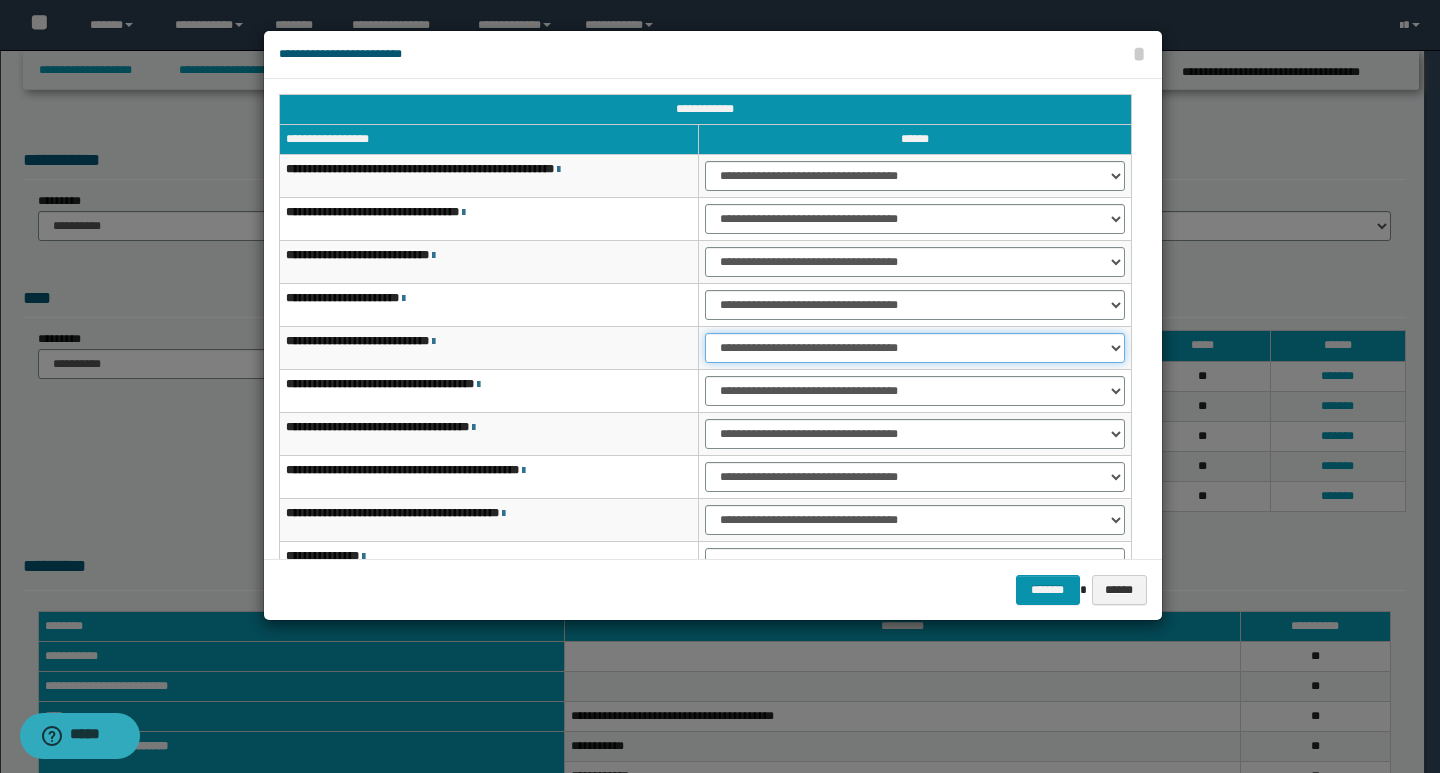drag, startPoint x: 1108, startPoint y: 349, endPoint x: 1084, endPoint y: 348, distance: 24.020824 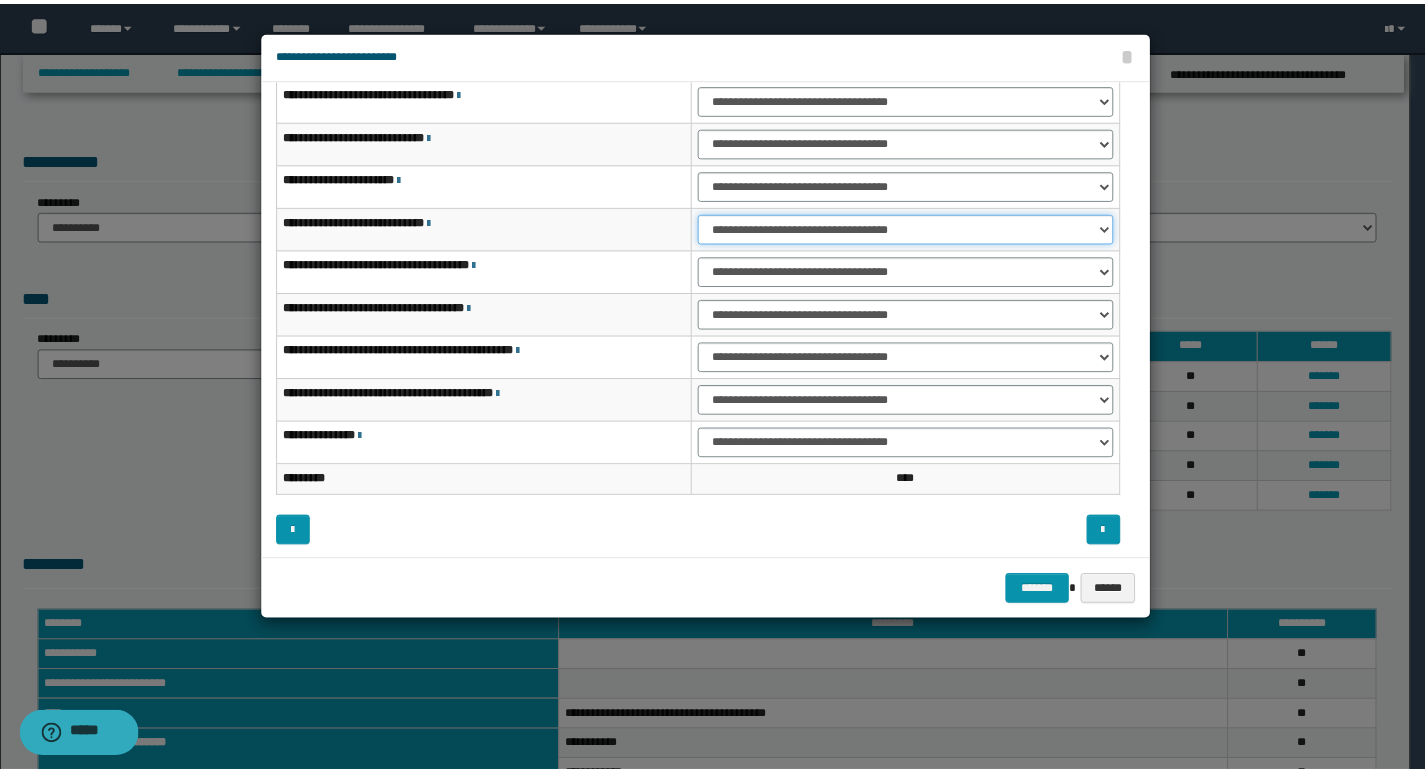 scroll, scrollTop: 121, scrollLeft: 0, axis: vertical 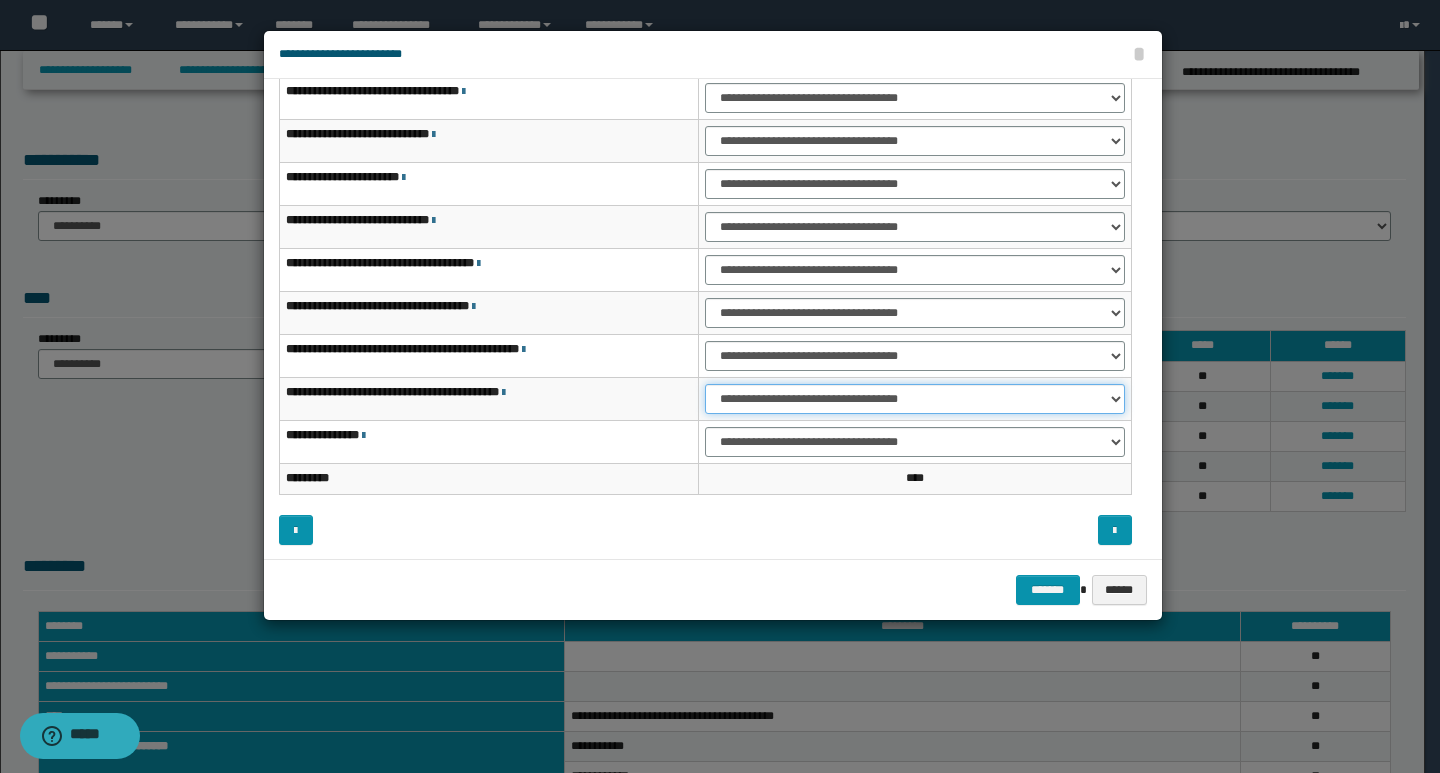 click on "**********" at bounding box center (915, 399) 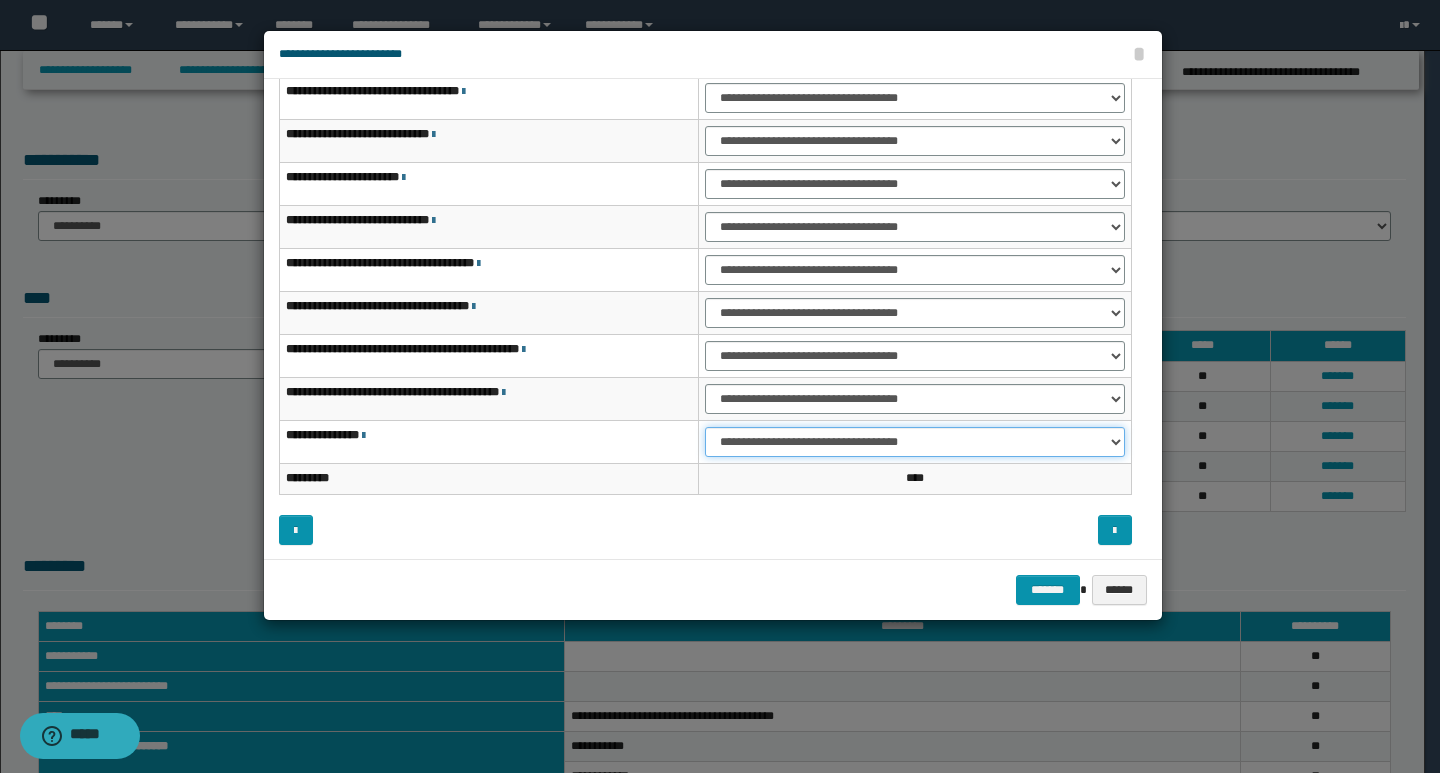 click on "**********" at bounding box center [915, 442] 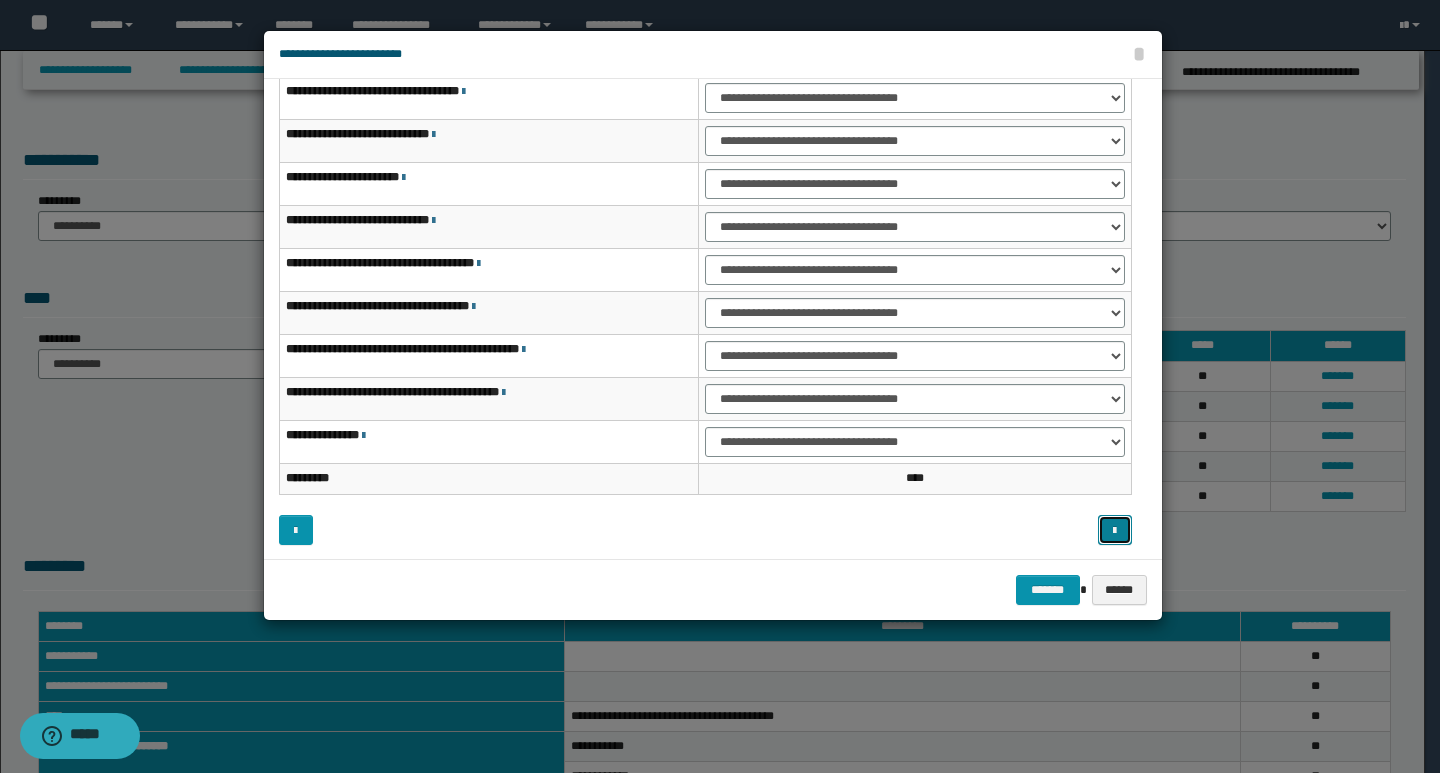 click at bounding box center (1114, 531) 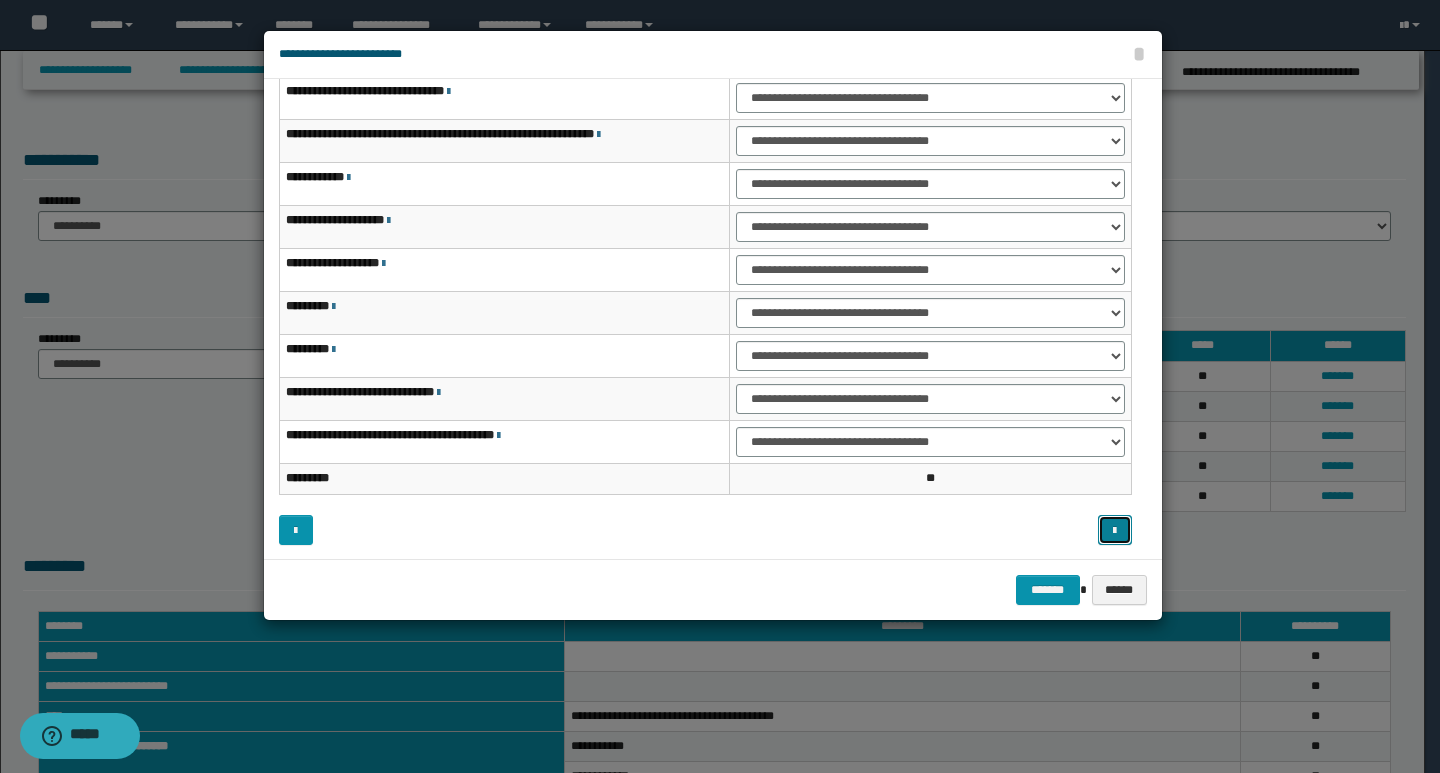 type 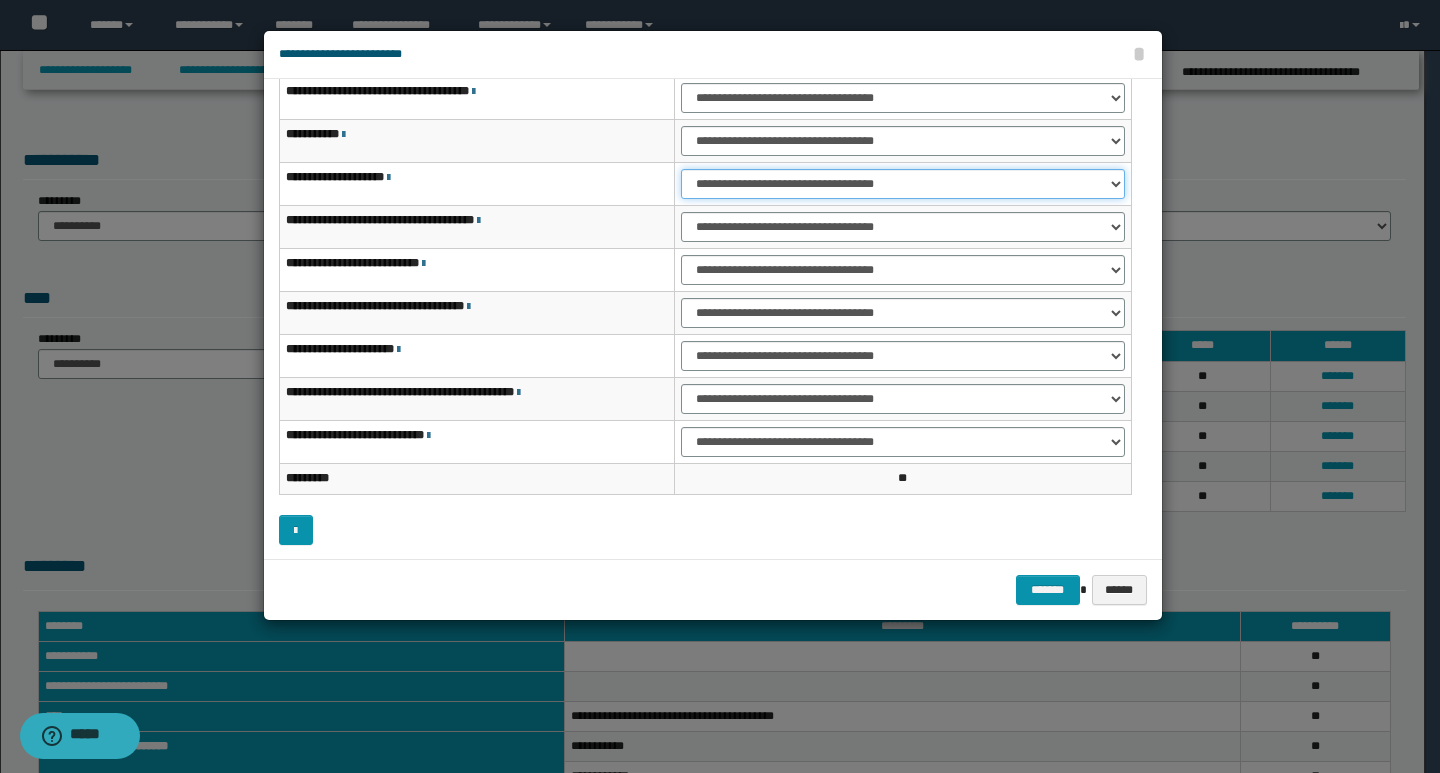 click on "**********" at bounding box center (902, 184) 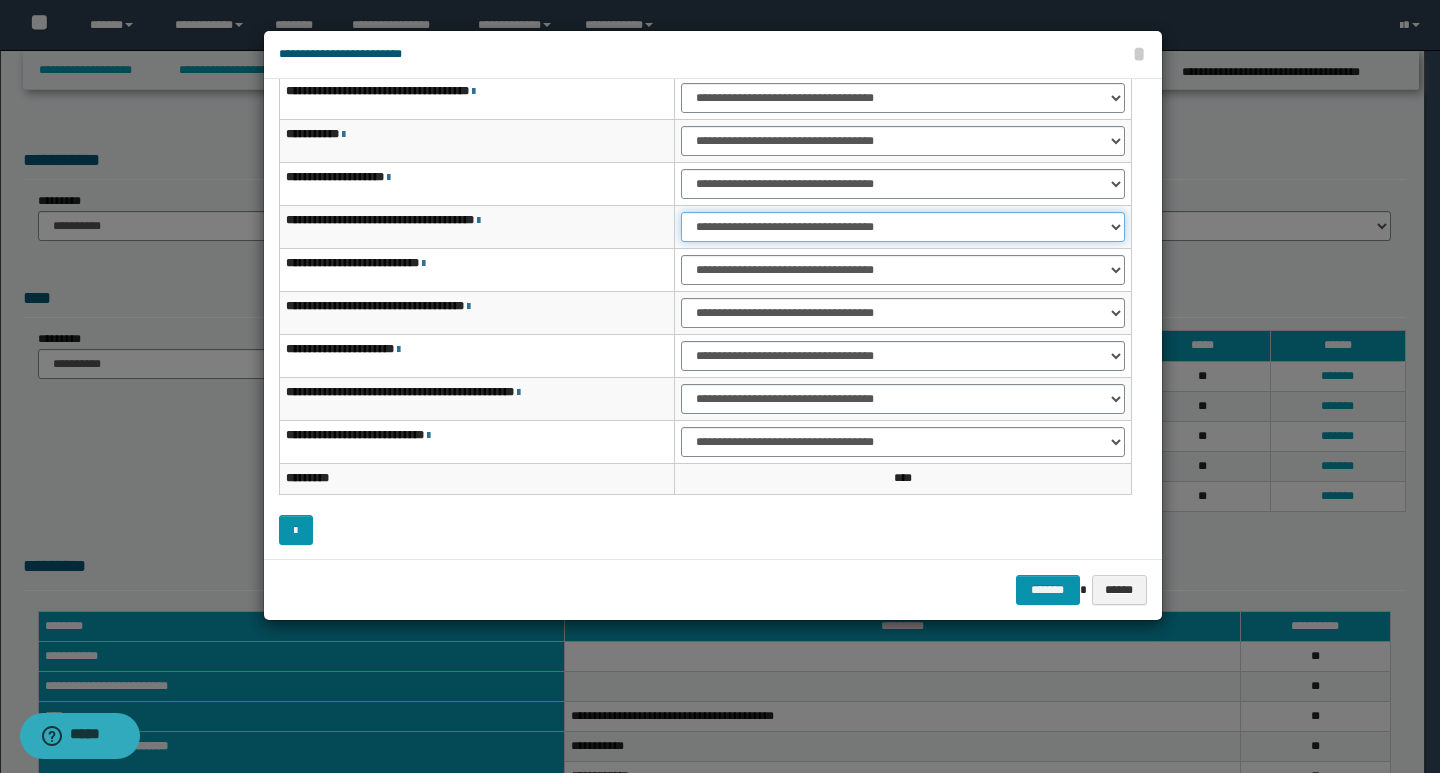 click on "**********" at bounding box center (902, 227) 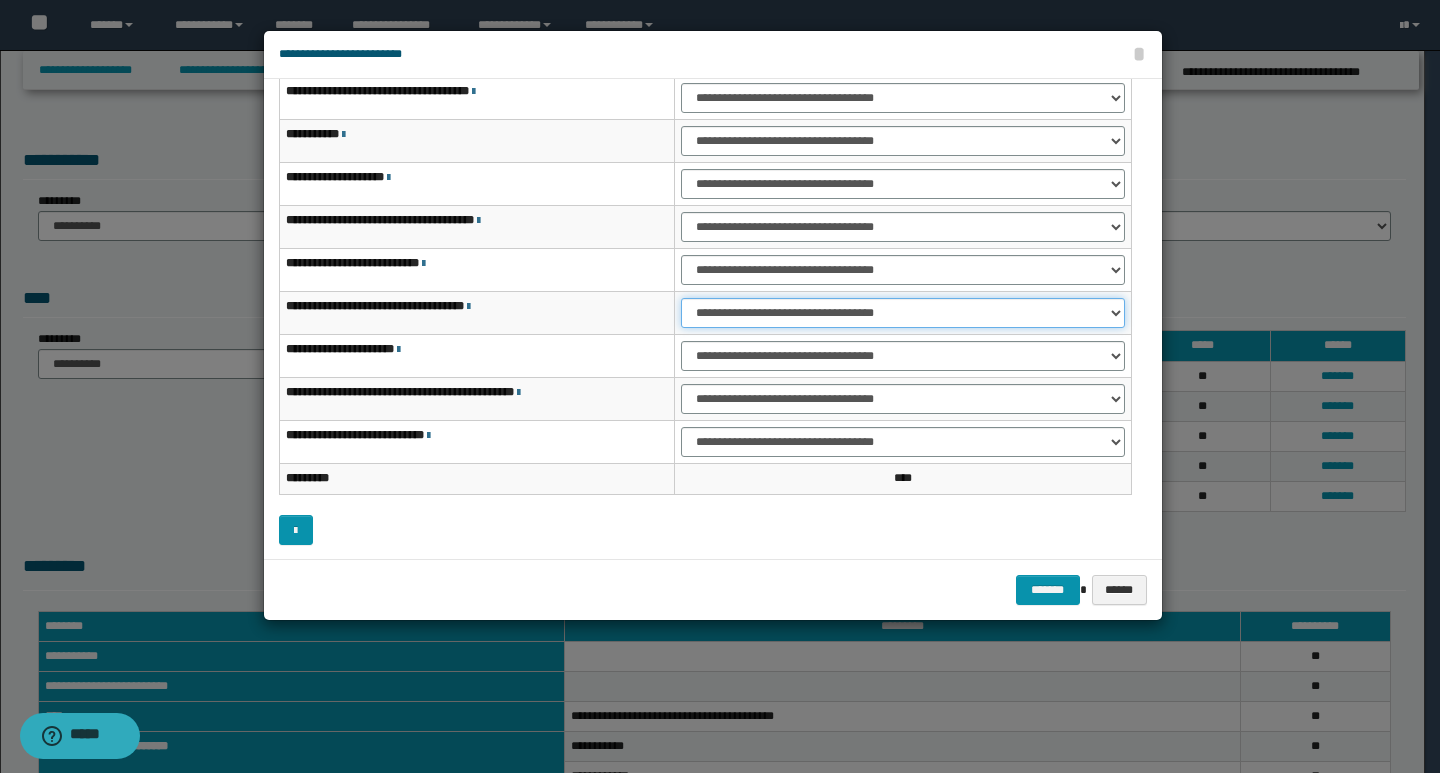 click on "**********" at bounding box center (902, 313) 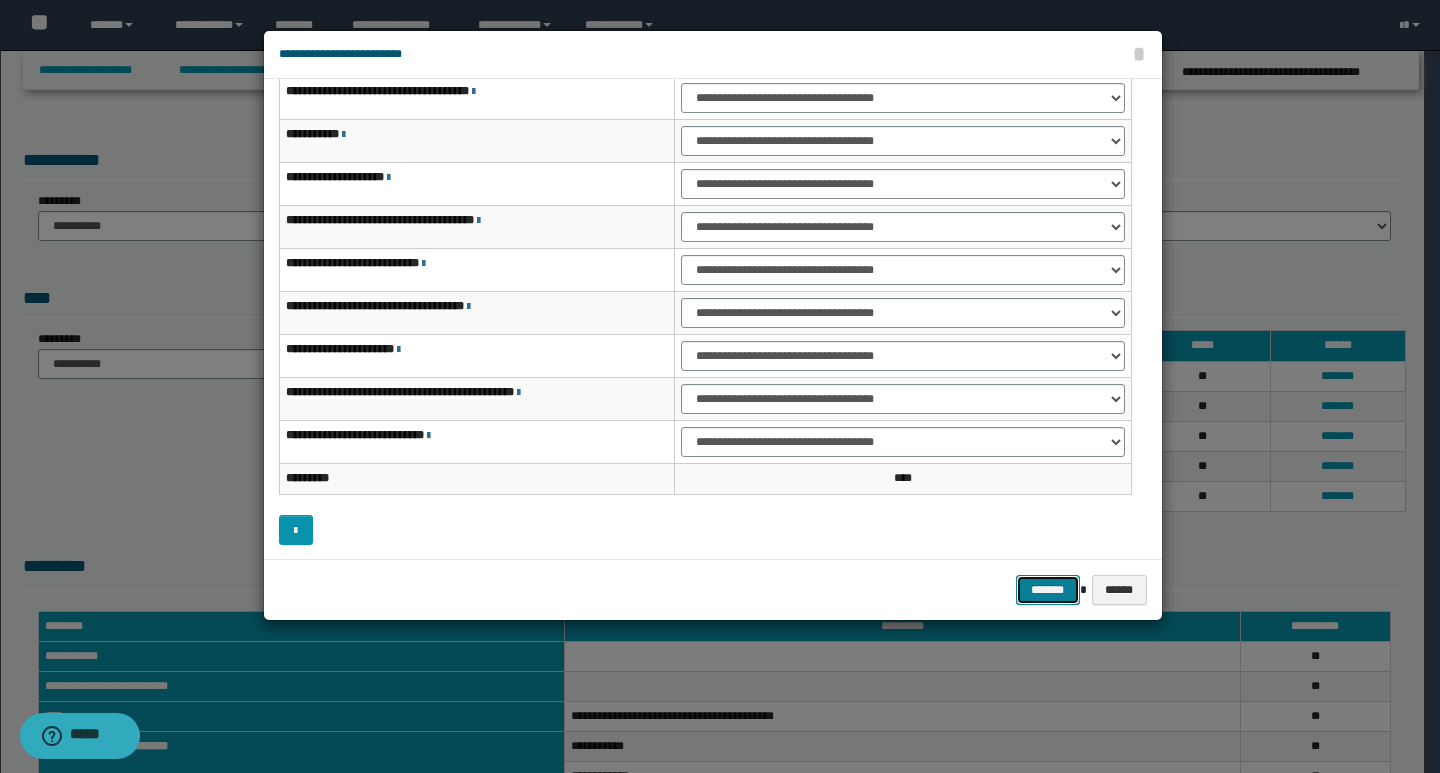 click on "*******" at bounding box center [1048, 590] 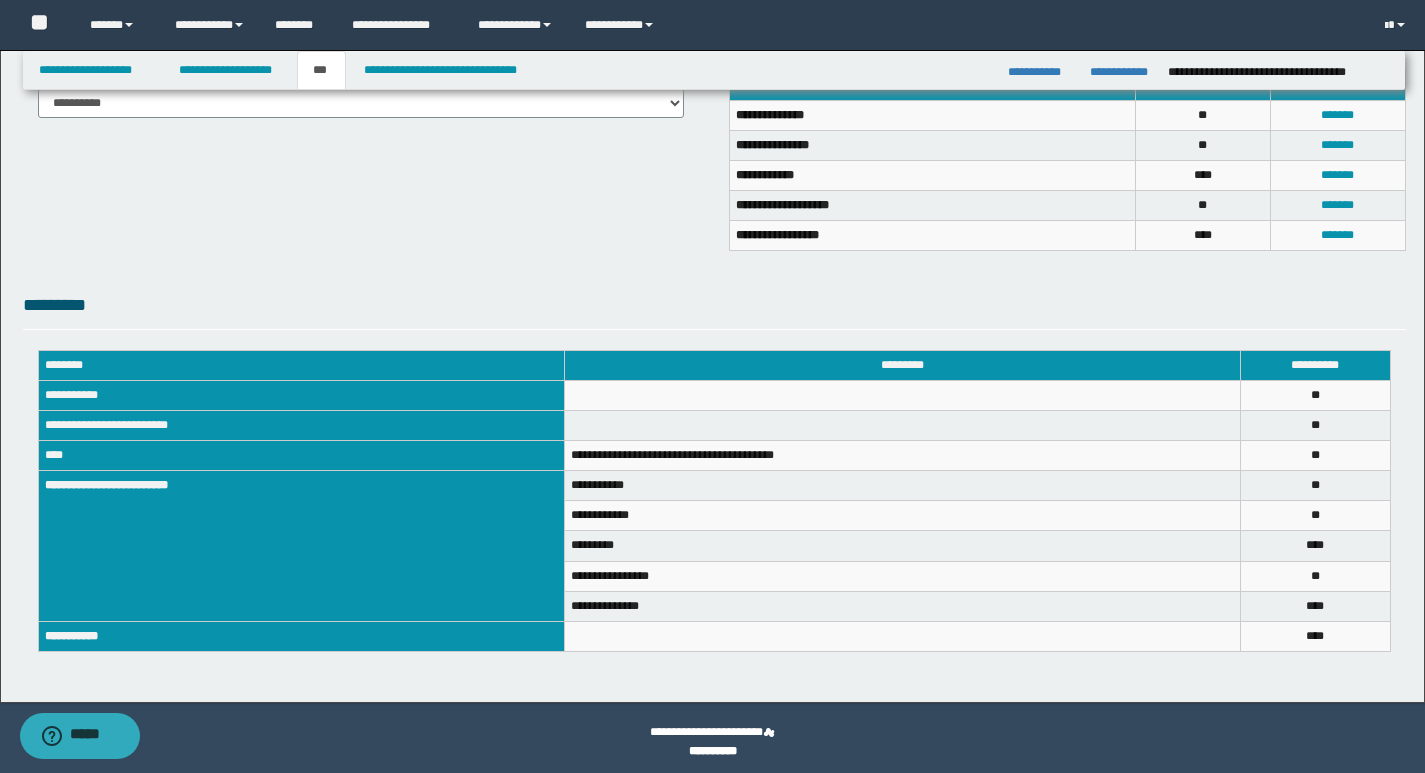 scroll, scrollTop: 269, scrollLeft: 0, axis: vertical 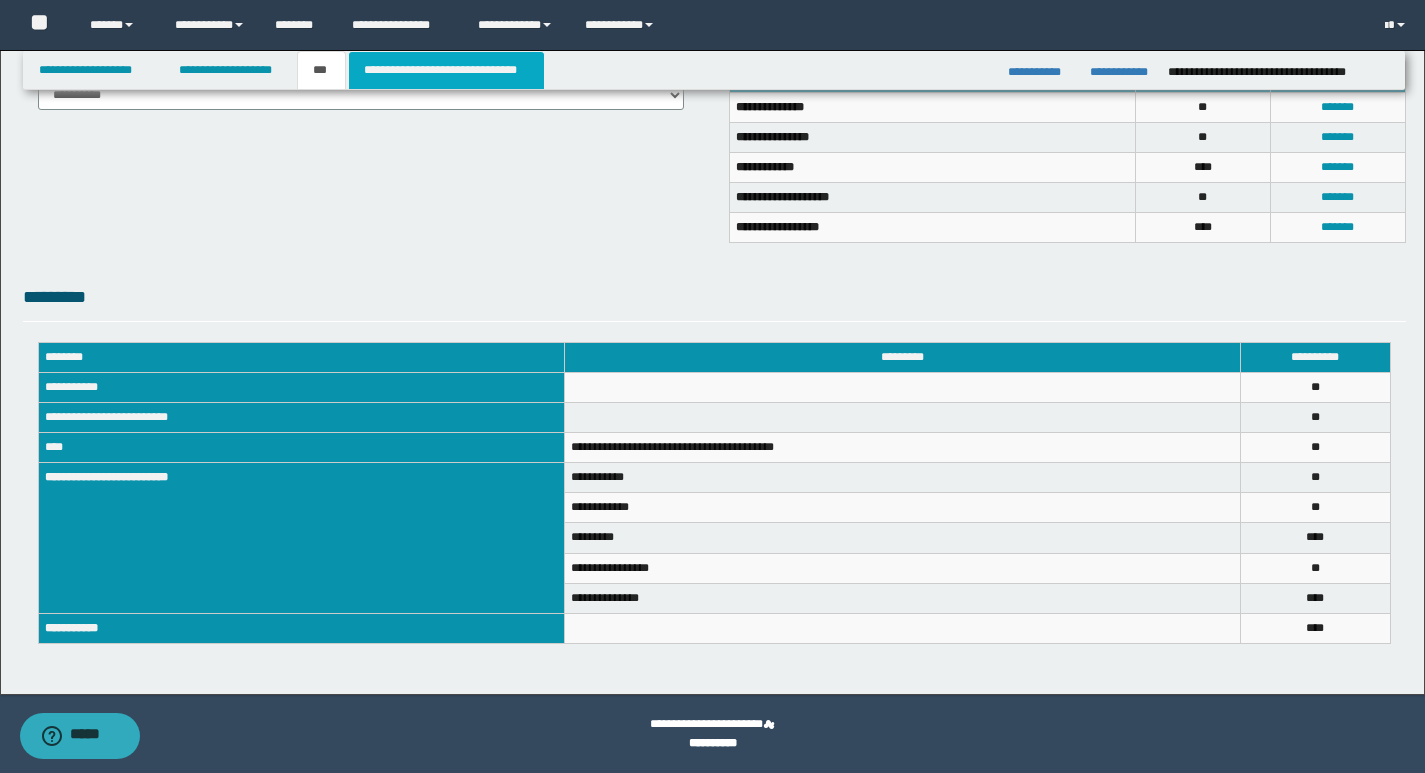 click on "**********" at bounding box center [446, 70] 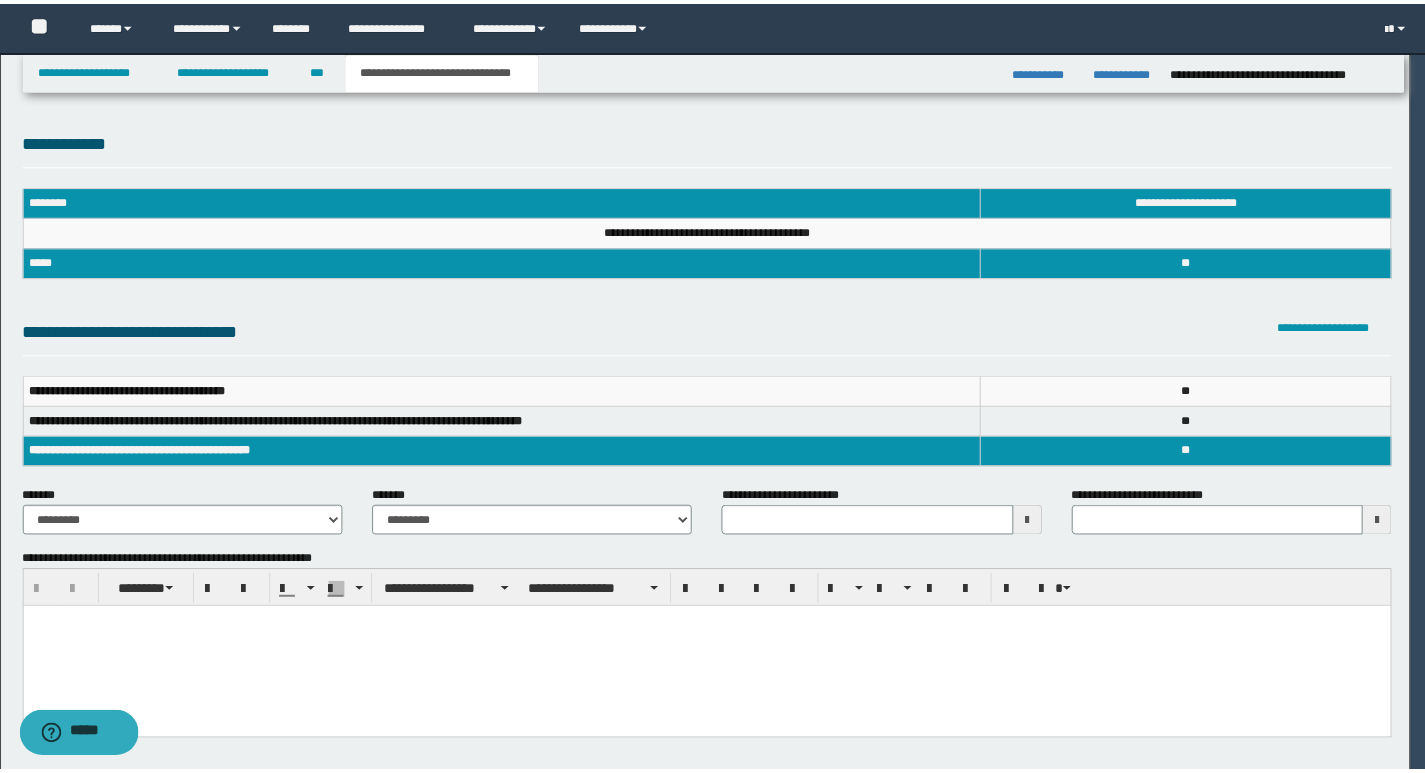 scroll, scrollTop: 0, scrollLeft: 0, axis: both 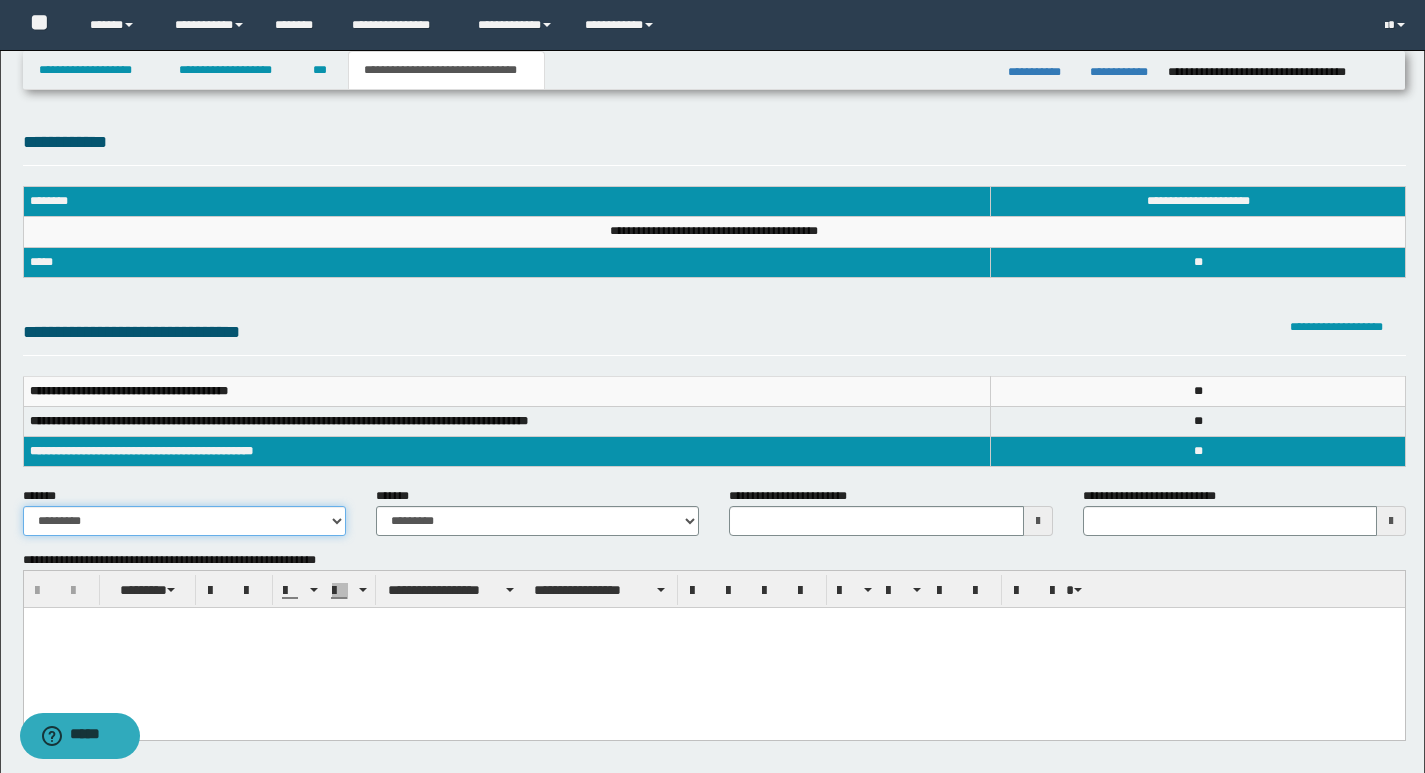 click on "**********" at bounding box center (184, 521) 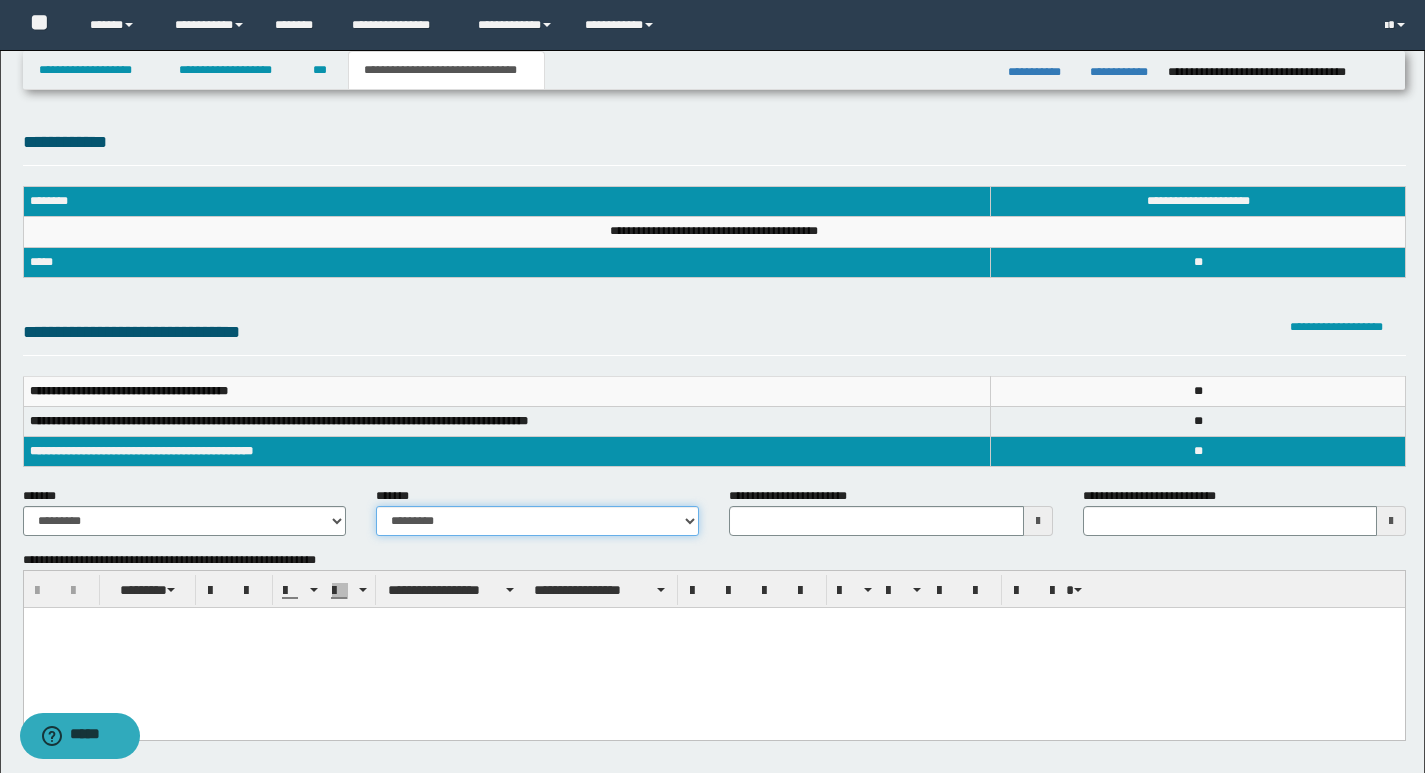 click on "**********" at bounding box center [537, 521] 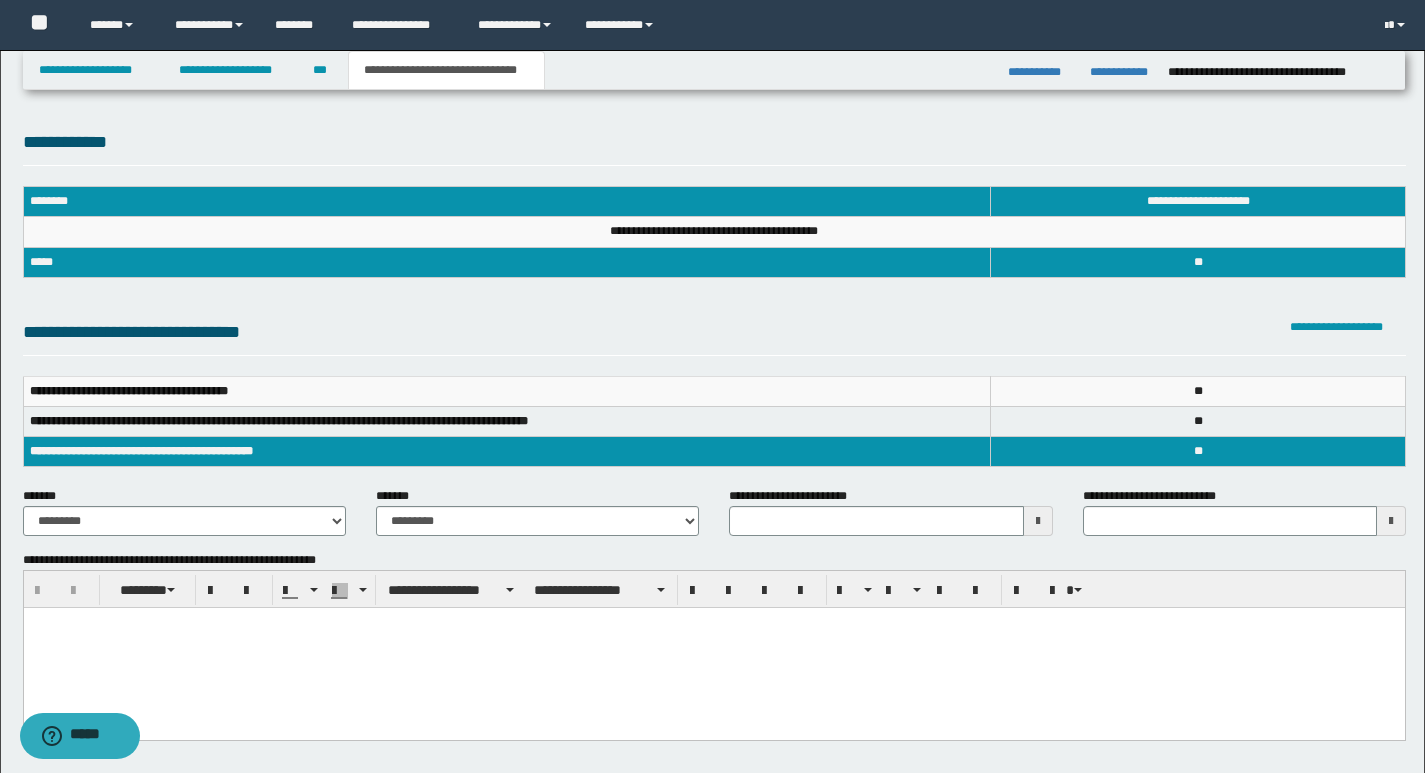 click on "**********" at bounding box center (507, 391) 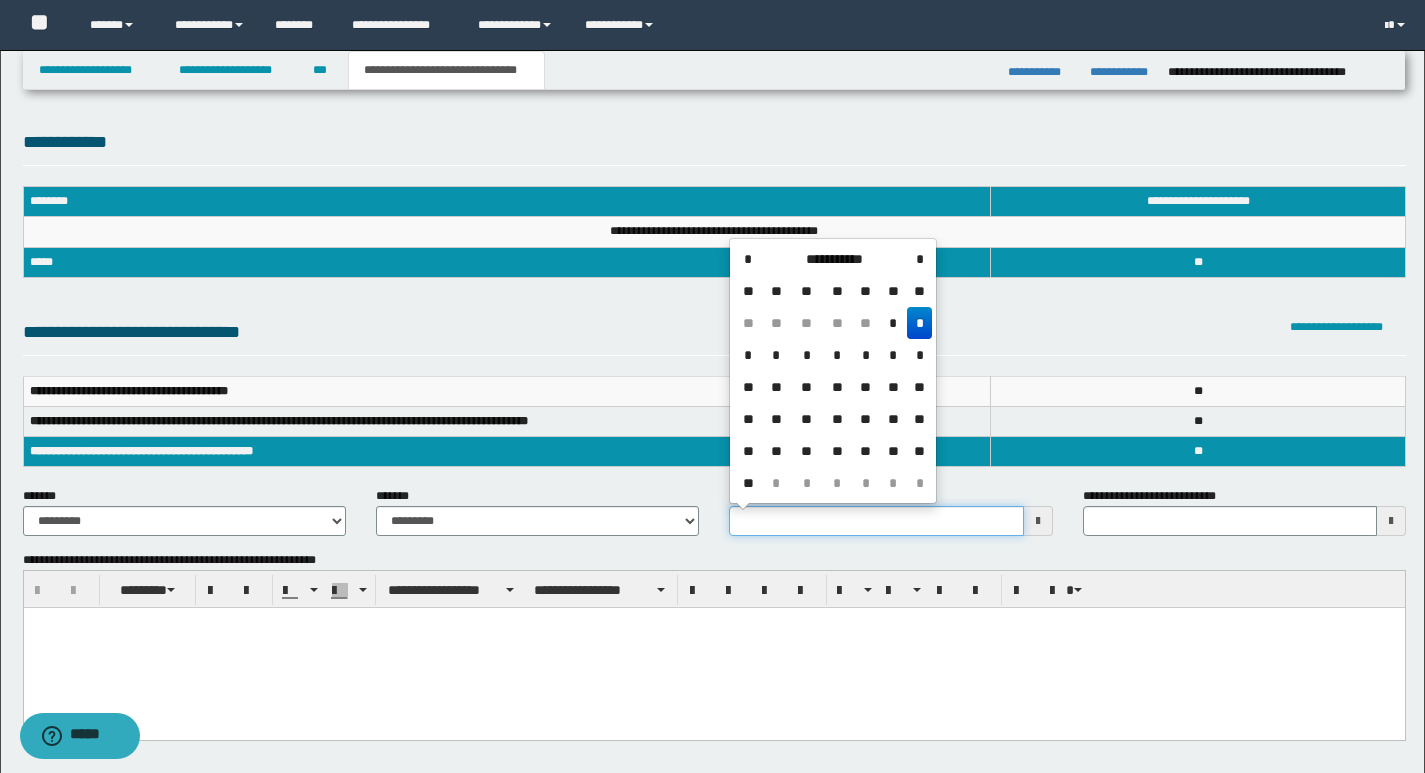 drag, startPoint x: 740, startPoint y: 525, endPoint x: 766, endPoint y: 539, distance: 29.529646 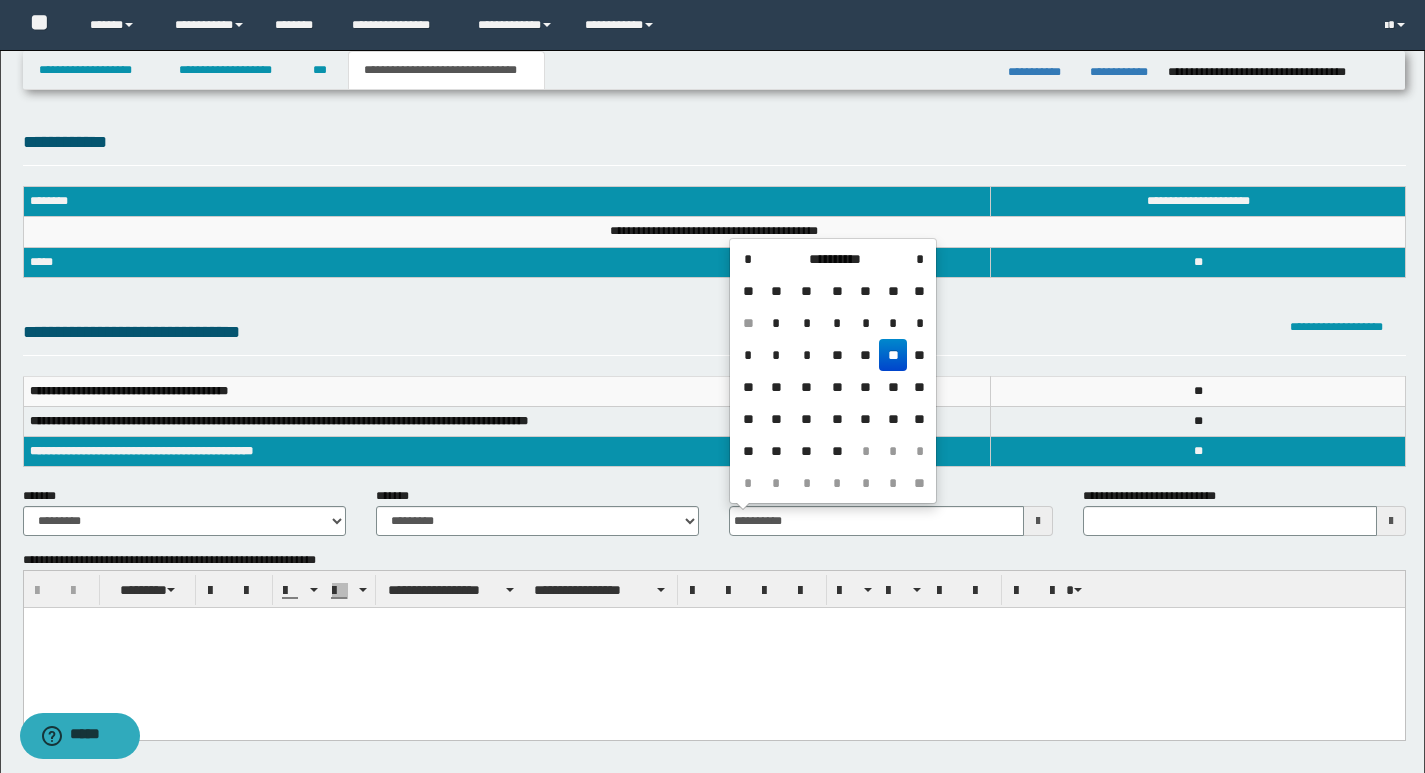 click on "**" at bounding box center [893, 355] 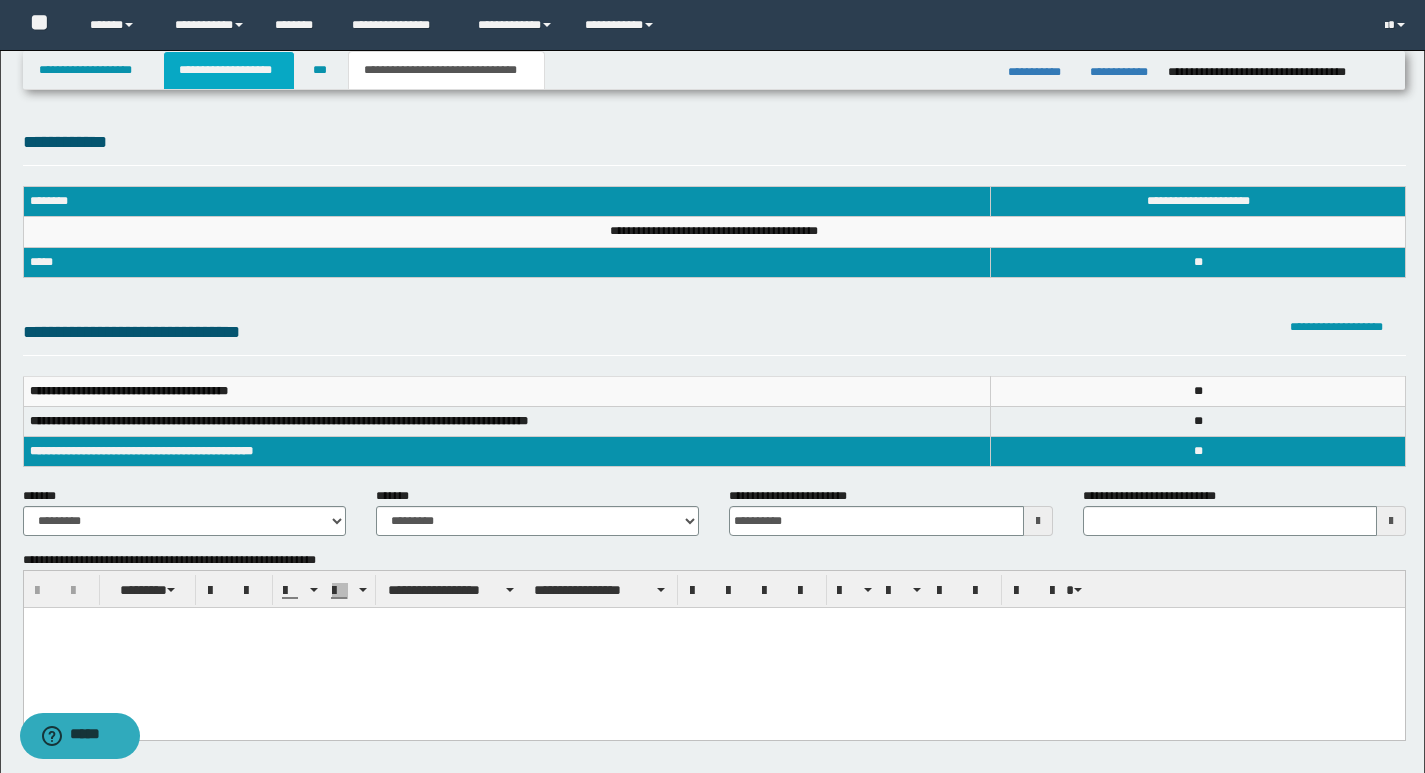 click on "**********" at bounding box center [229, 70] 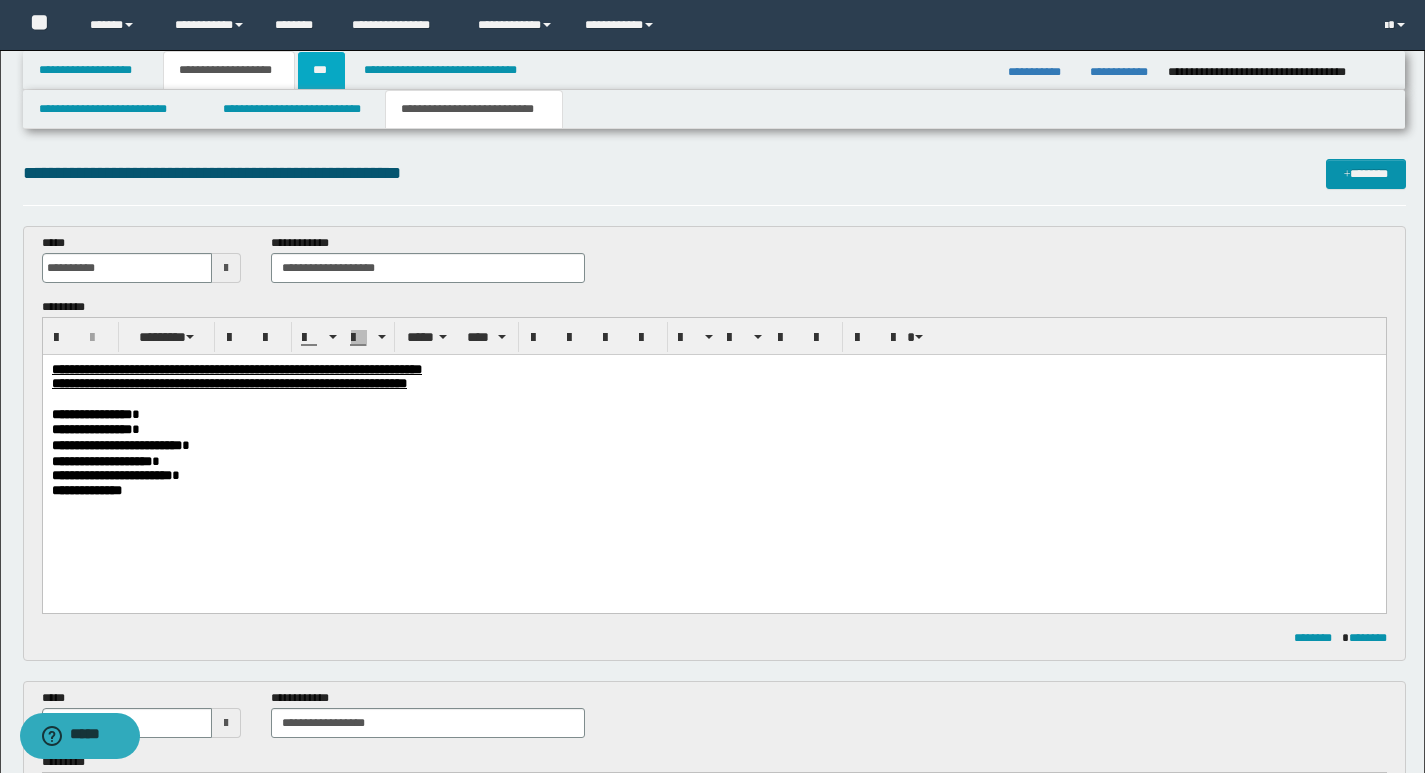 click on "***" at bounding box center [321, 70] 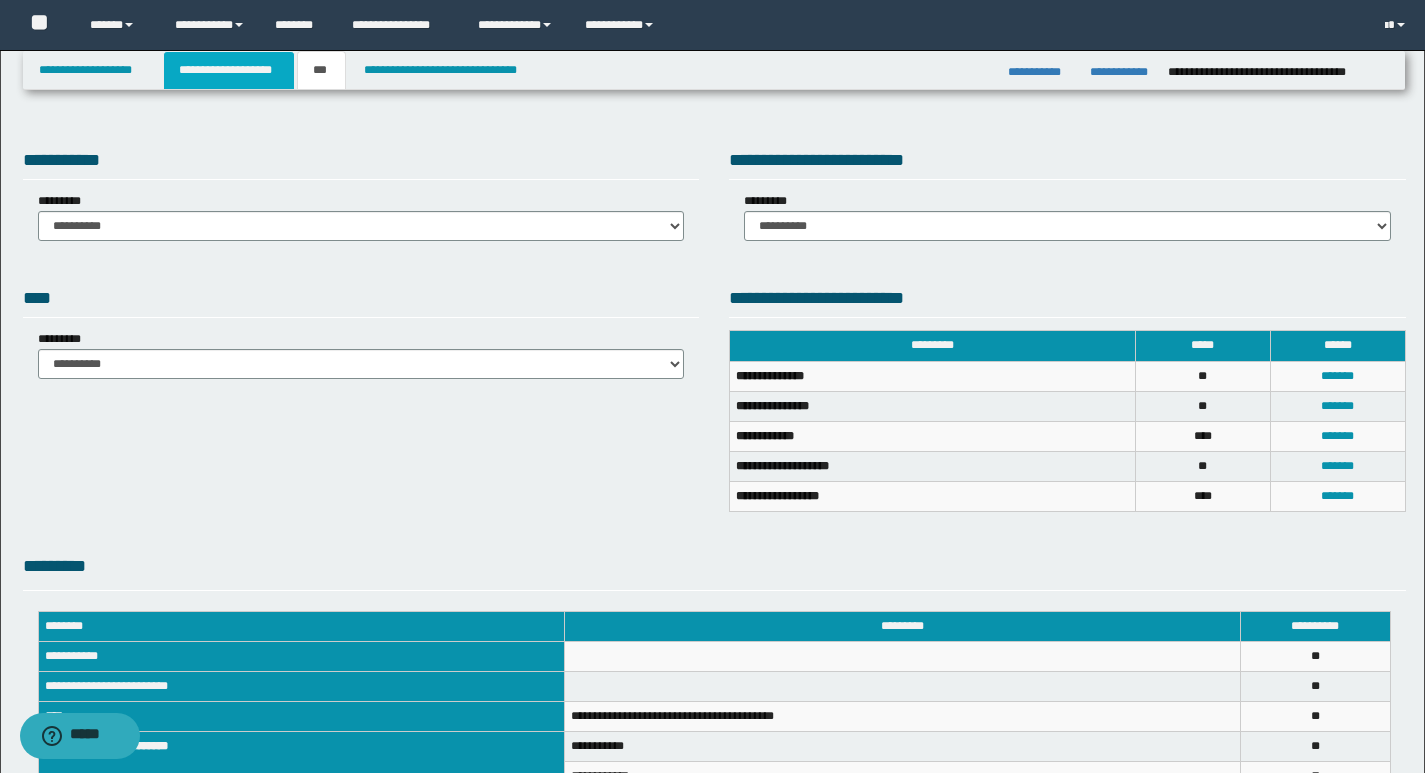 click on "**********" at bounding box center (229, 70) 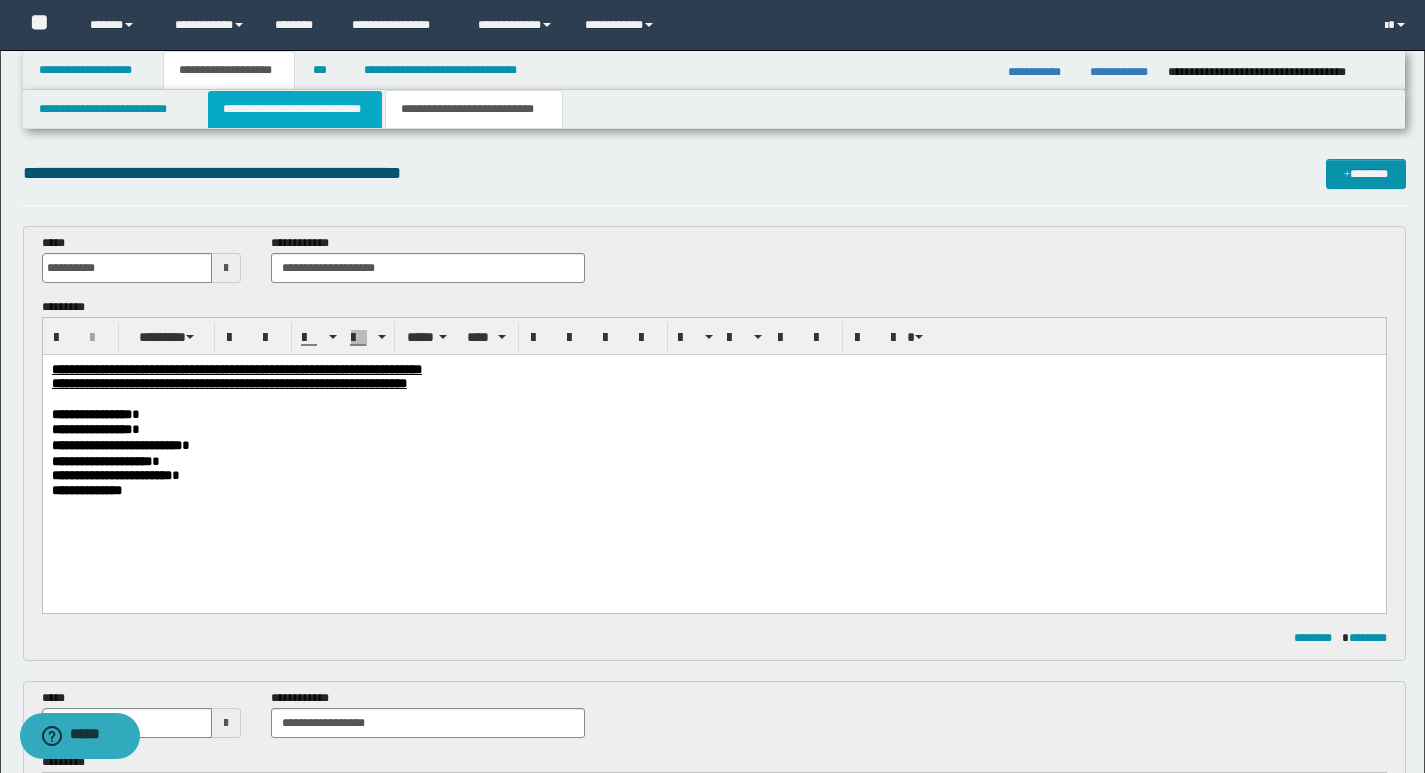 click on "**********" at bounding box center (295, 109) 